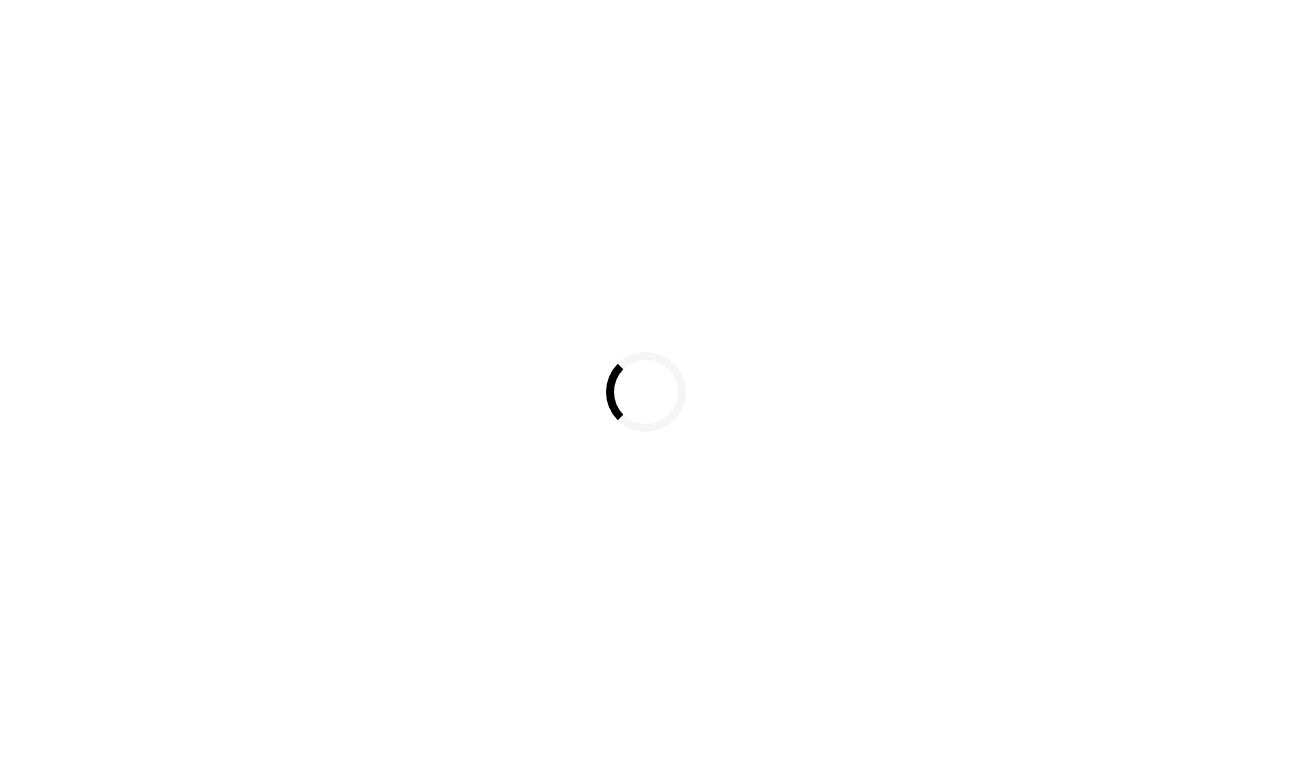 scroll, scrollTop: 0, scrollLeft: 0, axis: both 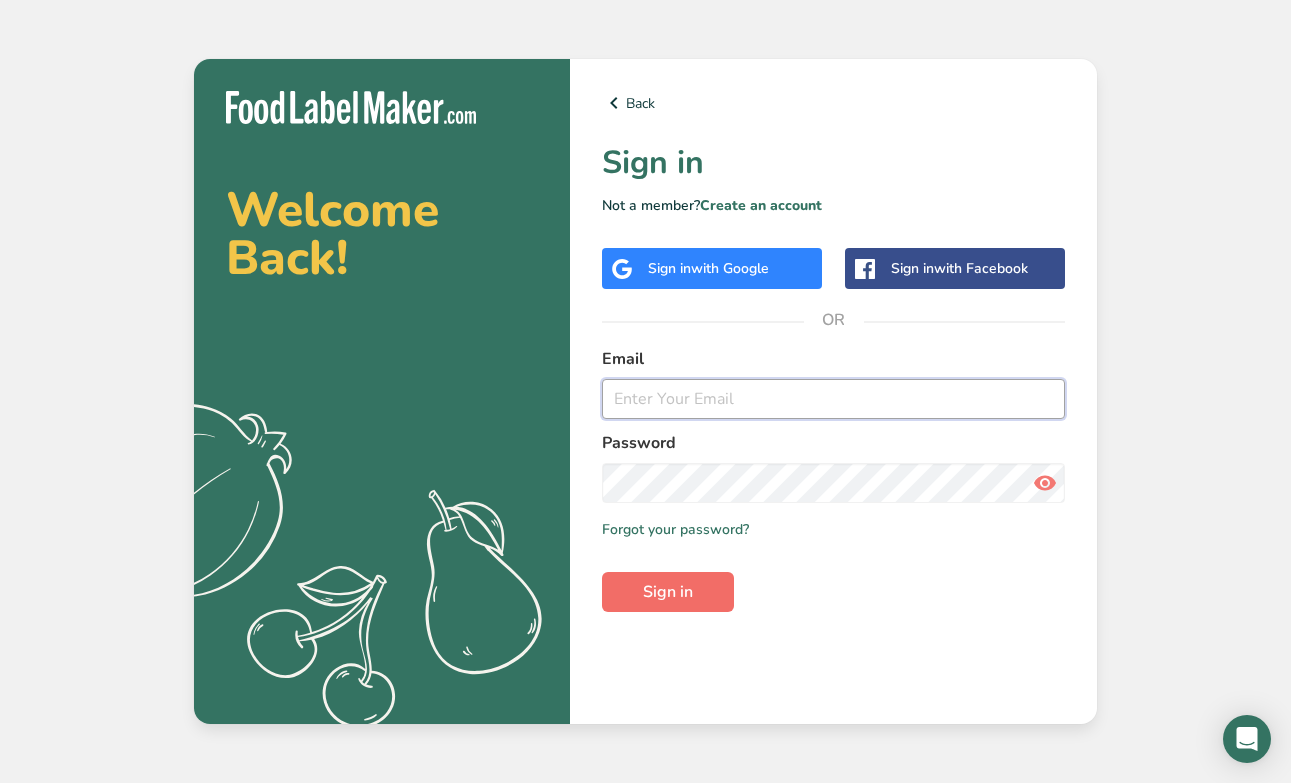 type on "[PERSON_NAME][EMAIL_ADDRESS][DOMAIN_NAME]" 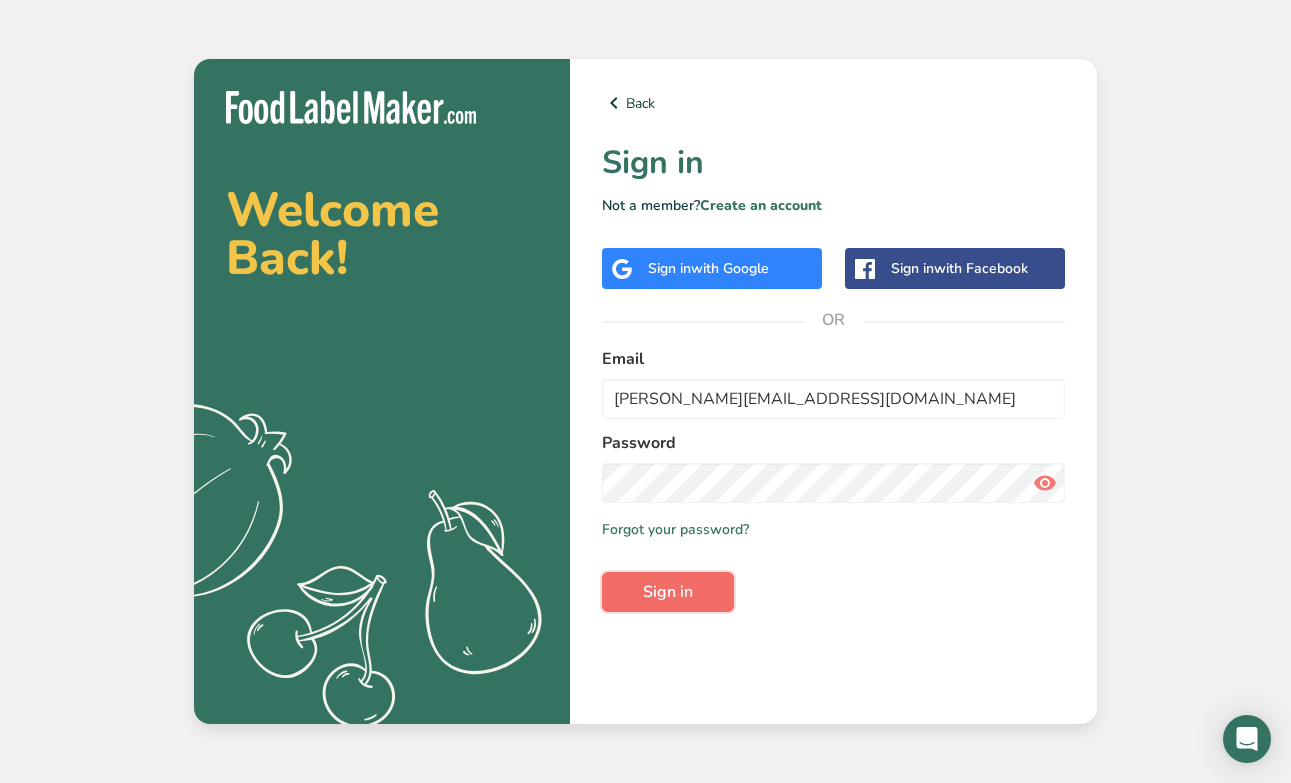 click on "Sign in" at bounding box center (668, 592) 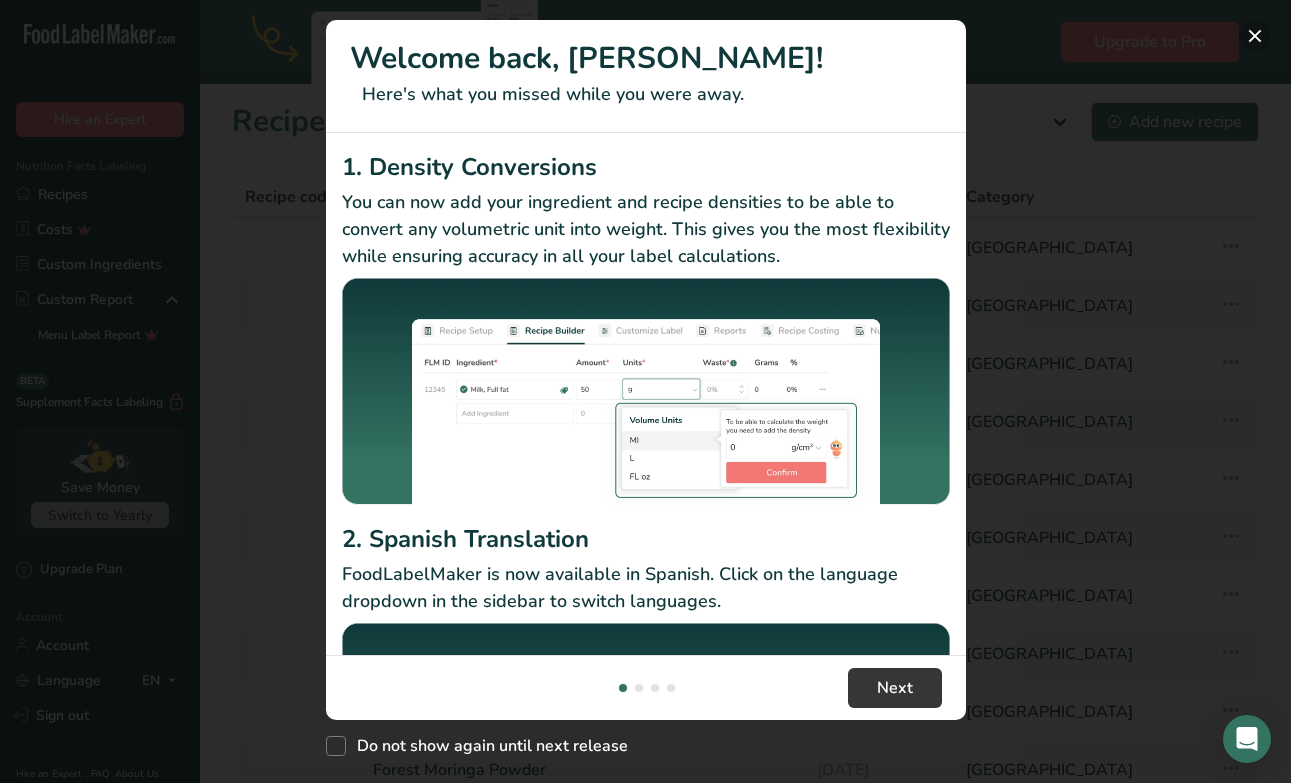 click at bounding box center [1255, 36] 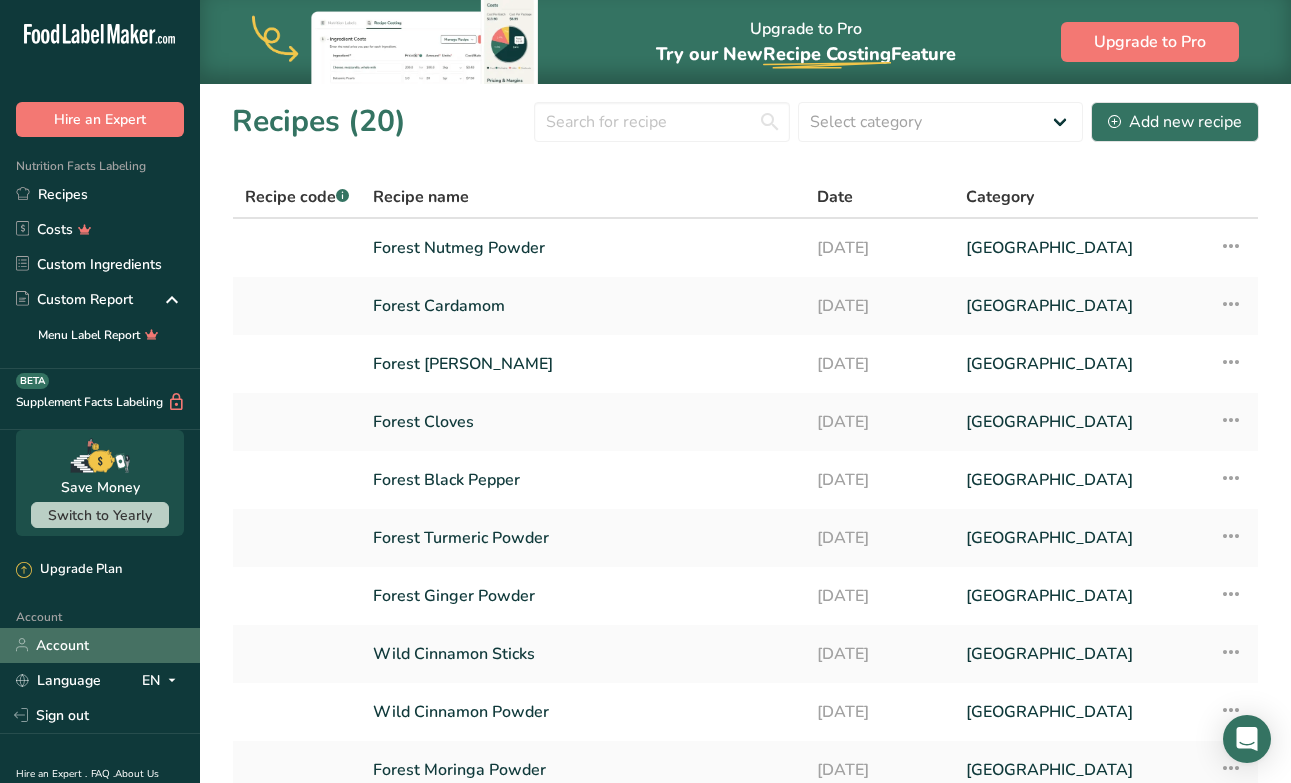 click on "Account" at bounding box center [100, 645] 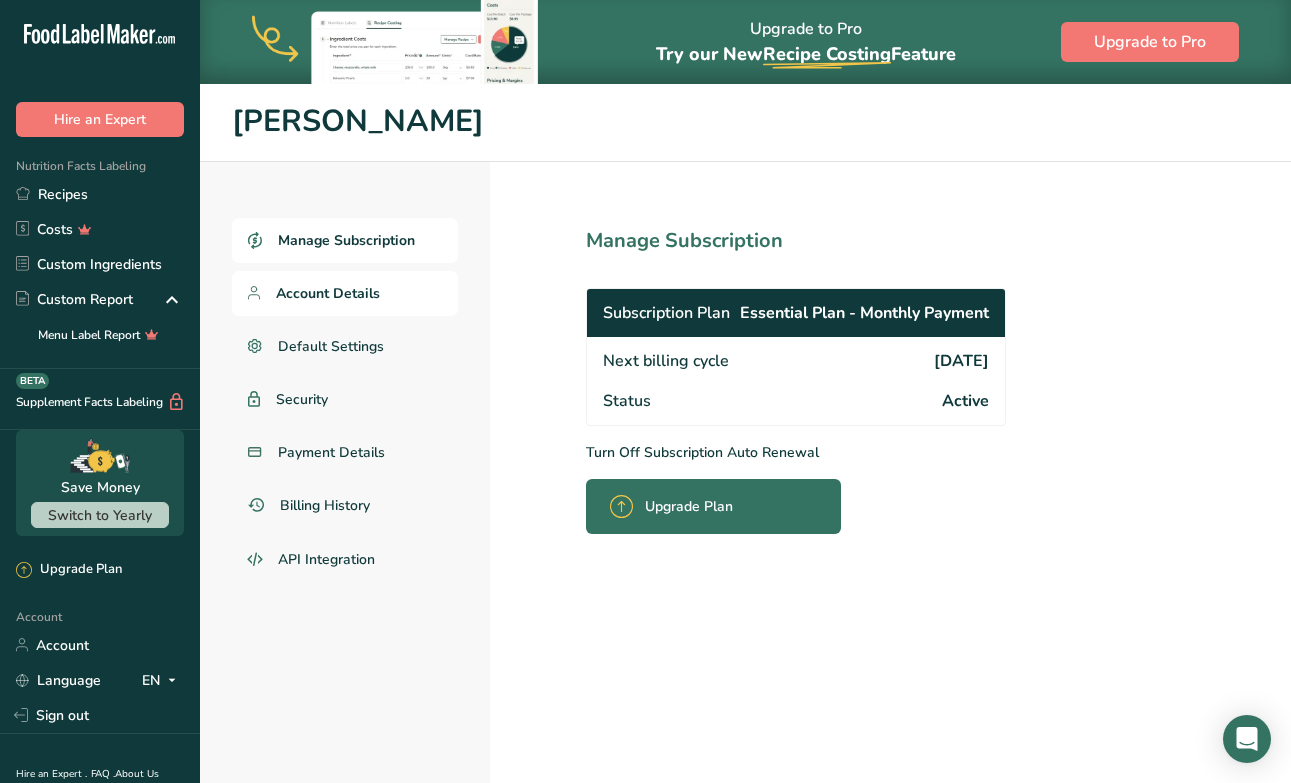 click on "Account Details" at bounding box center [345, 293] 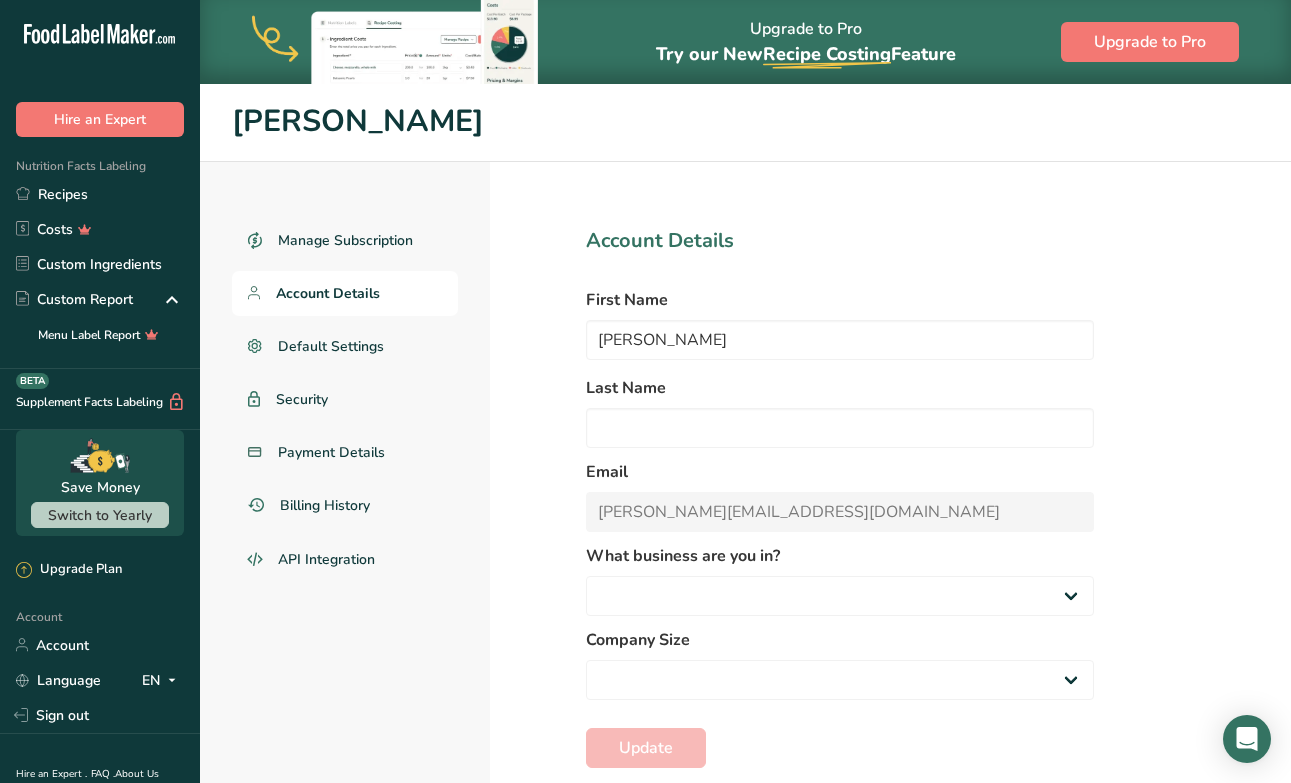 select on "1" 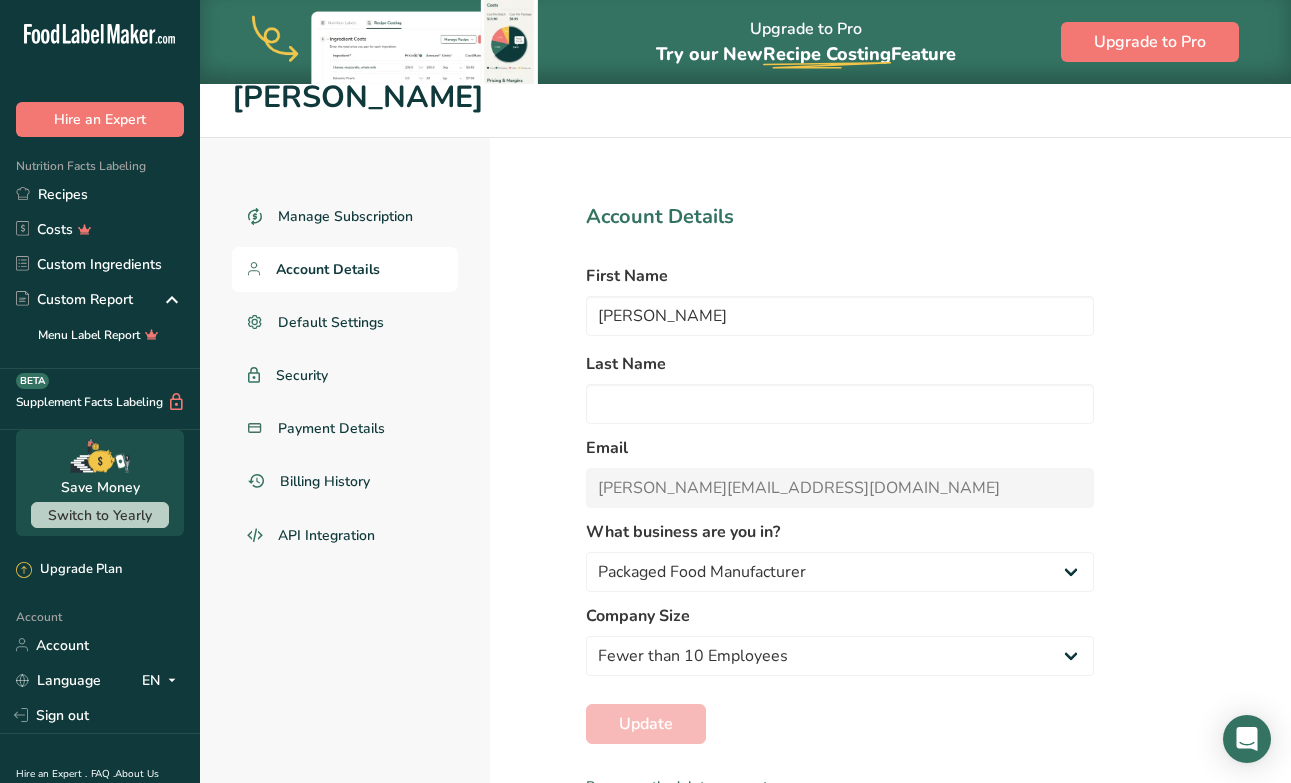 scroll, scrollTop: 0, scrollLeft: 0, axis: both 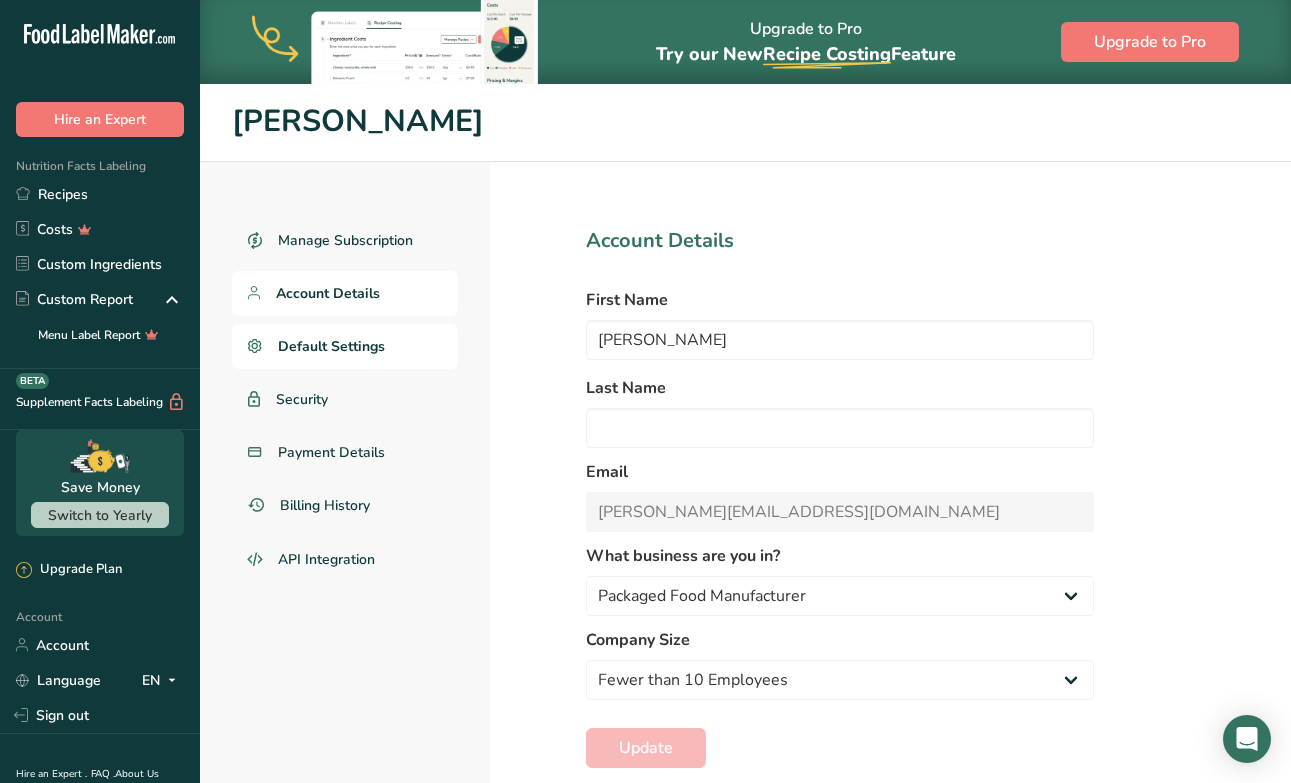 click on "Default Settings" at bounding box center [345, 346] 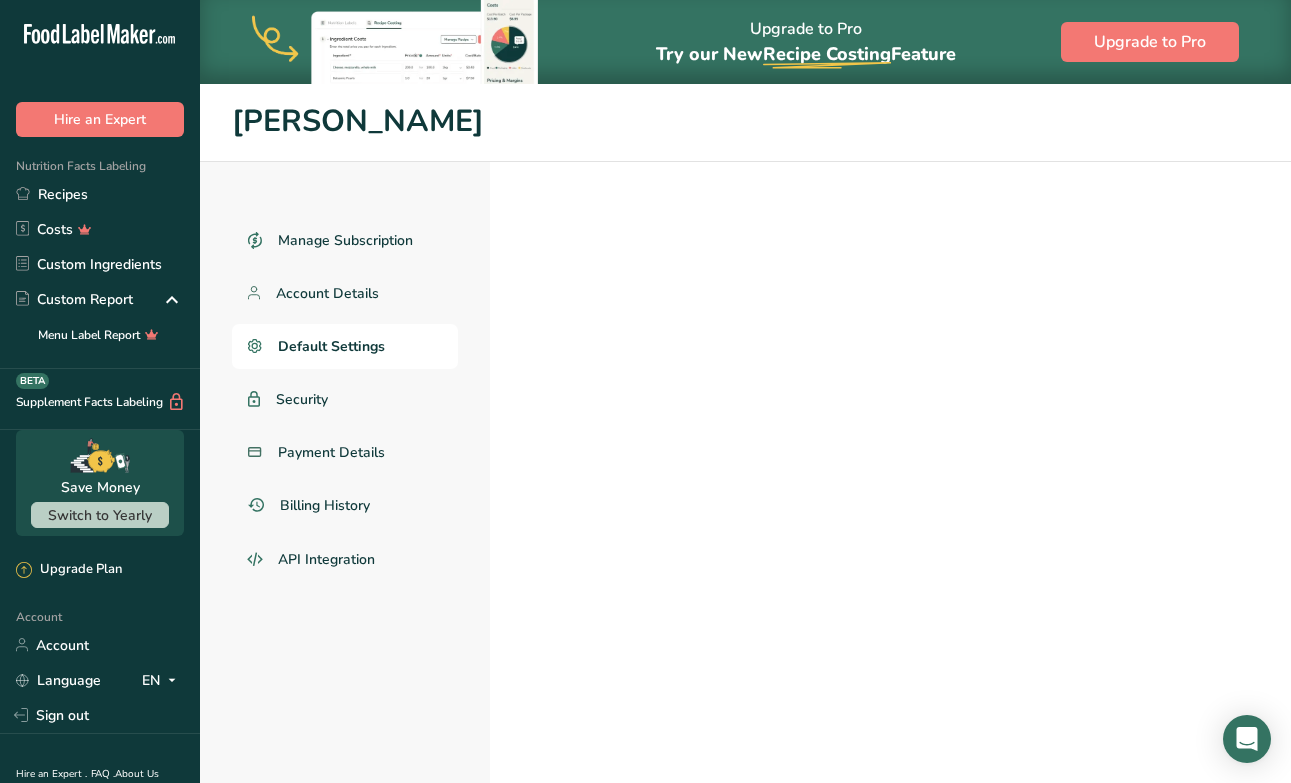 select on "AU" 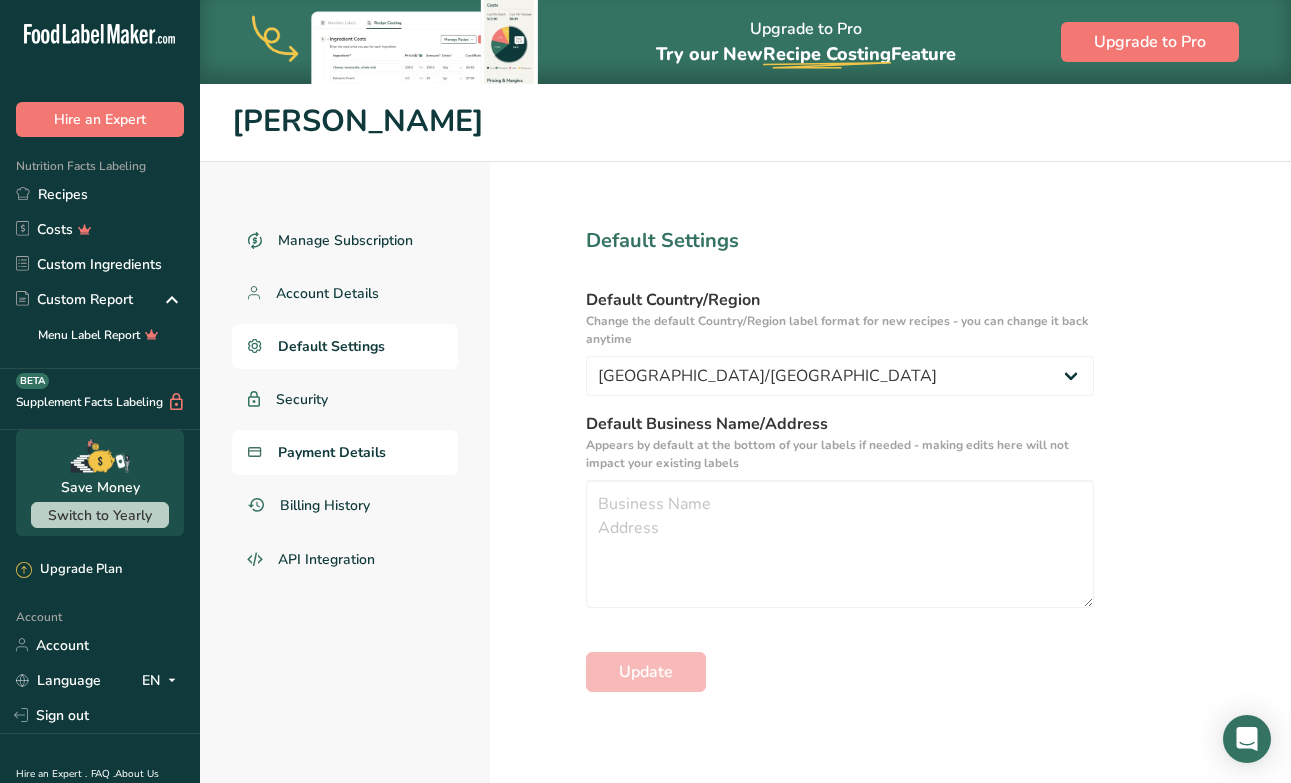 click on "Payment Details" at bounding box center (332, 452) 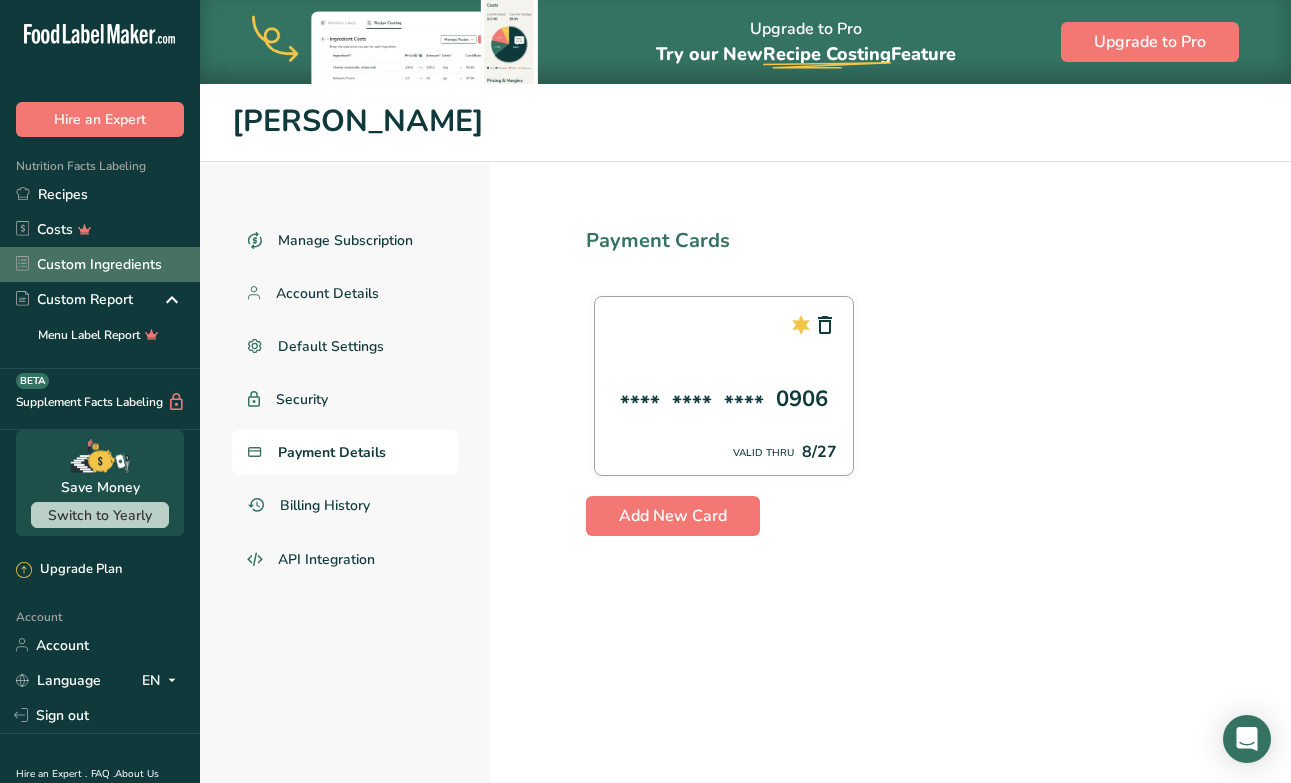 click on "Custom Ingredients" at bounding box center [100, 264] 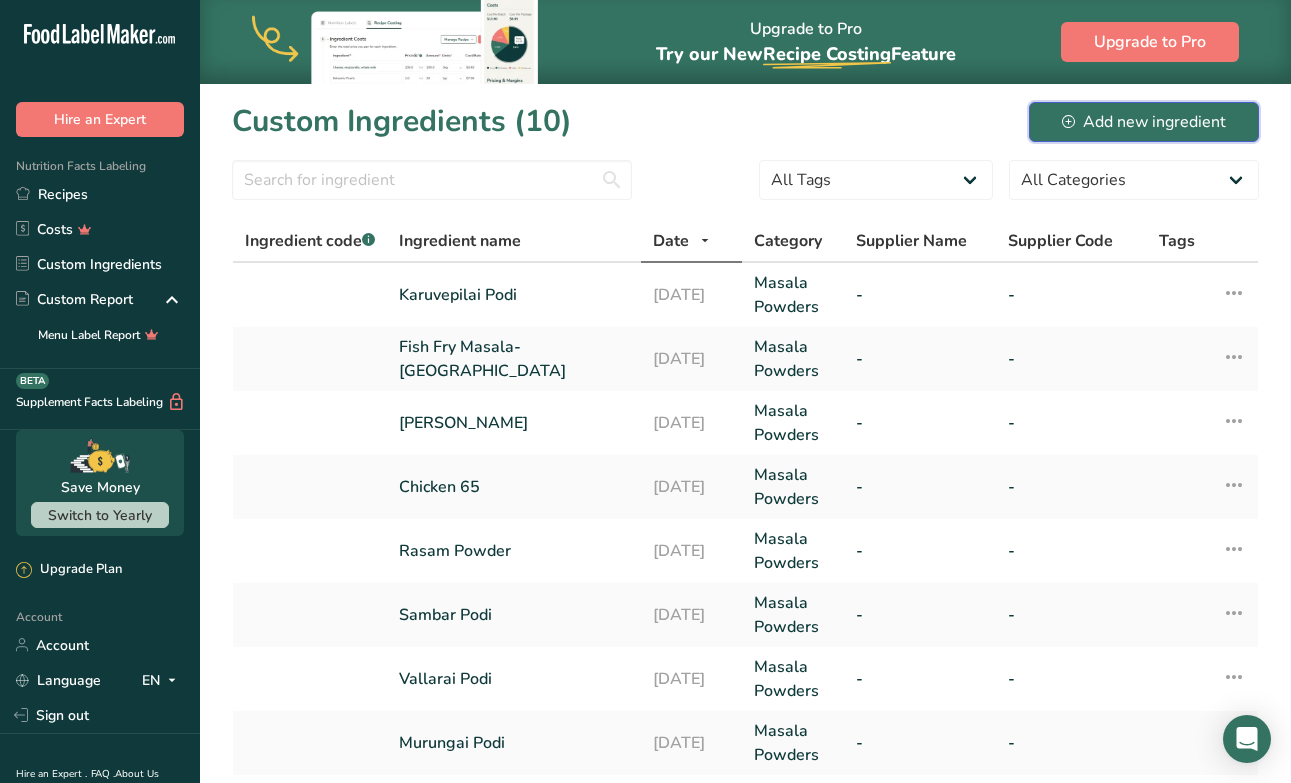 click on "Add new ingredient" at bounding box center (1144, 122) 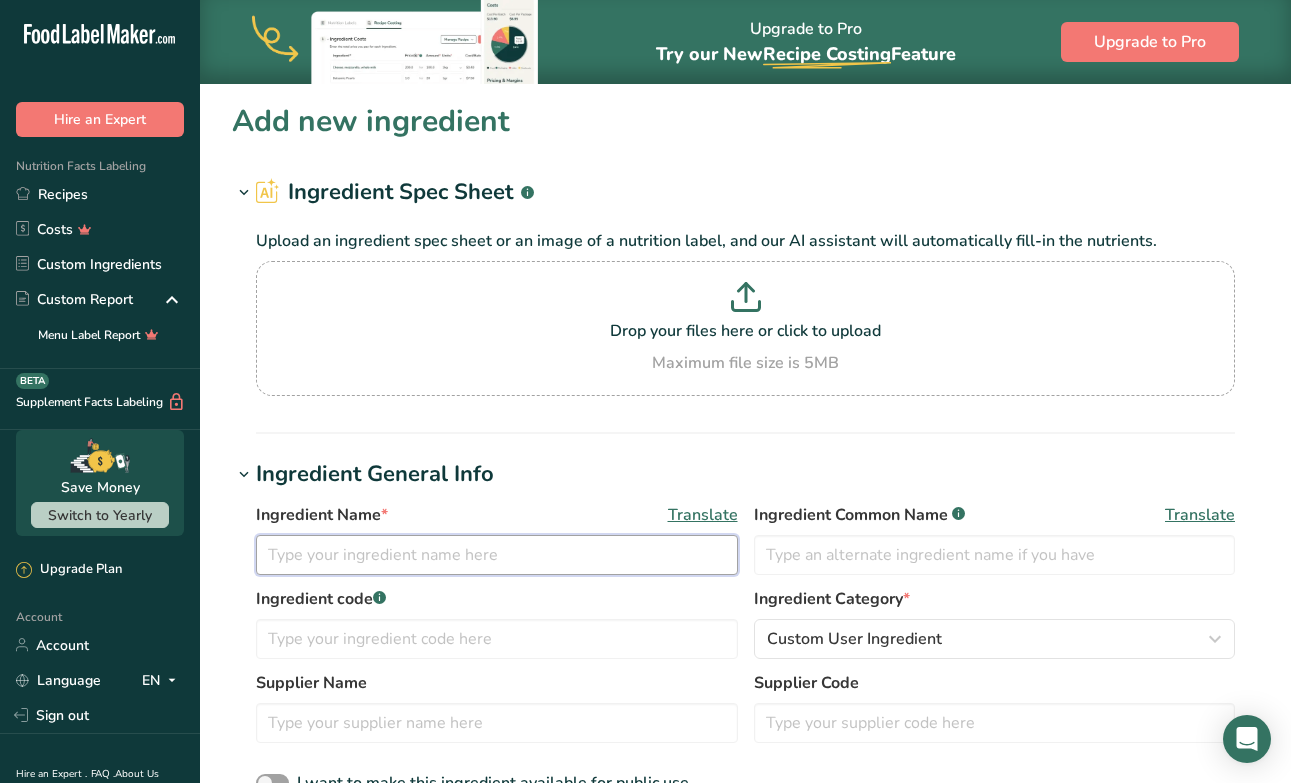 click at bounding box center (497, 555) 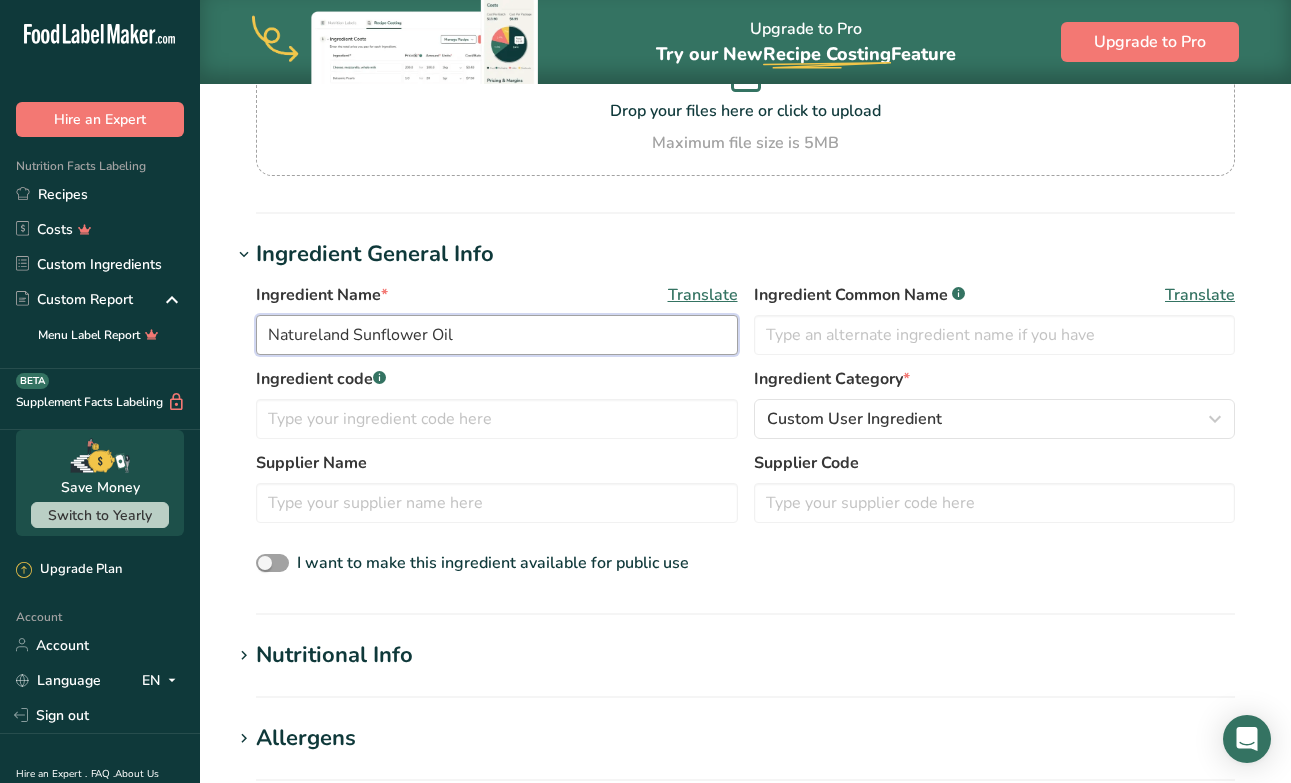 scroll, scrollTop: 230, scrollLeft: 0, axis: vertical 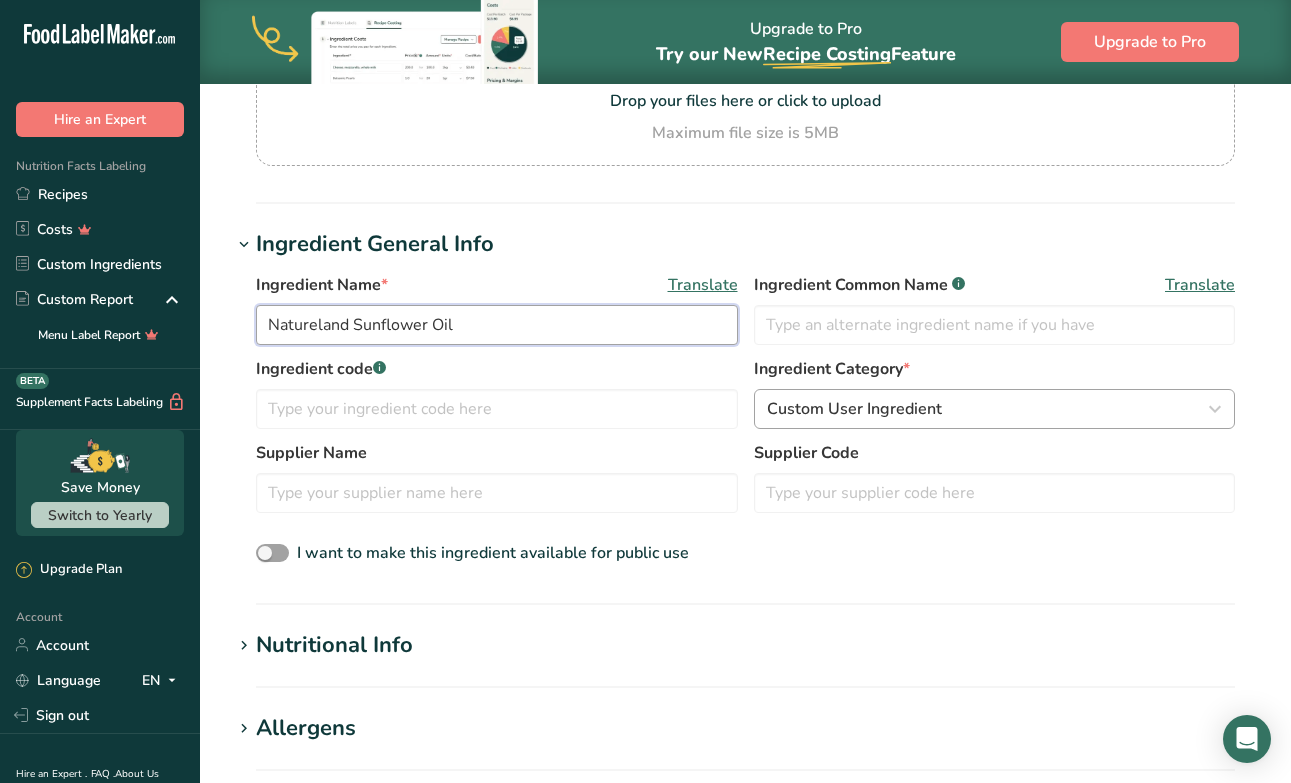 type on "Natureland Sunflower Oil" 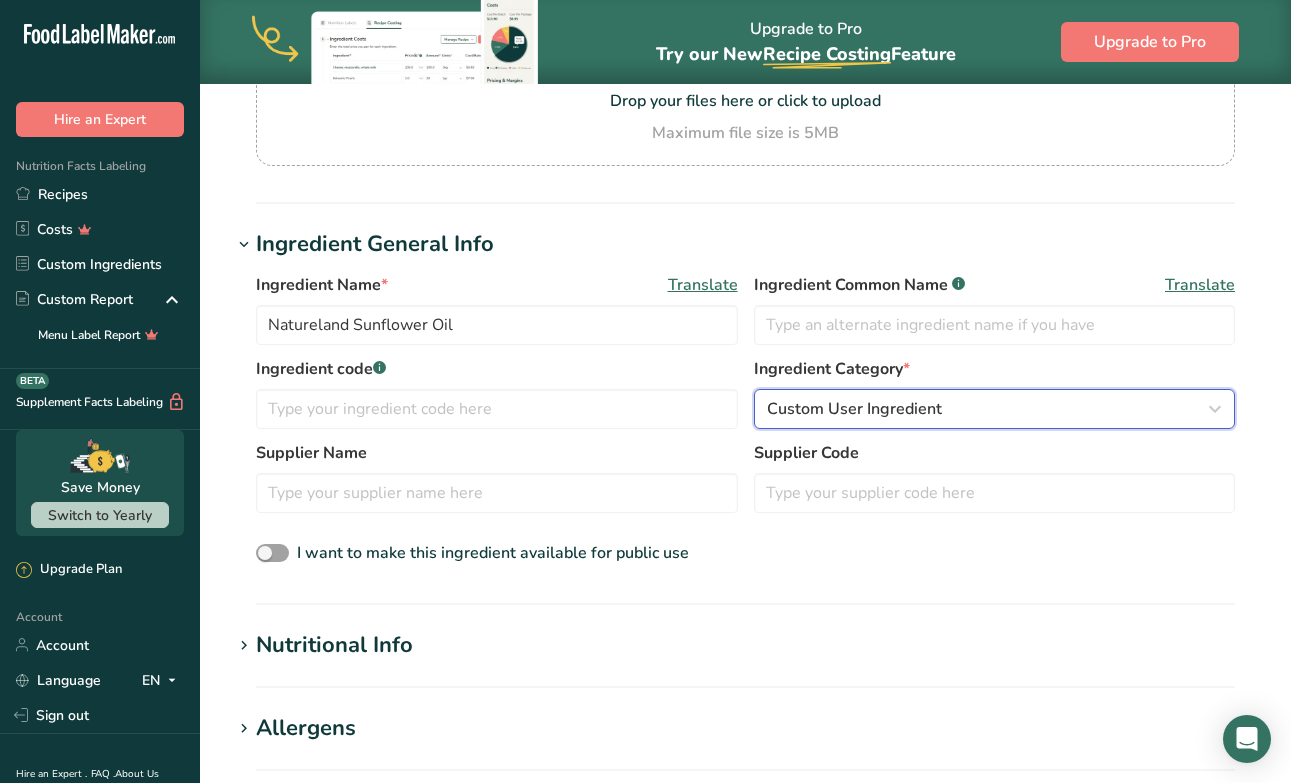click on "Custom User Ingredient" at bounding box center [989, 409] 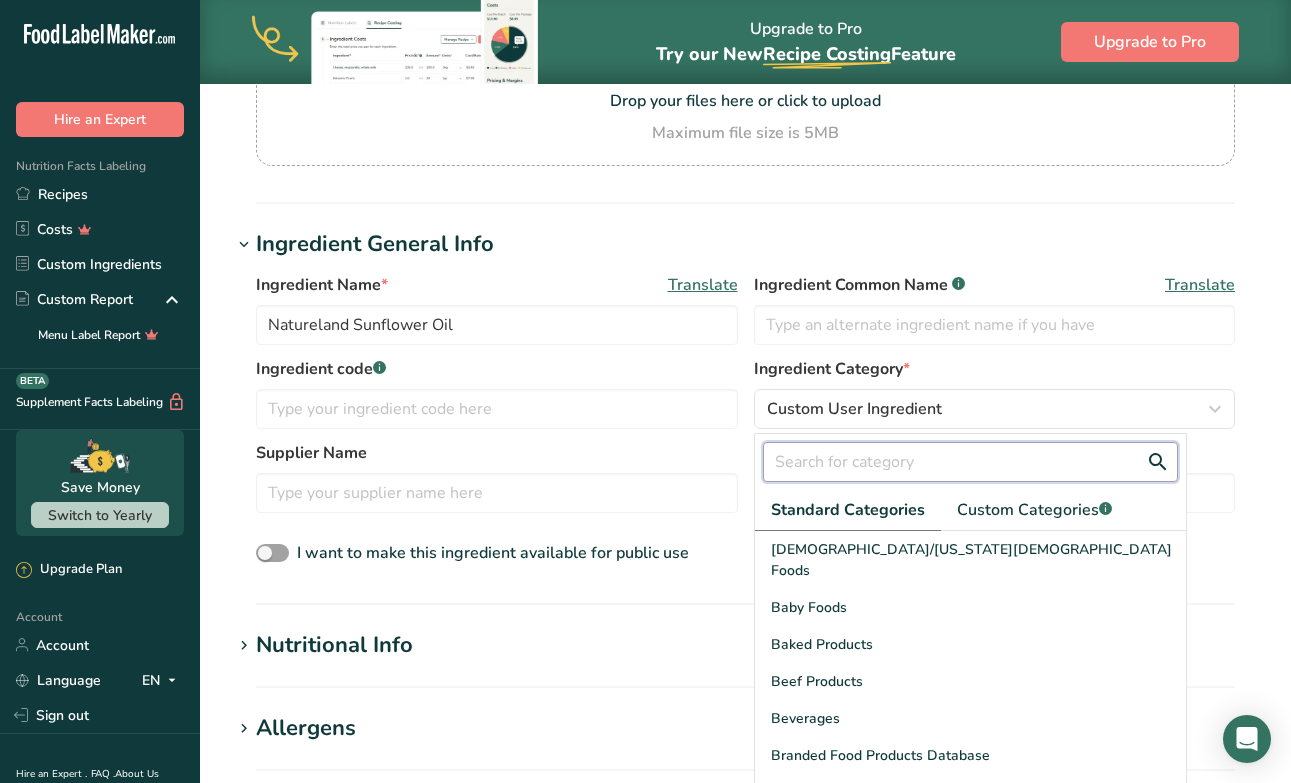 click at bounding box center (970, 462) 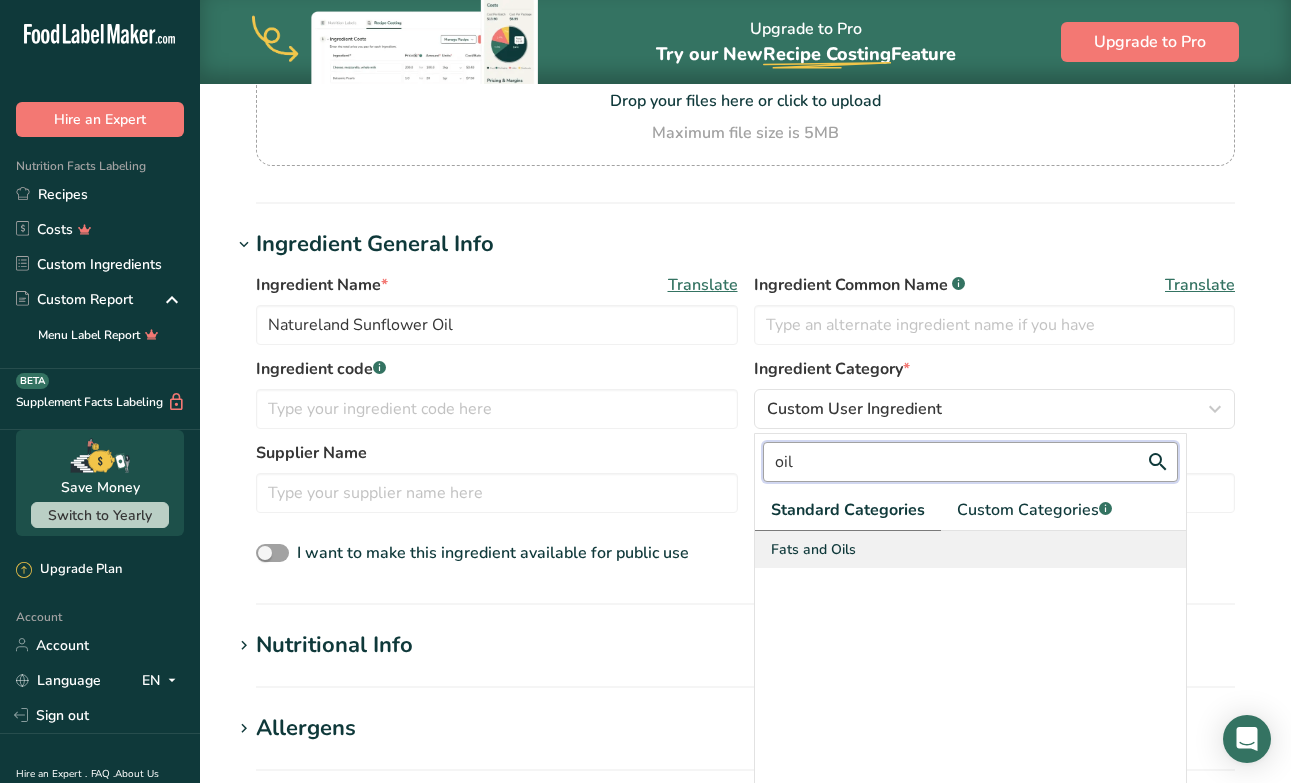 type on "oil" 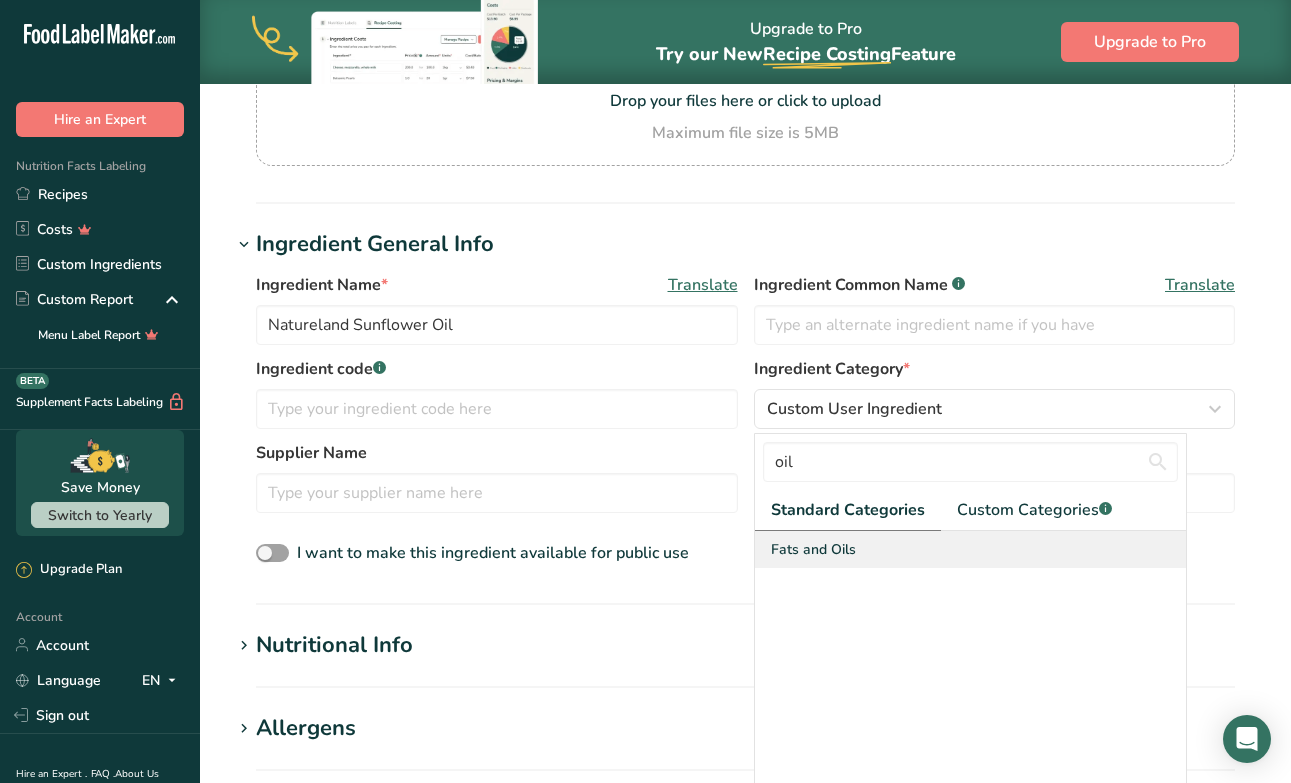 click on "Fats and Oils" at bounding box center [970, 549] 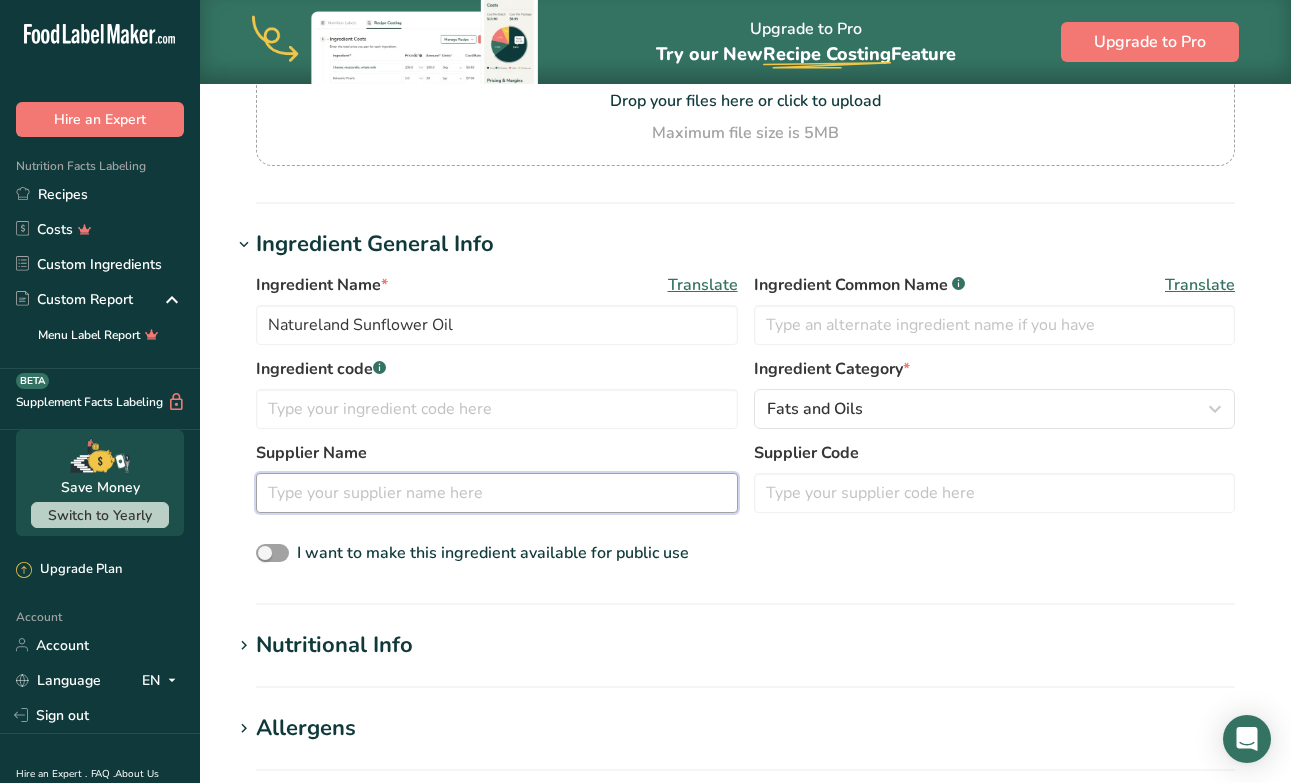 click at bounding box center (497, 493) 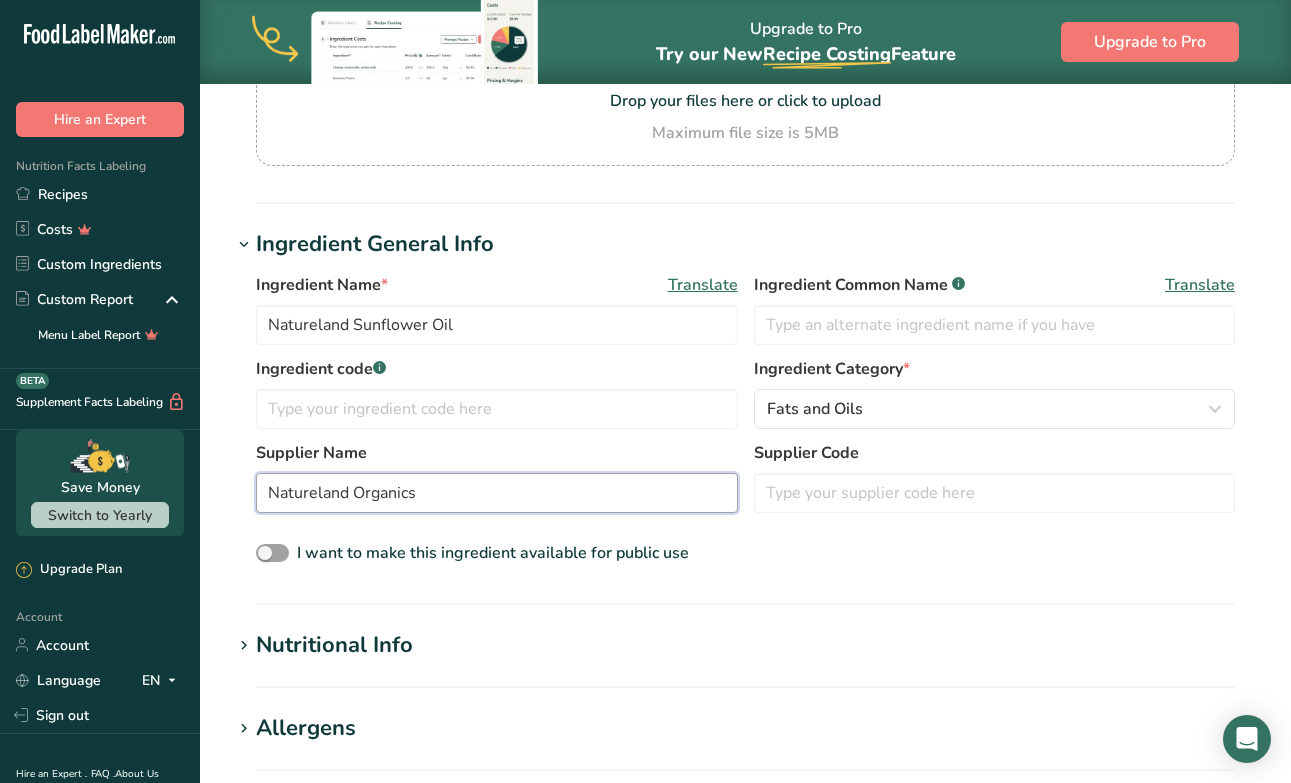 type on "Natureland Organics" 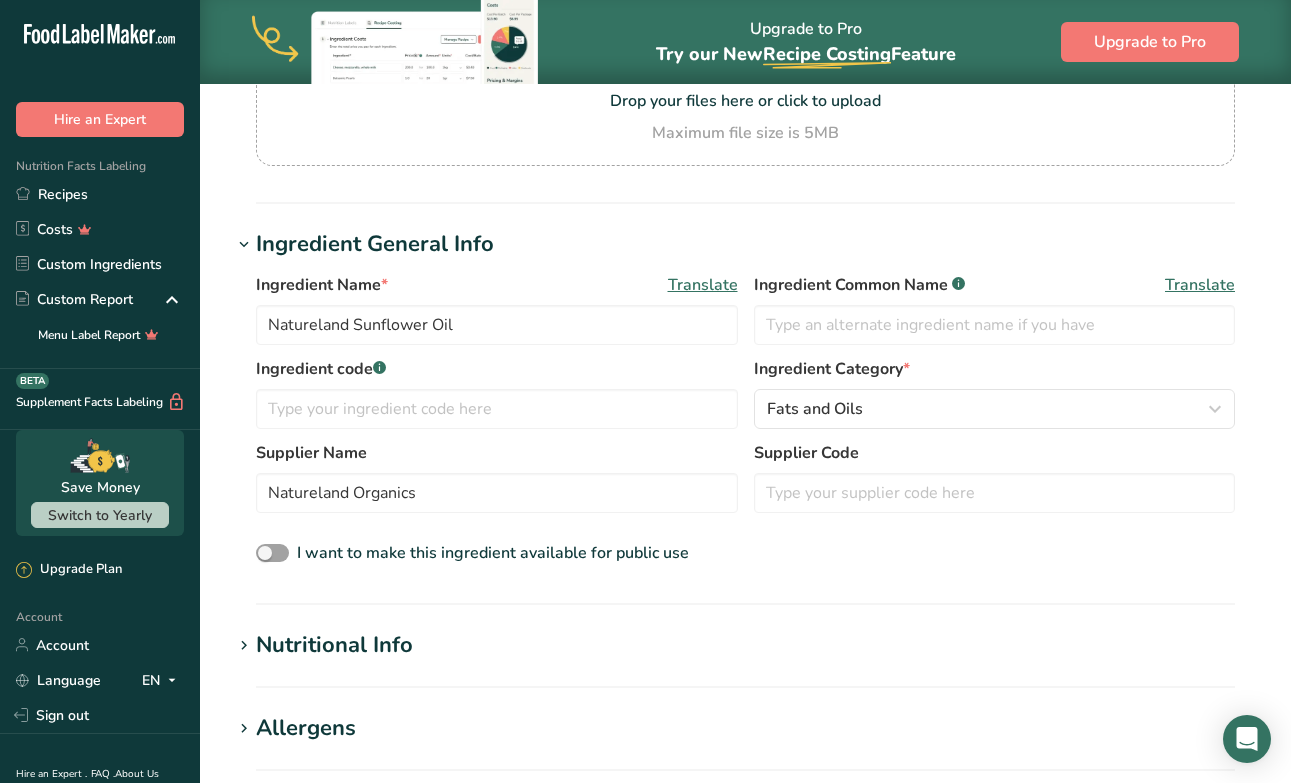 click on "Ingredient General Info
Ingredient Name *
Translate
Natureland Sunflower Oil
Ingredient Common Name
.a-a{fill:#347362;}.b-a{fill:#fff;}
Translate
Ingredient code
.a-a{fill:#347362;}.b-a{fill:#fff;}
Ingredient Category *
Fats and Oils
oil
Standard Categories
Custom Categories
.a-a{fill:#347362;}.b-a{fill:#fff;}
Fats and Oils
Add New Category
Supplier Name Natureland Organics   Supplier Code
I want to make this ingredient available for public use" at bounding box center (745, 416) 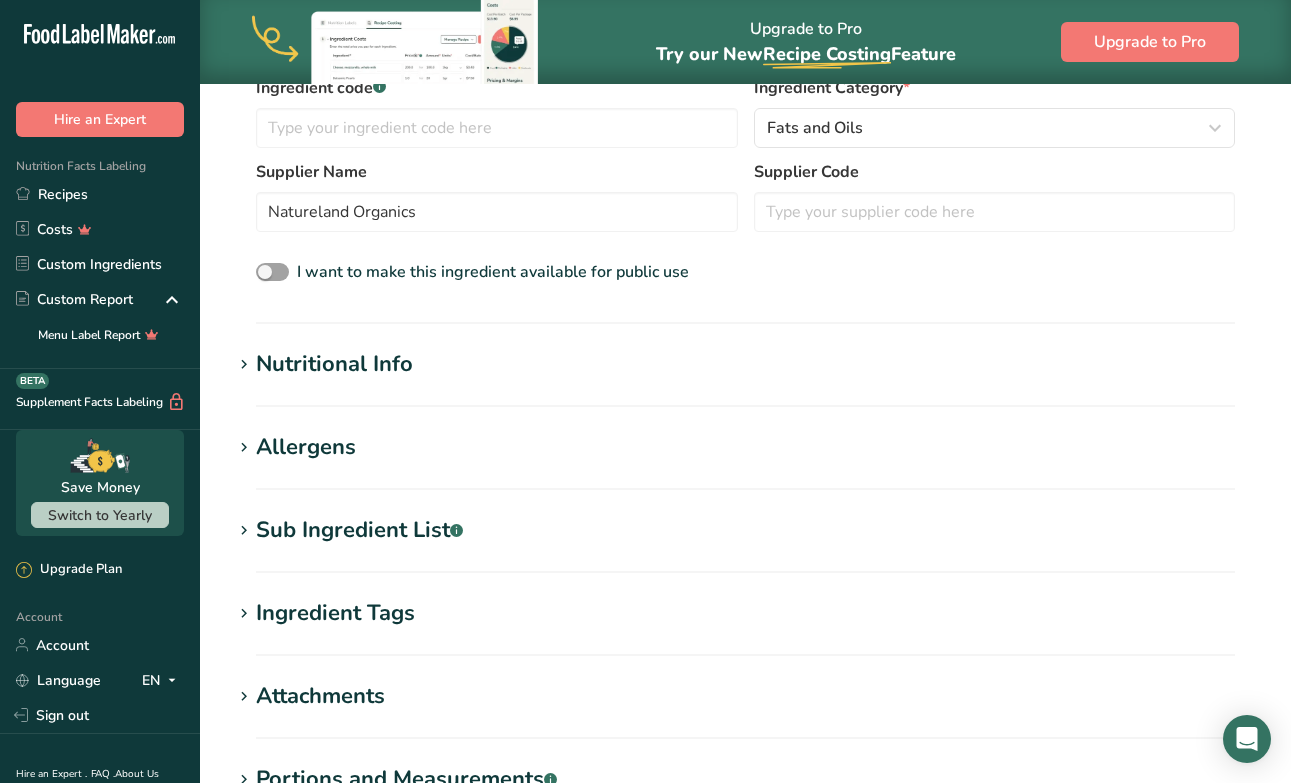 scroll, scrollTop: 519, scrollLeft: 0, axis: vertical 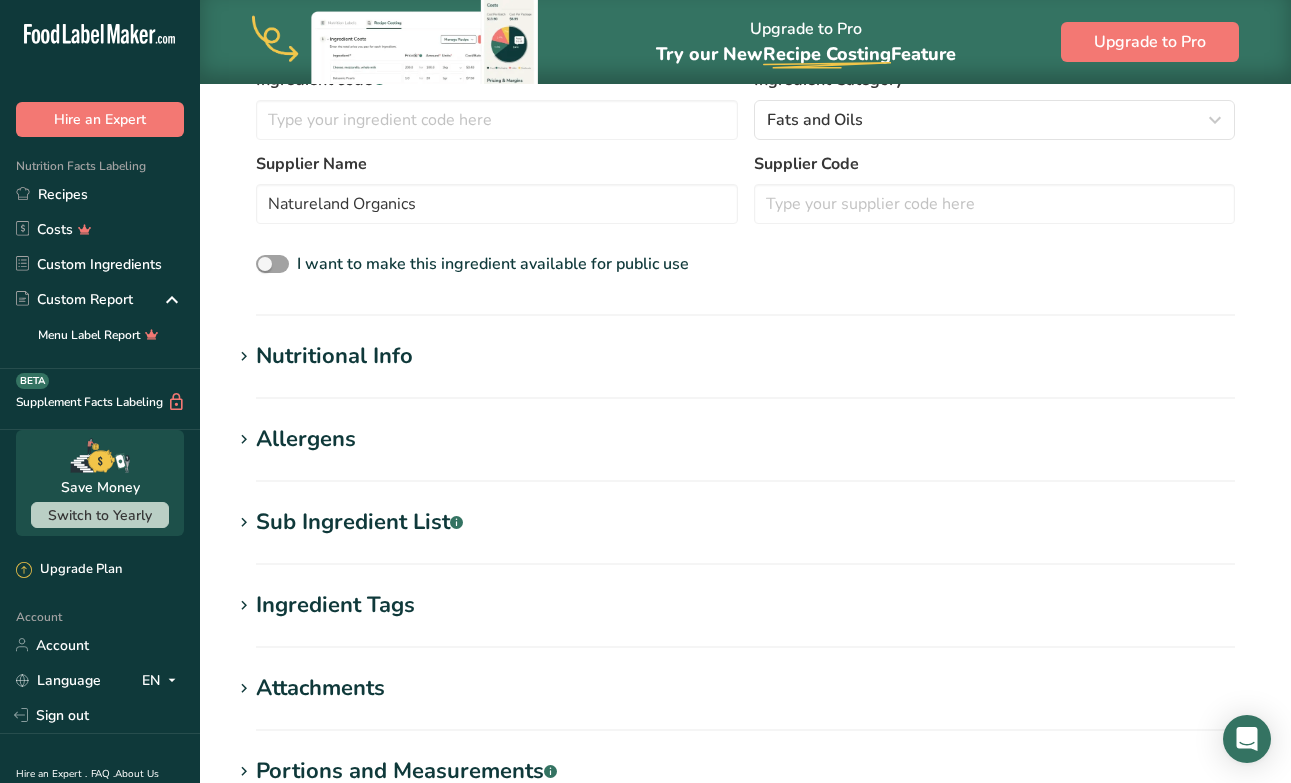 click on "Nutritional Info" at bounding box center (334, 356) 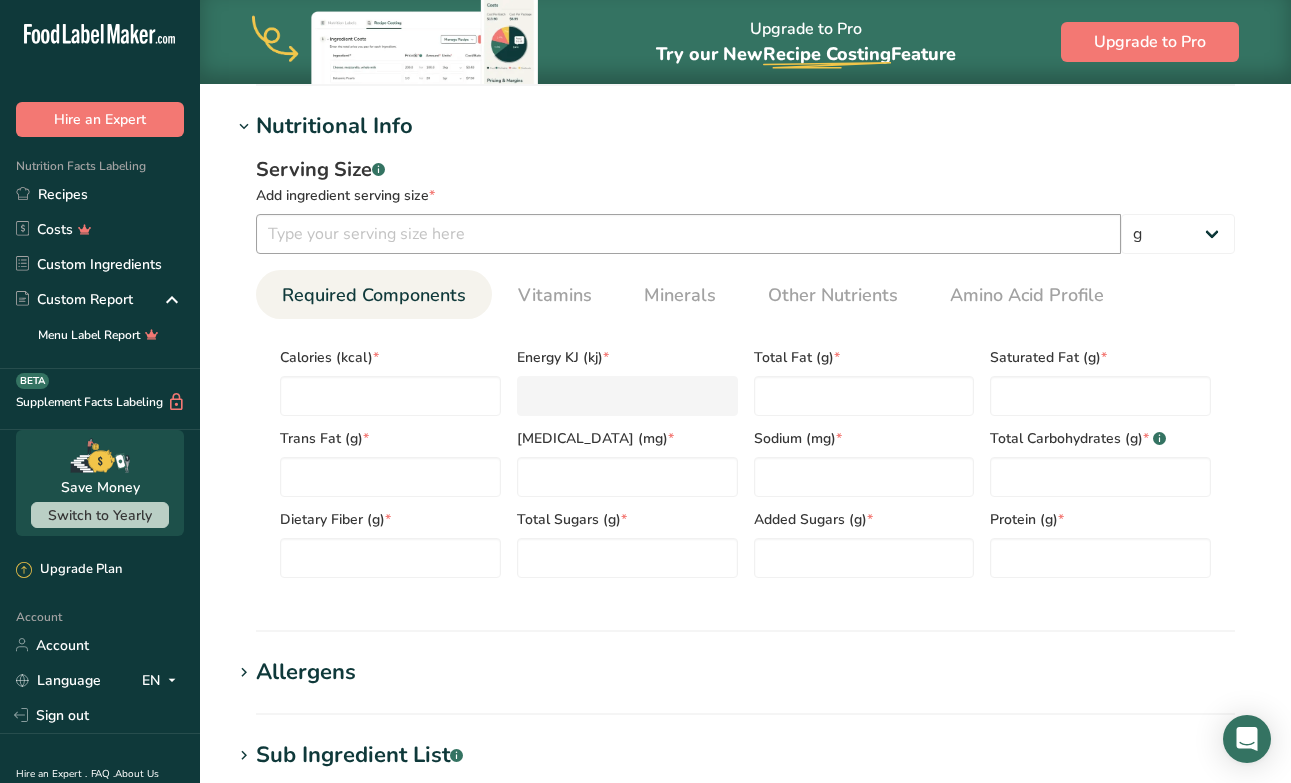 scroll, scrollTop: 751, scrollLeft: 0, axis: vertical 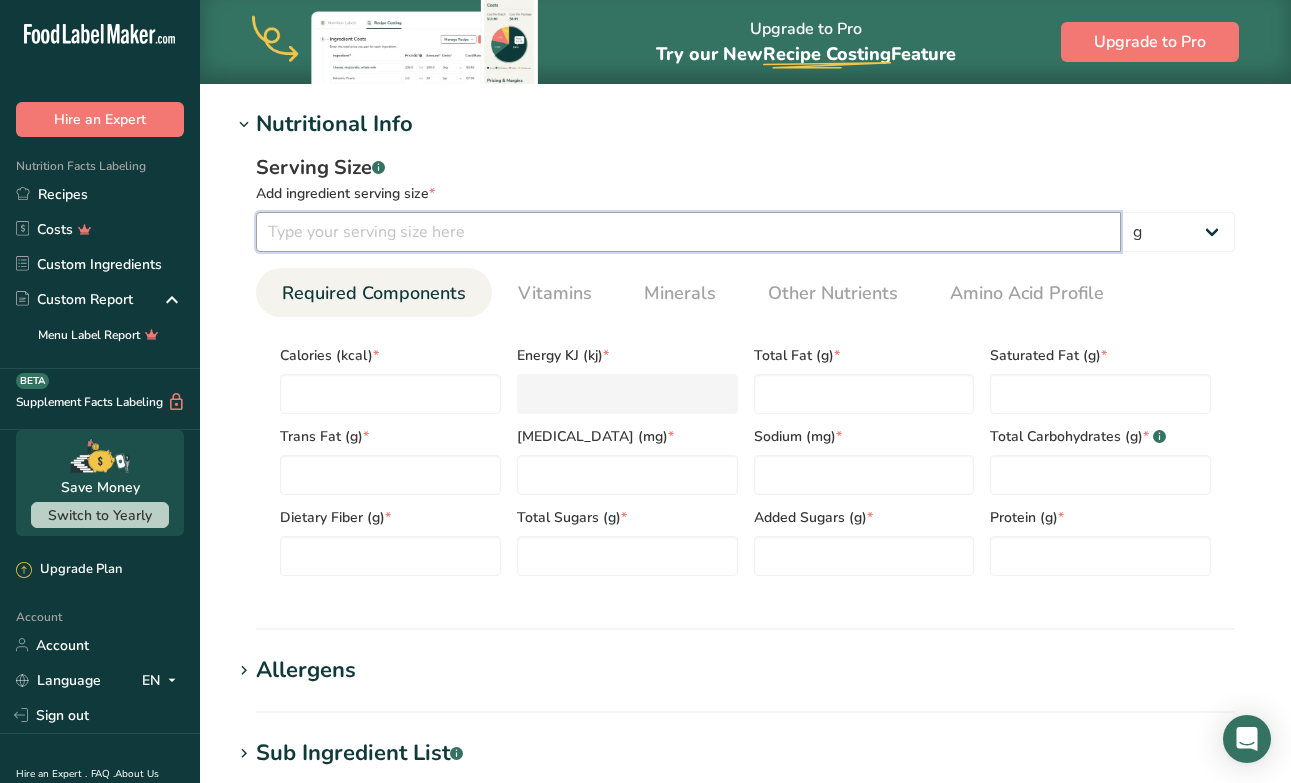 click at bounding box center [688, 232] 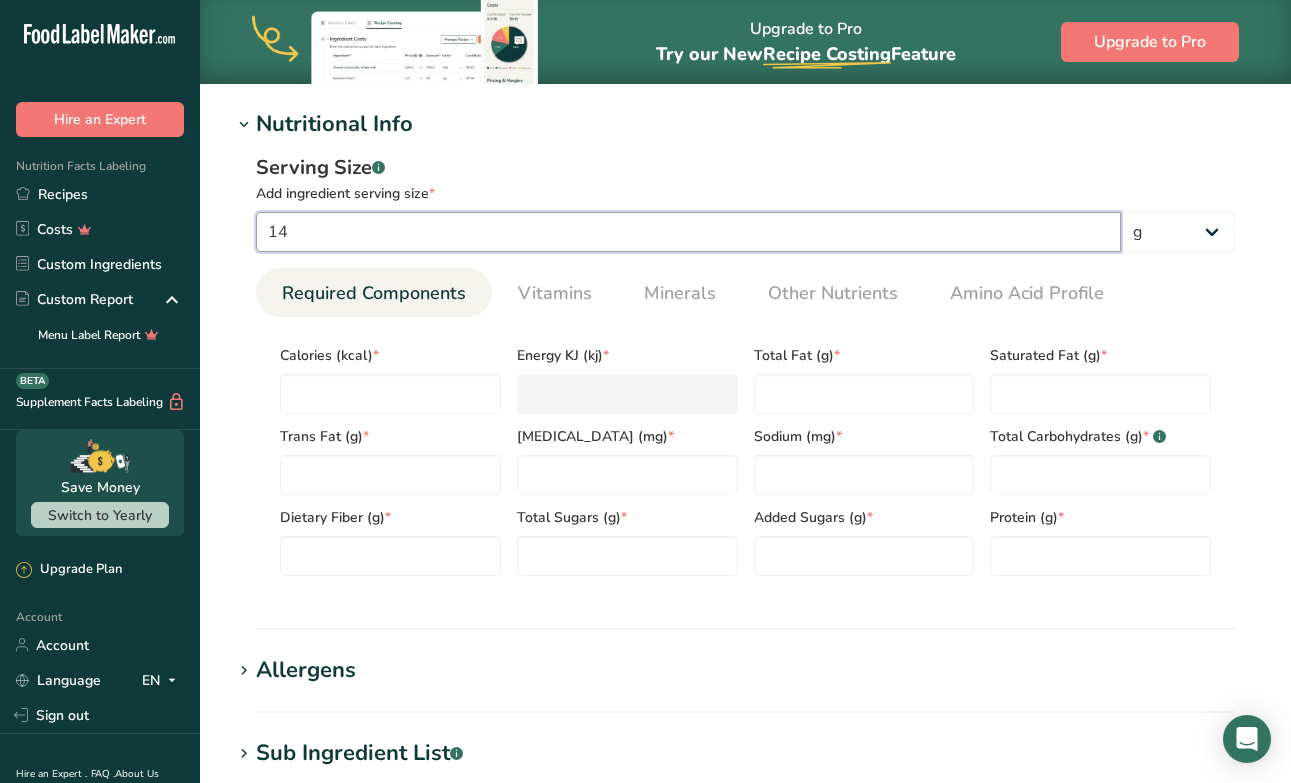 type on "14" 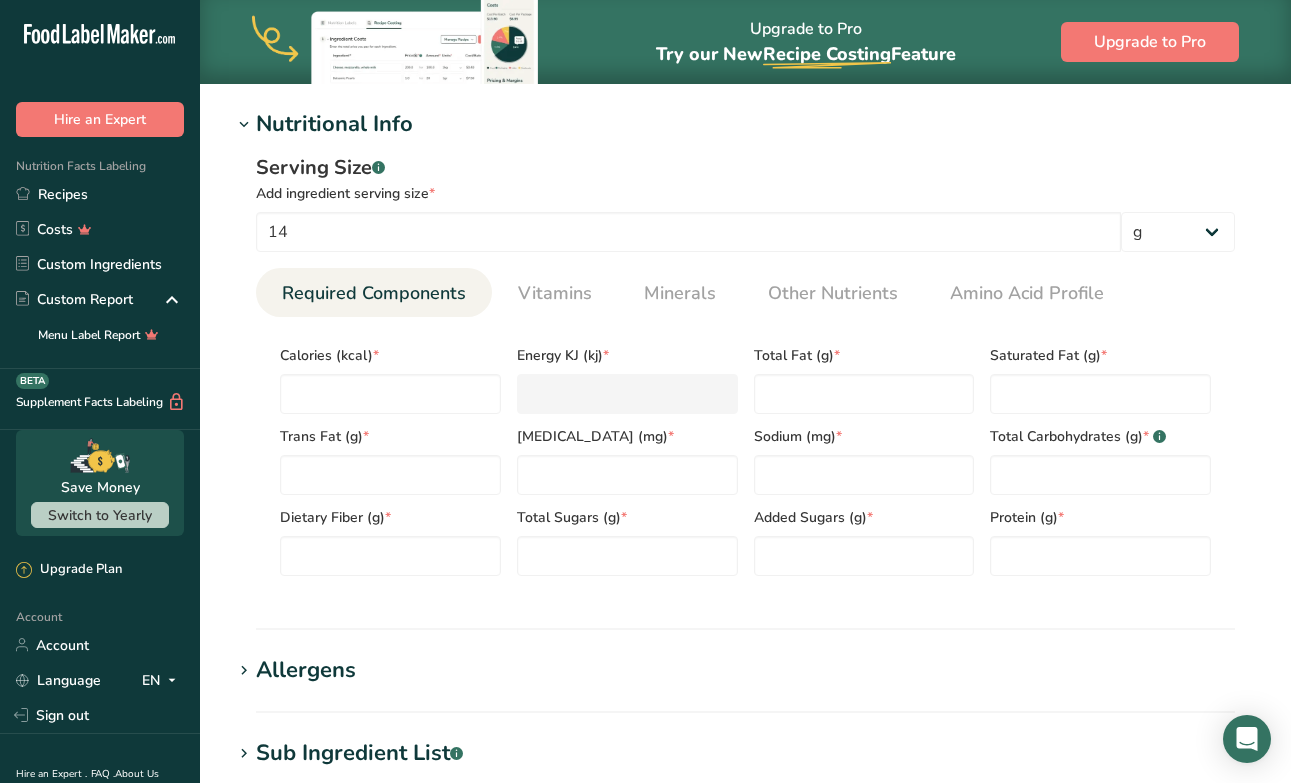 click on "Serving Size
.a-a{fill:#347362;}.b-a{fill:#fff;}" at bounding box center (745, 168) 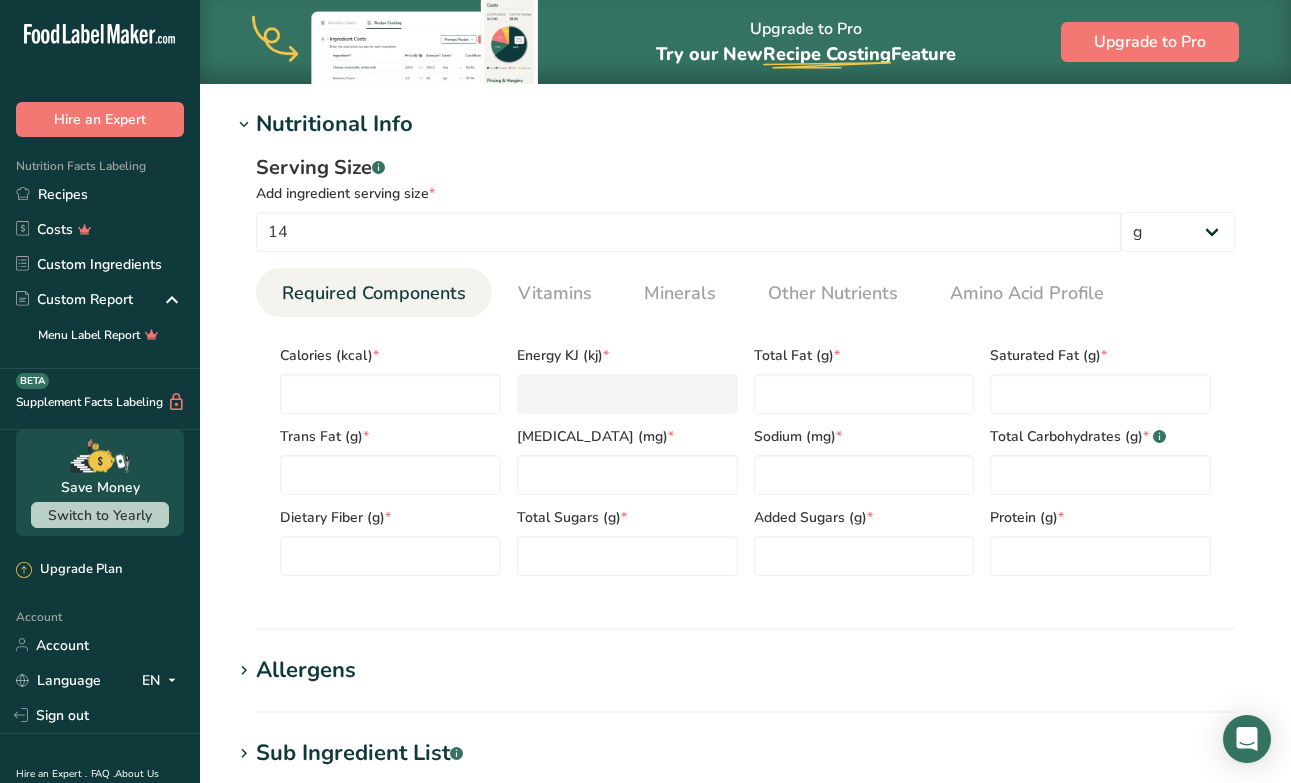 click on "Serving Size
.a-a{fill:#347362;}.b-a{fill:#fff;}" at bounding box center (745, 168) 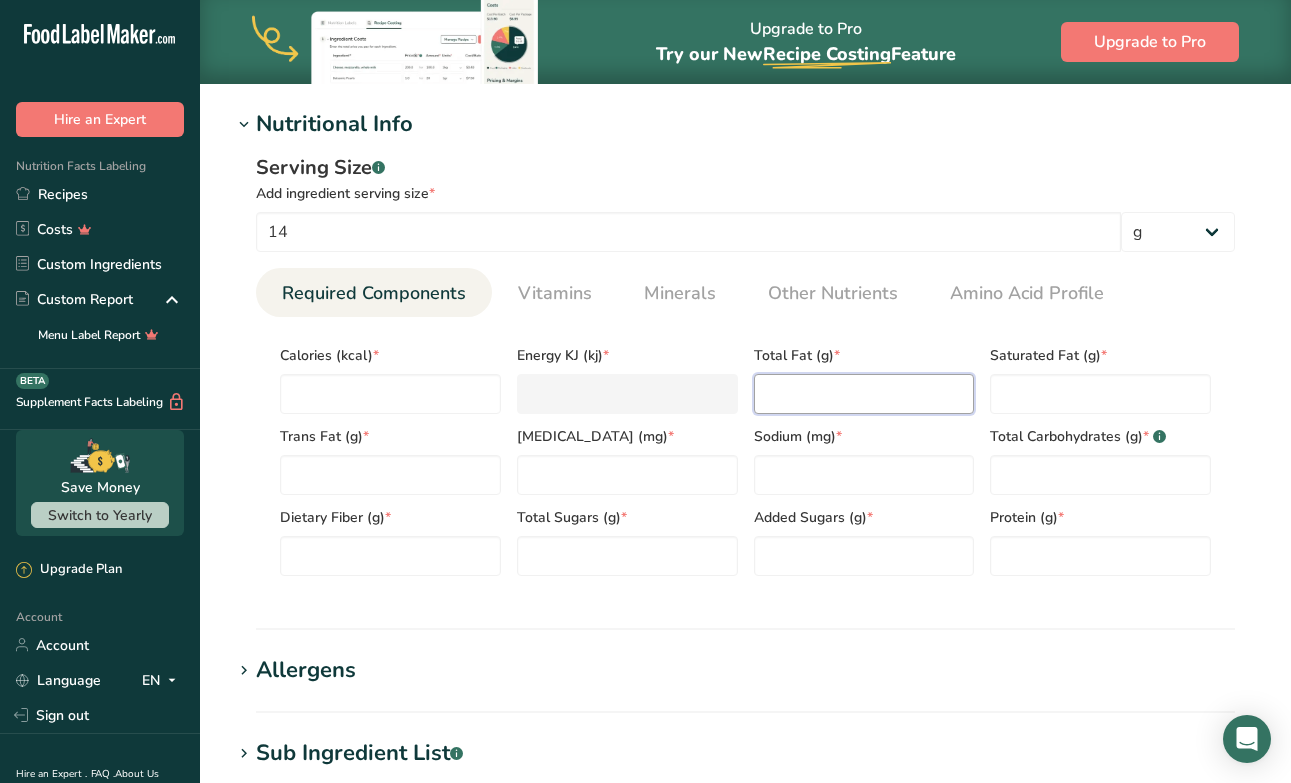 click at bounding box center [864, 394] 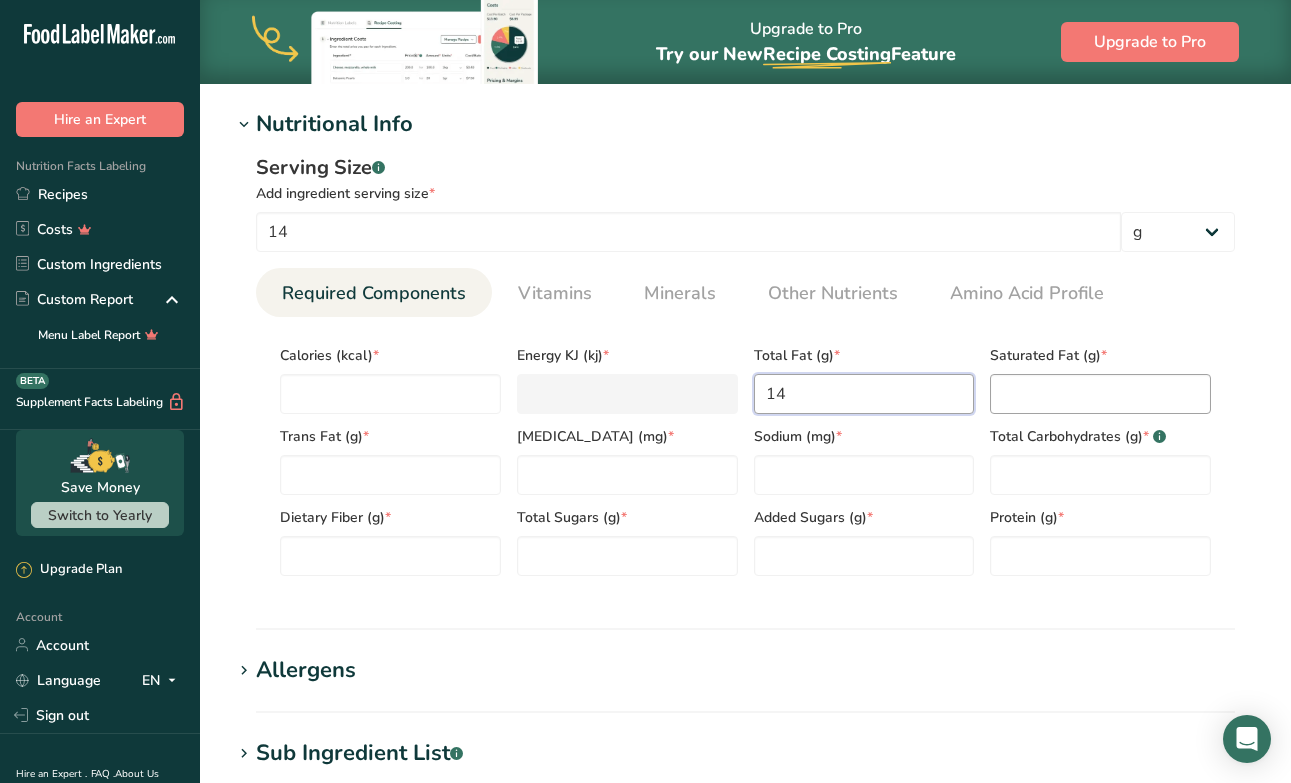 type on "14" 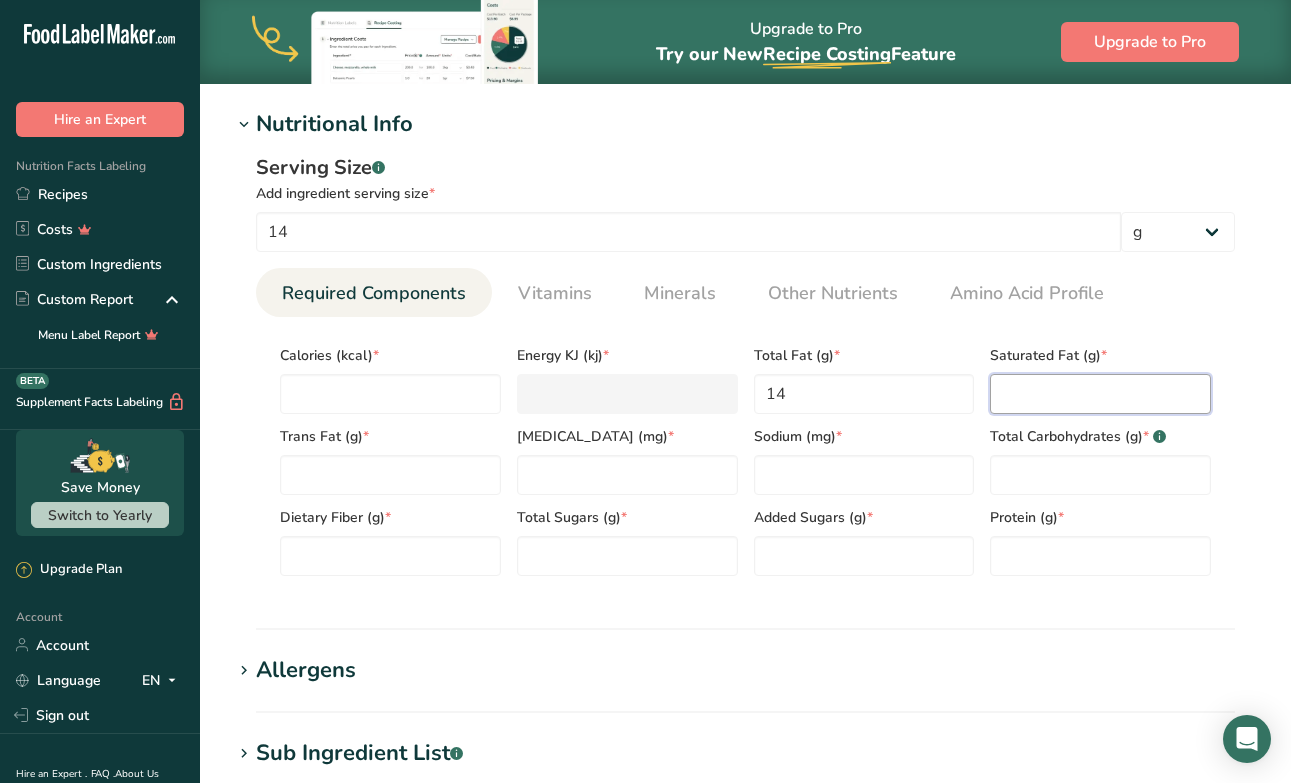 click at bounding box center (1100, 394) 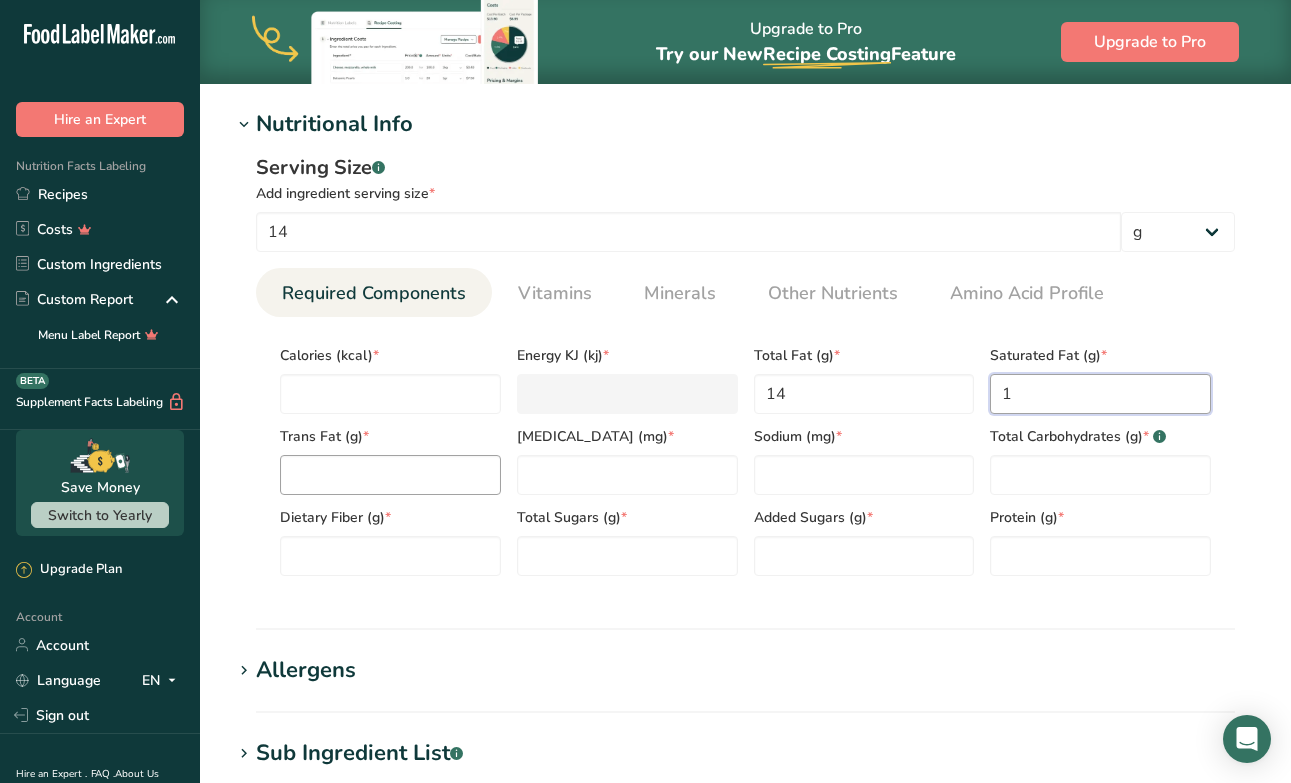 type on "1" 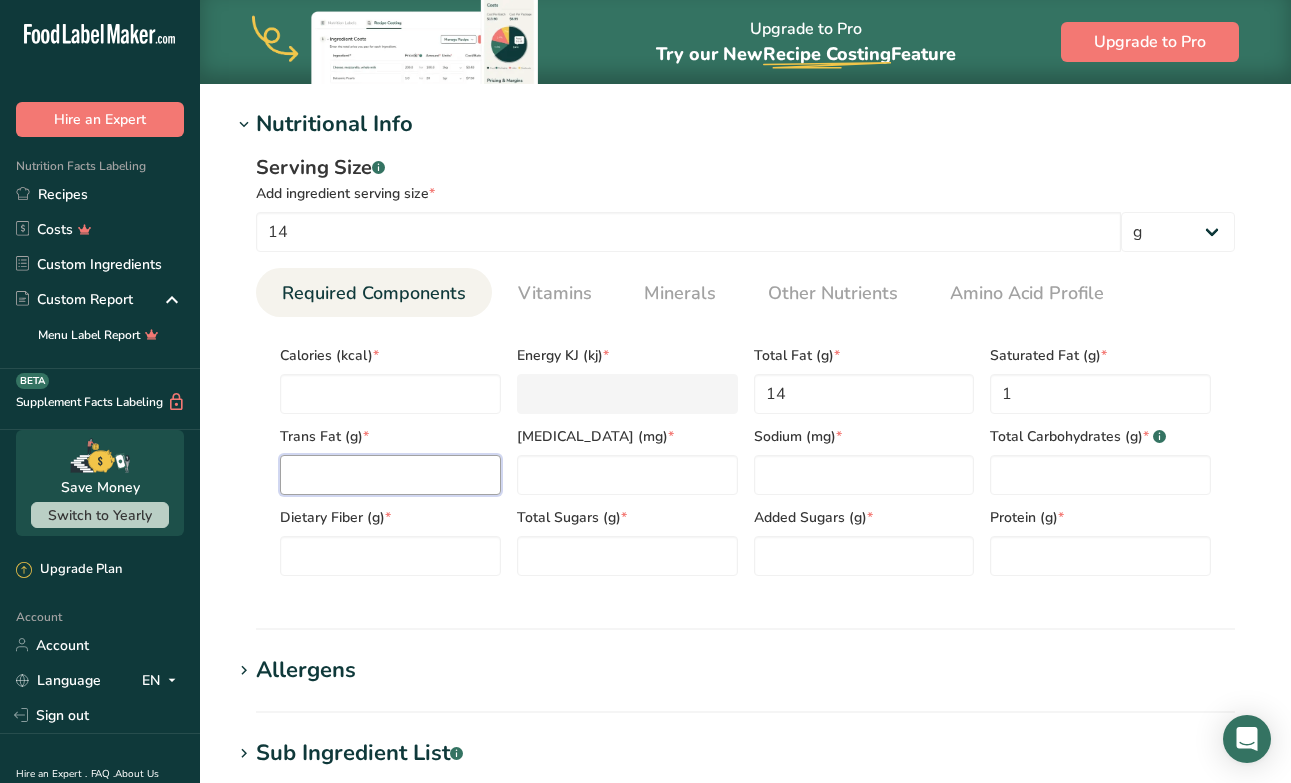 click at bounding box center (390, 475) 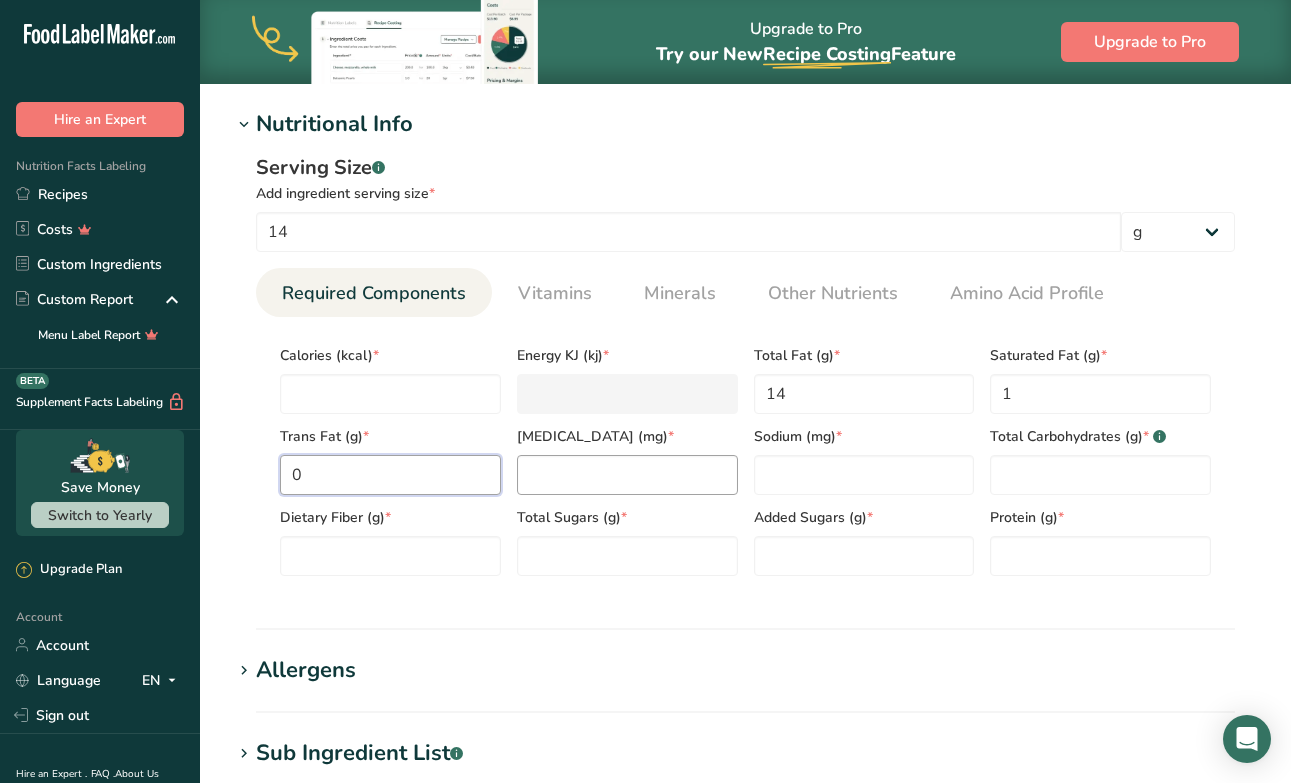 type on "0" 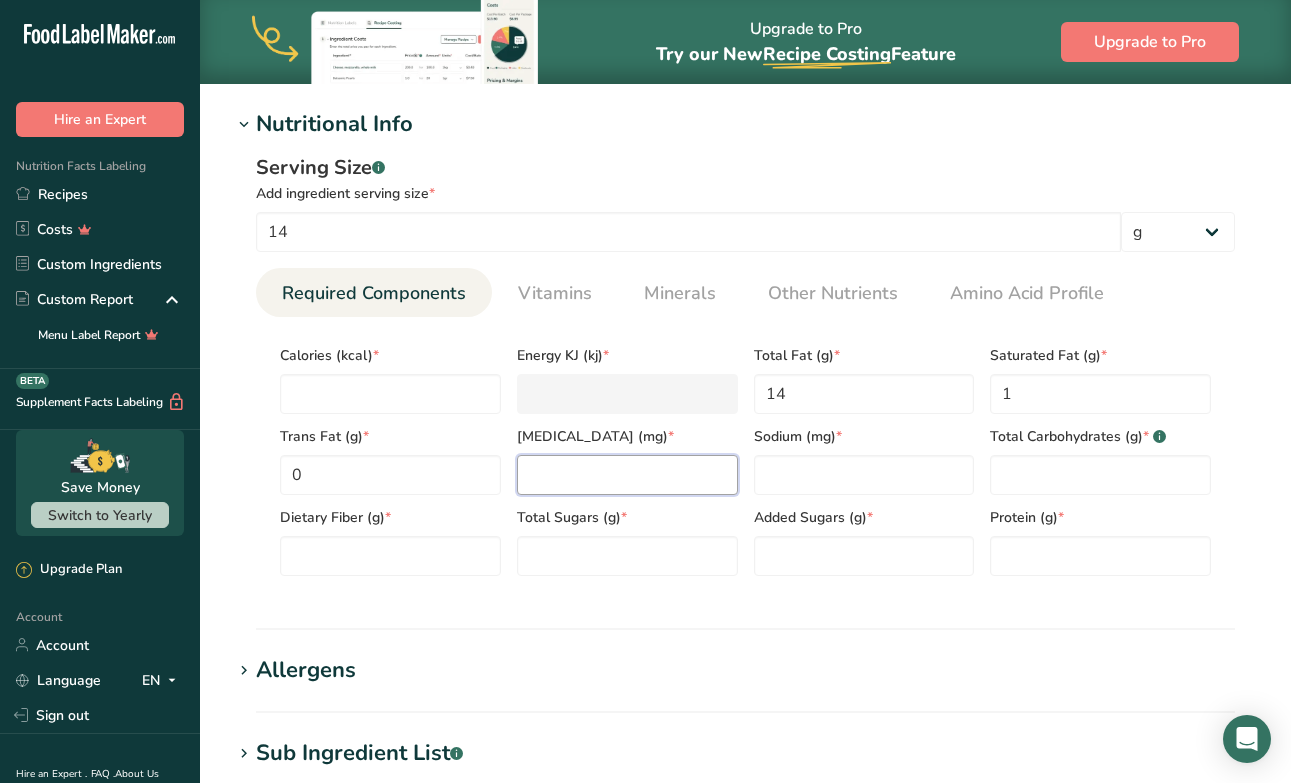 click at bounding box center [627, 475] 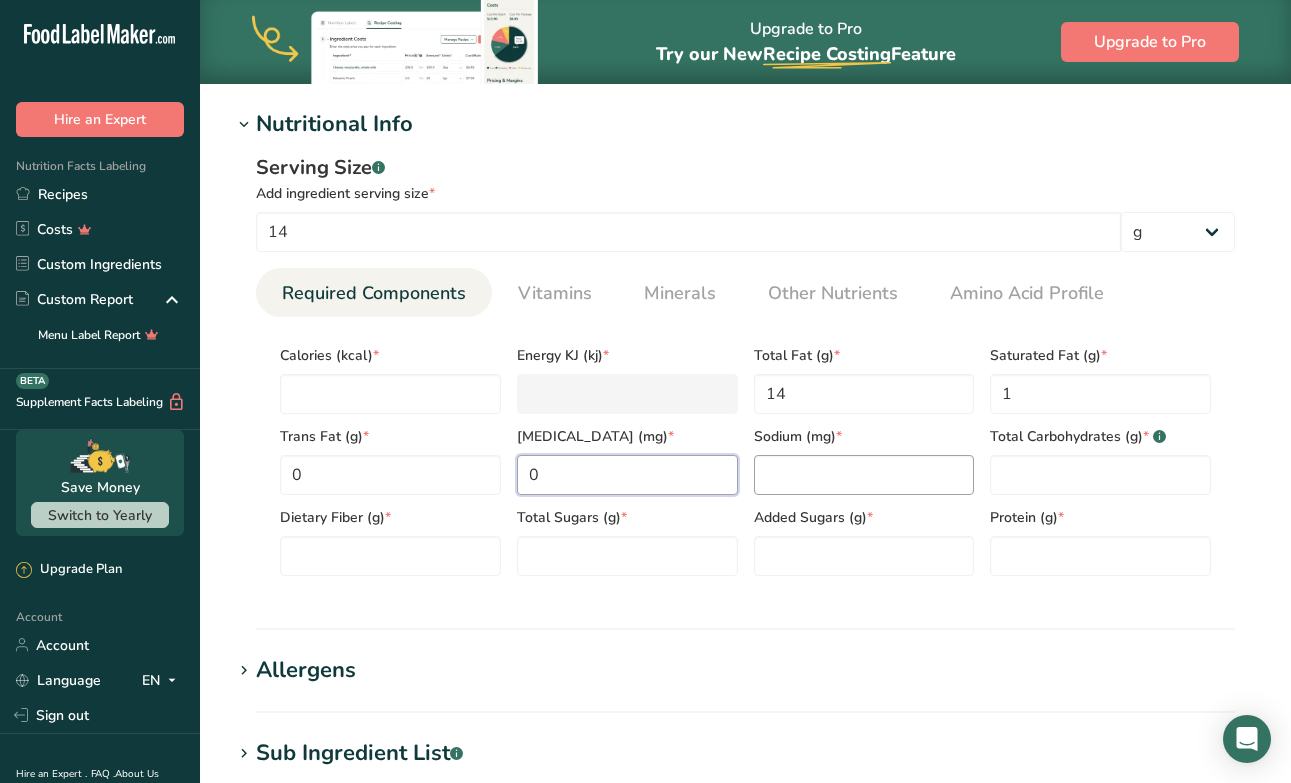 type on "0" 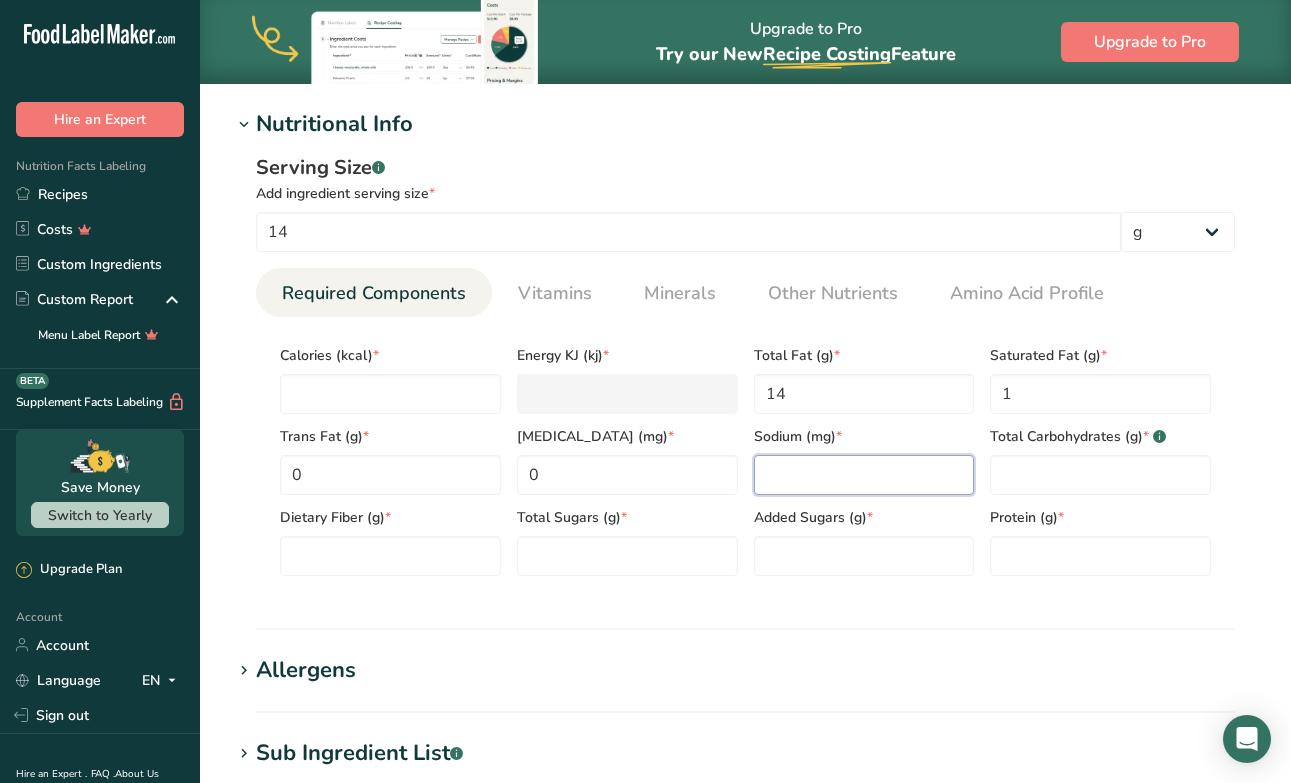 click at bounding box center (864, 475) 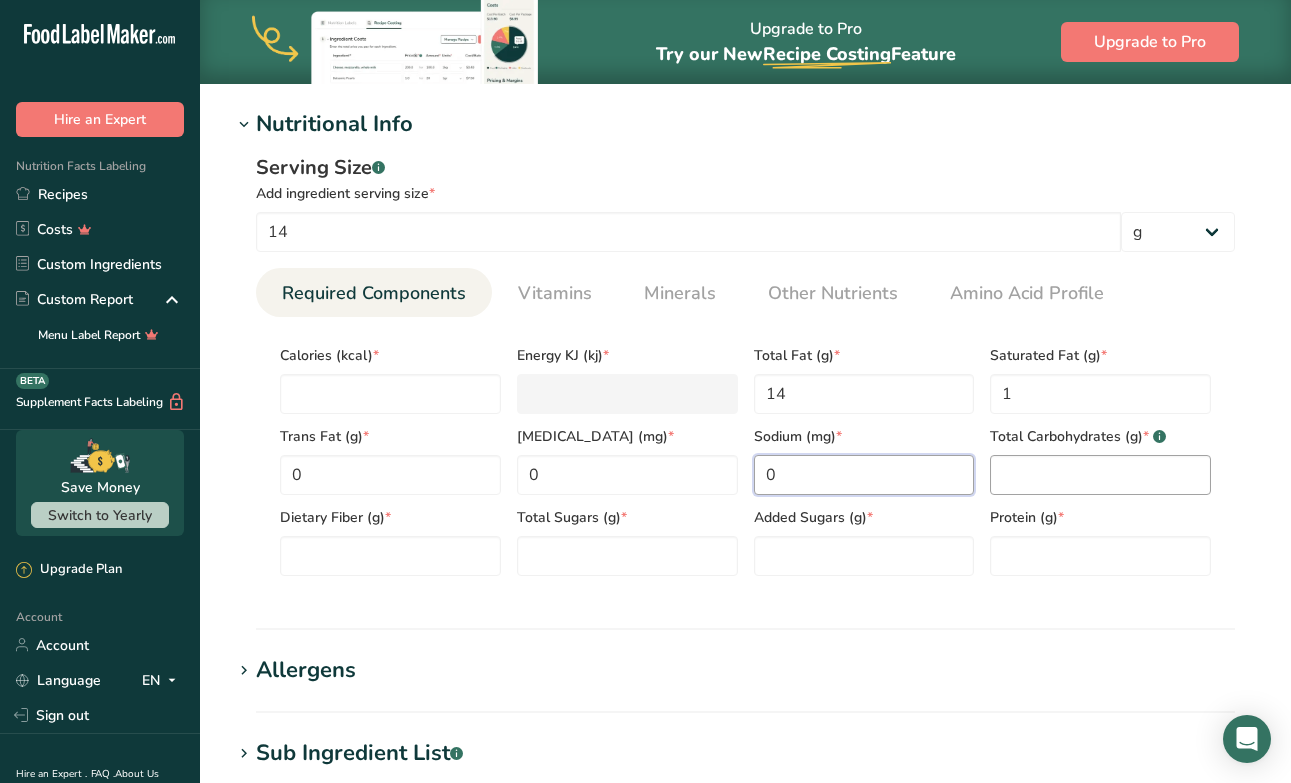 type on "0" 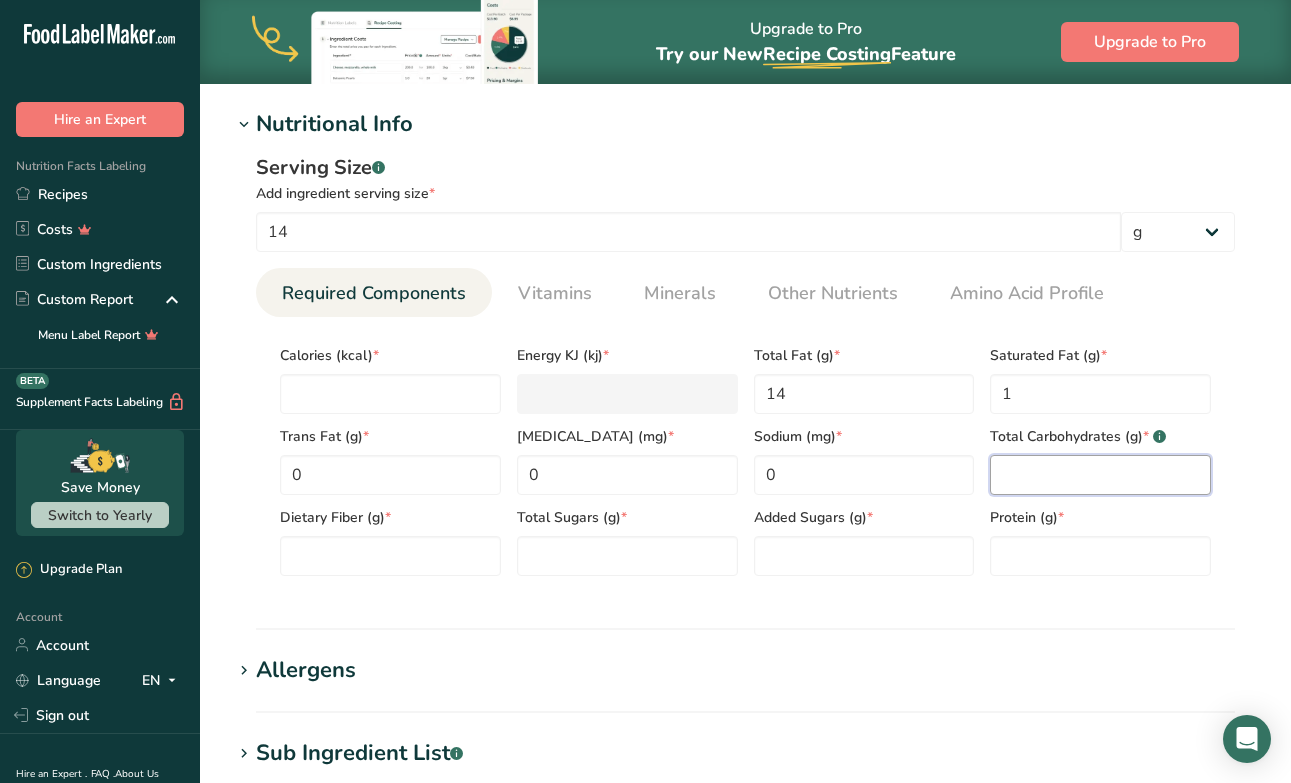click at bounding box center [1100, 475] 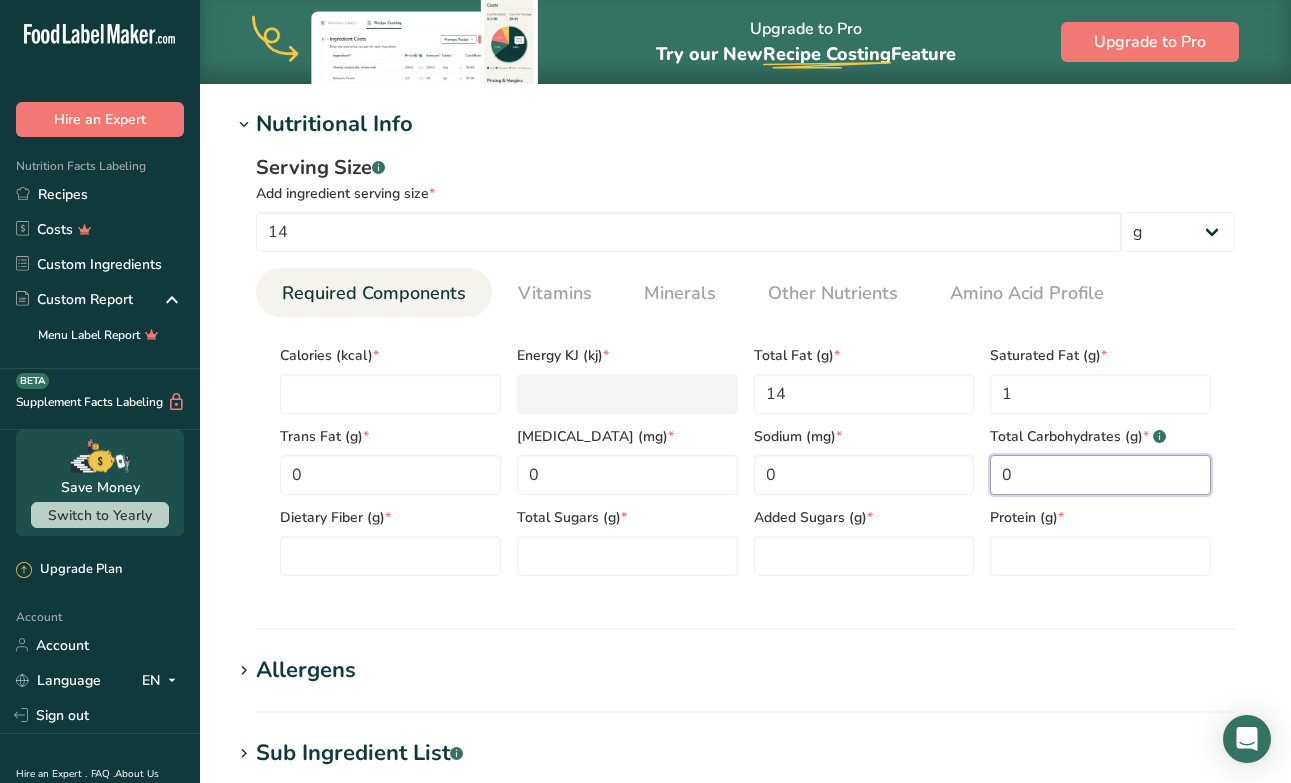 type on "0" 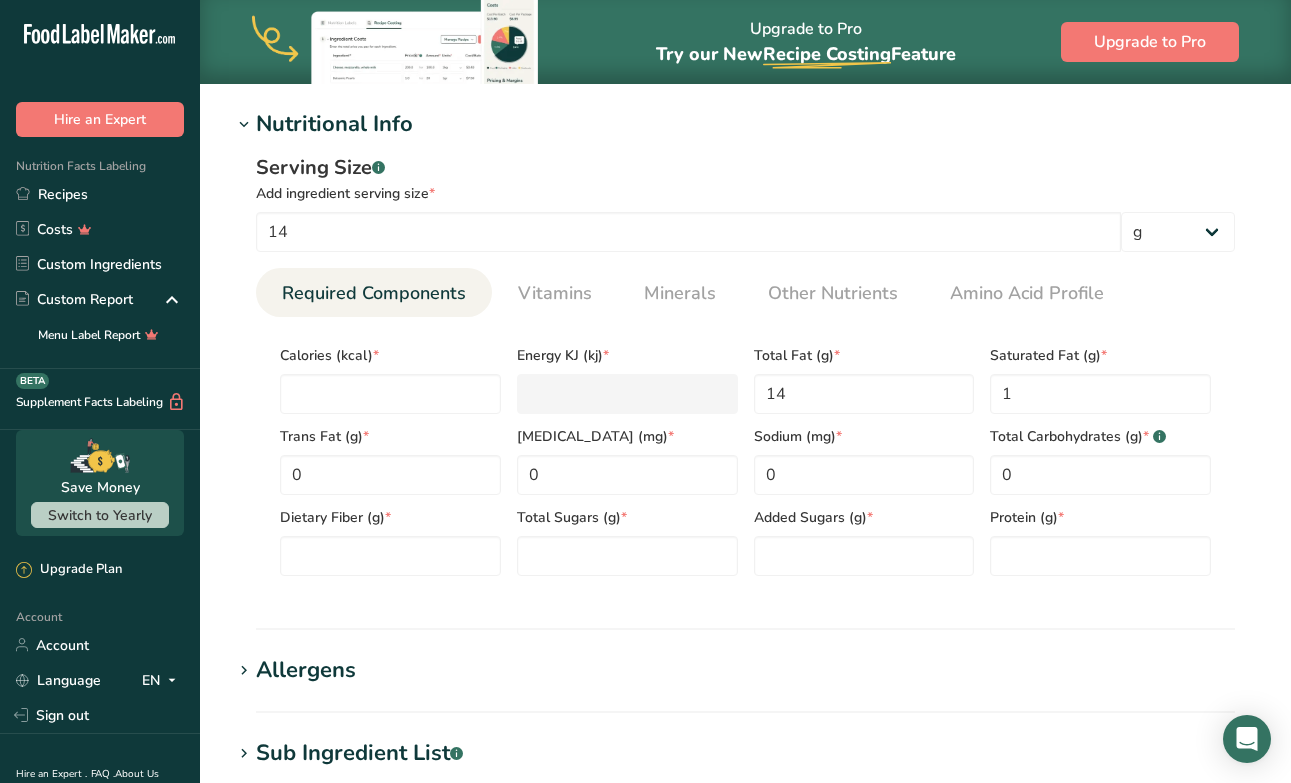 click on "Allergens" at bounding box center (745, 670) 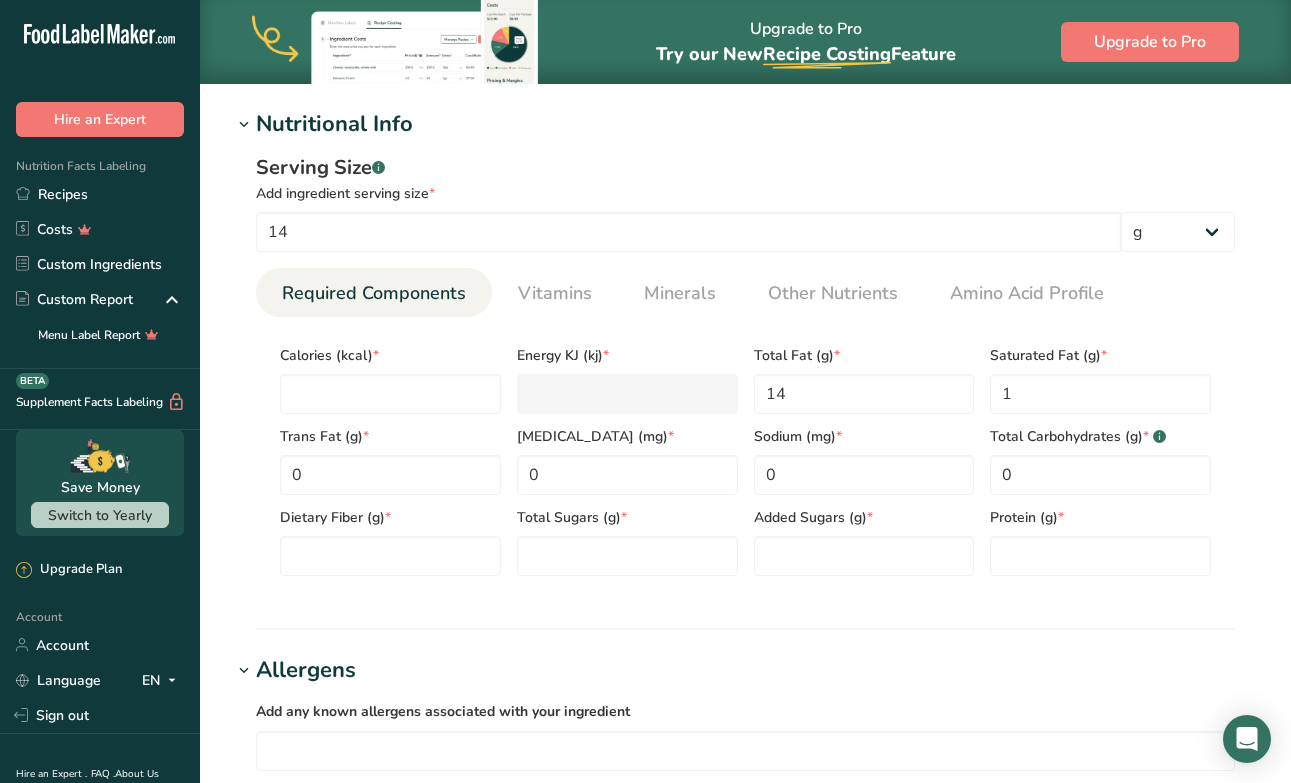 click on "Calories
(kcal) *
Energy KJ
(kj) *
Total Fat
(g) *     14
Saturated Fat
(g) *     1
Trans Fat
(g) *     0
[MEDICAL_DATA]
(mg) *     0
Sodium
(mg) *     0
Total Carbohydrates
(g) *   .a-a{fill:#347362;}.b-a{fill:#fff;}           0
Dietary Fiber
(g) *
Total Sugars
(g) *
Added Sugars
(g) *
Protein
(g) *
[MEDICAL_DATA]
(mcg)
Vitamin A, RAE
(mcg)
Vitamin C
(mg)
[MEDICAL_DATA]
(mg)" at bounding box center [745, 454] 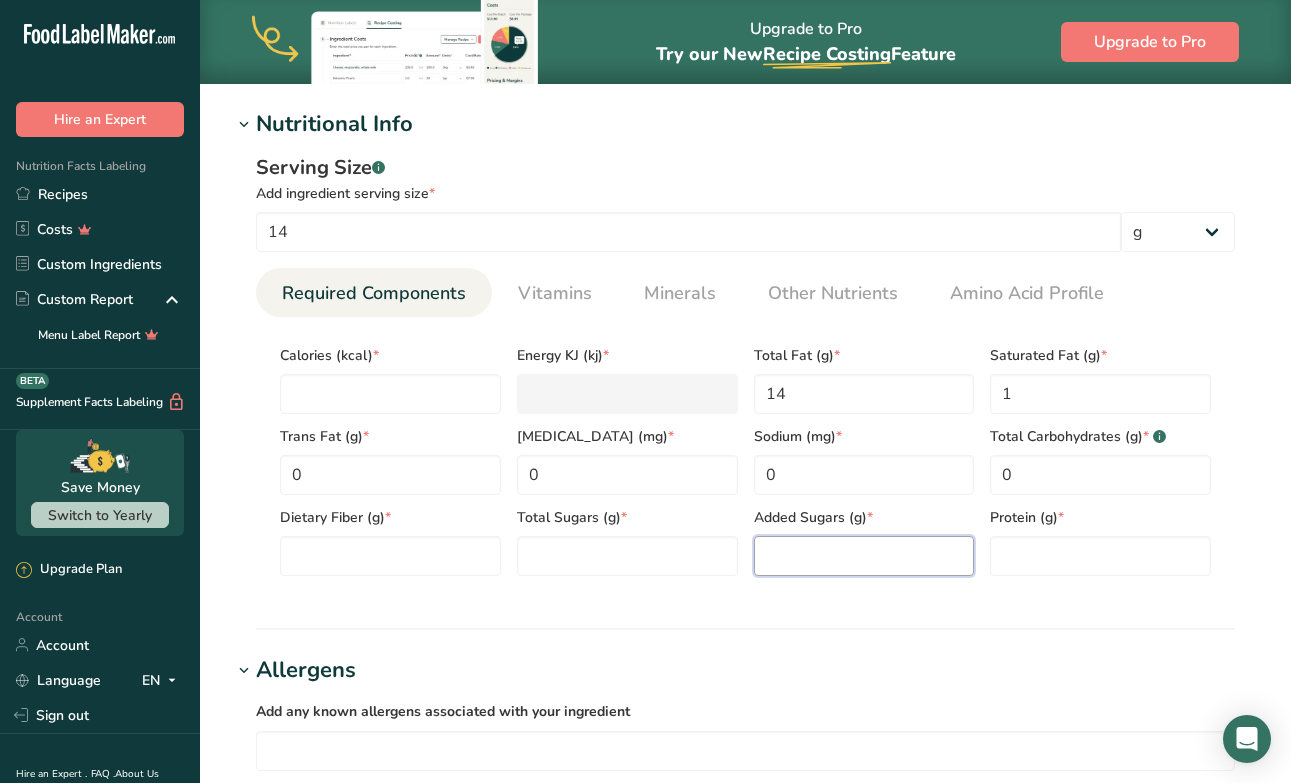 click at bounding box center [864, 556] 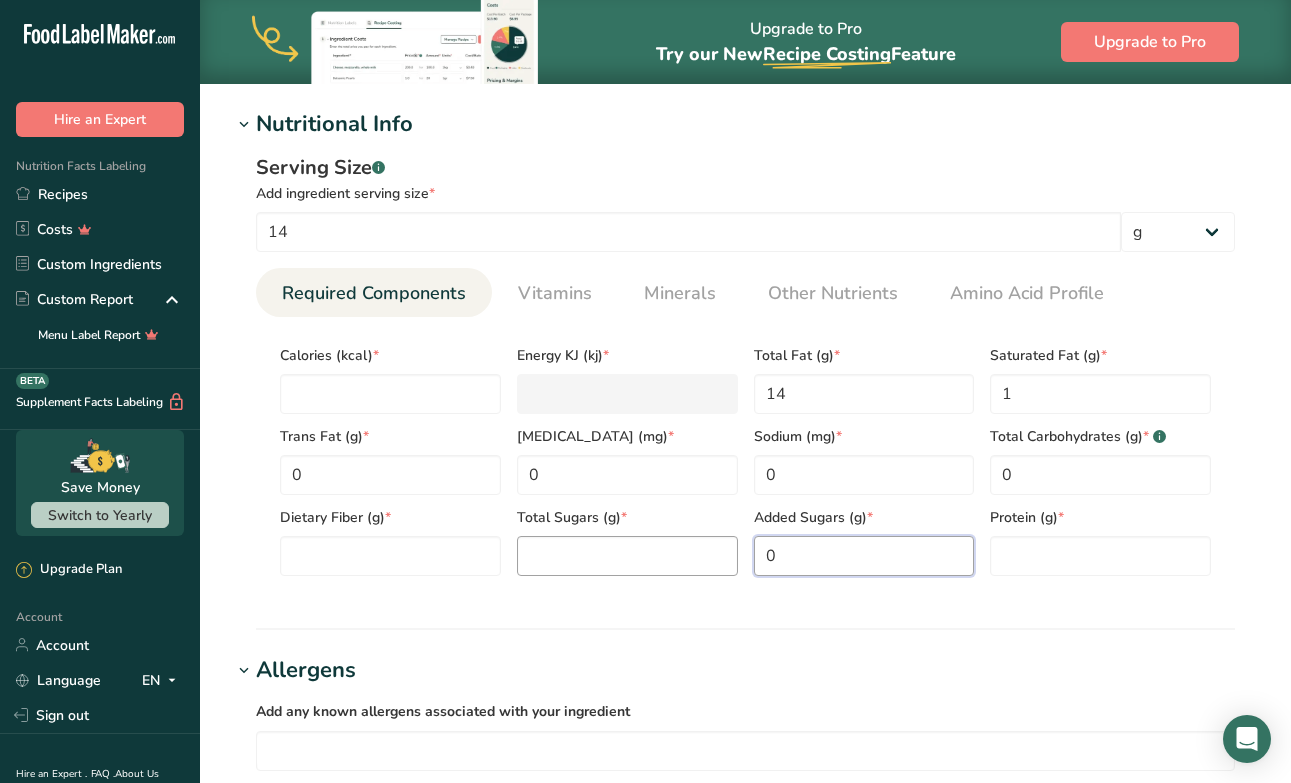 type on "0" 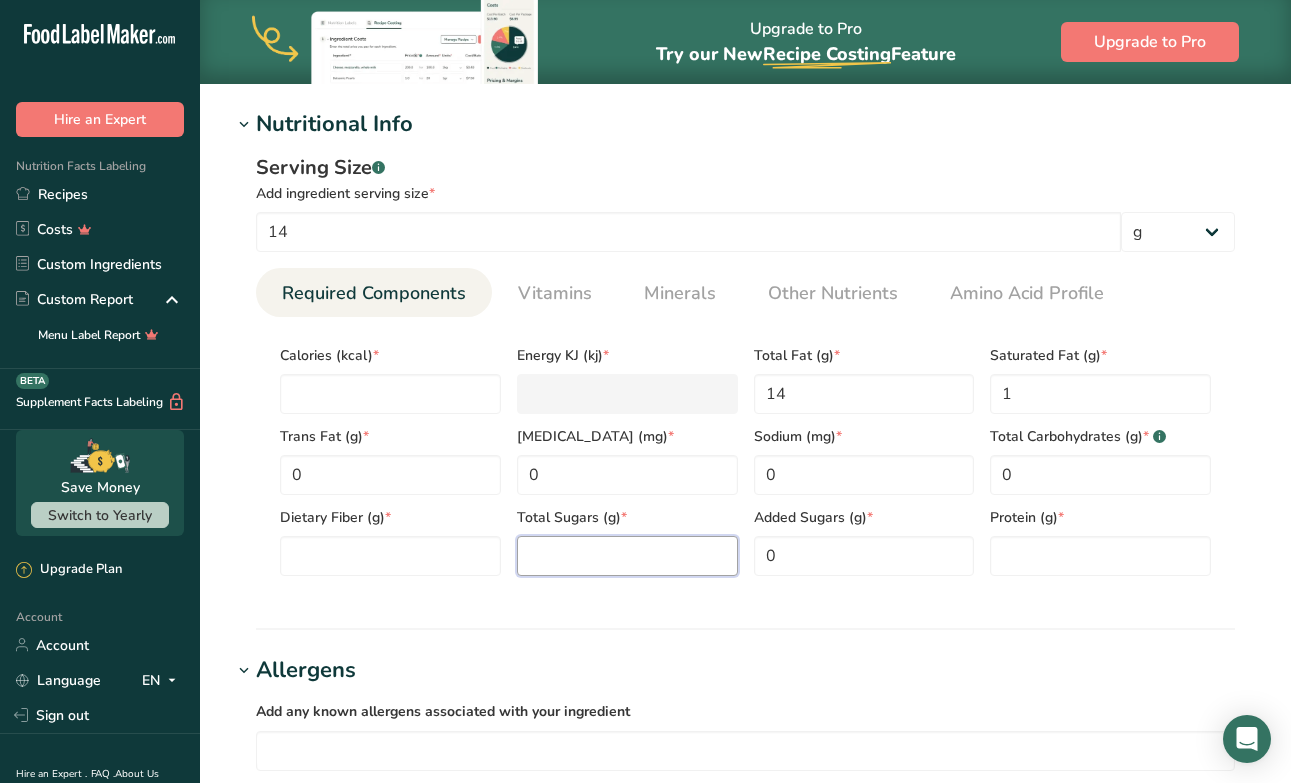 click at bounding box center (627, 556) 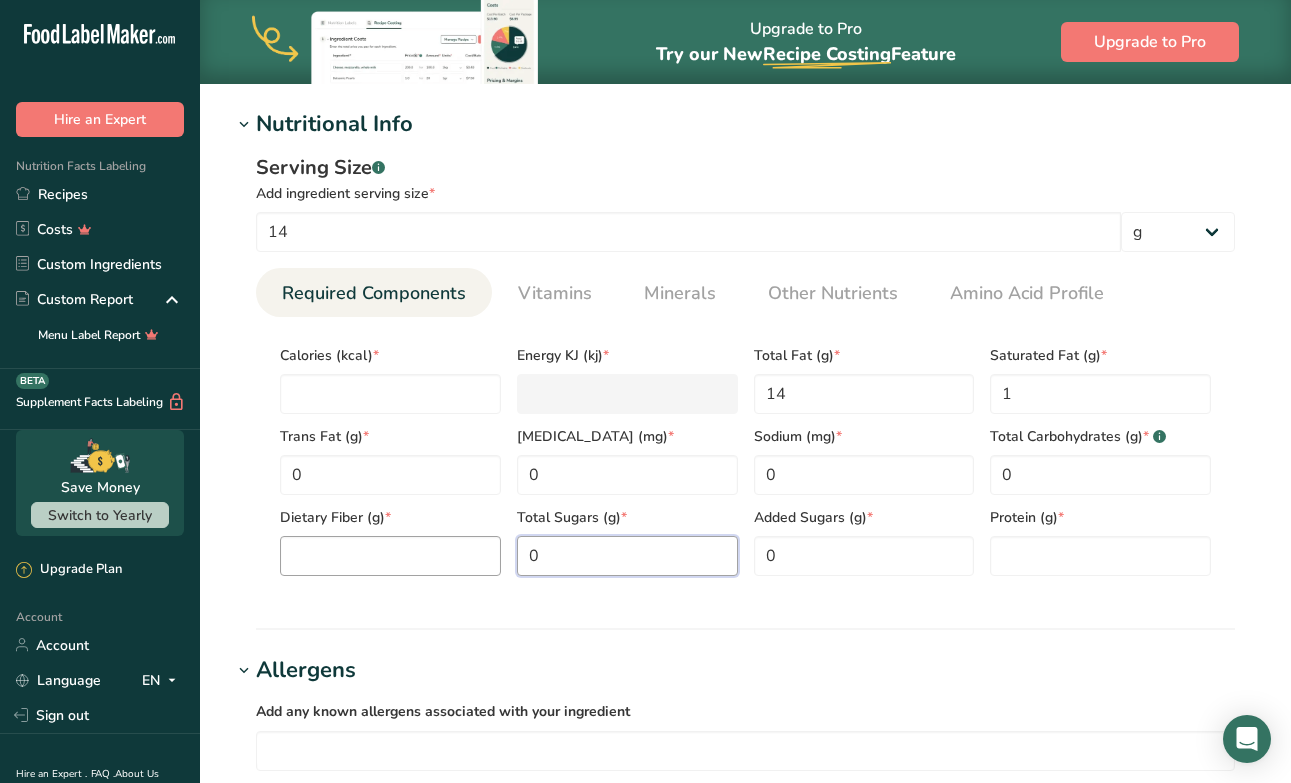 type on "0" 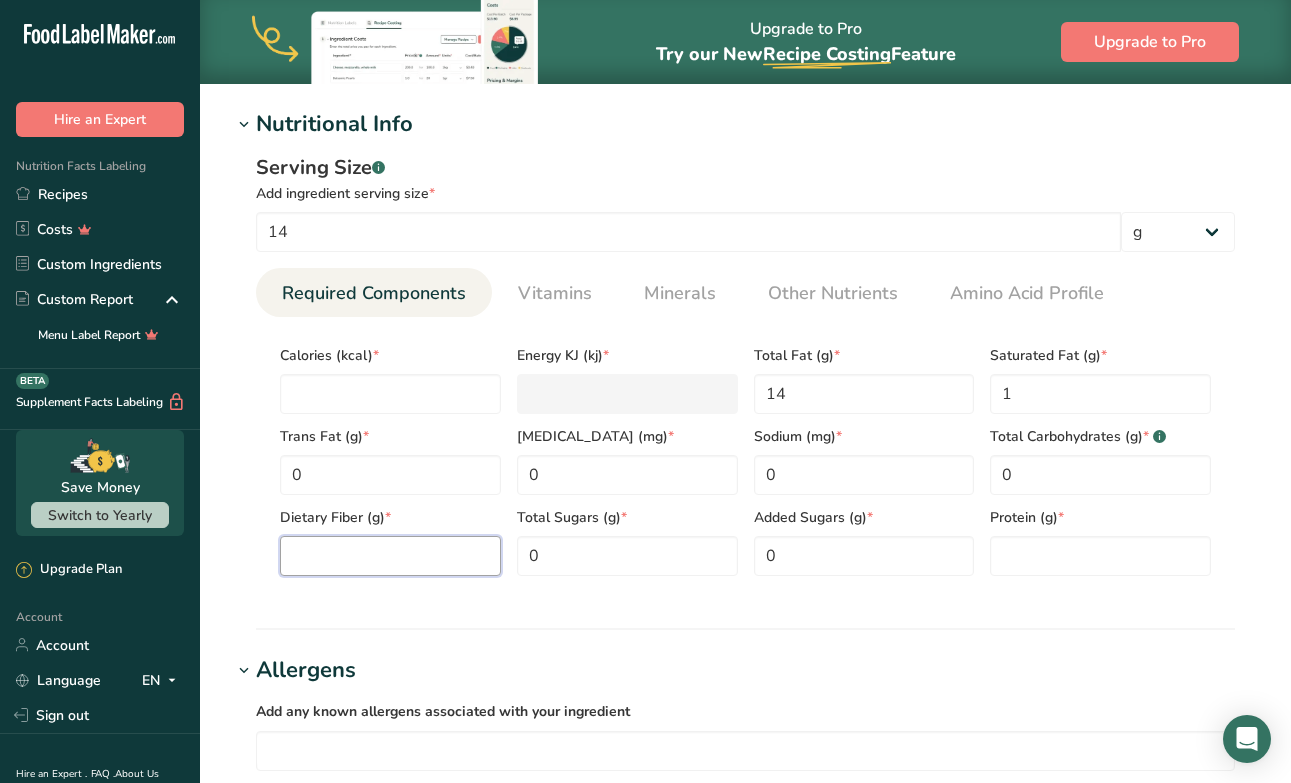 click at bounding box center [390, 556] 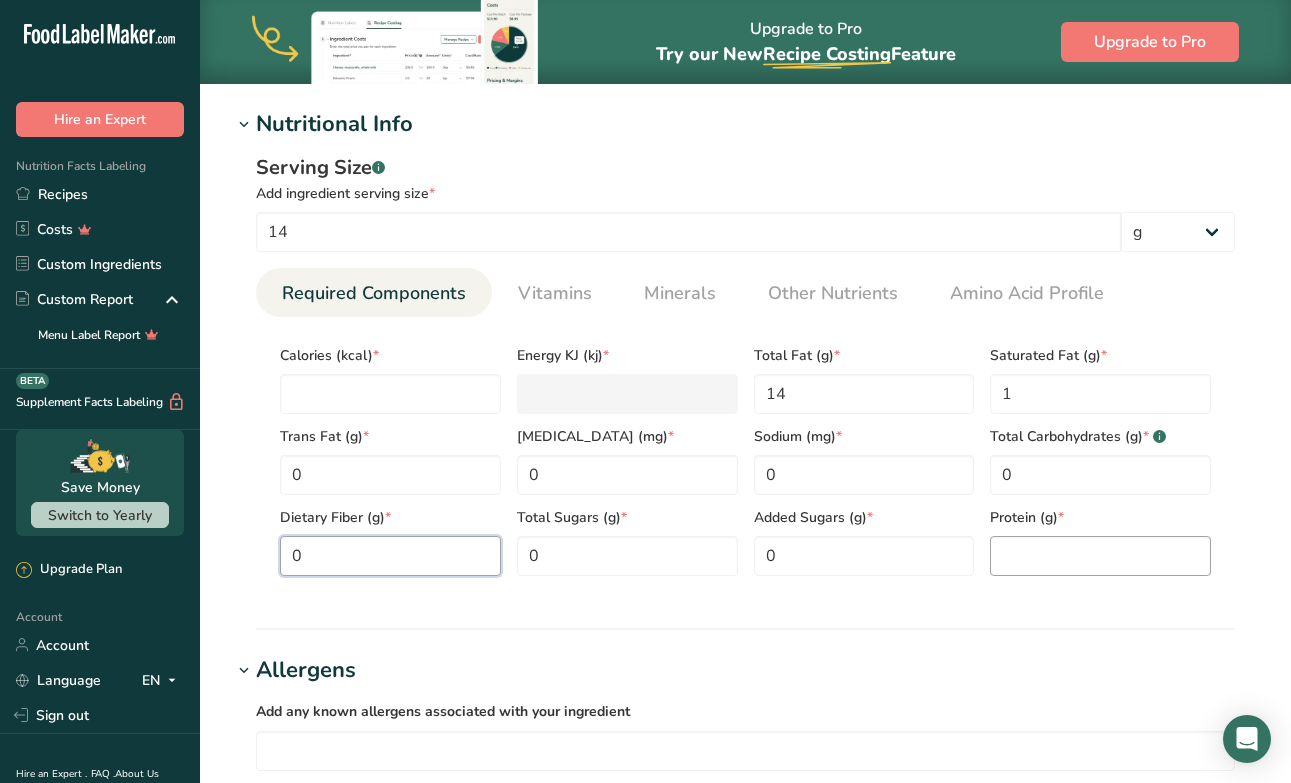 type on "0" 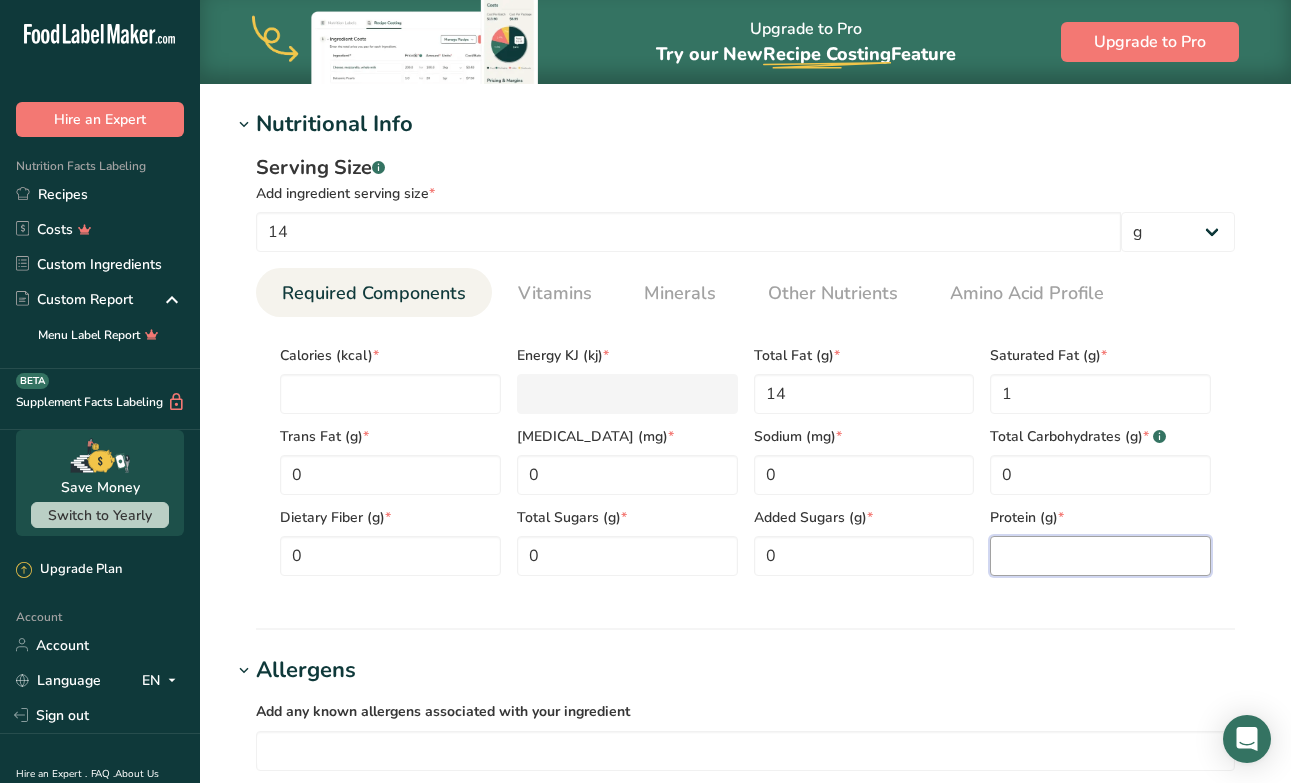 click at bounding box center [1100, 556] 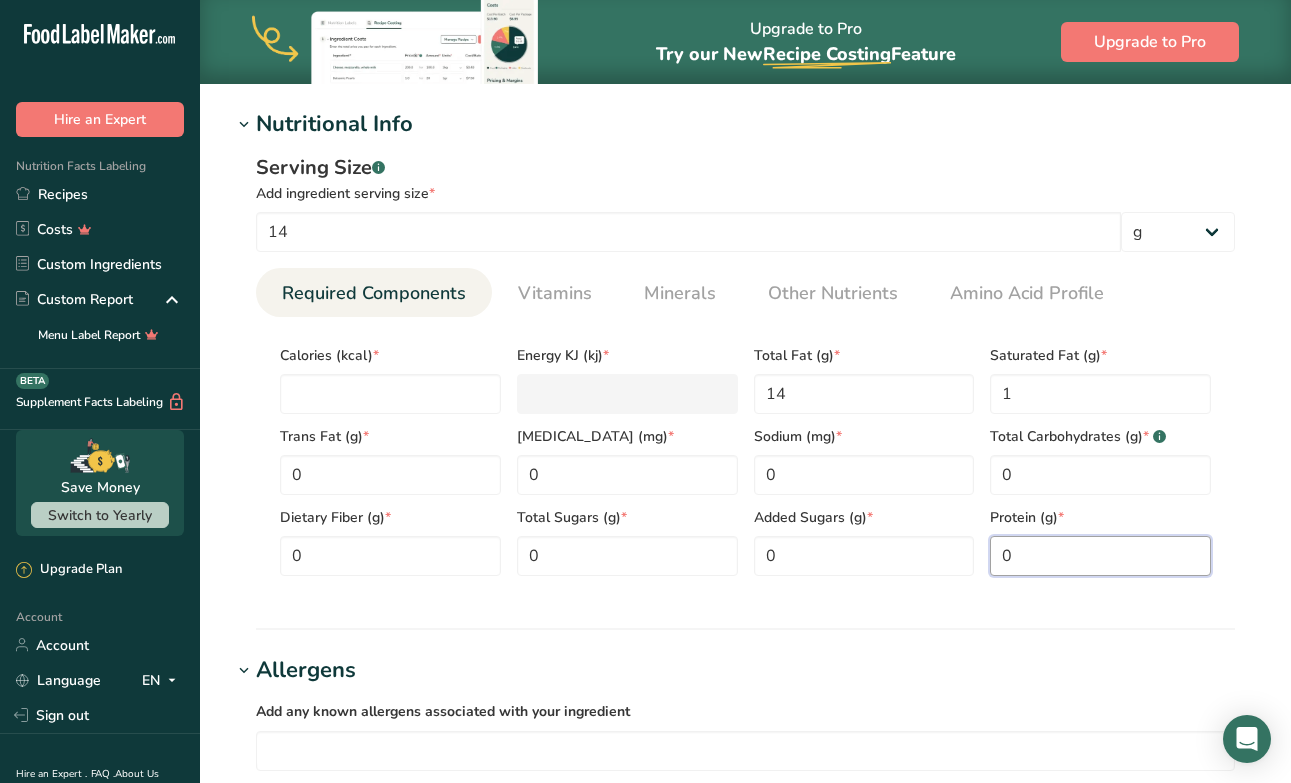 type on "0" 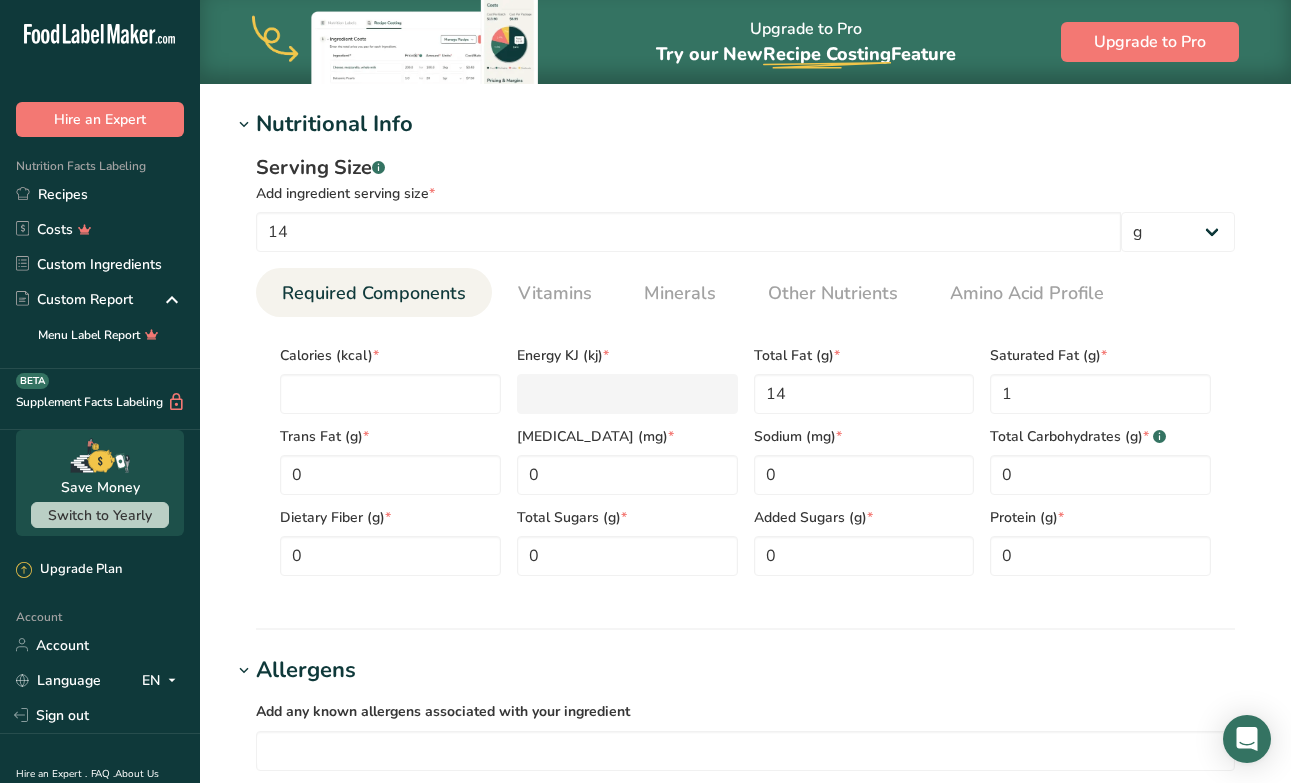 click on "Serving Size
.a-a{fill:#347362;}.b-a{fill:#fff;}
Add ingredient serving size *   14
g
kg
mg
mcg
lb
oz
l
mL
fl oz
tbsp
tsp
cup
qt
gallon
Required Components Vitamins Minerals Other Nutrients Amino Acid Profile
Calories
(kcal) *
Energy KJ
(kj) *
Total Fat
(g) *     14
Saturated Fat
(g) *     1 *" at bounding box center [745, 372] 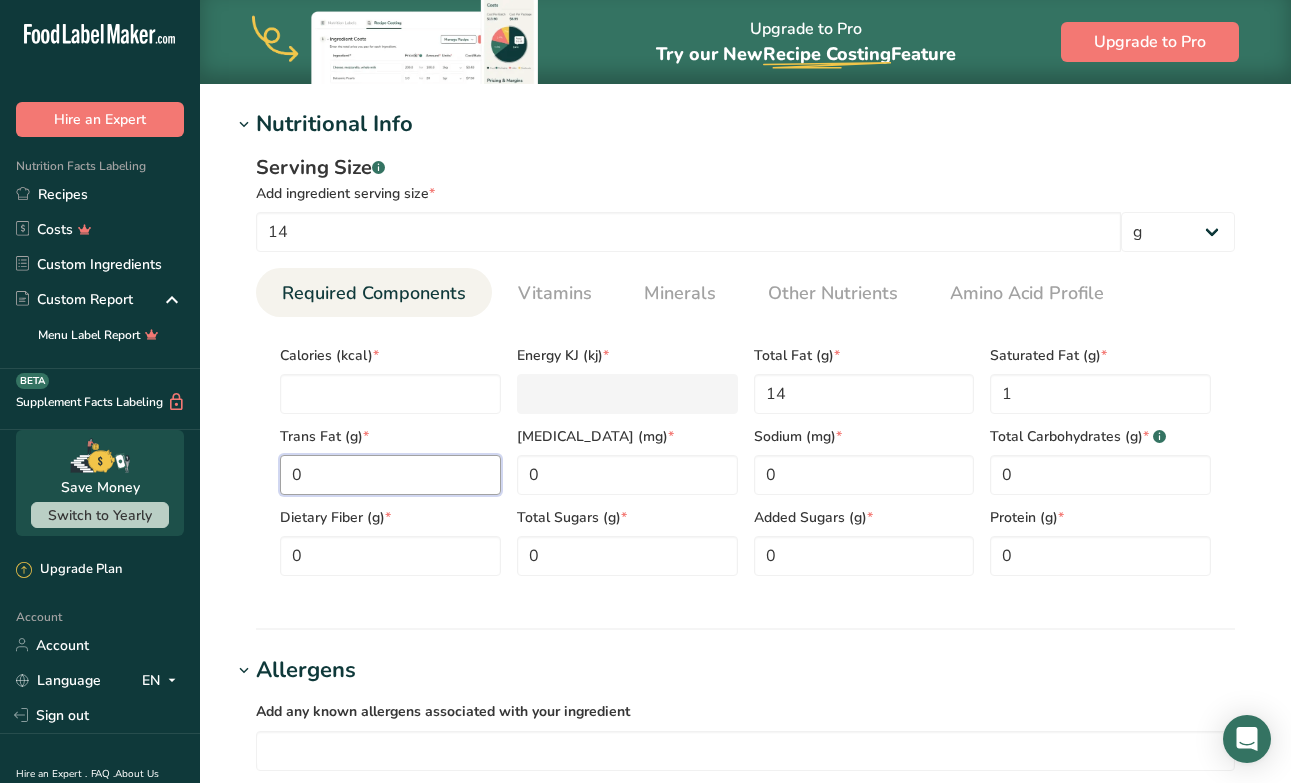 click on "0" at bounding box center [390, 475] 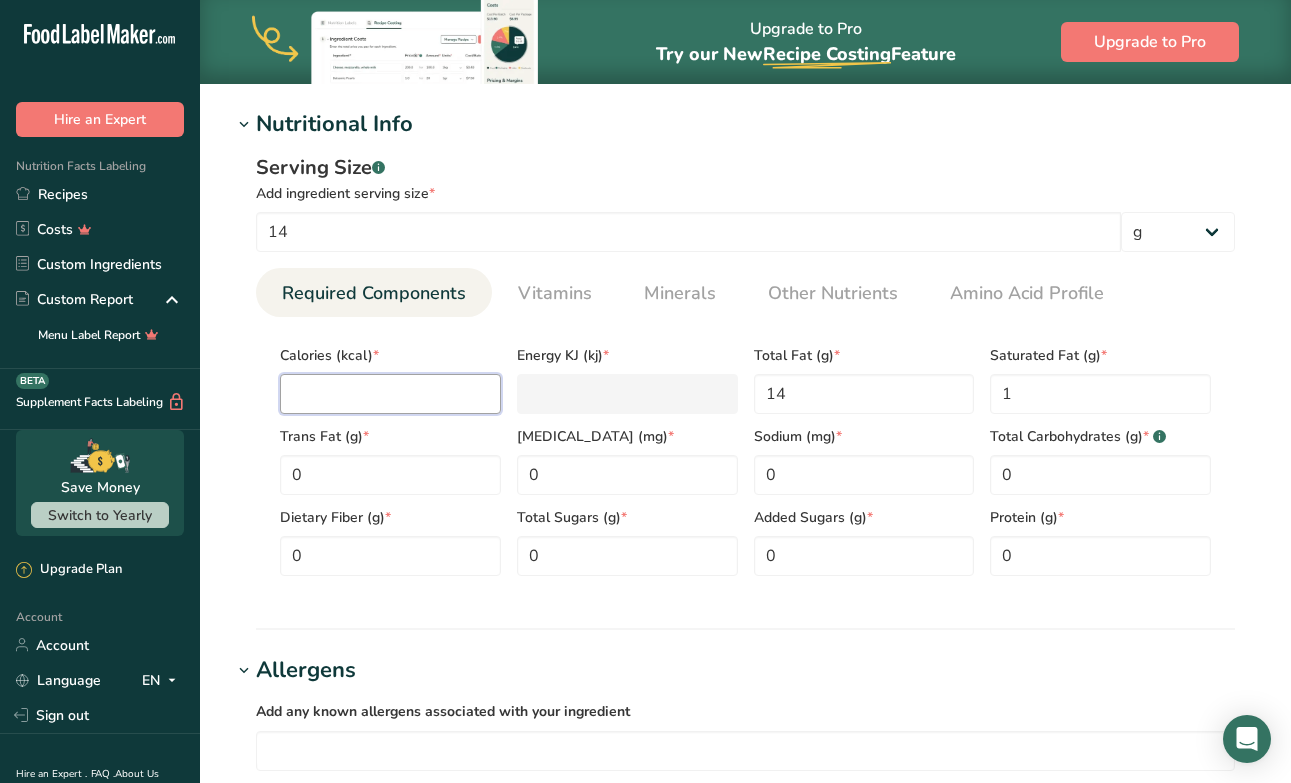 click at bounding box center (390, 394) 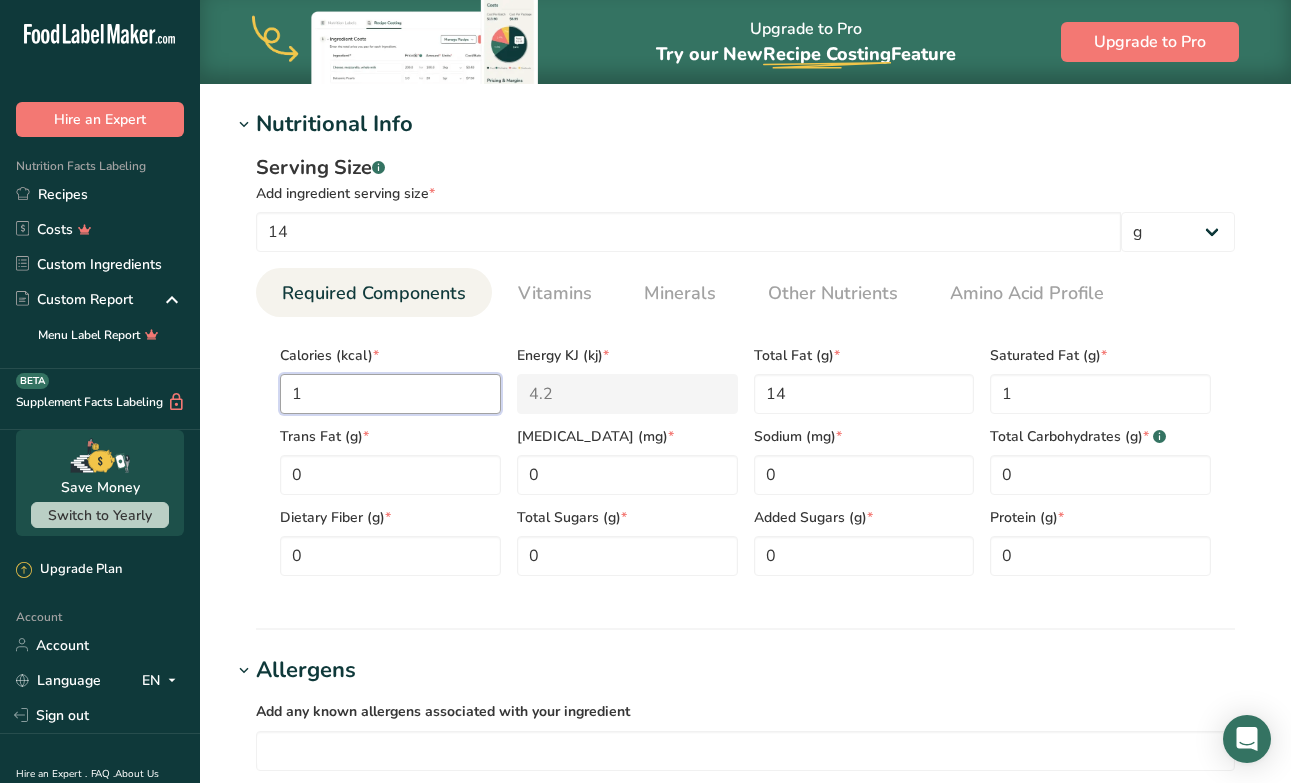 type on "12" 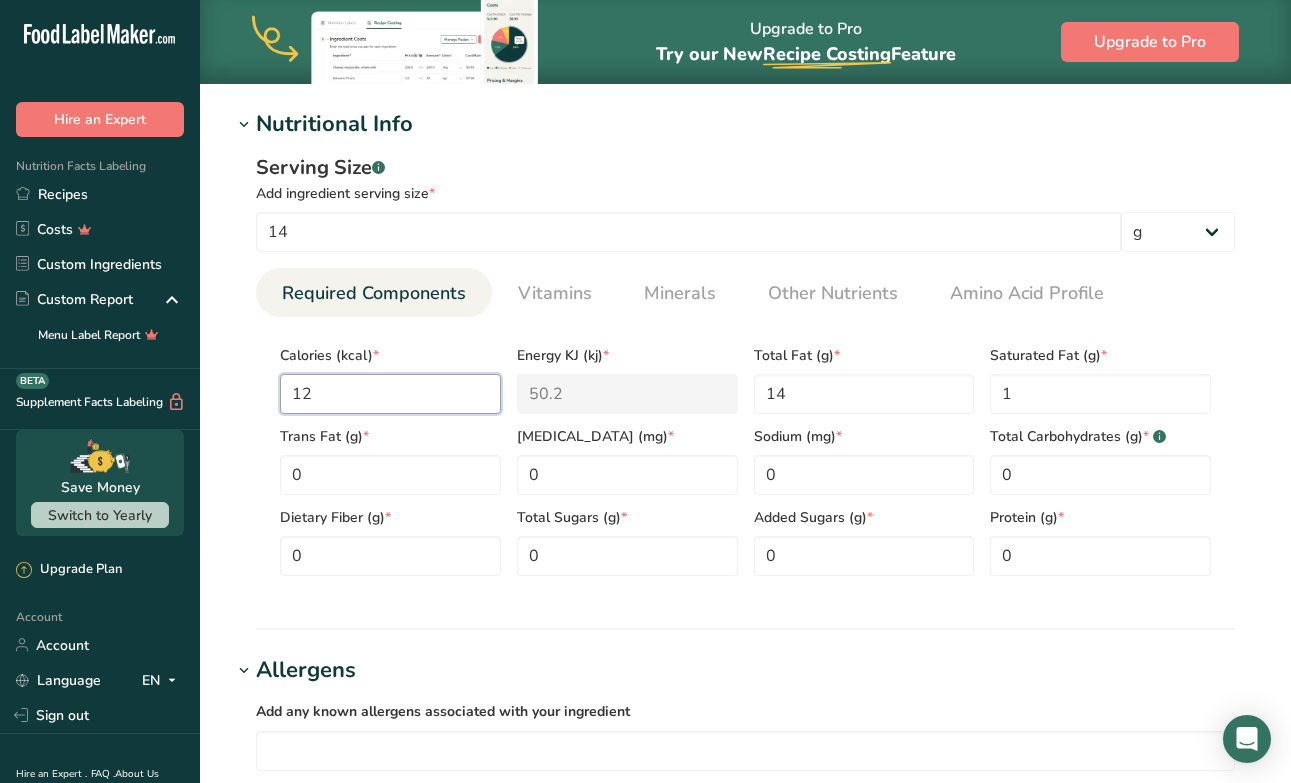 type on "120" 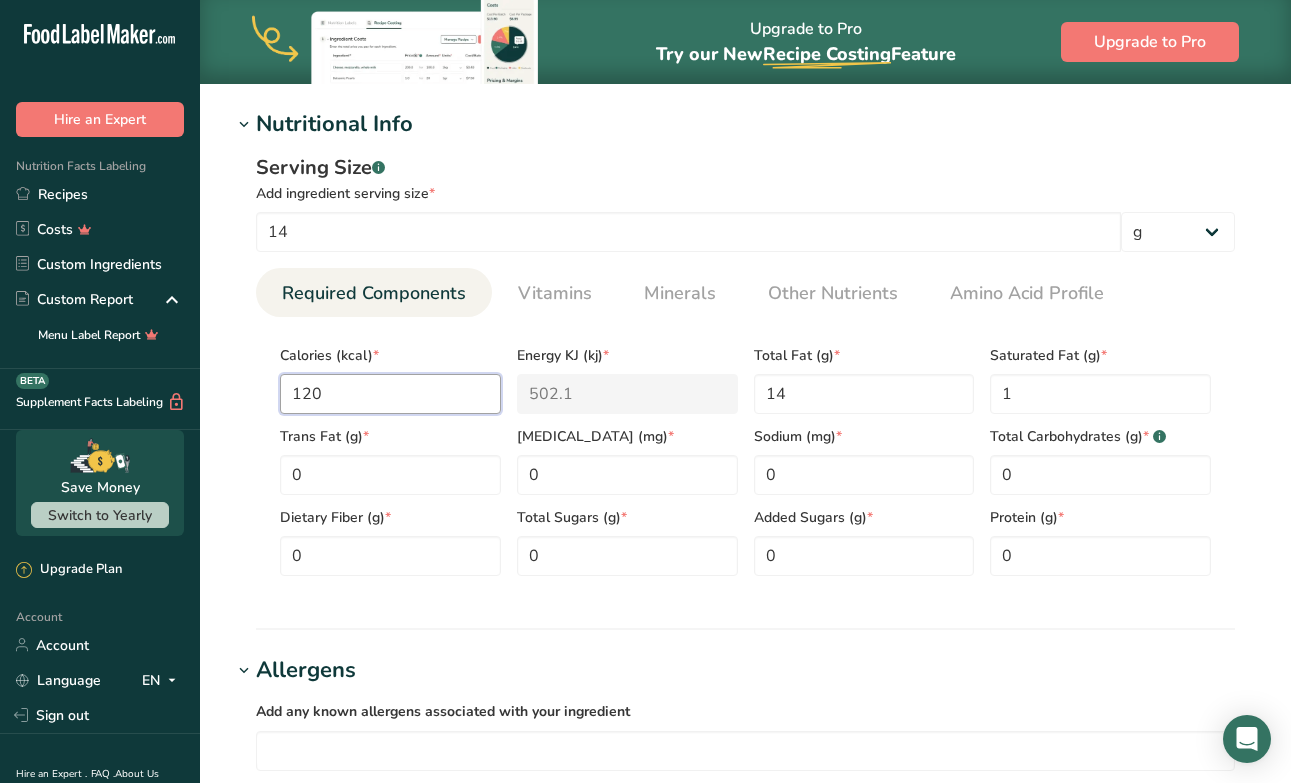 type on "120" 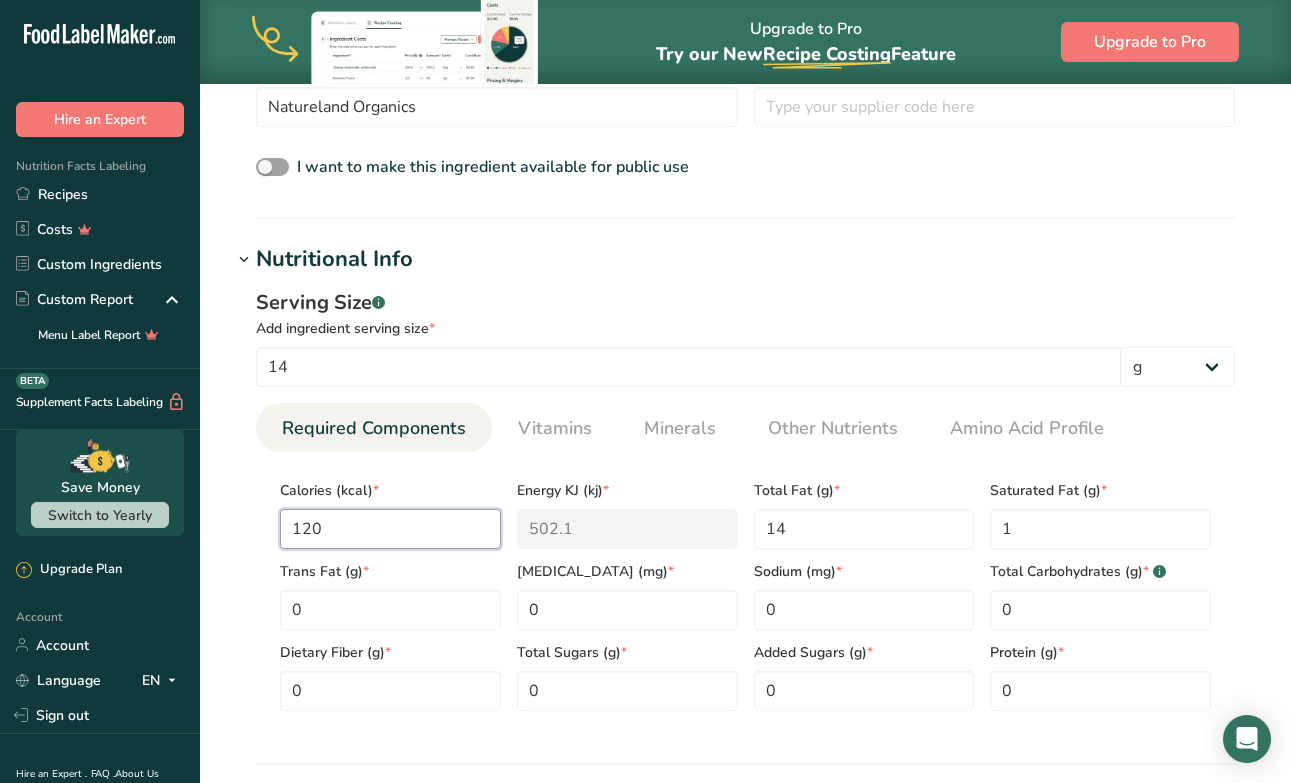scroll, scrollTop: 555, scrollLeft: 0, axis: vertical 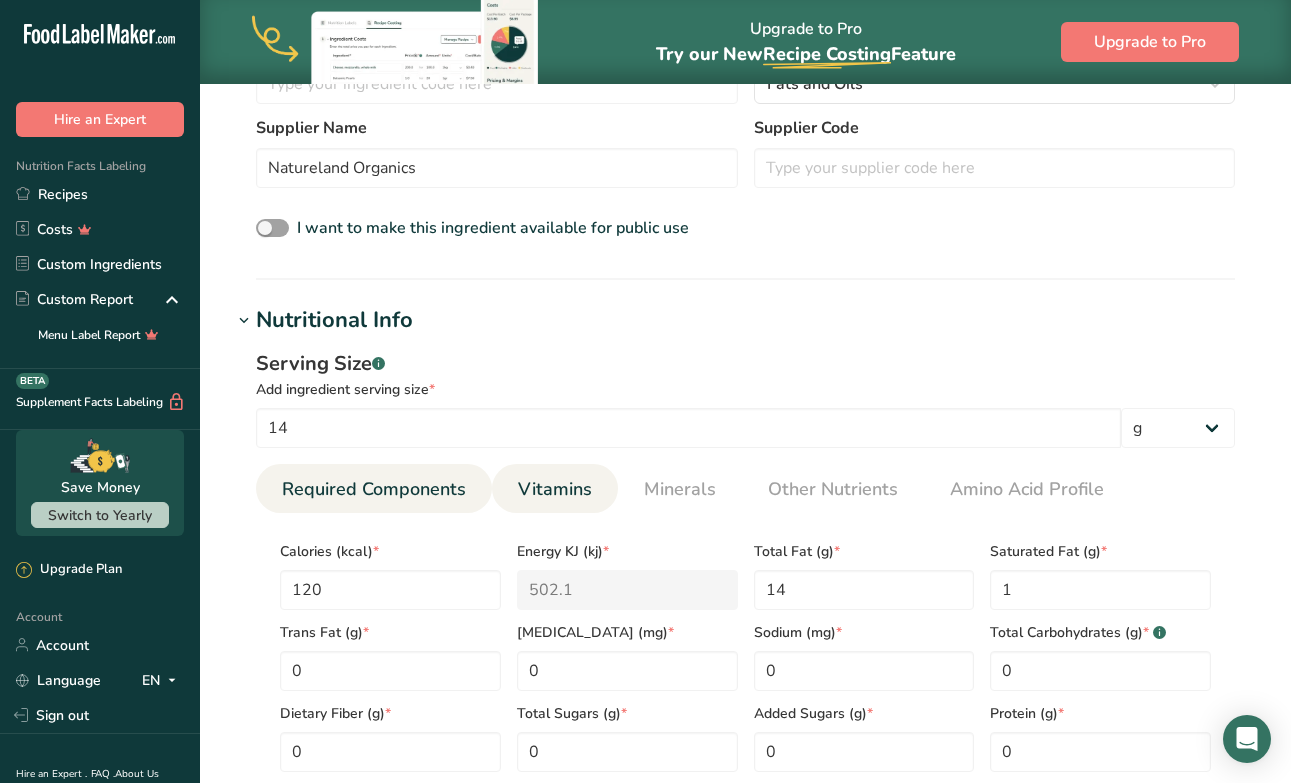 click on "Vitamins" at bounding box center [555, 489] 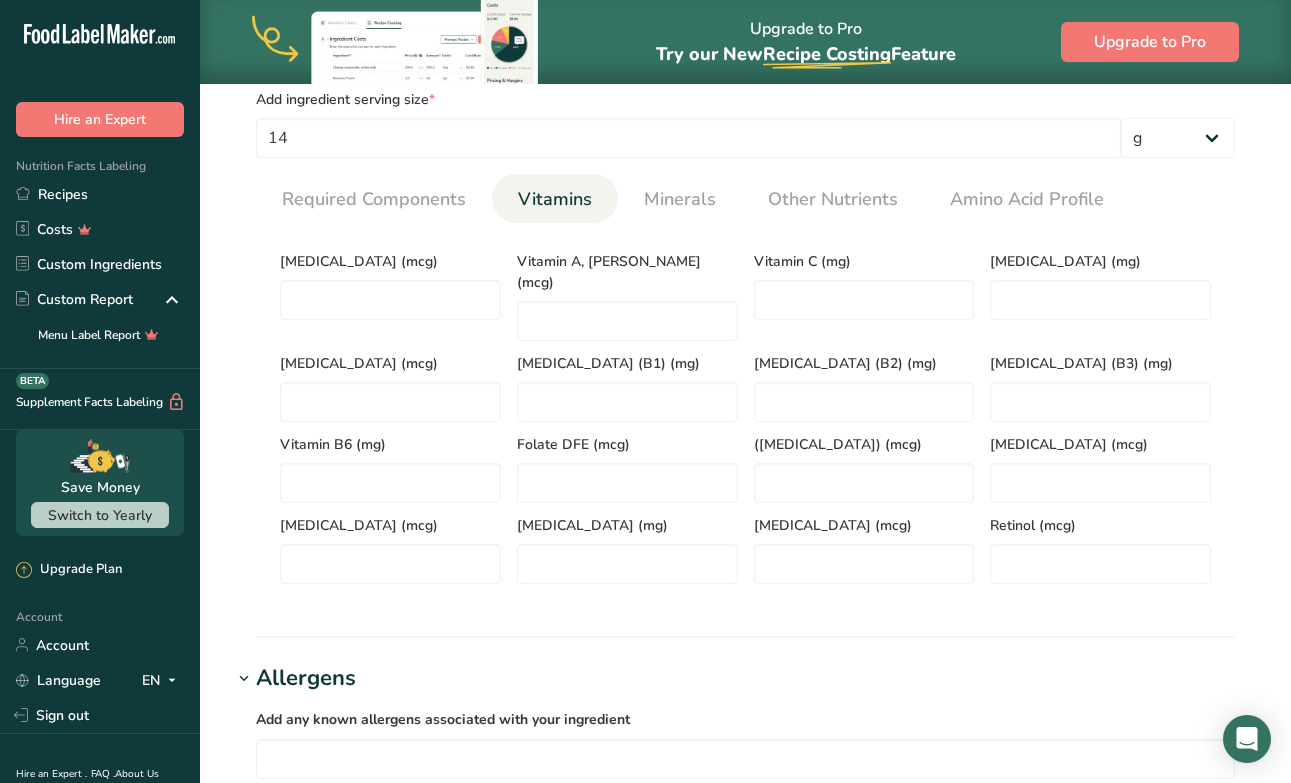scroll, scrollTop: 847, scrollLeft: 0, axis: vertical 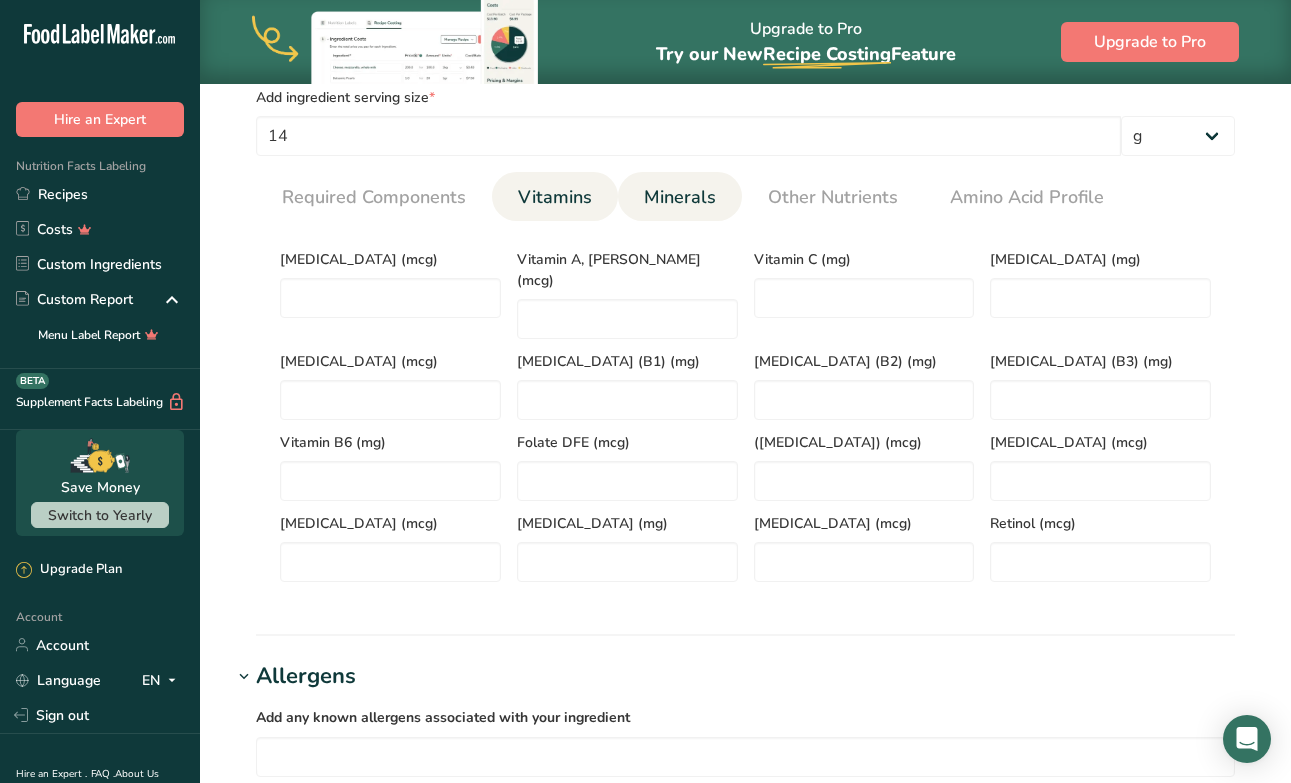 click on "Minerals" at bounding box center [680, 197] 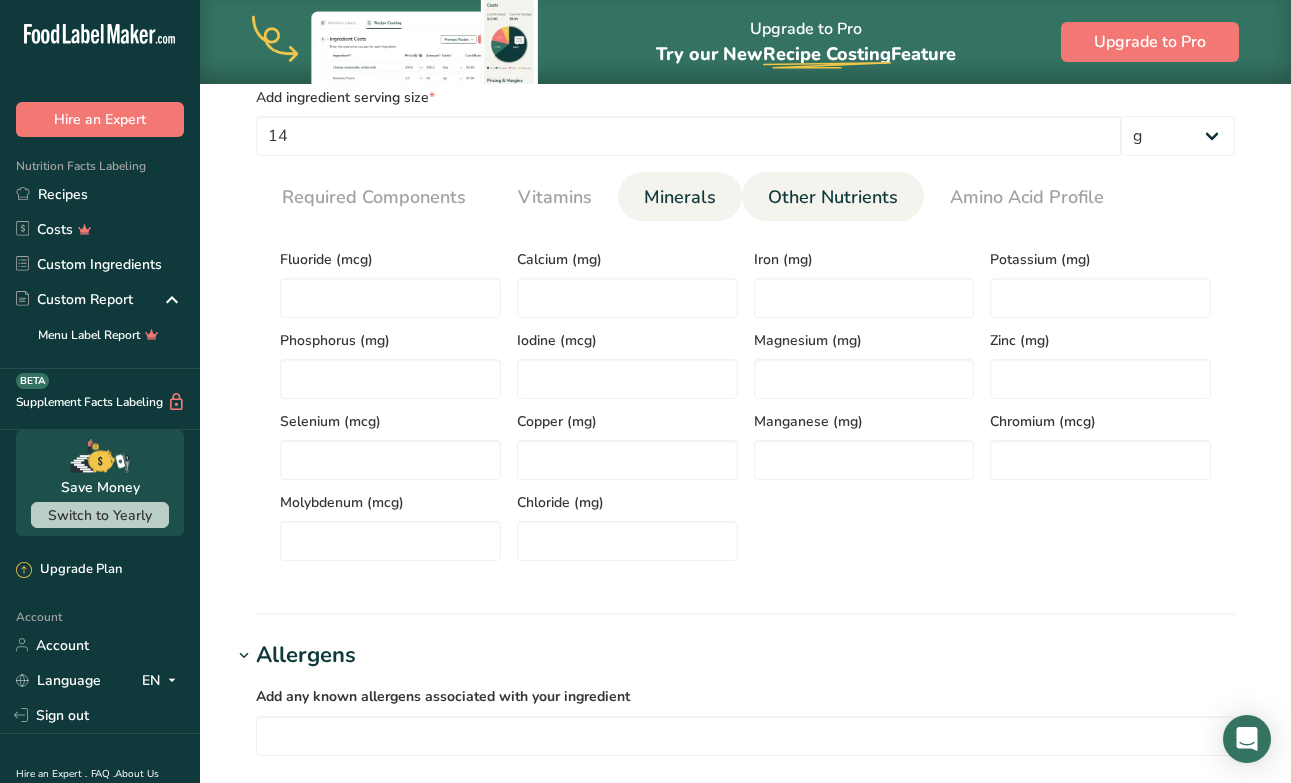 click on "Other Nutrients" at bounding box center (833, 197) 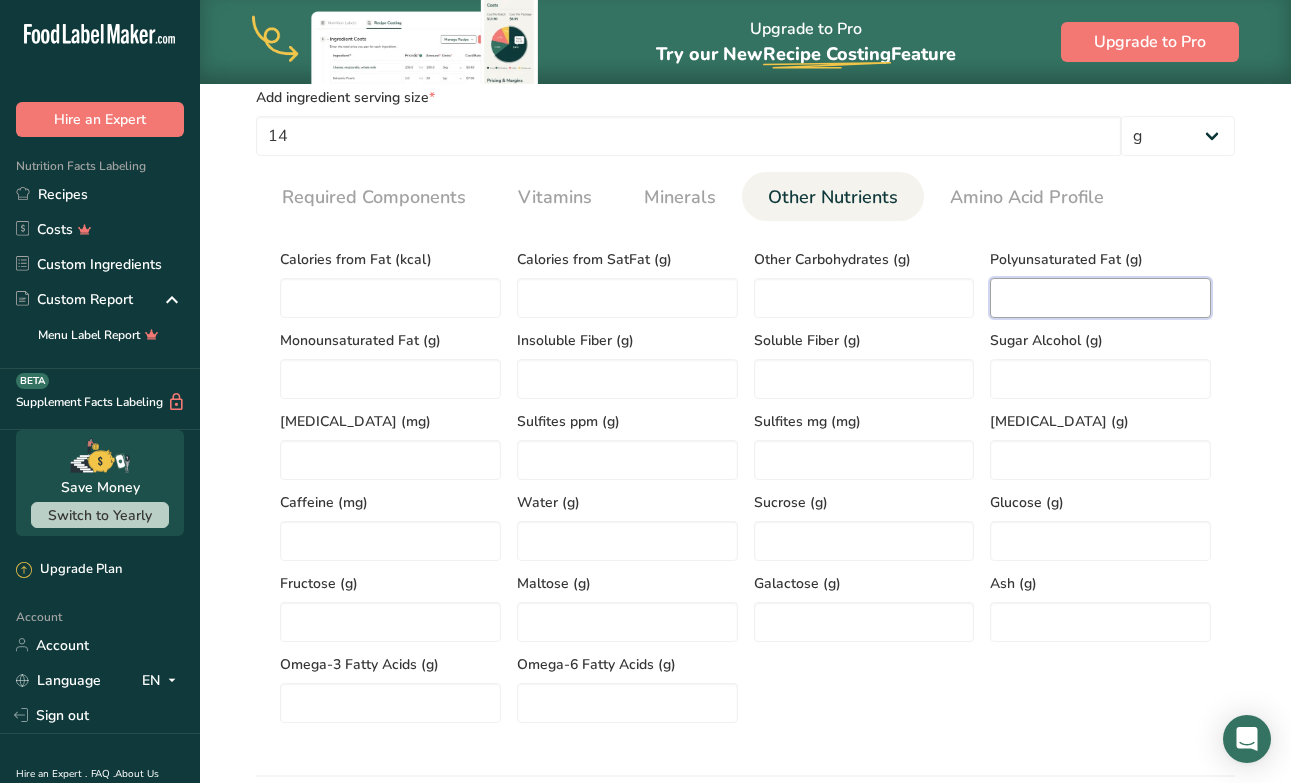 click at bounding box center [1100, 298] 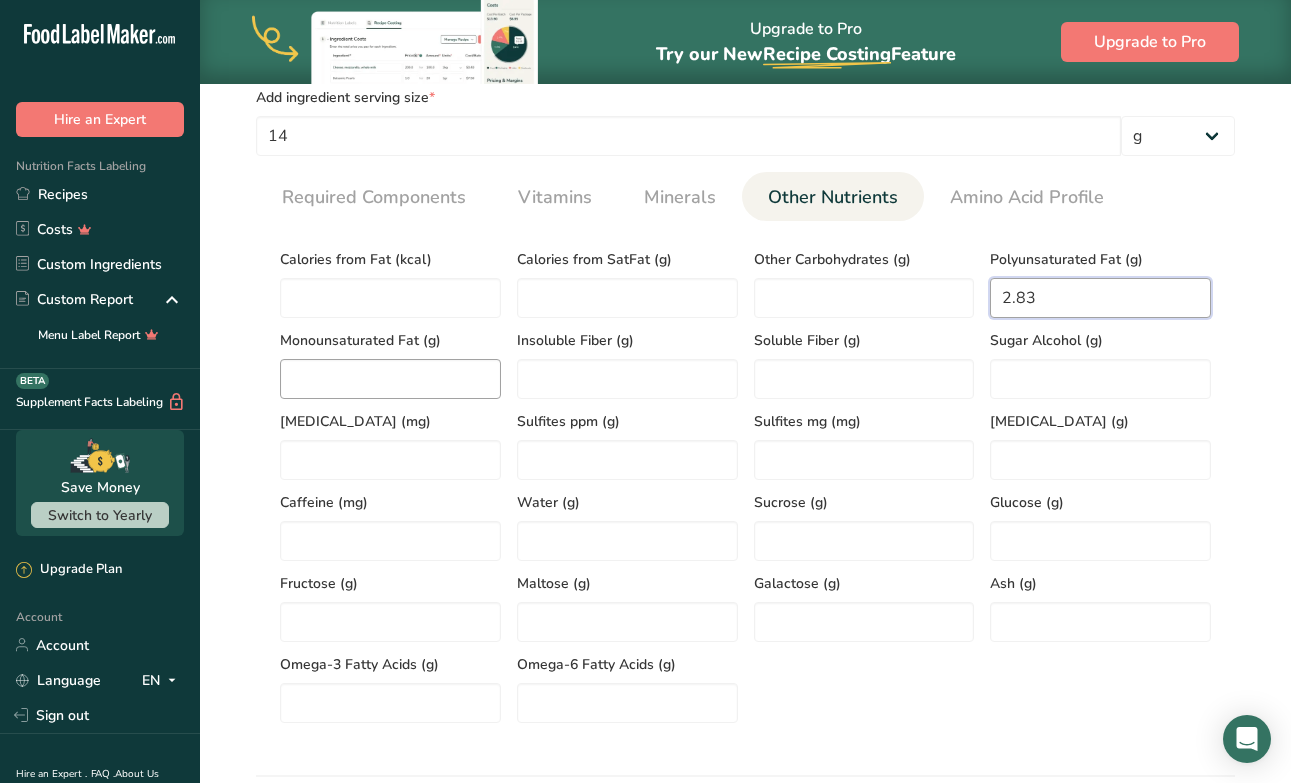 type on "2.83" 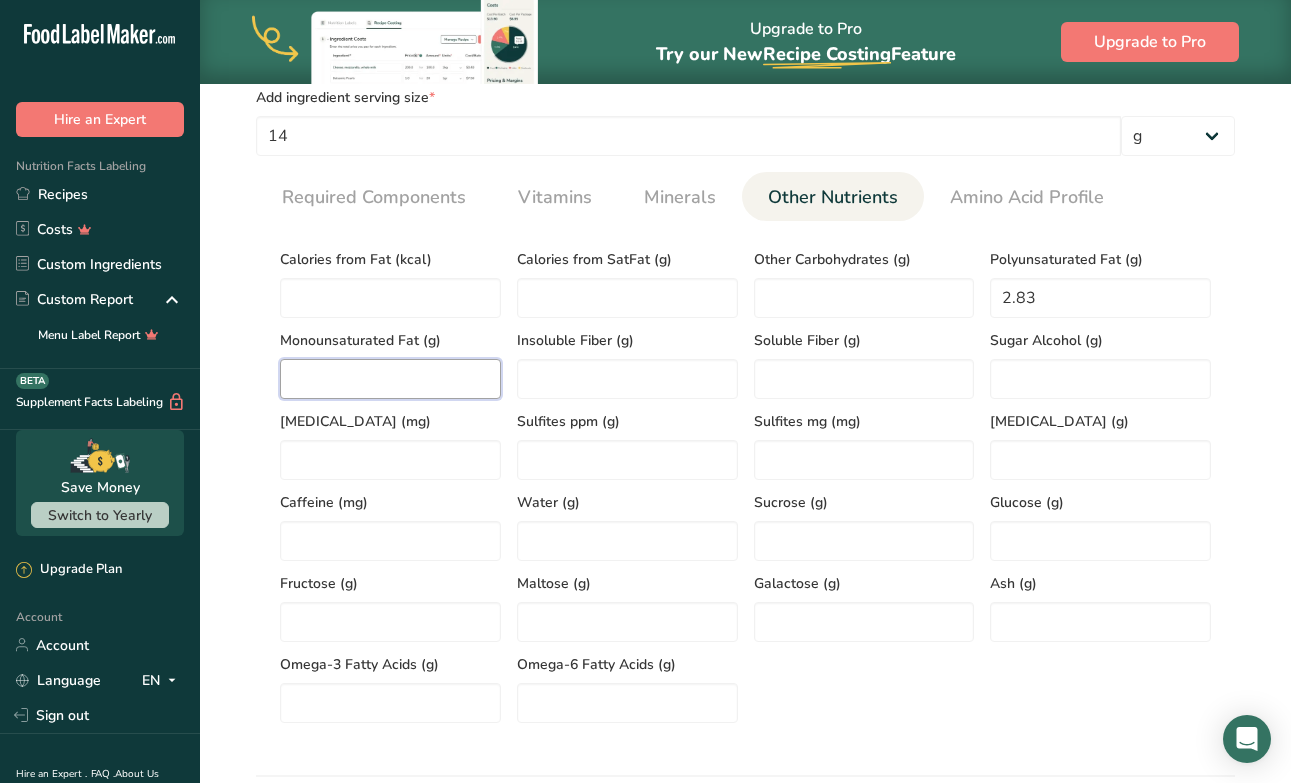 click at bounding box center [390, 379] 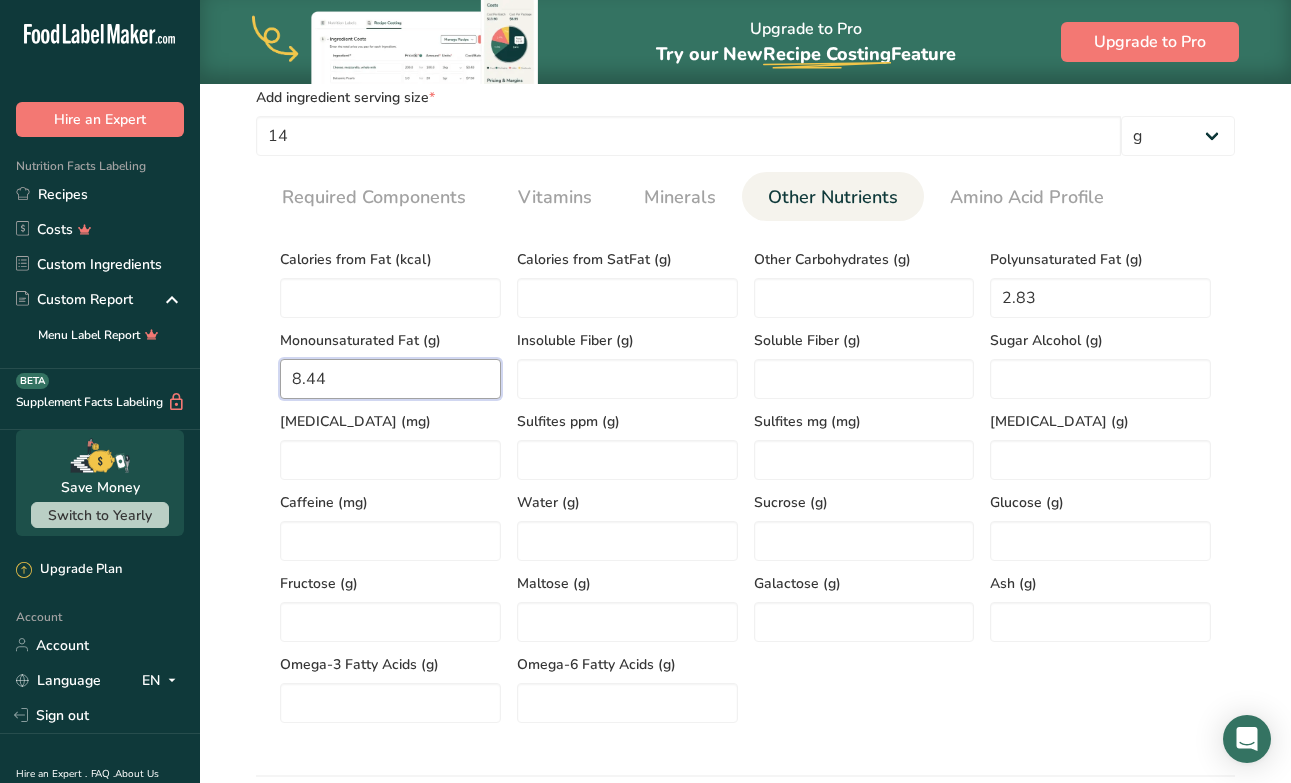 type on "8.44" 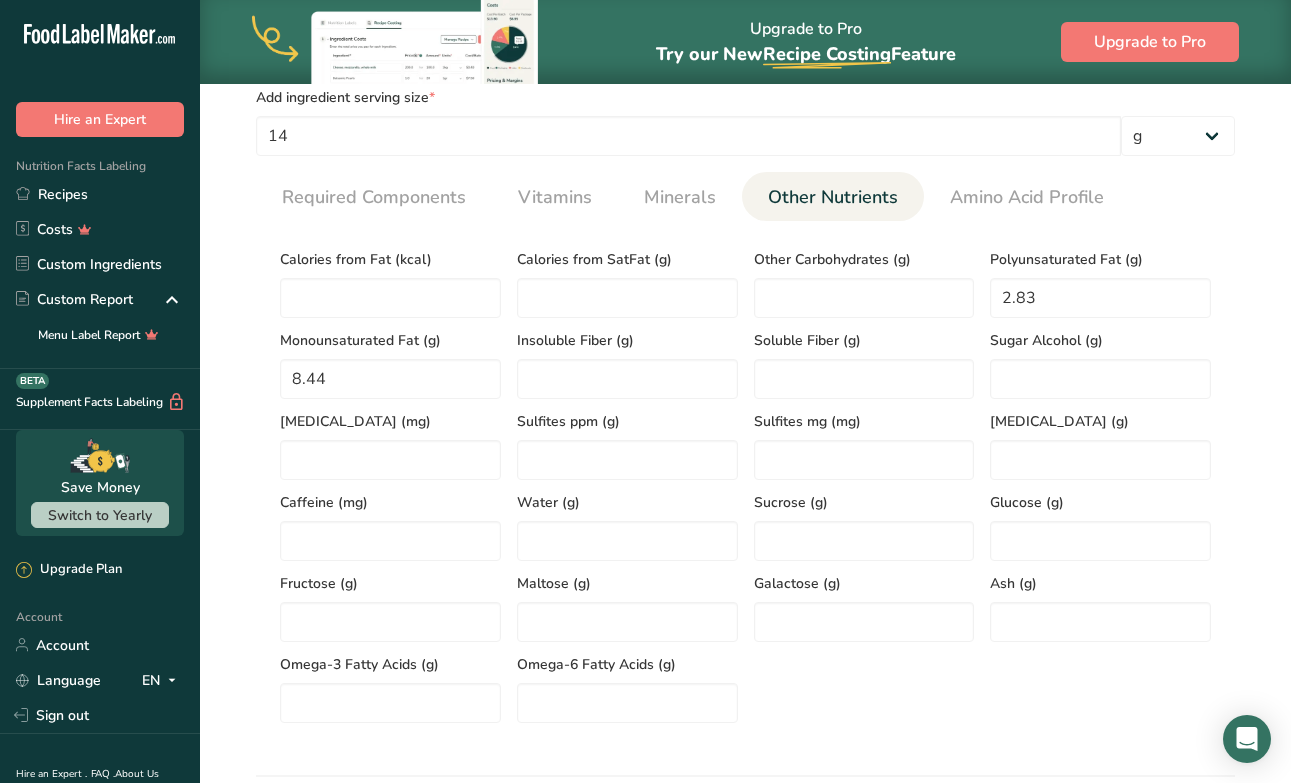 click on "Calories from Fat
(kcal)
Calories from SatFat
(g)
Other Carbohydrates
(g)
Polyunsaturated Fat
(g)     2.83
Monounsaturated Fat
(g)     8.44
Insoluble Fiber
(g)
Soluble Fiber
(g)
Sugar Alcohol
(g)
[MEDICAL_DATA]
(mg)
Sulfites ppm
(g)
Sulfites mg
(mg)
[MEDICAL_DATA]
(g)
Caffeine
(mg)
Water
(g)
Sucrose
(g)
Glucose
(g)
Fructose
(g)" at bounding box center (745, 480) 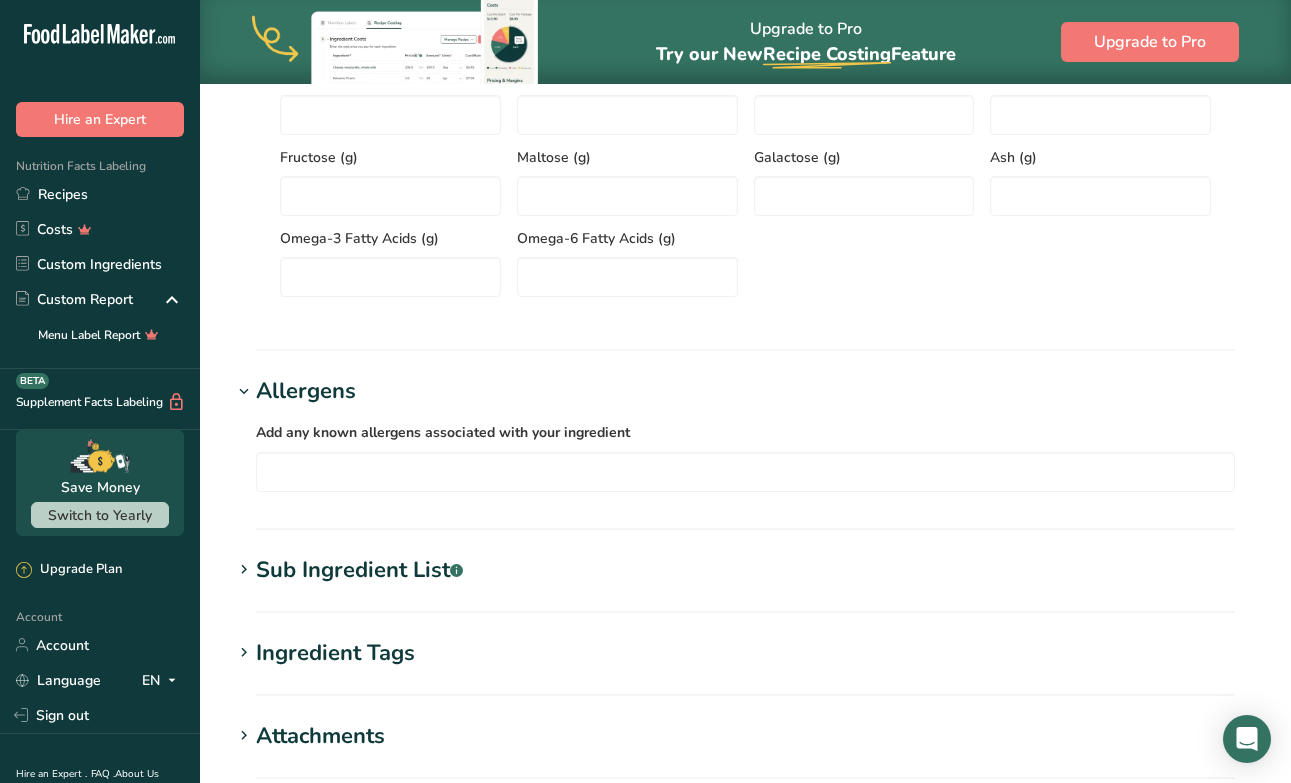 scroll, scrollTop: 1594, scrollLeft: 0, axis: vertical 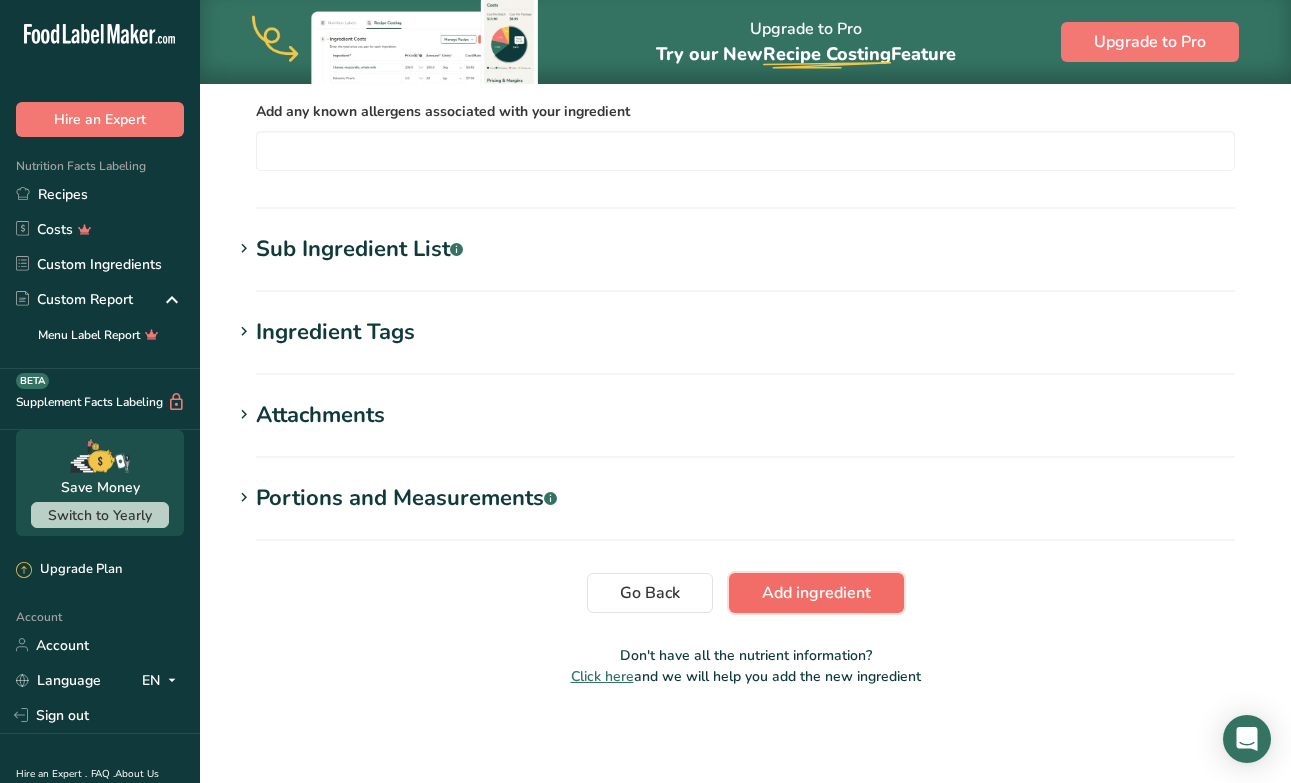click on "Add ingredient" at bounding box center (816, 593) 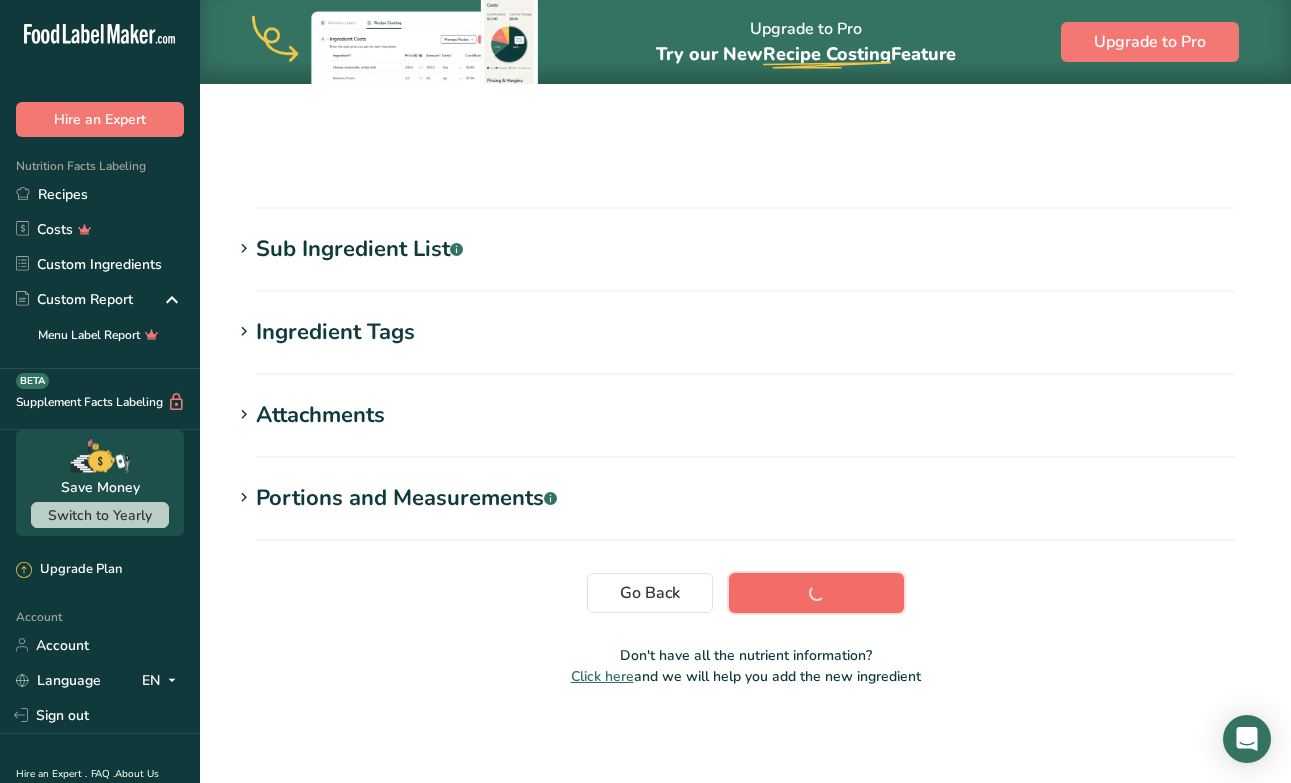 scroll, scrollTop: 275, scrollLeft: 0, axis: vertical 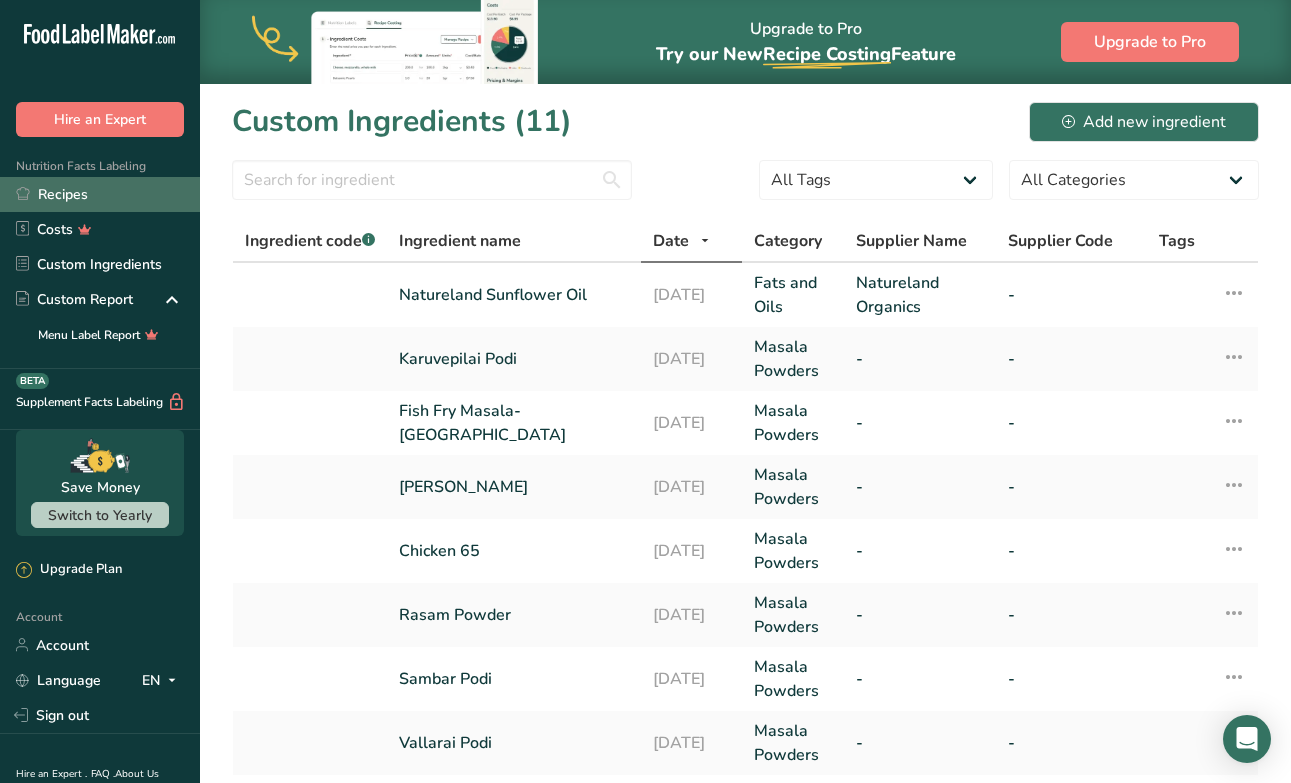 click on "Recipes" at bounding box center (100, 194) 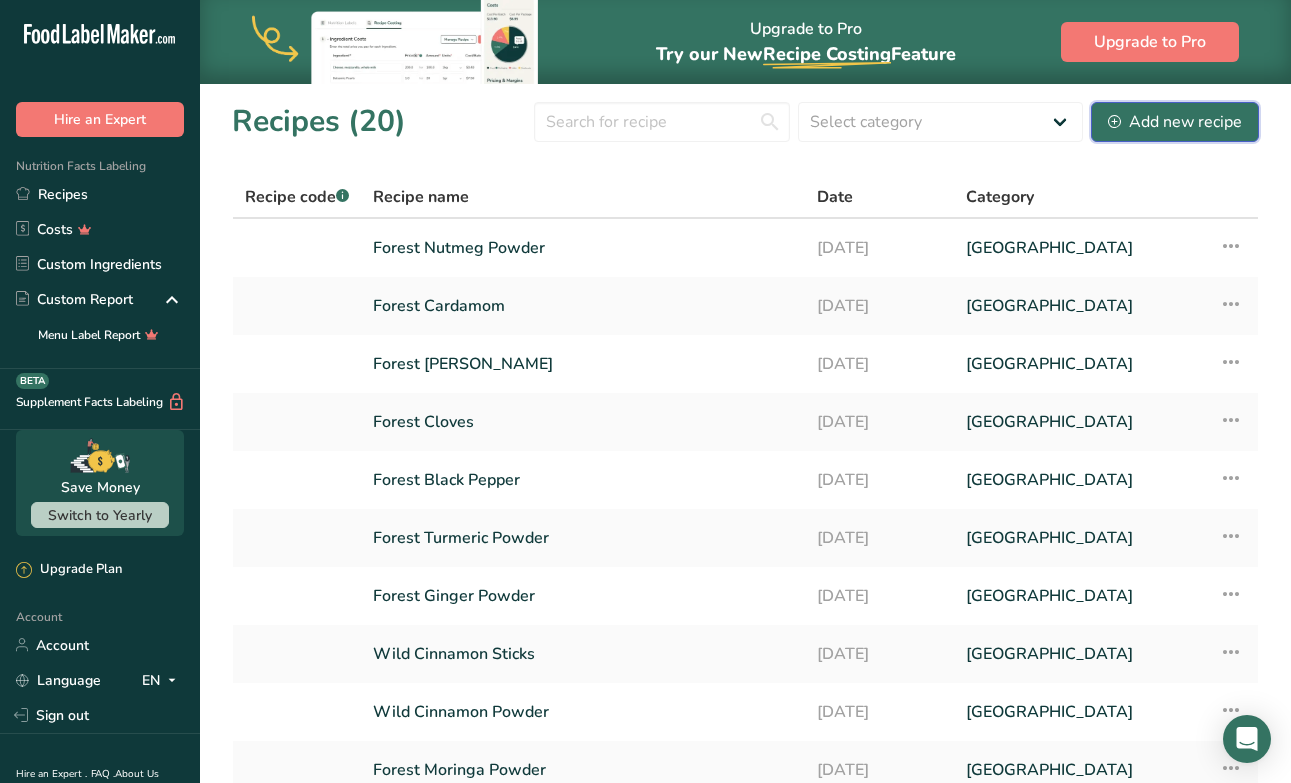 click on "Add new recipe" at bounding box center [1175, 122] 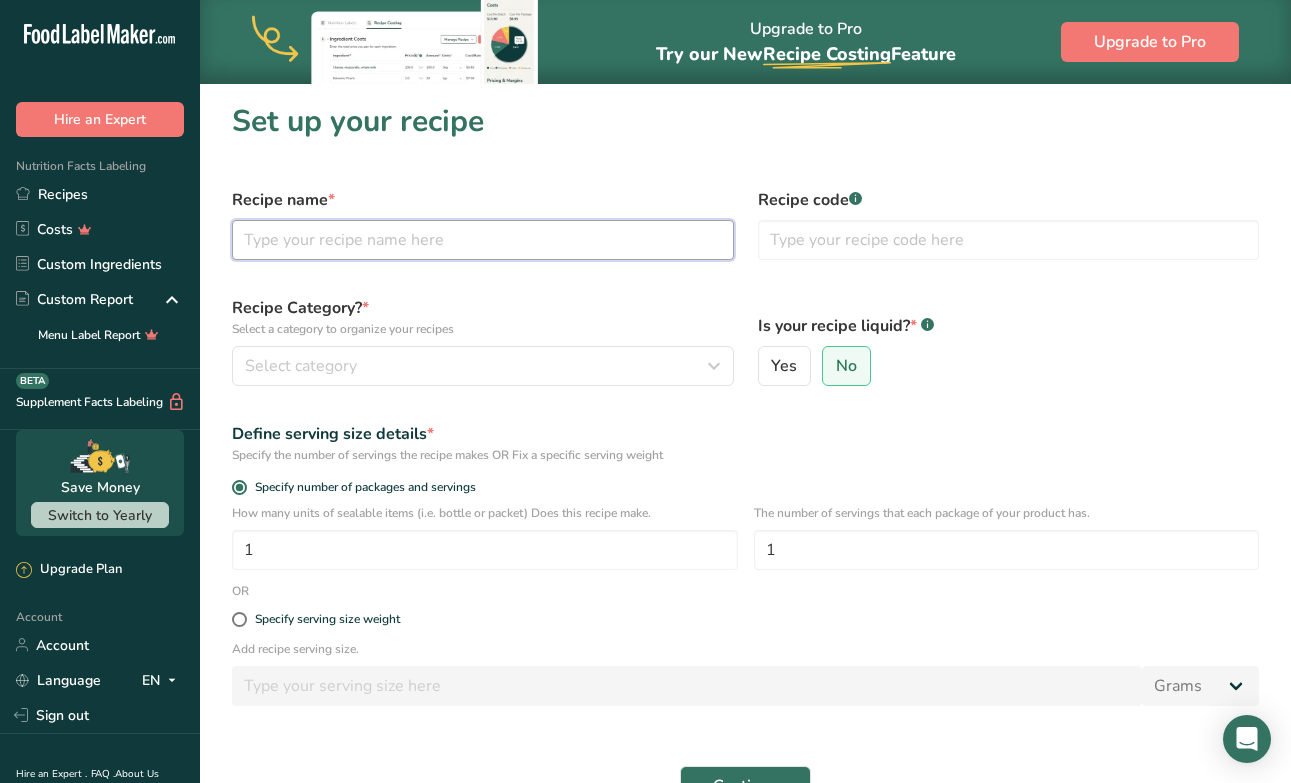 click at bounding box center (483, 240) 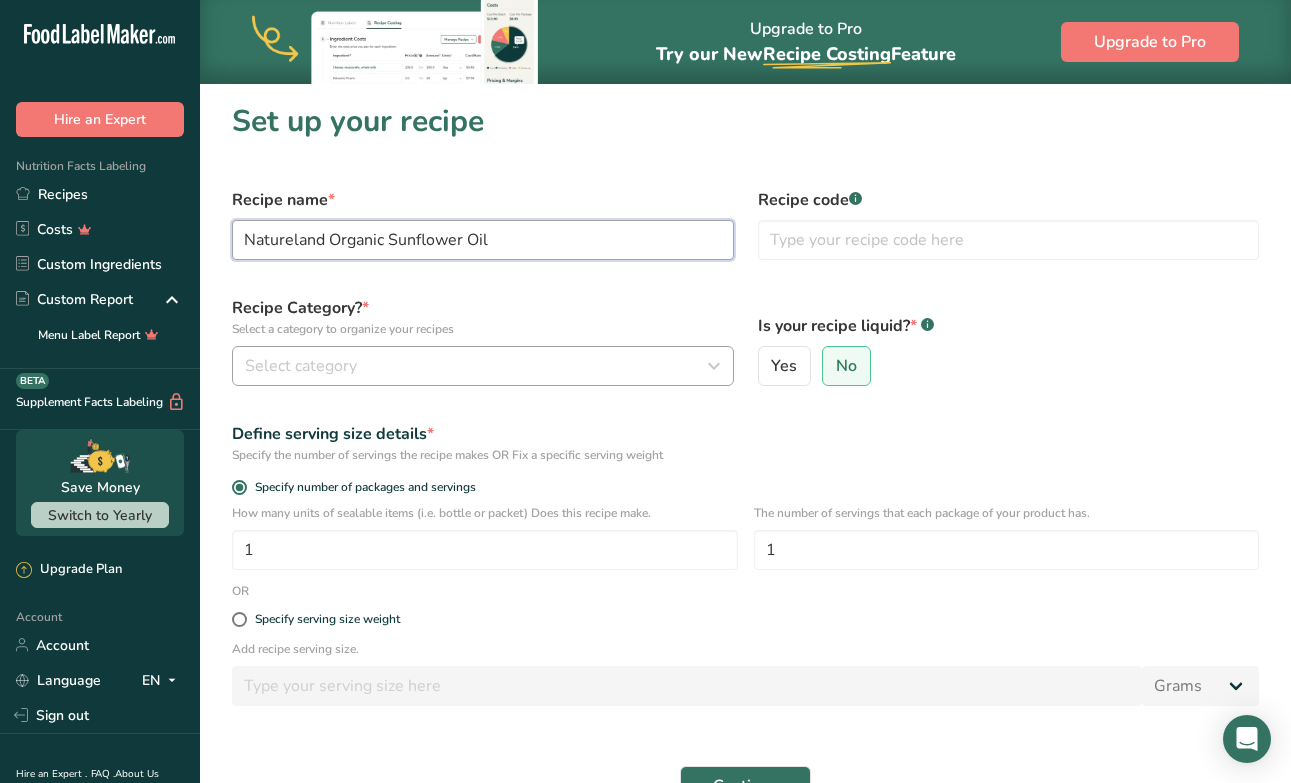 type on "Natureland Organic Sunflower Oil" 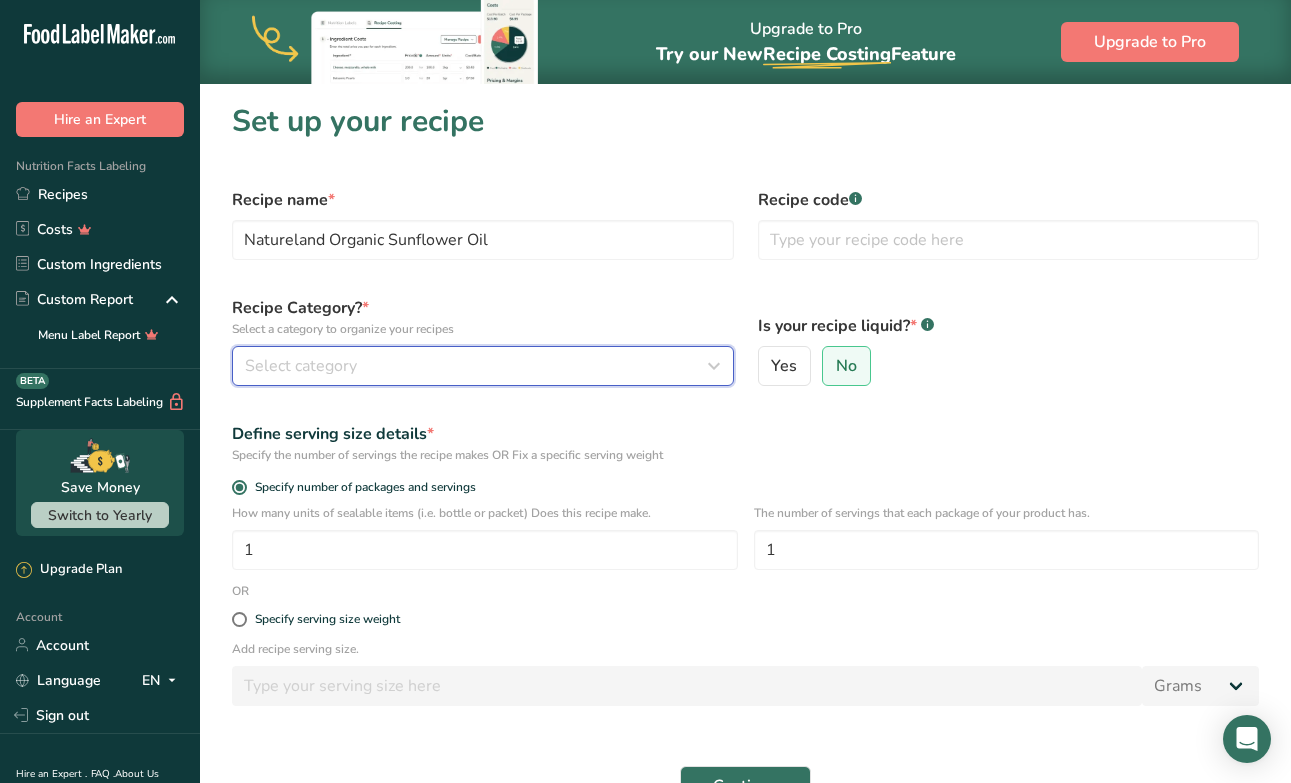 click on "Select category" at bounding box center [477, 366] 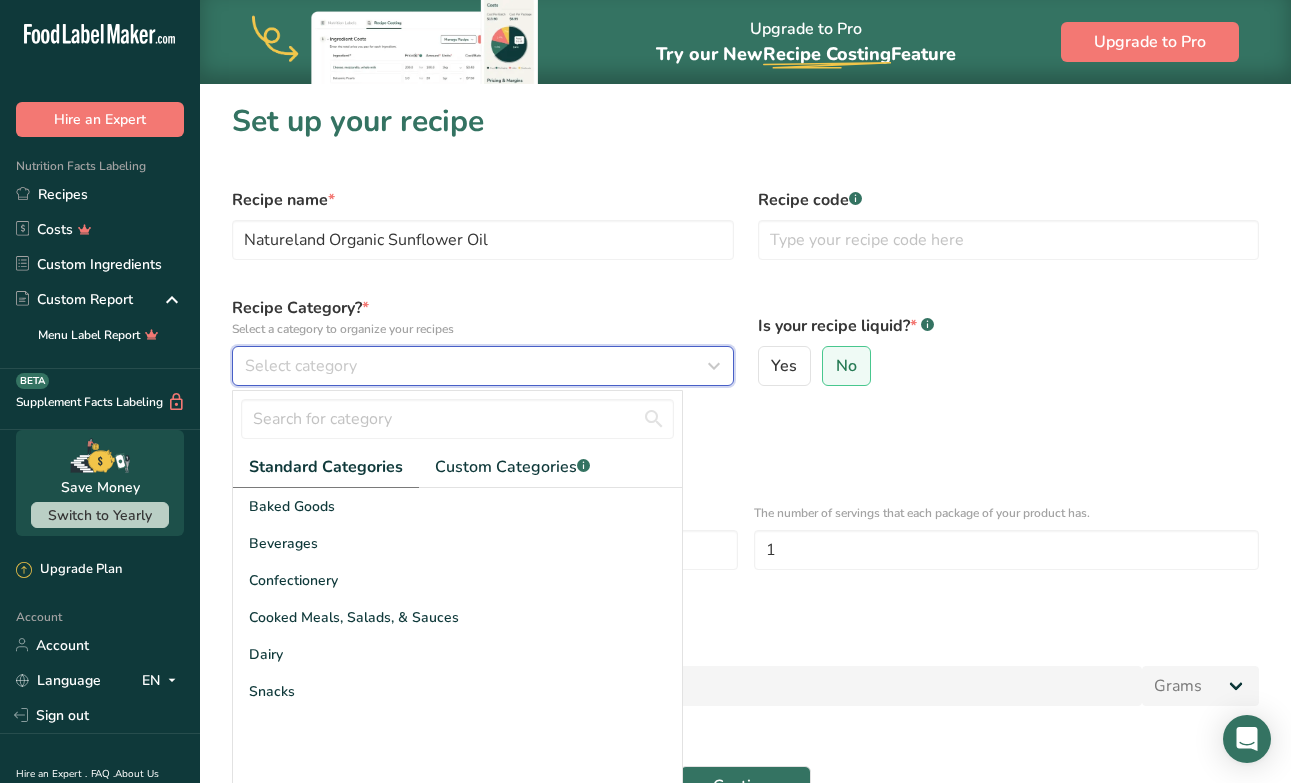 type 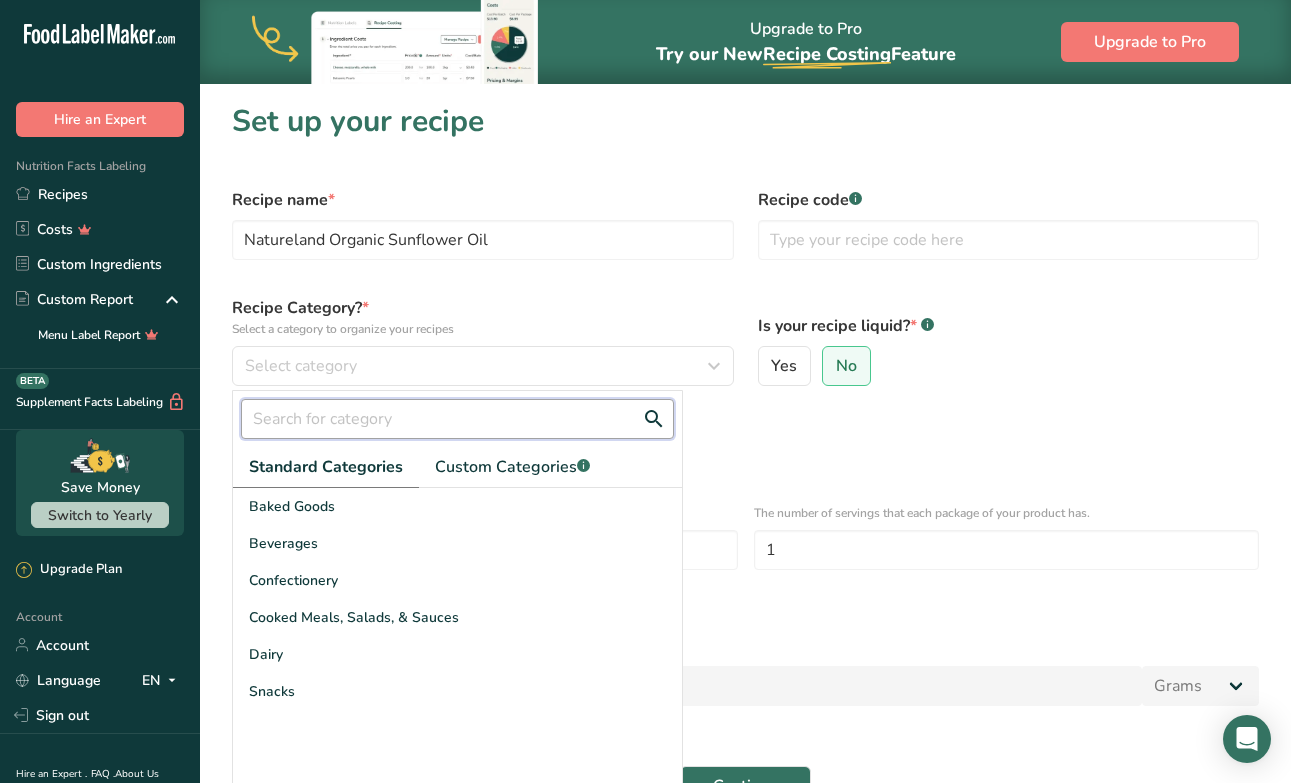 click at bounding box center (457, 419) 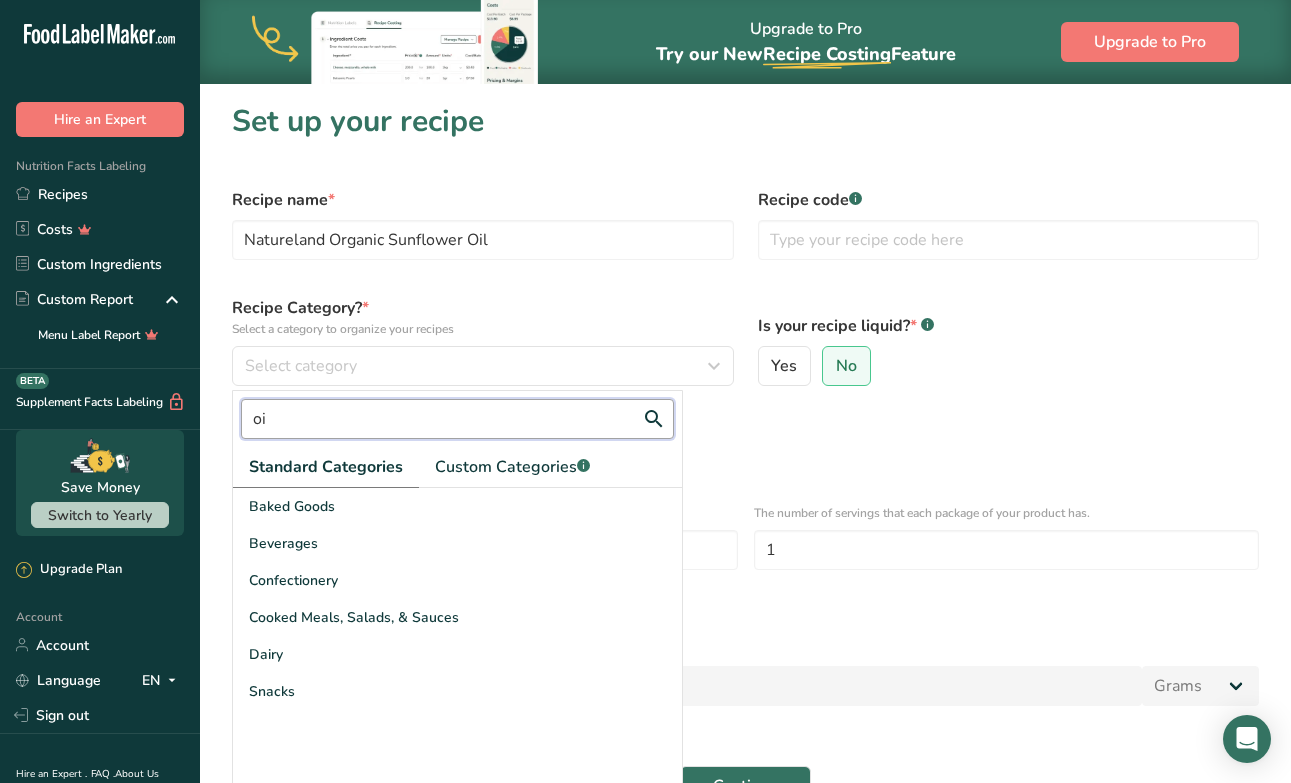 type on "oil" 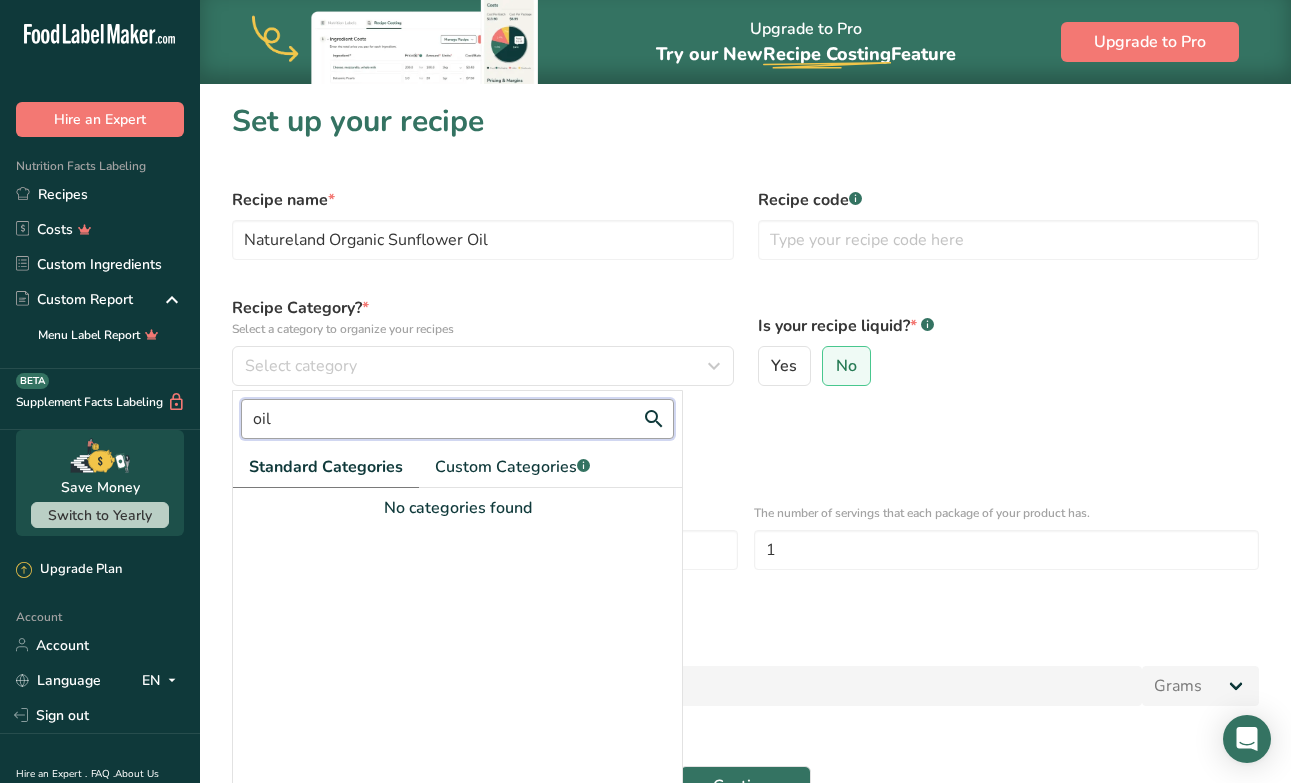 click on "oil" at bounding box center (457, 419) 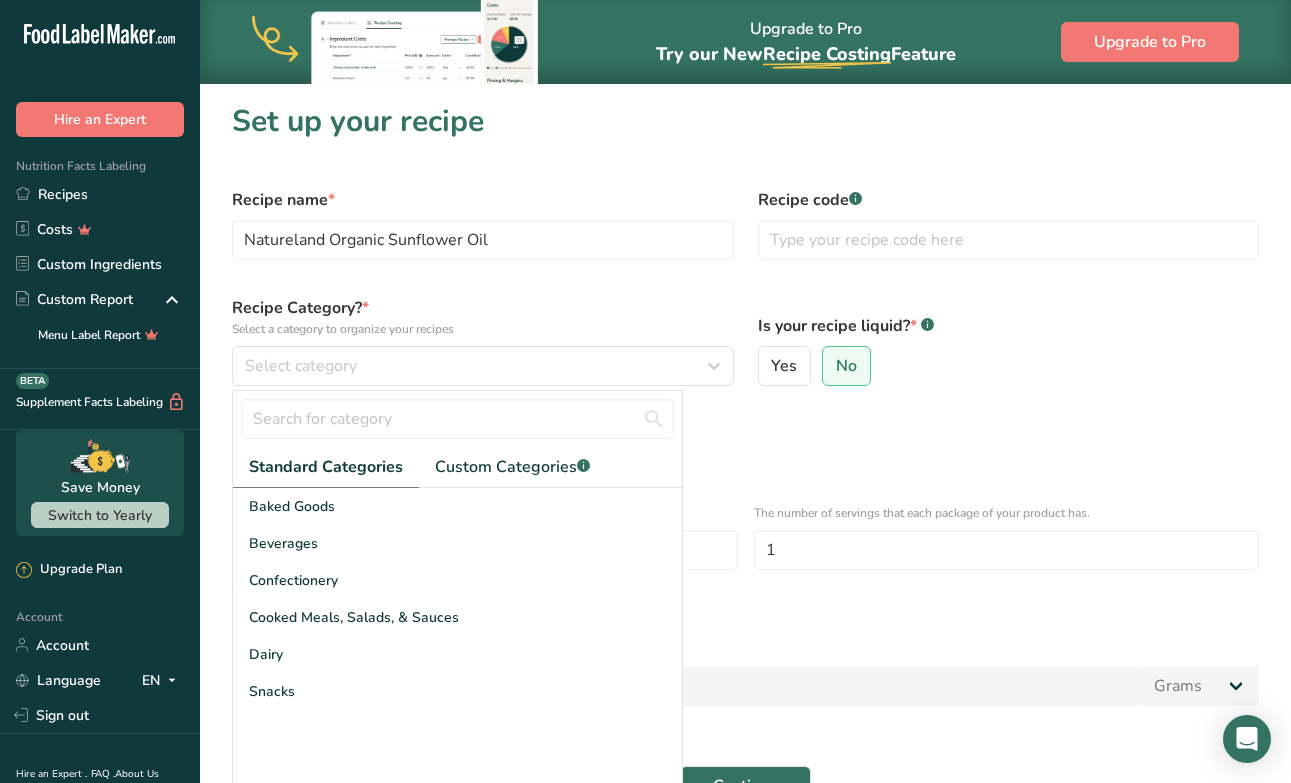 click on "Specify the number of servings the recipe makes OR Fix a specific serving weight" at bounding box center [745, 455] 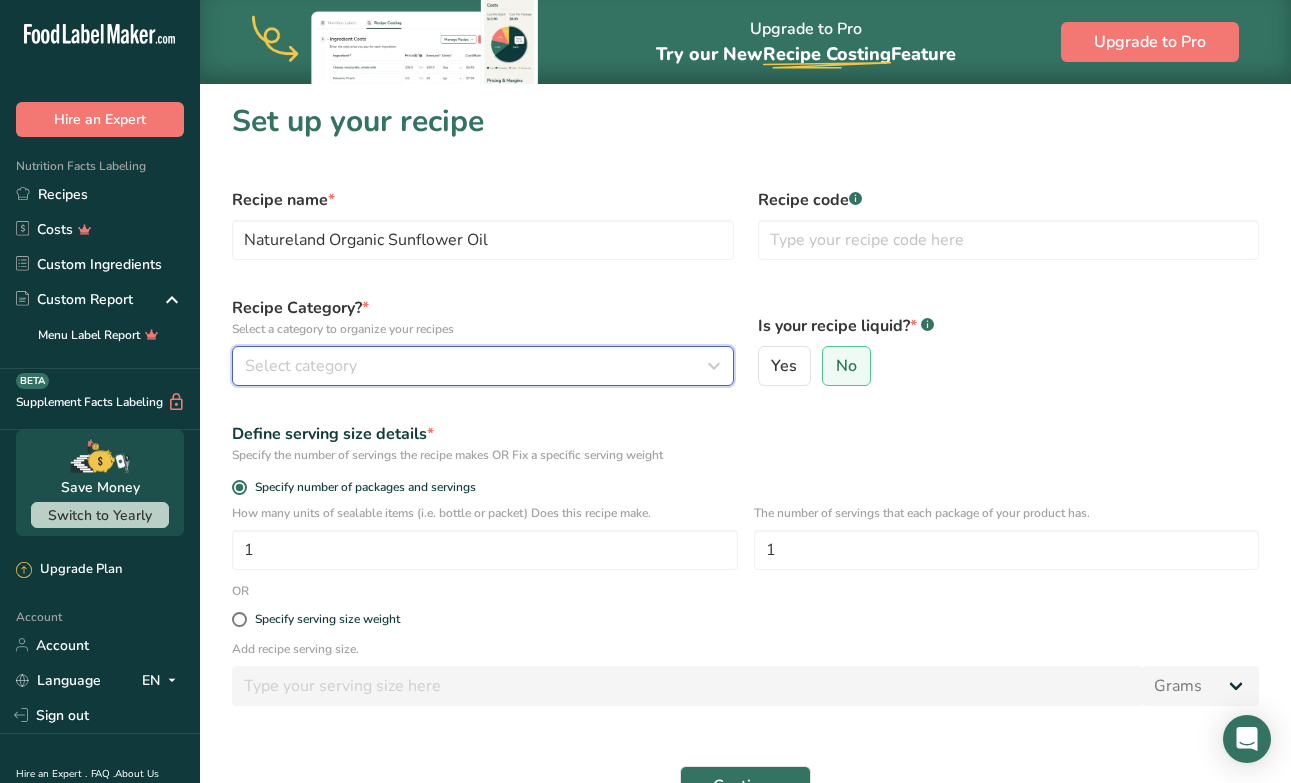 click on "Select category" at bounding box center [483, 366] 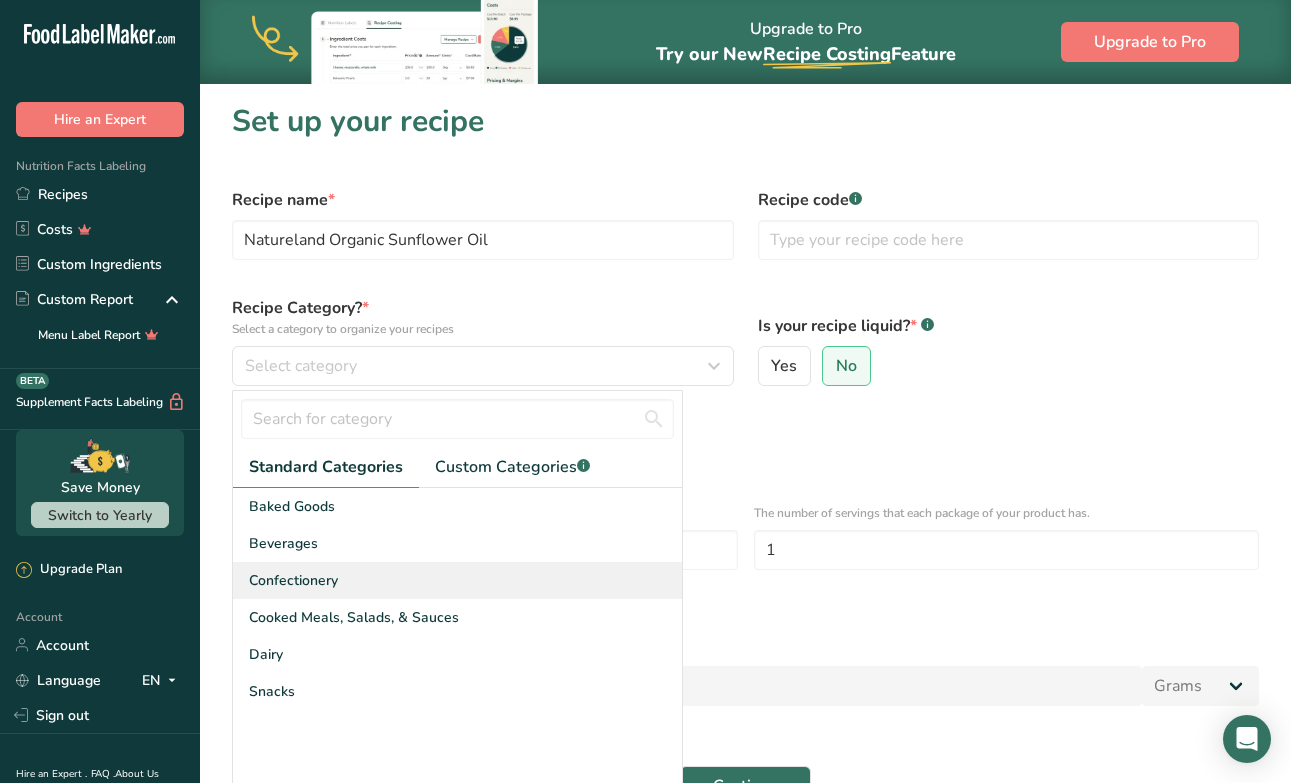 click on "Confectionery" at bounding box center (457, 580) 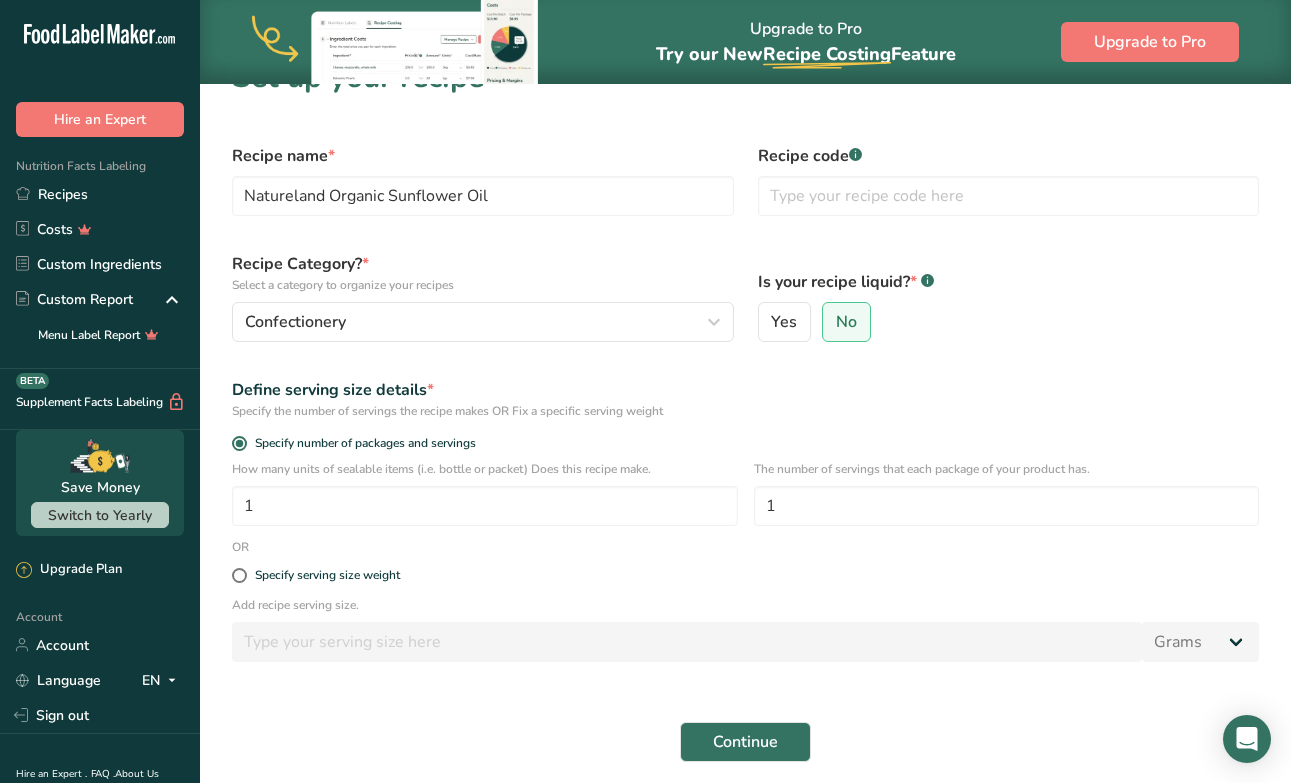 scroll, scrollTop: 63, scrollLeft: 0, axis: vertical 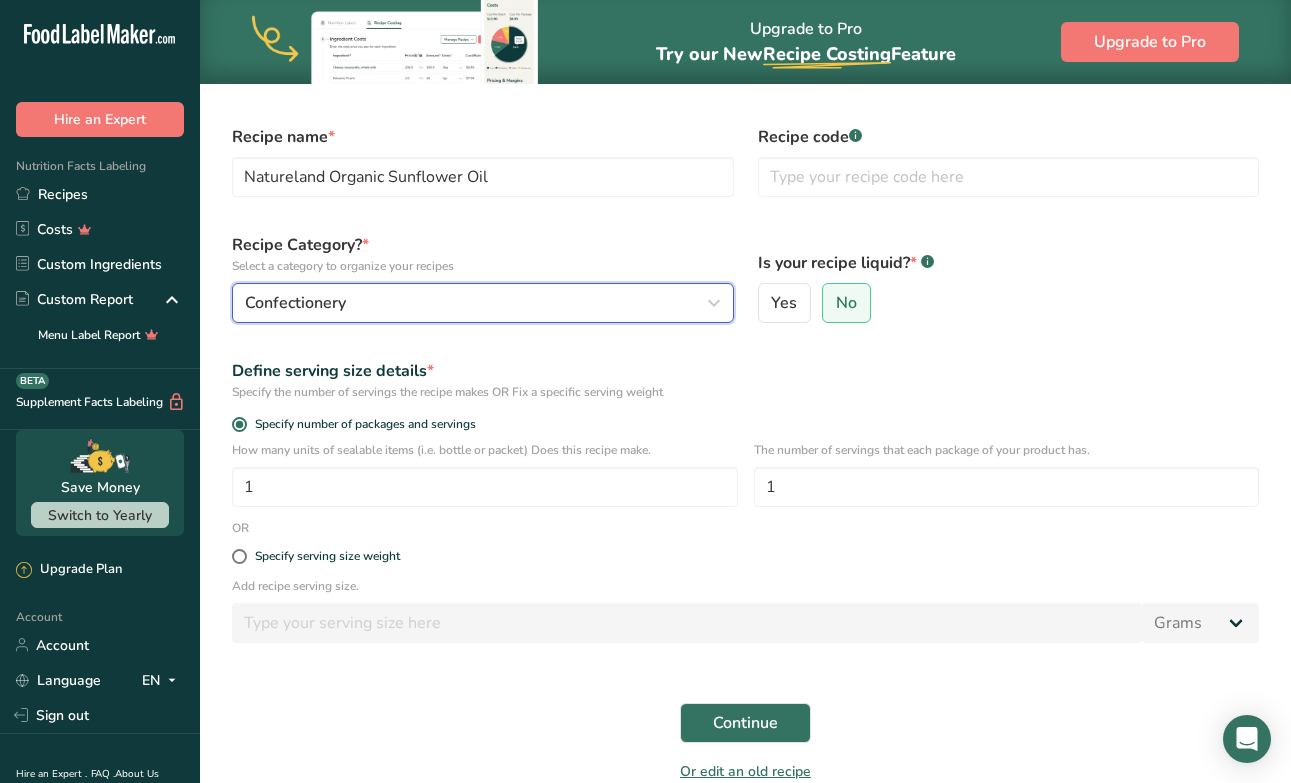 click on "Confectionery" at bounding box center [477, 303] 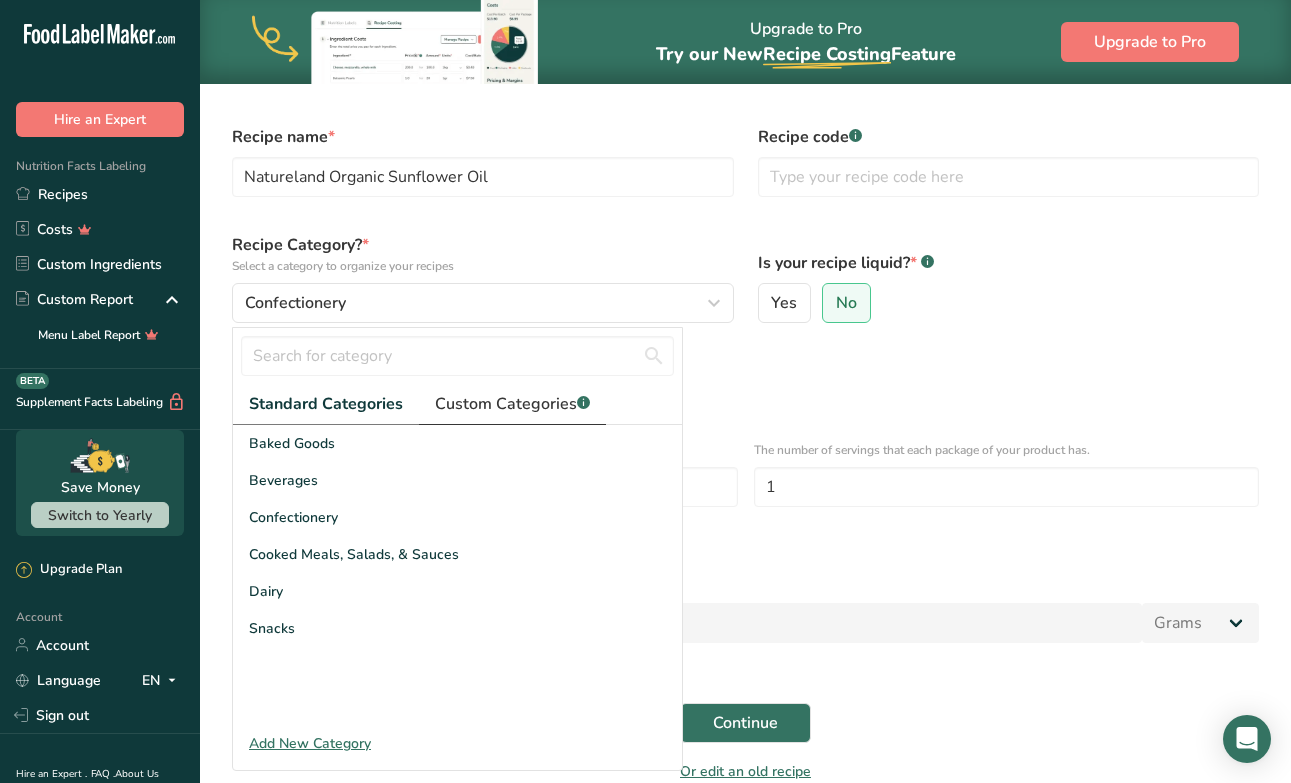 click on "Custom Categories
.a-a{fill:#347362;}.b-a{fill:#fff;}" at bounding box center (512, 404) 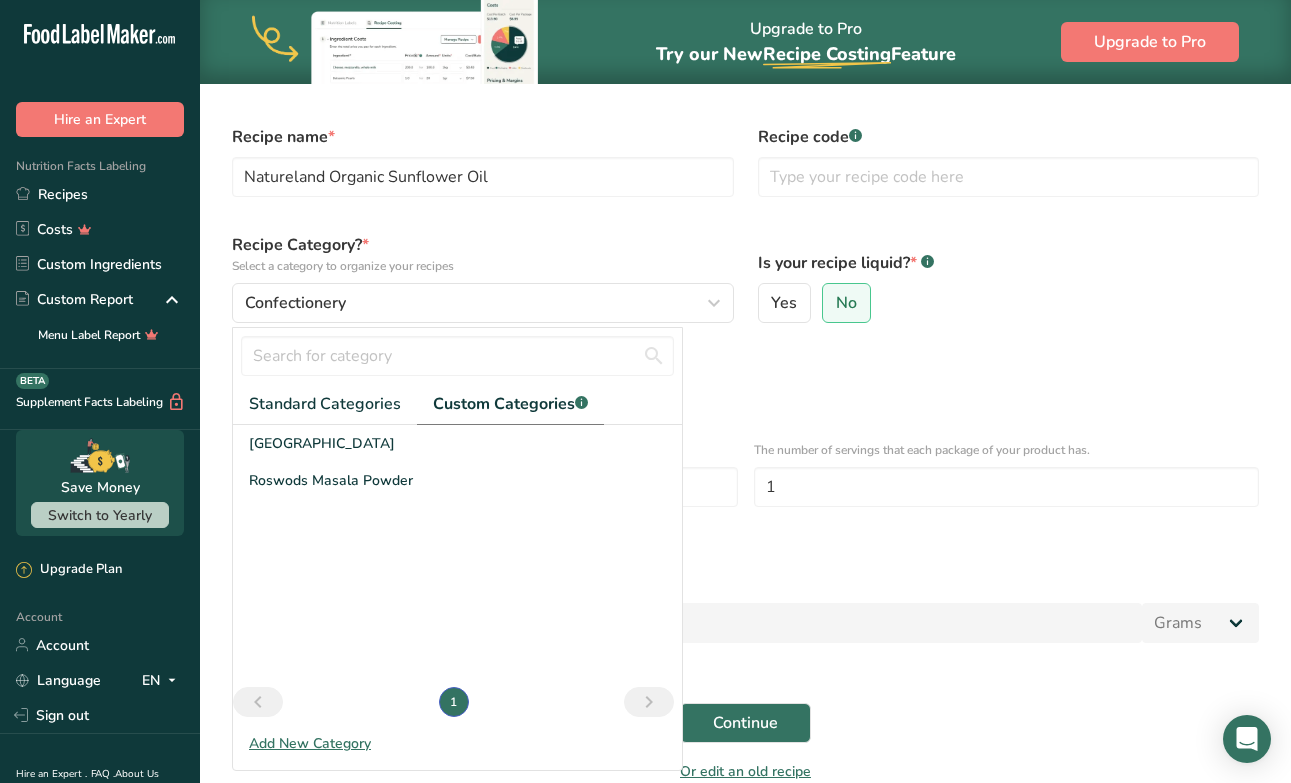 click on "Add New Category" at bounding box center (457, 743) 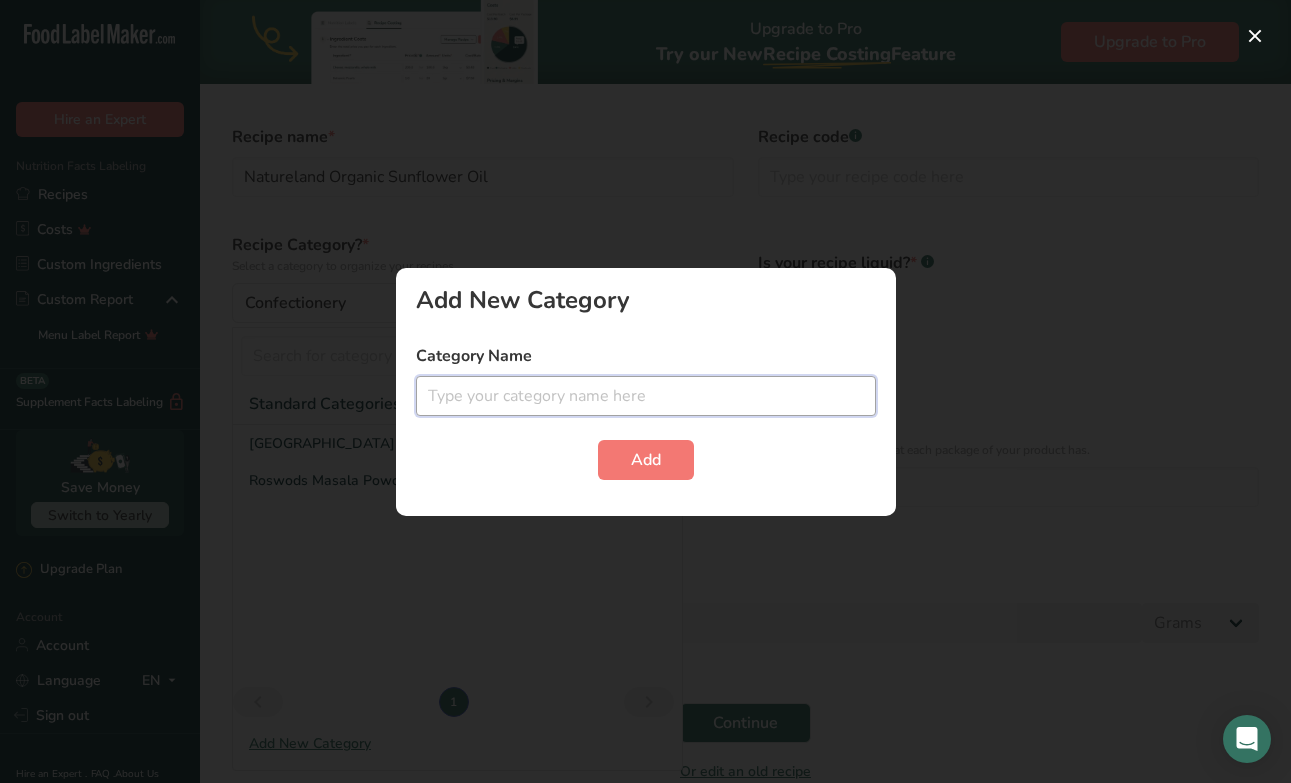 click at bounding box center (646, 396) 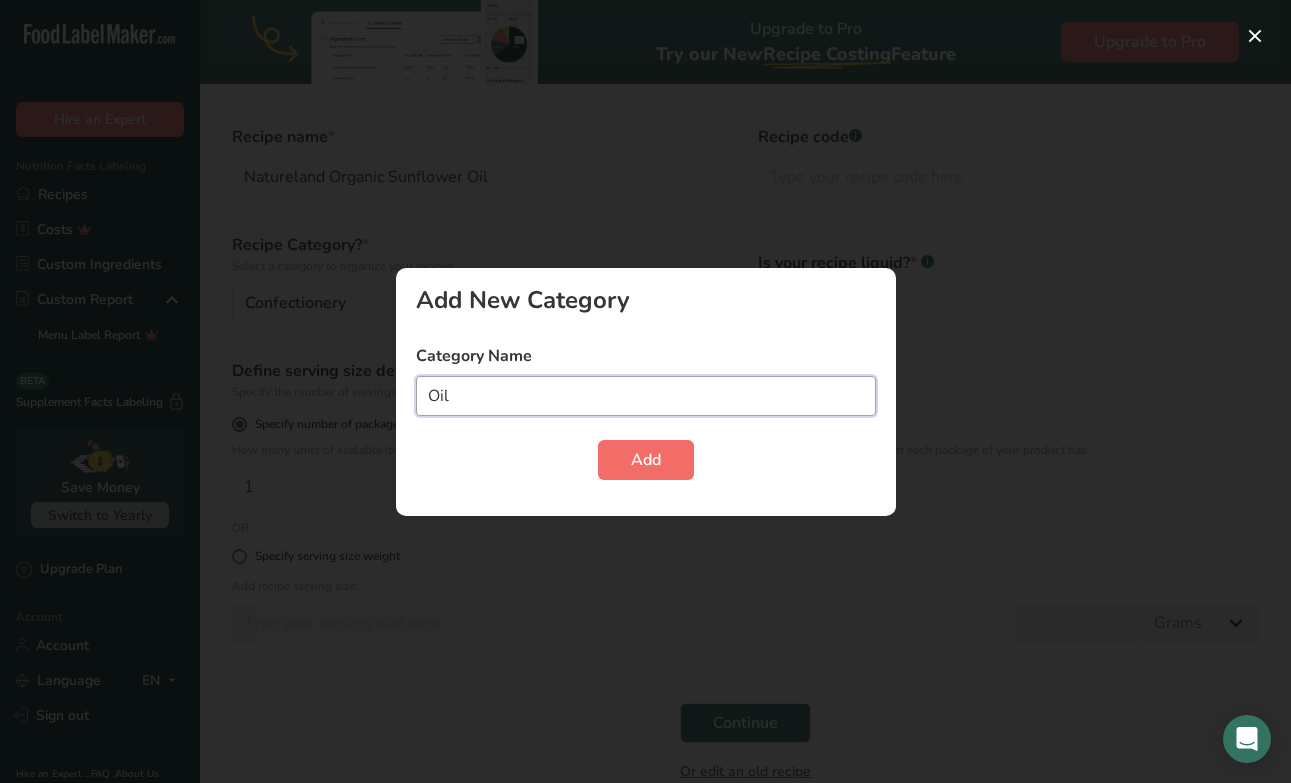 type on "Oil" 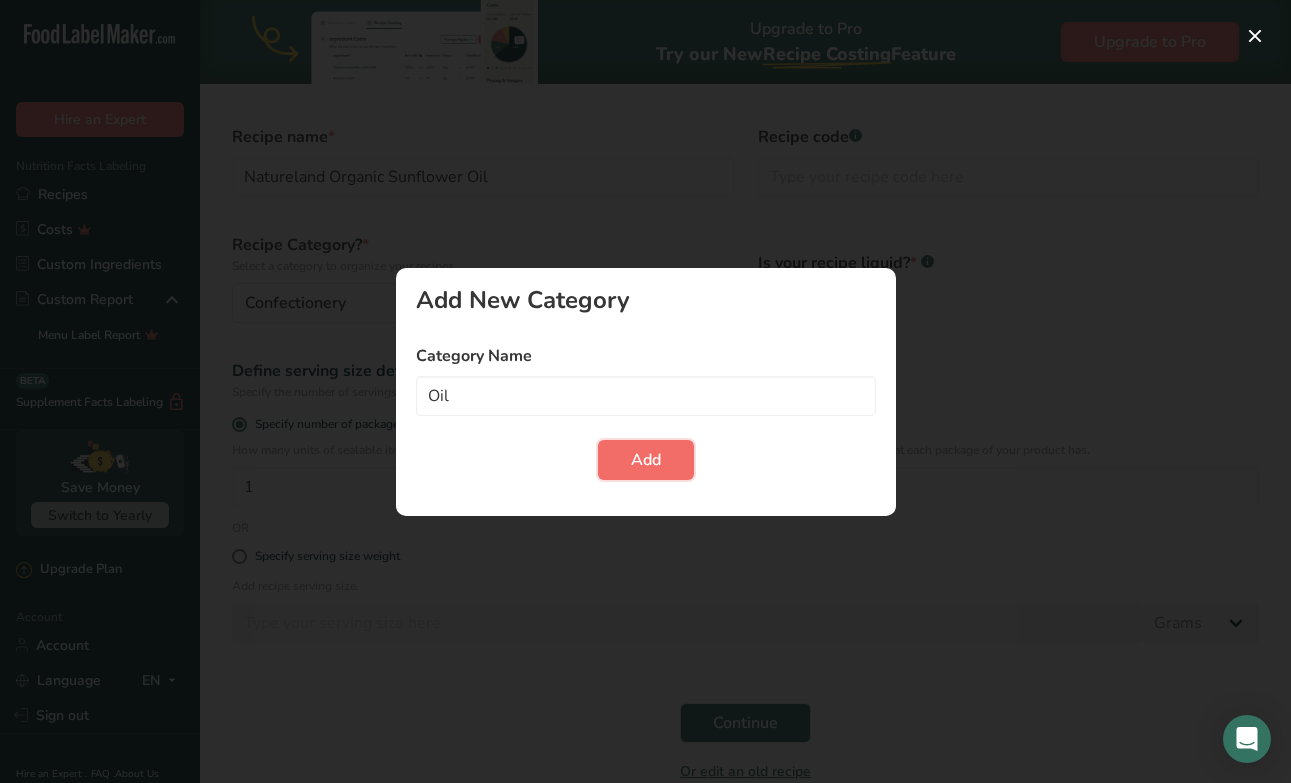 click on "Add" at bounding box center [646, 460] 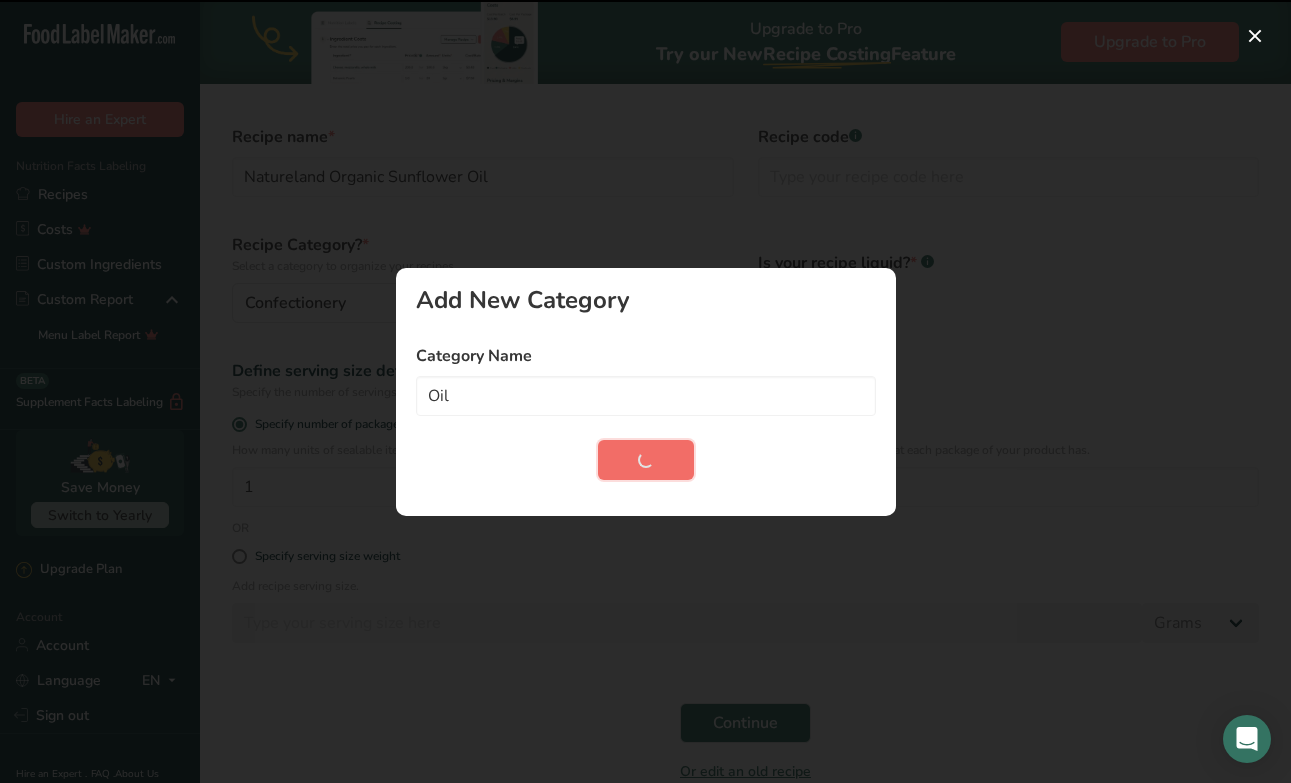 type 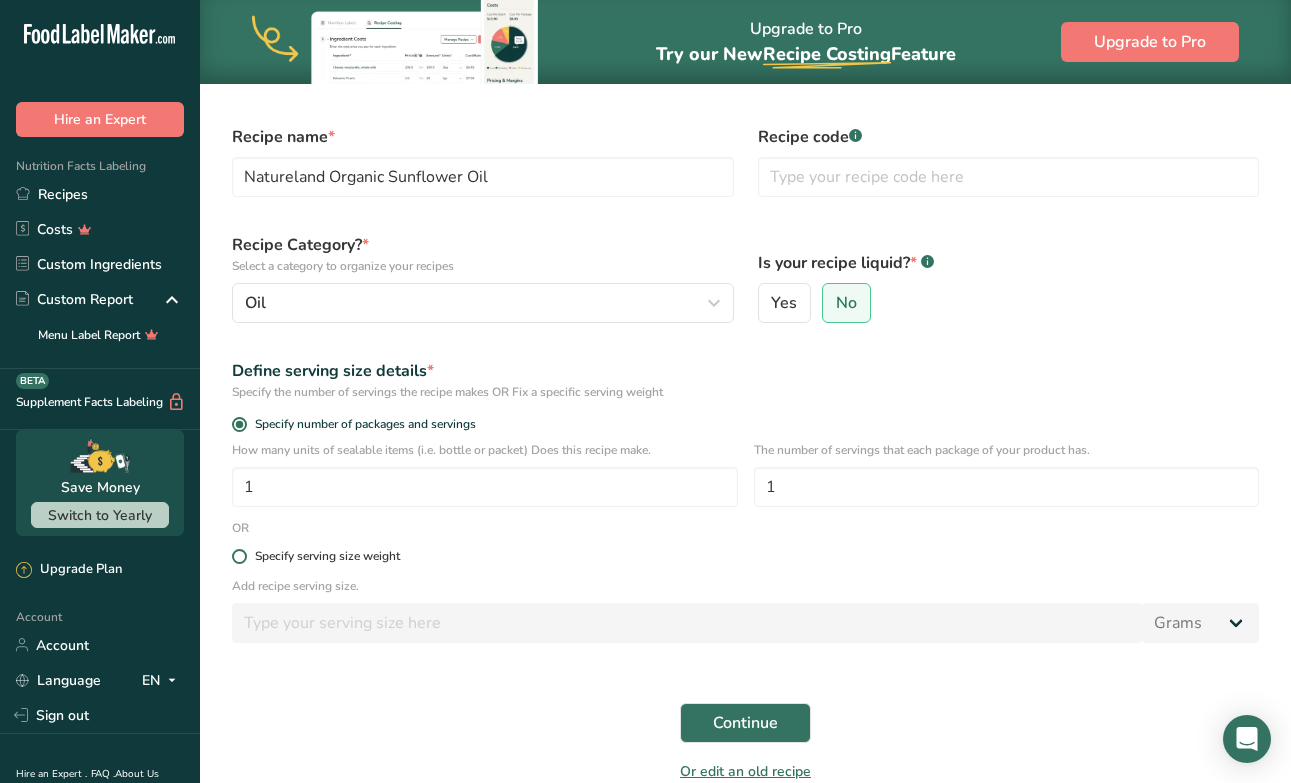 click on "Specify serving size weight" at bounding box center [327, 556] 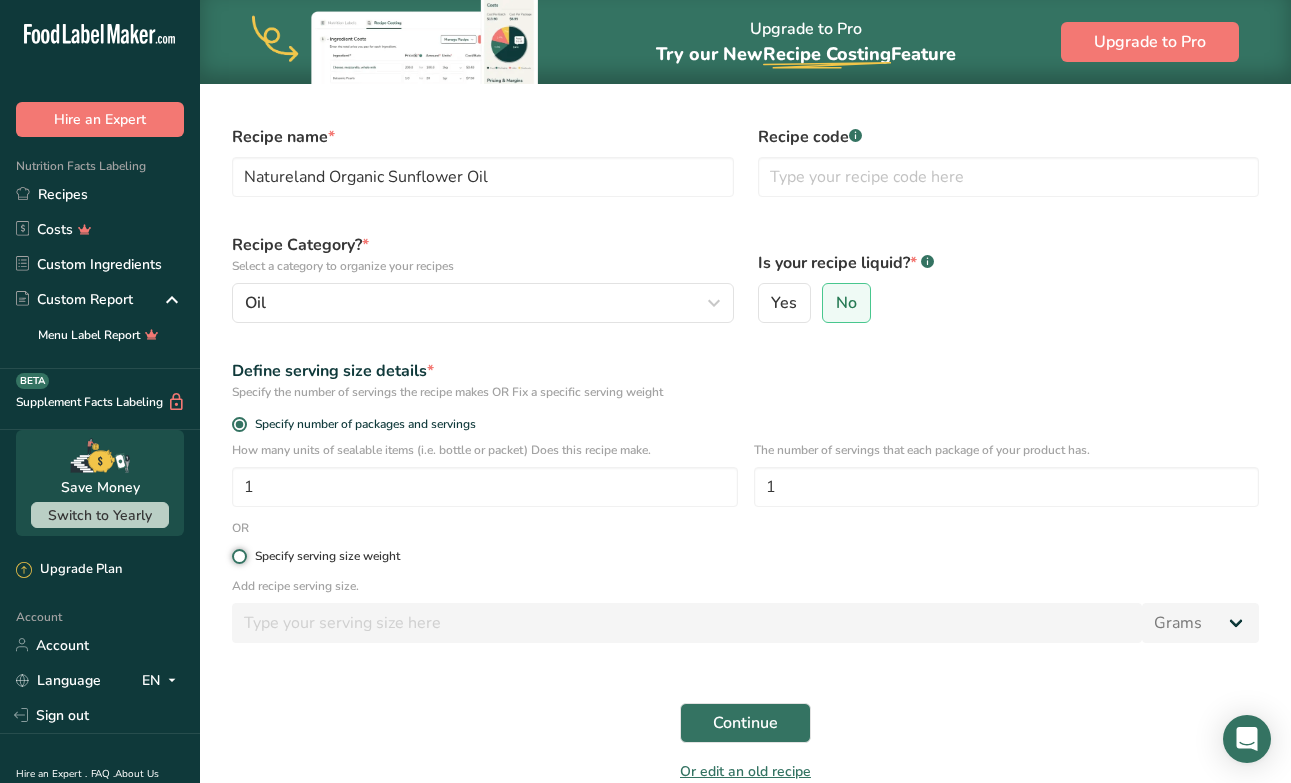 radio on "true" 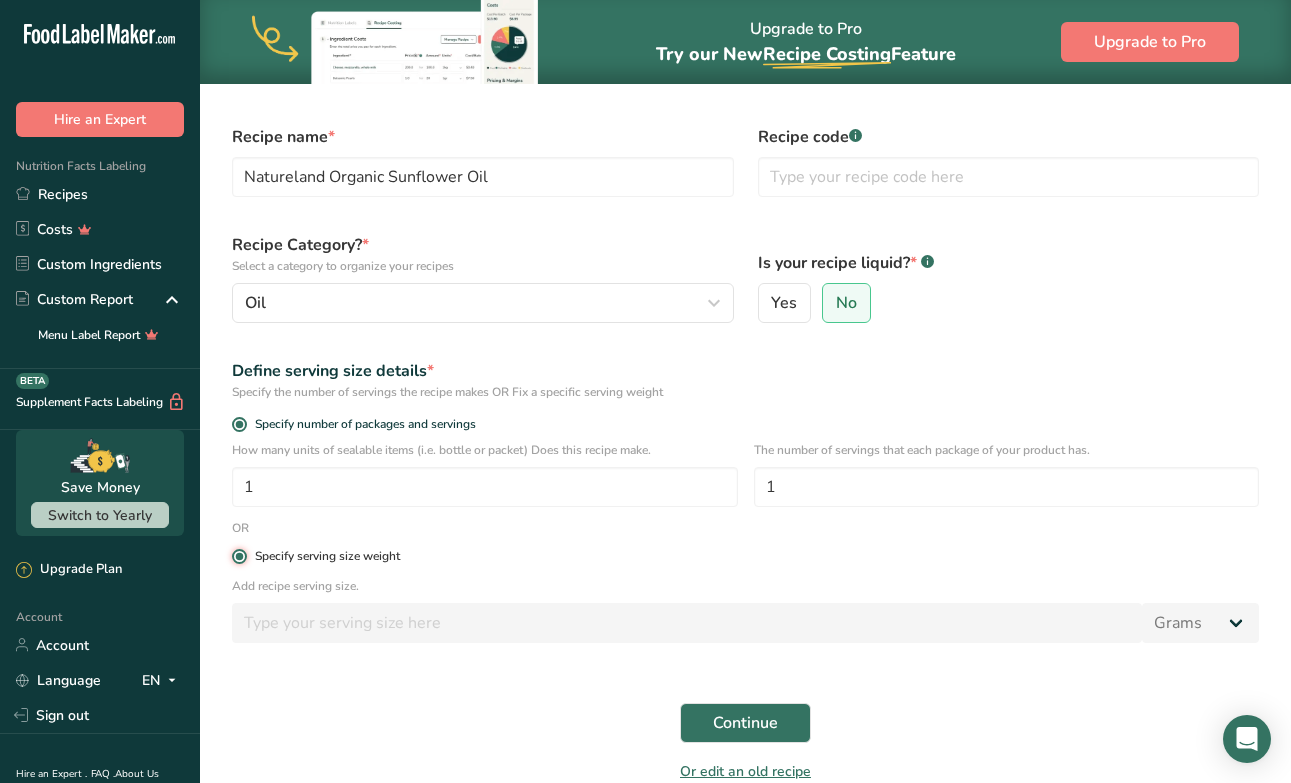 radio on "false" 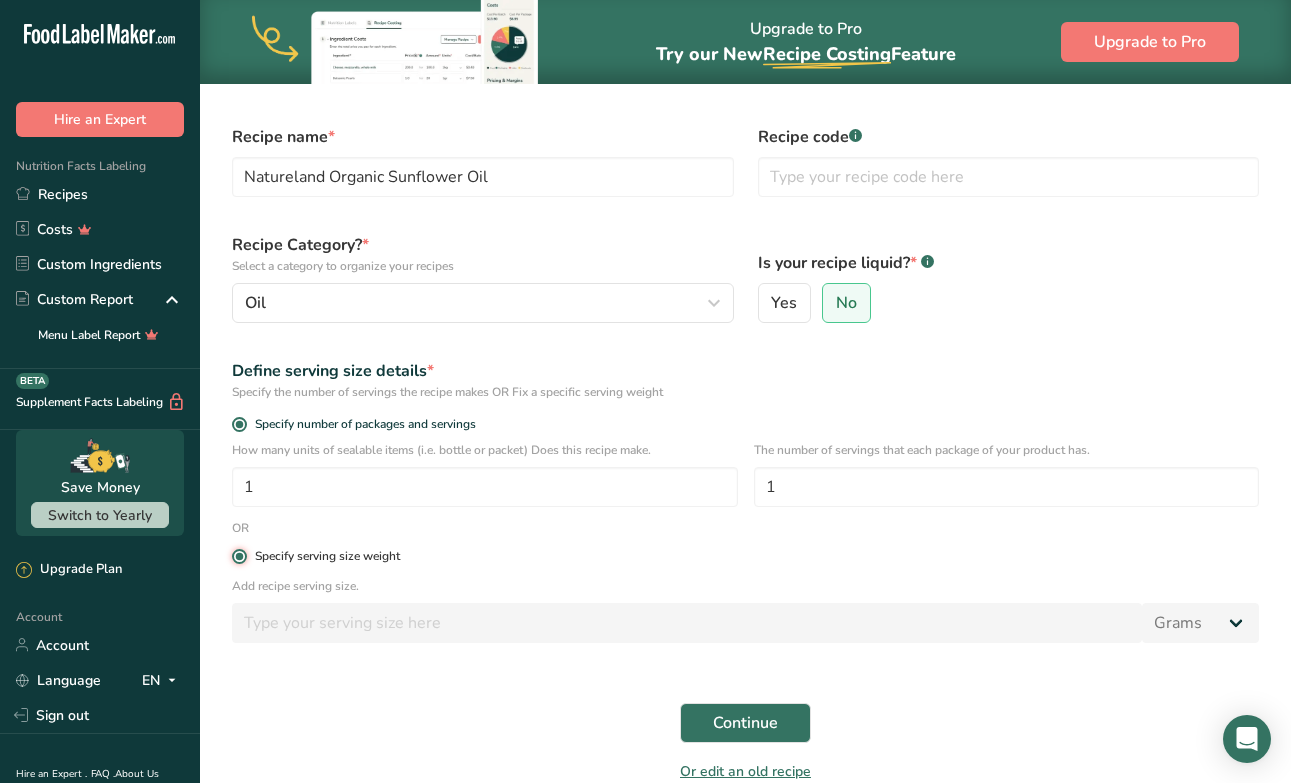 type 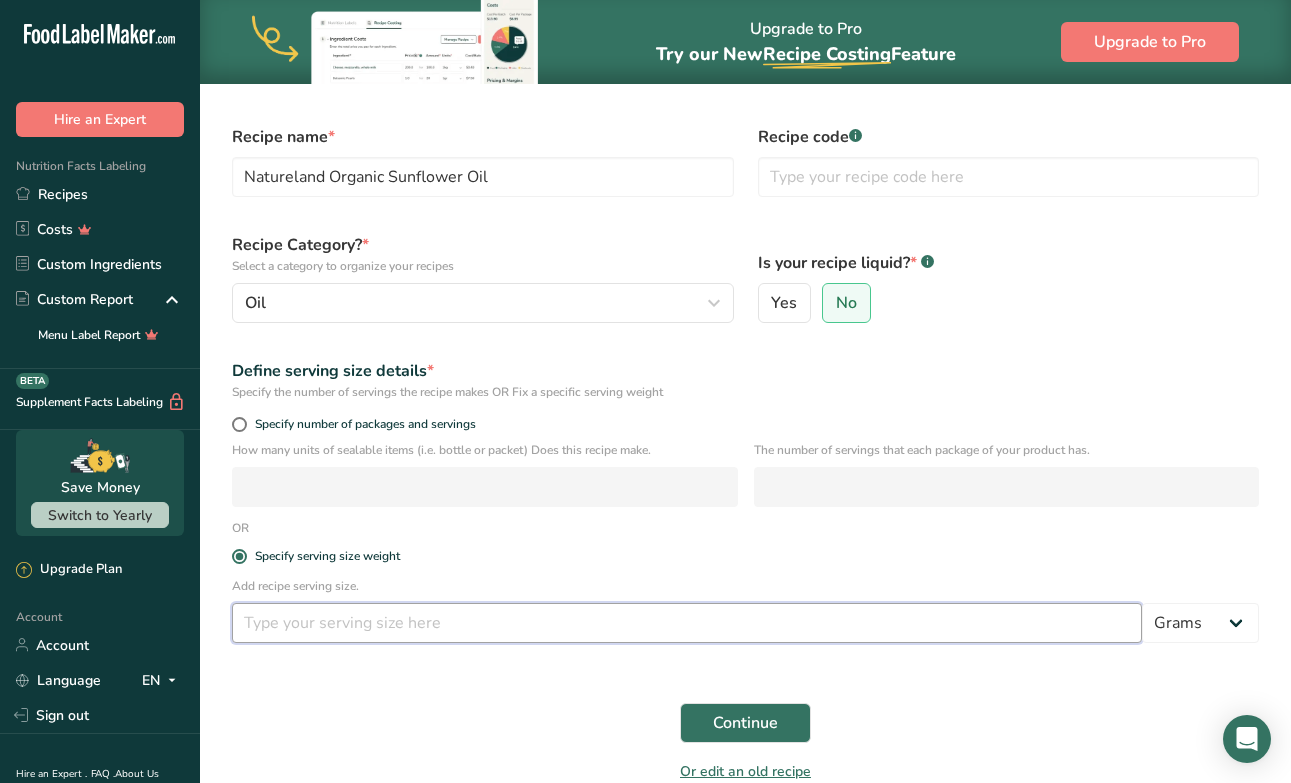 click at bounding box center (687, 623) 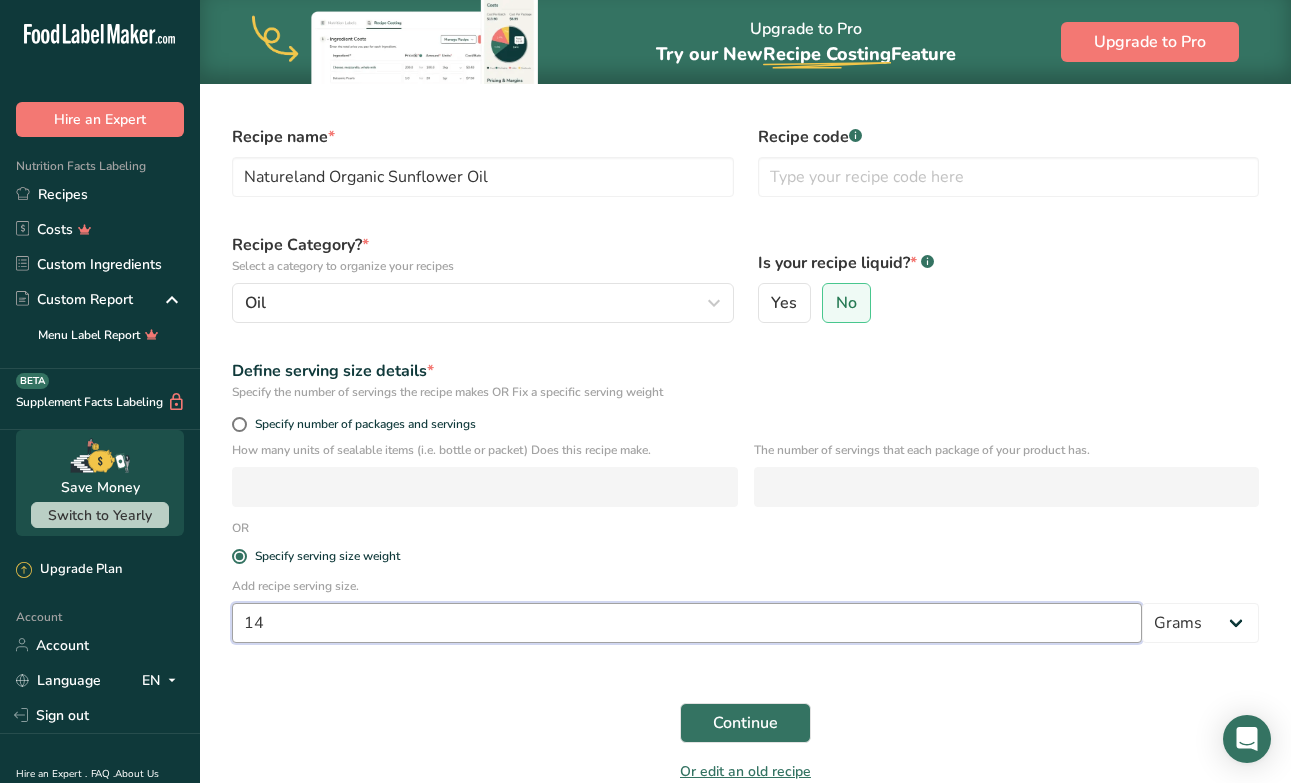 type on "14" 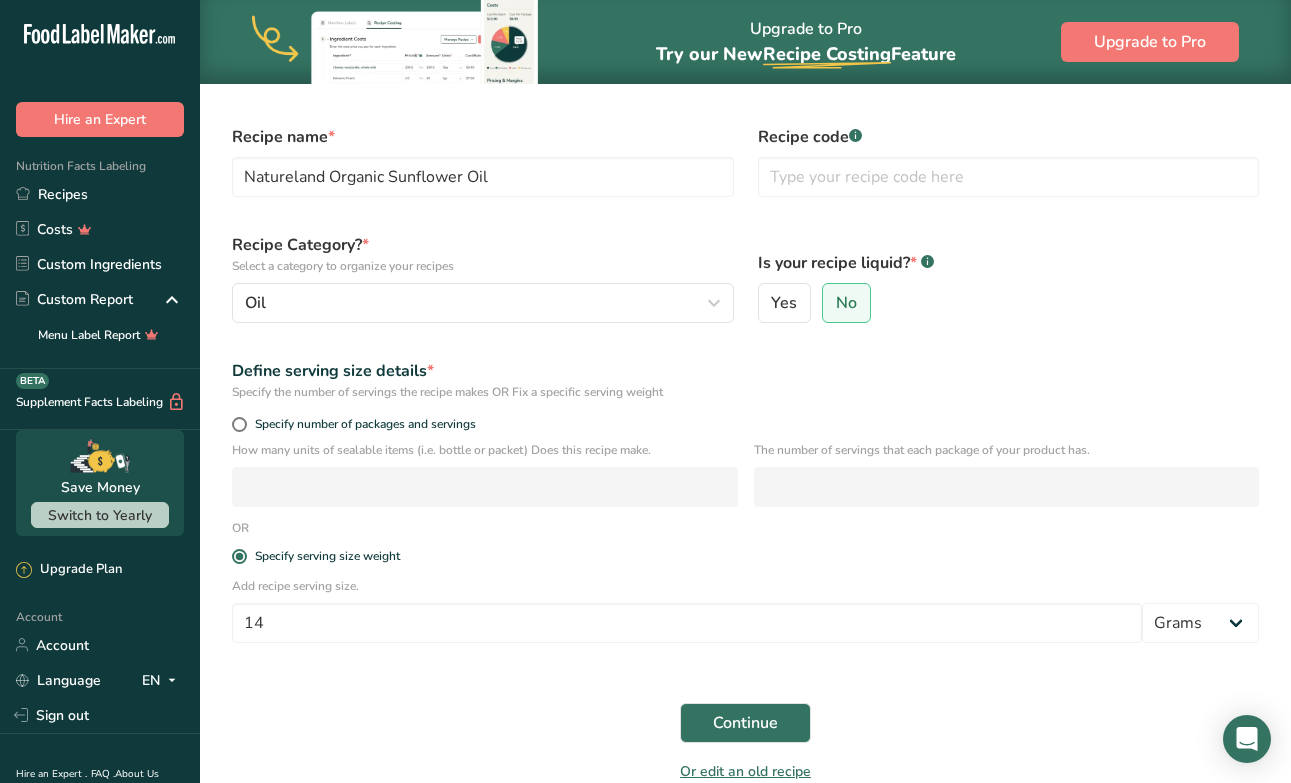click on "Recipe name *   Natureland Organic Sunflower Oil
Recipe code
.a-a{fill:#347362;}.b-a{fill:#fff;}
Recipe Category? *
Select a category to organize your recipes
Oil
Standard Categories
Custom Categories
.a-a{fill:#347362;}.b-a{fill:#fff;}
Baked Goods
[GEOGRAPHIC_DATA]
Confectionery
Cooked Meals, Salads, & Sauces
[GEOGRAPHIC_DATA]
Snacks
1
[GEOGRAPHIC_DATA]
Oil
Roswods Masala Powder
1
Add New Category
Is your recipe liquid? *   .a-a{fill:#347362;}.b-a{fill:#fff;}           Yes   No
Define serving size details *
Specify number of packages and servings" at bounding box center [745, 454] 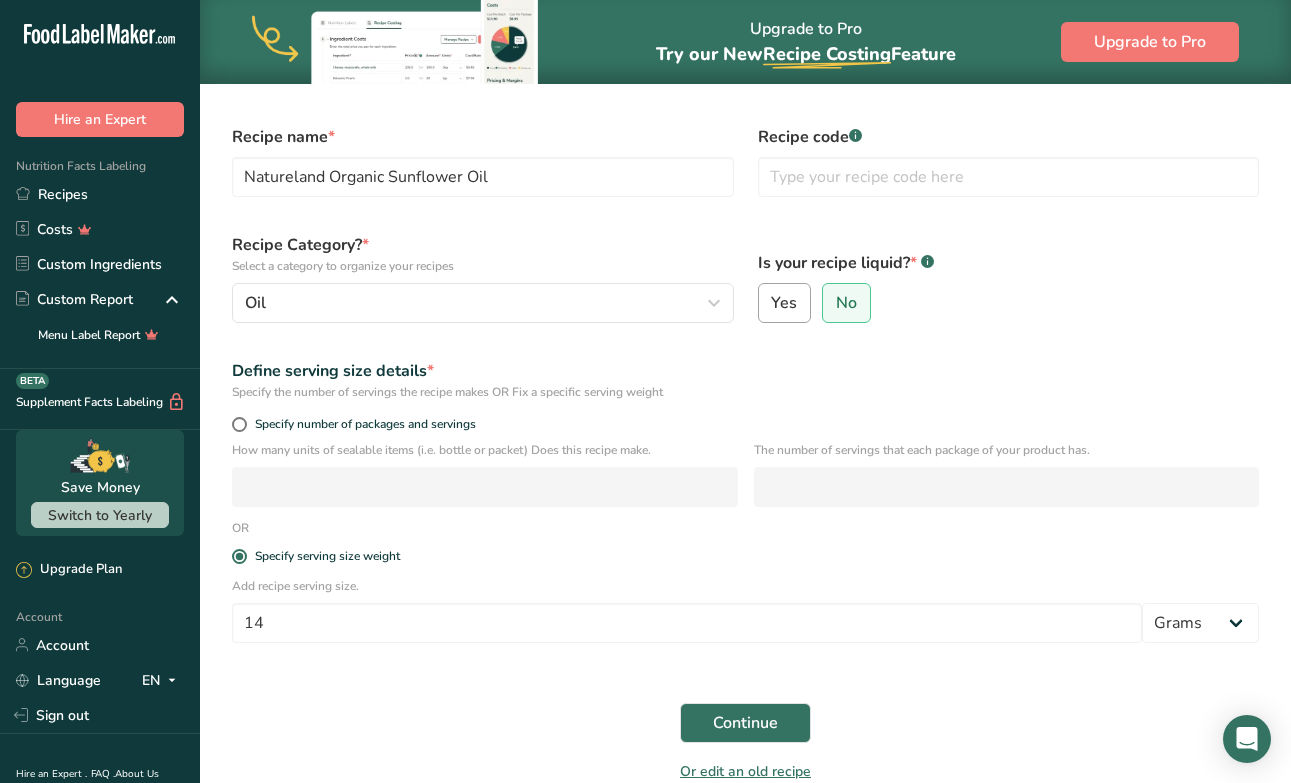 click on "Yes" at bounding box center [784, 303] 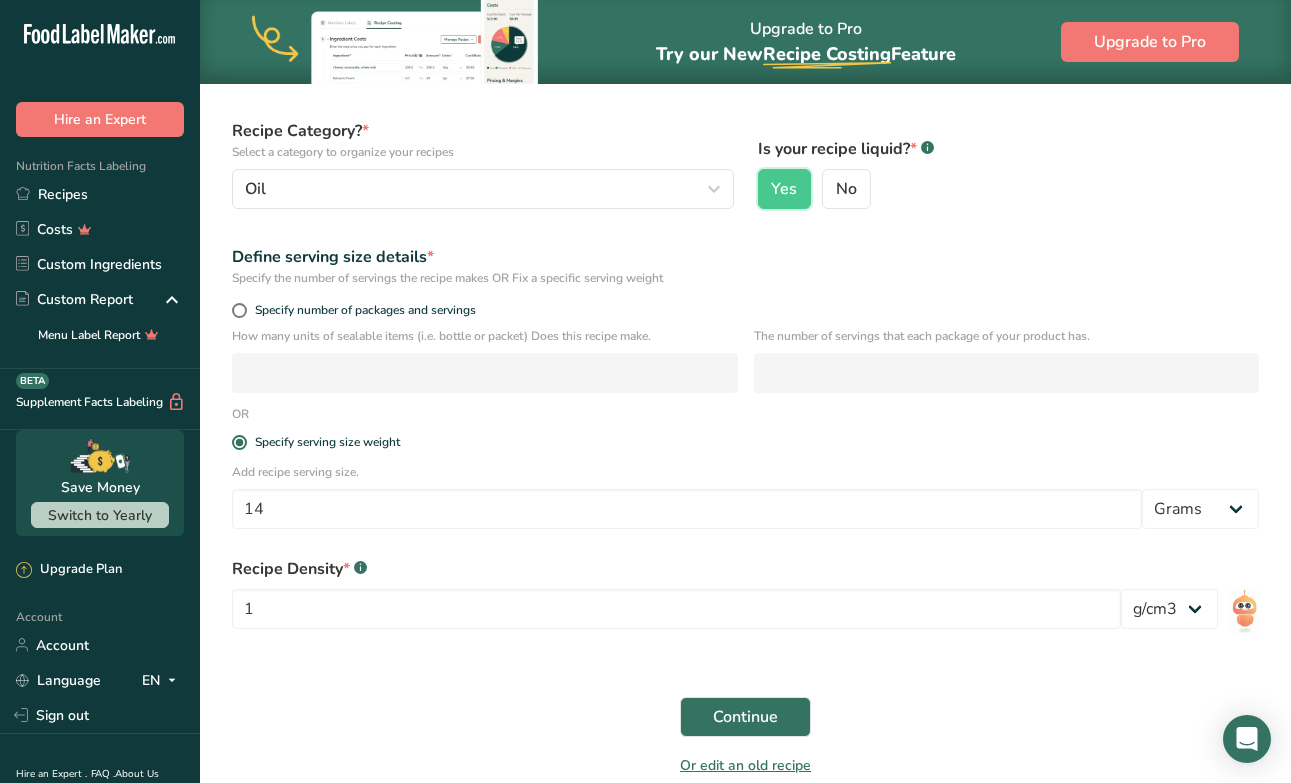 scroll, scrollTop: 209, scrollLeft: 0, axis: vertical 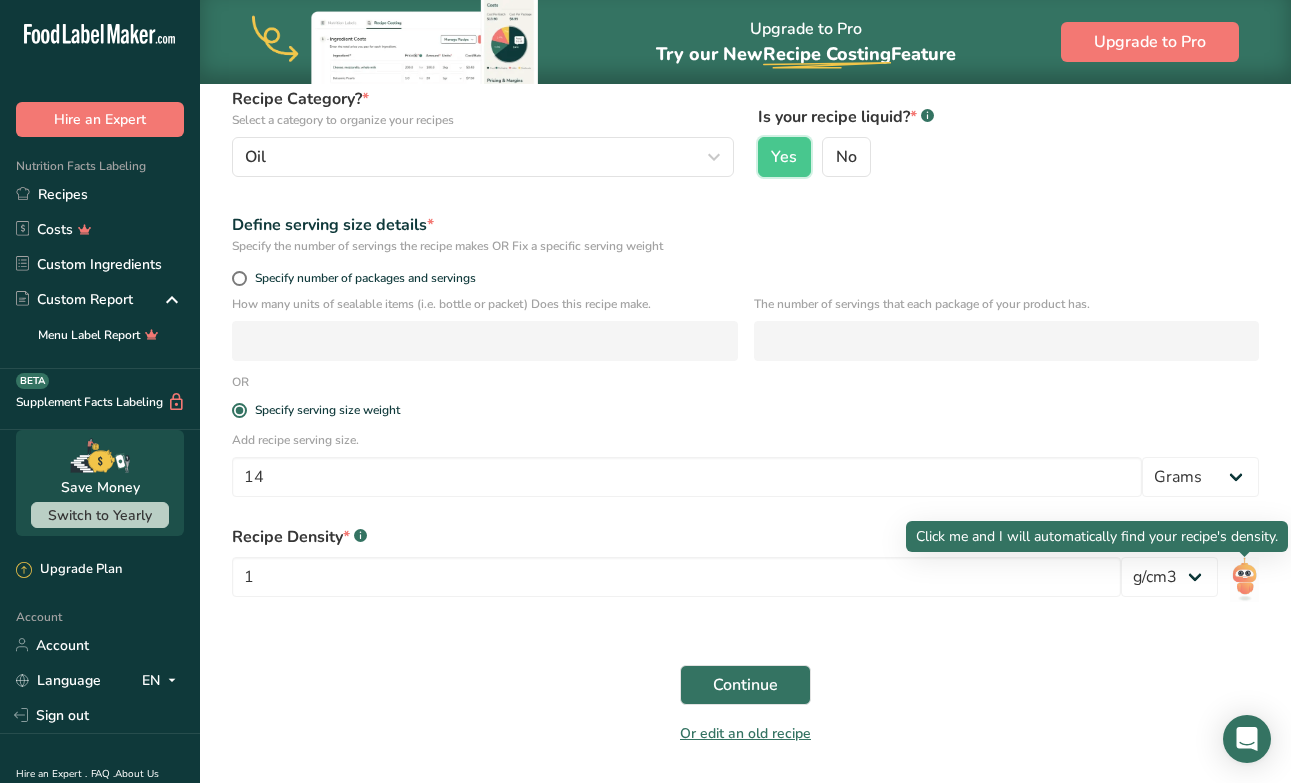 click at bounding box center [1244, 579] 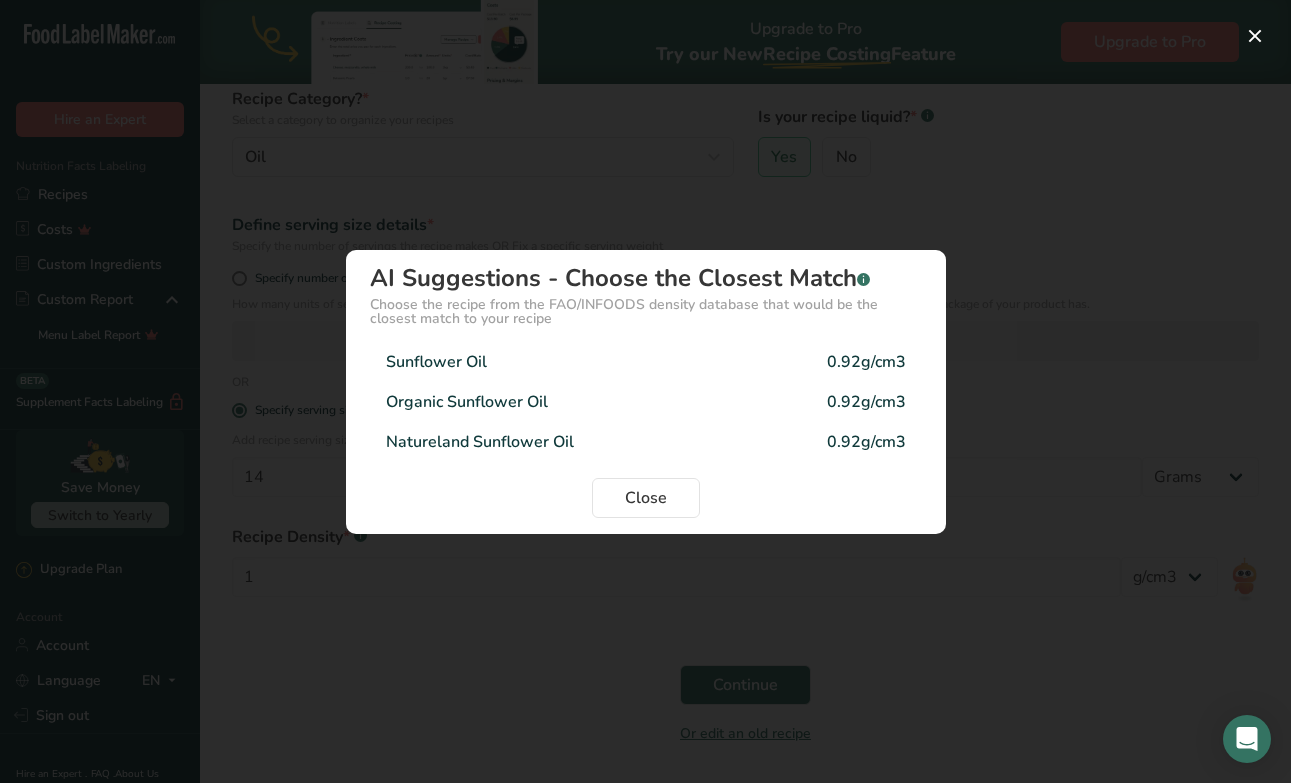 click on "Sunflower Oil   0.92g/cm3" at bounding box center [646, 362] 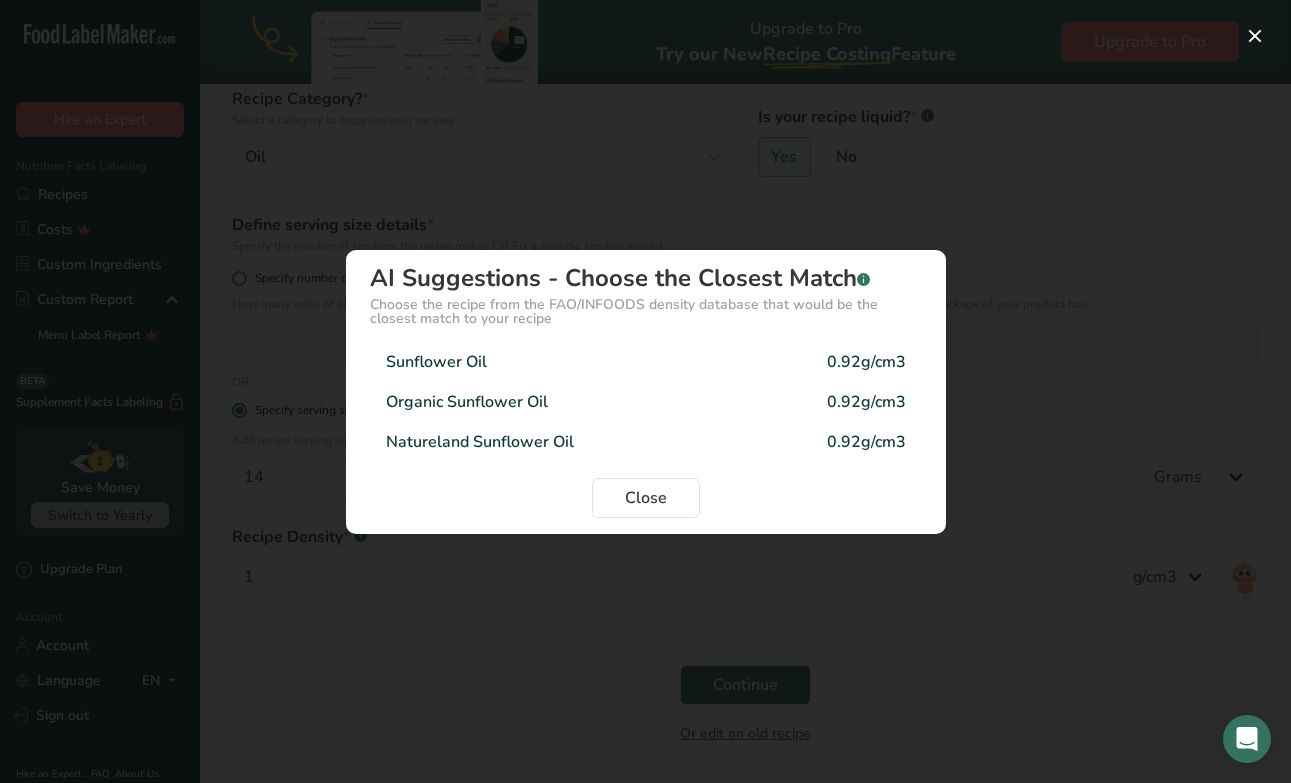 type on "0.92" 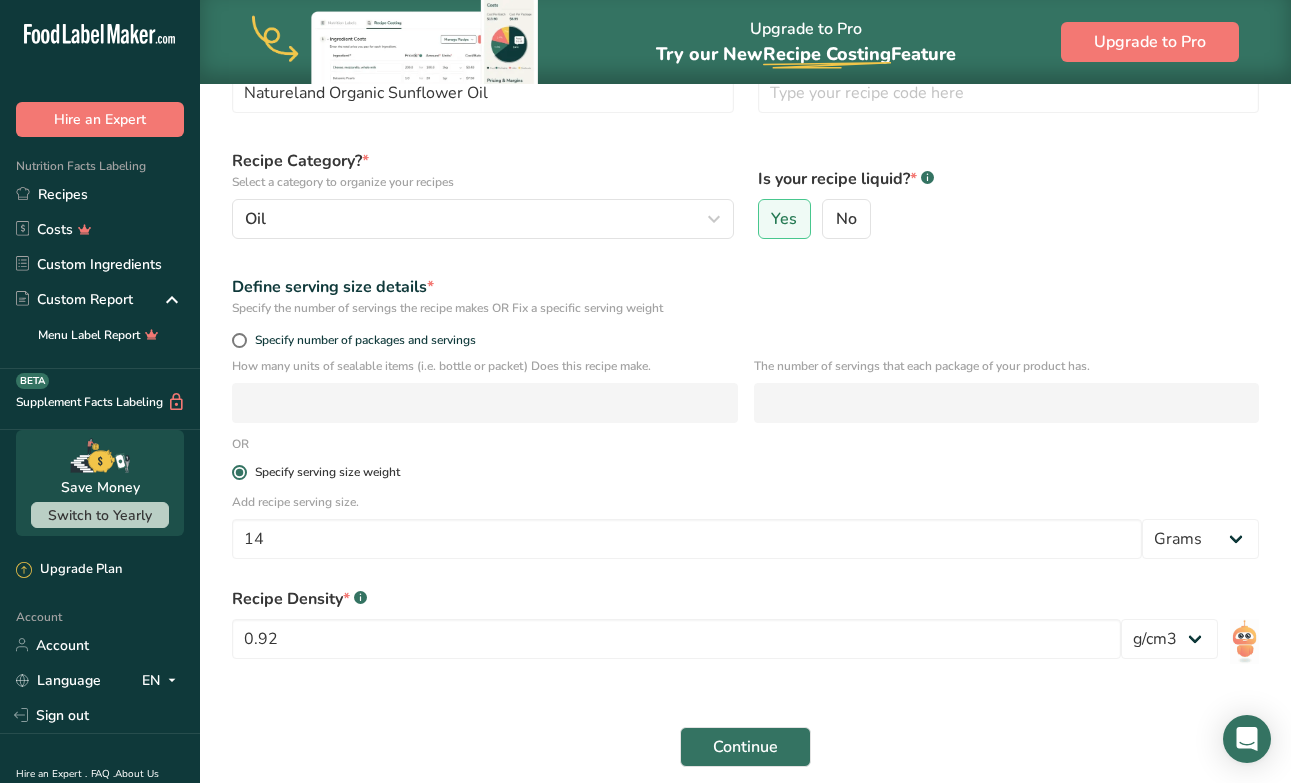 scroll, scrollTop: 291, scrollLeft: 0, axis: vertical 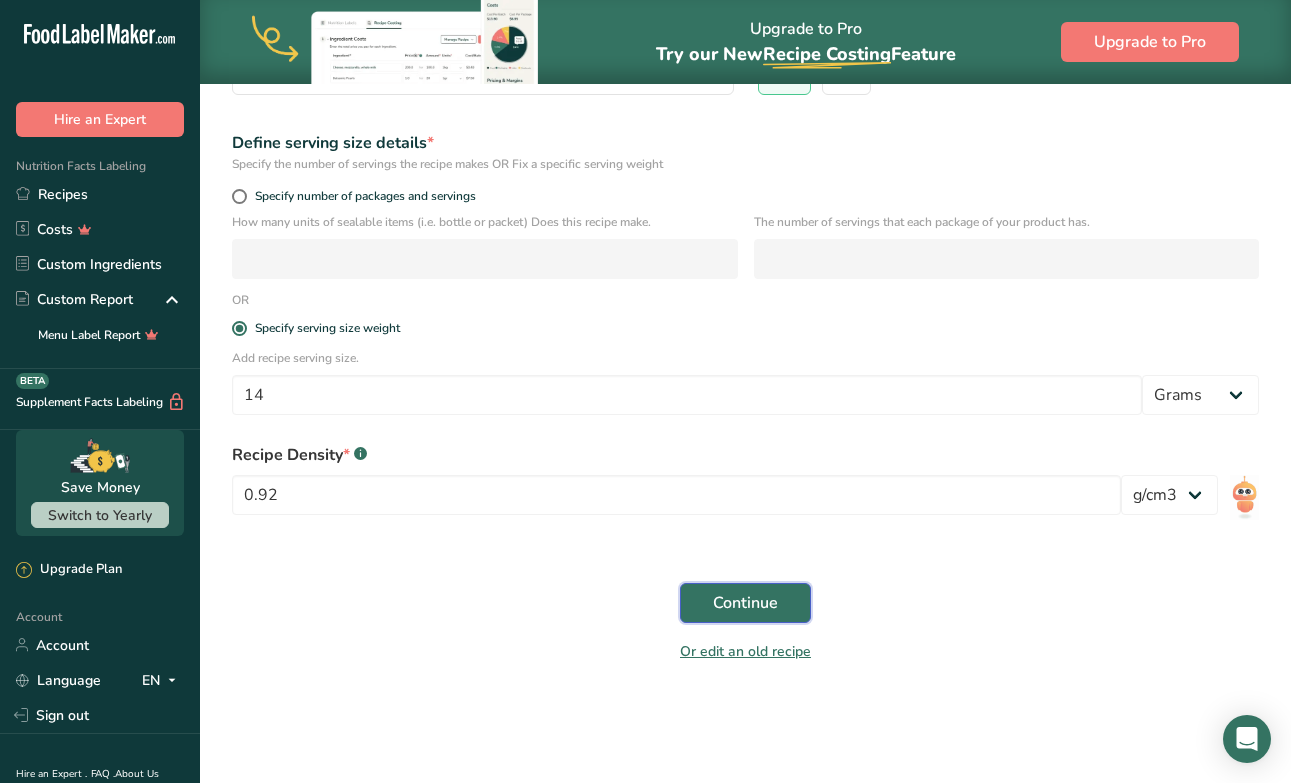 click on "Continue" at bounding box center (745, 603) 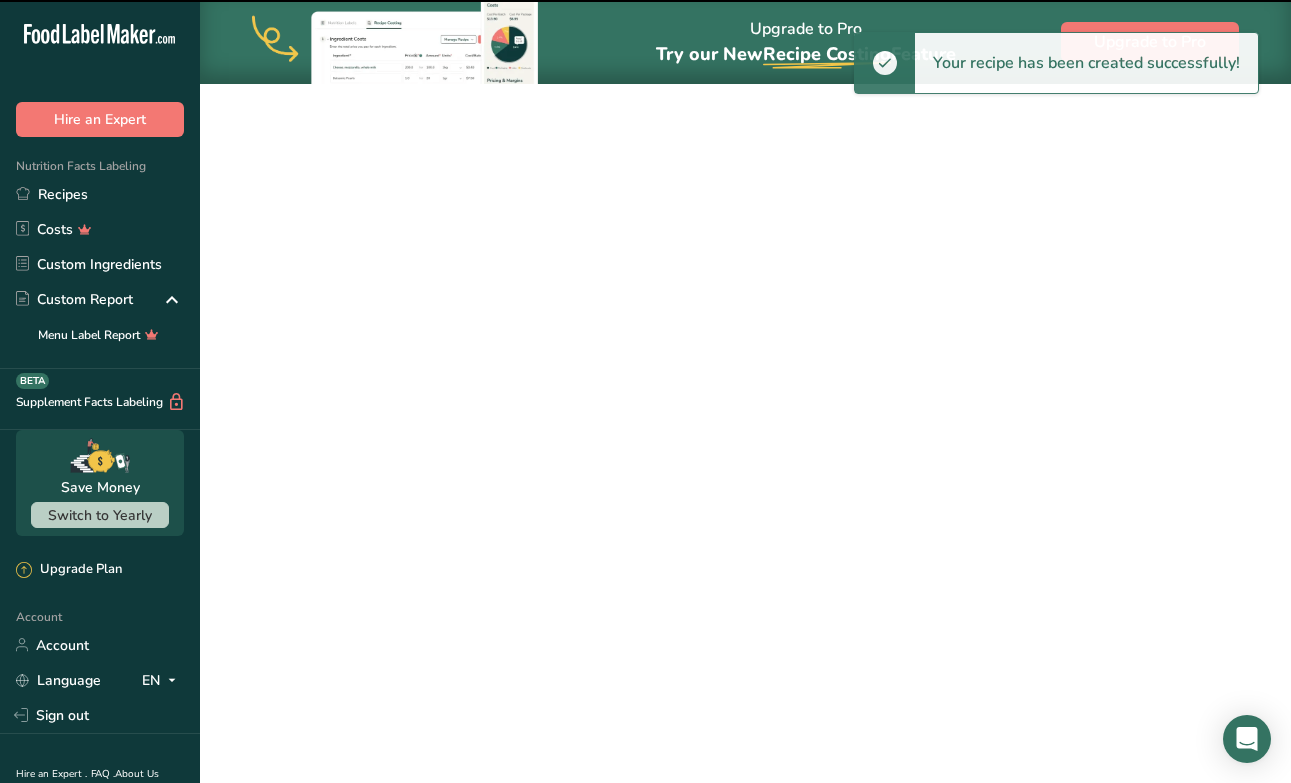 scroll, scrollTop: 0, scrollLeft: 0, axis: both 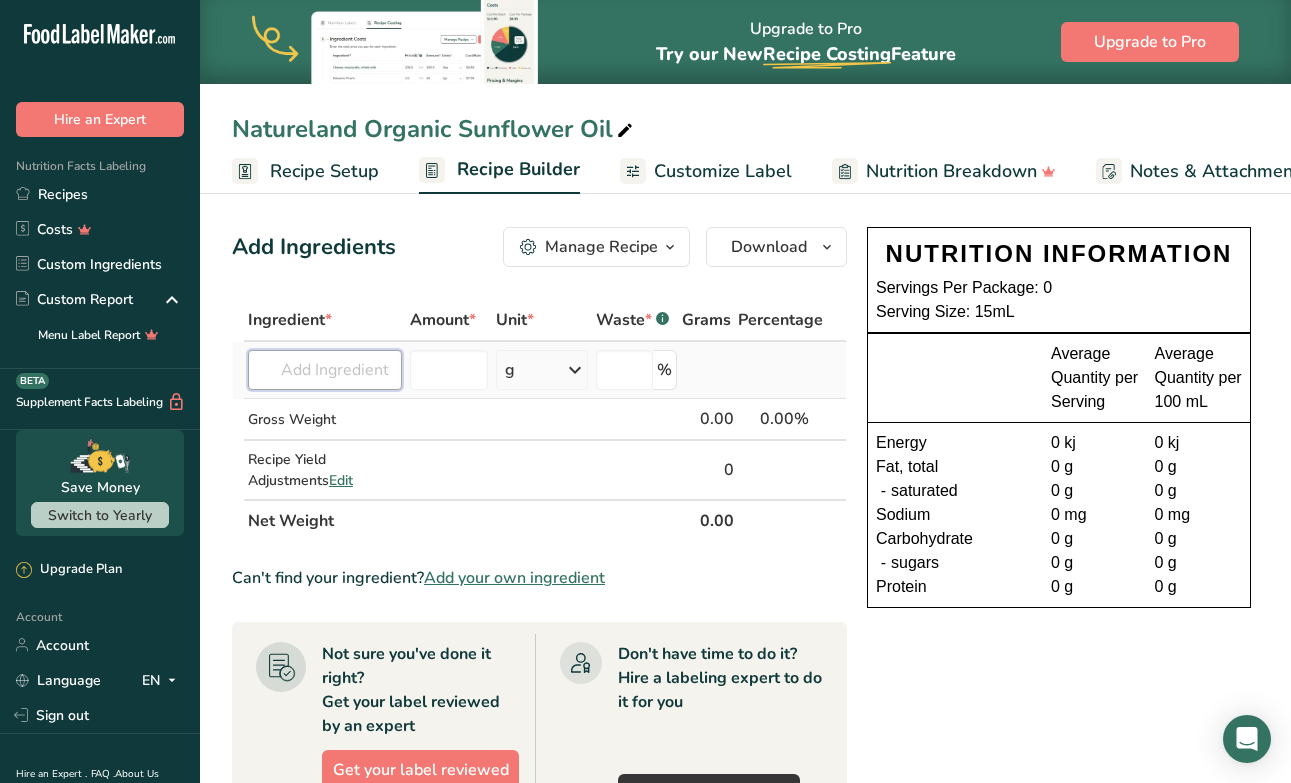 click at bounding box center [325, 370] 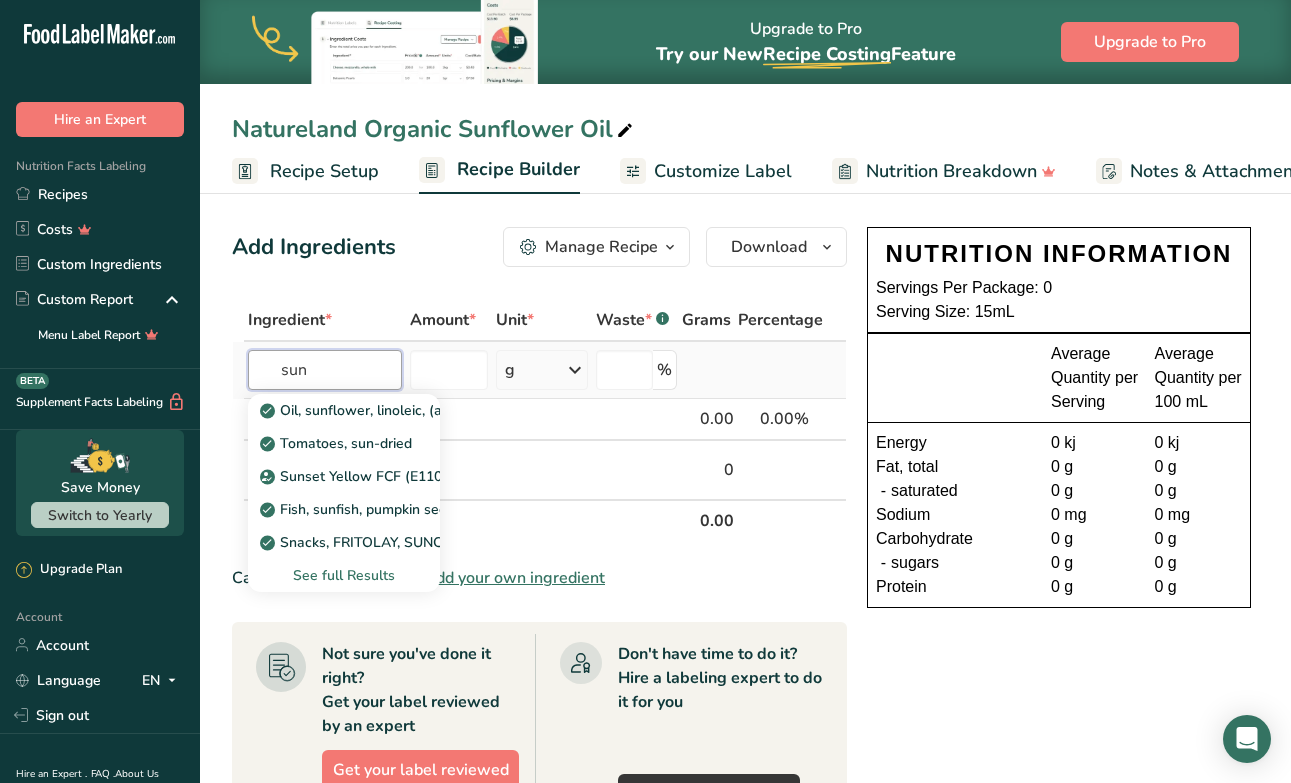 drag, startPoint x: 328, startPoint y: 384, endPoint x: 249, endPoint y: 384, distance: 79 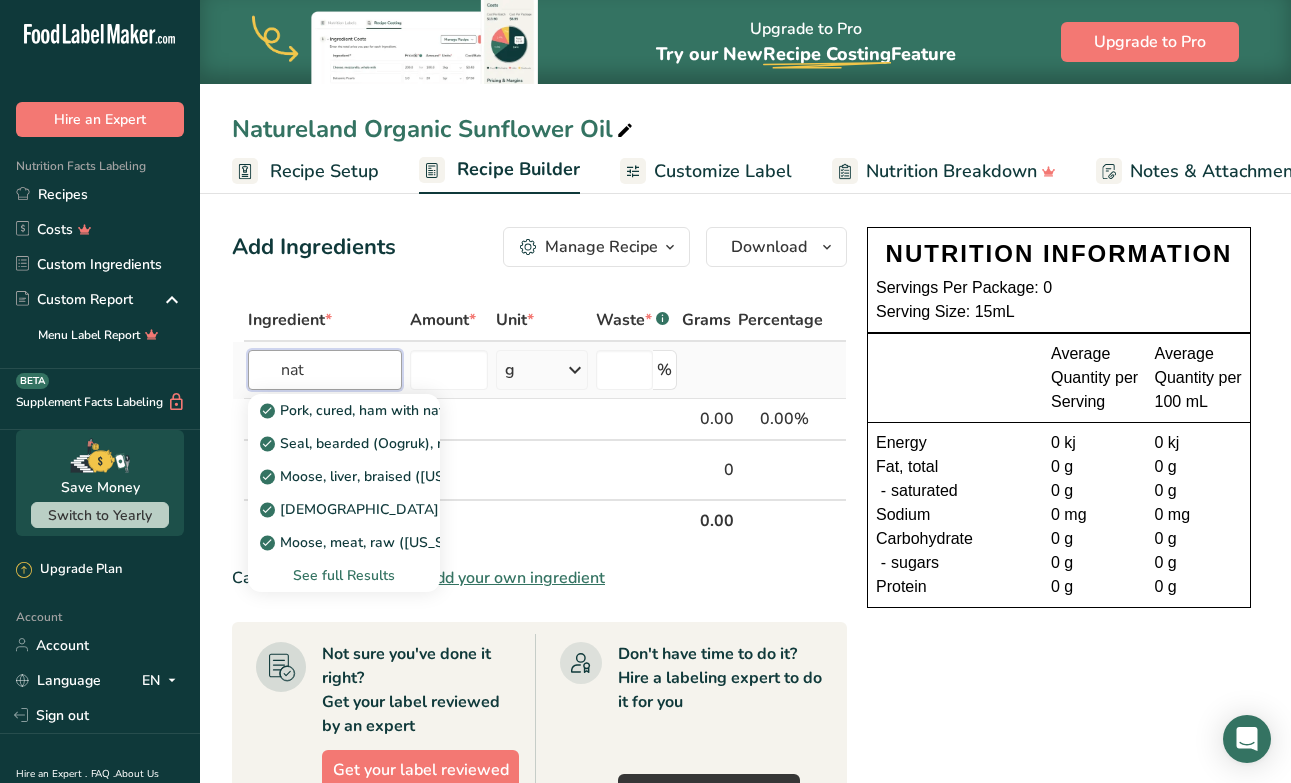 type on "nat" 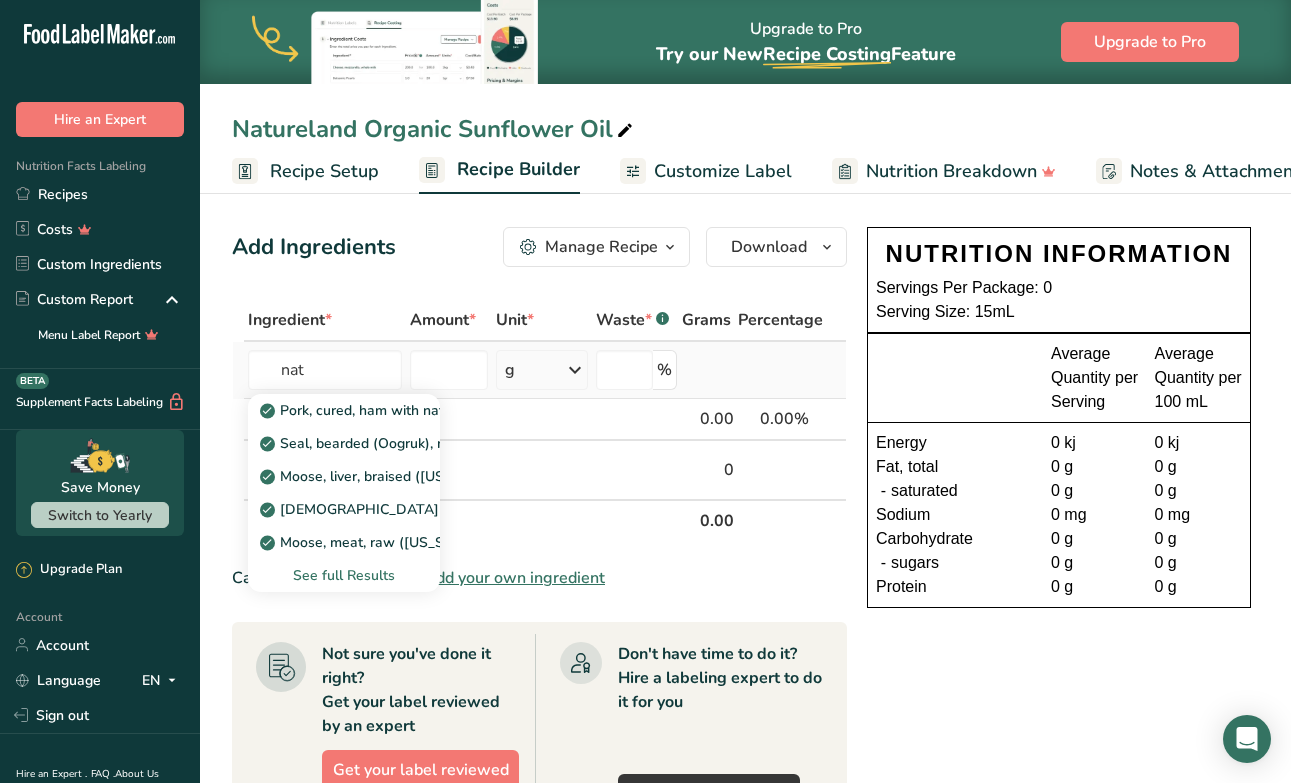 type 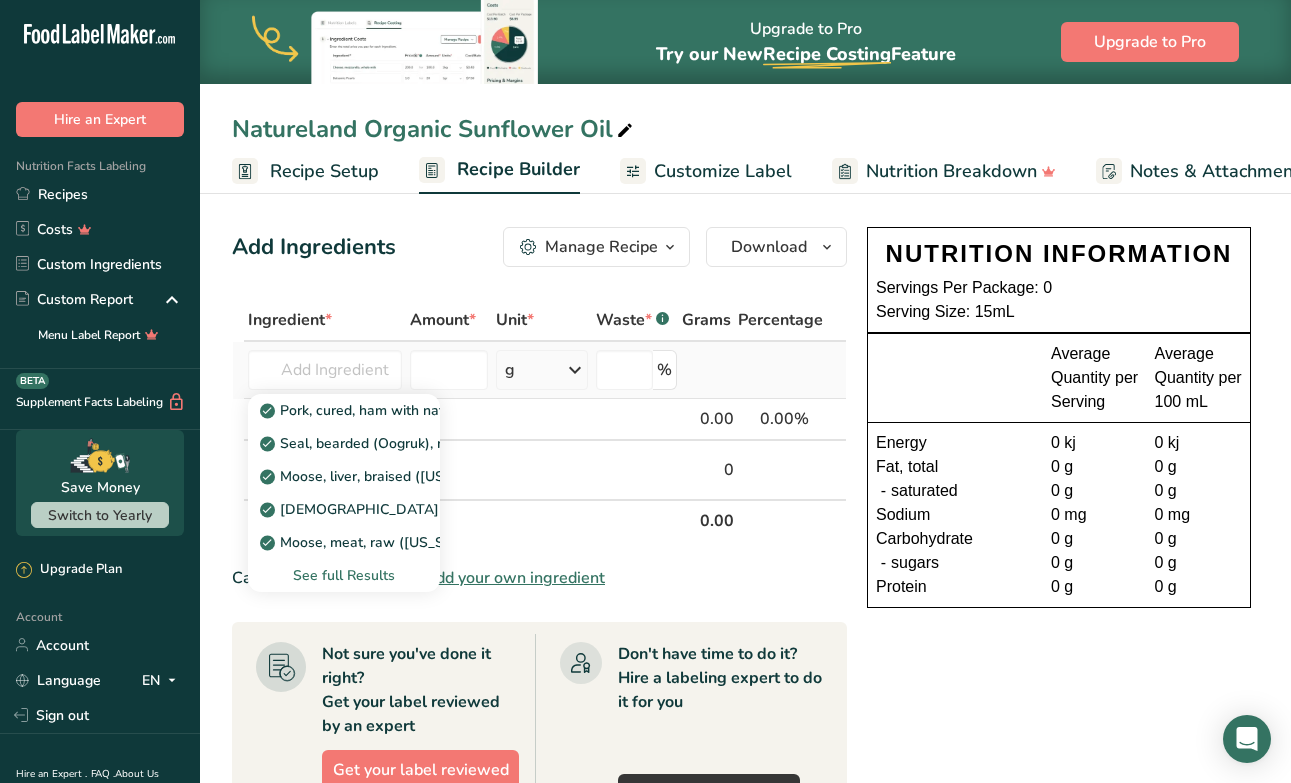 click on "See full Results" at bounding box center [344, 575] 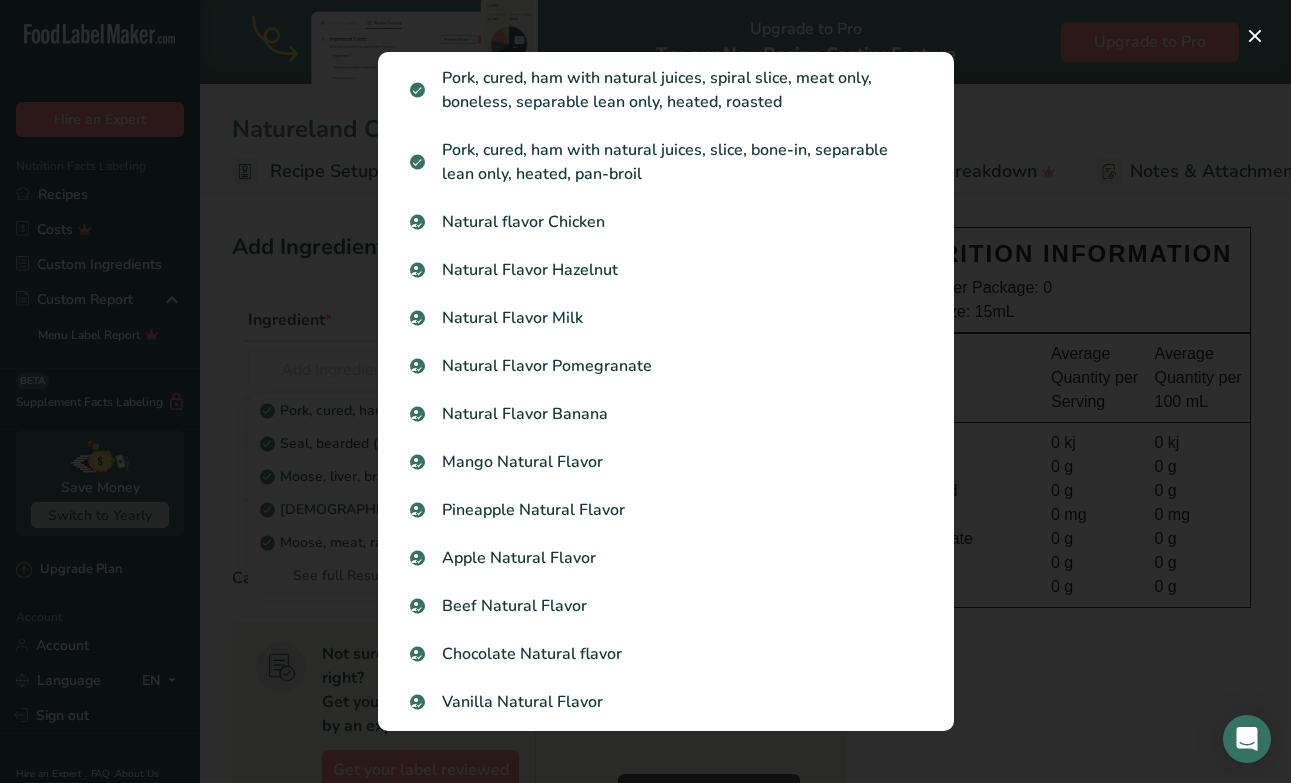 scroll, scrollTop: 1427, scrollLeft: 0, axis: vertical 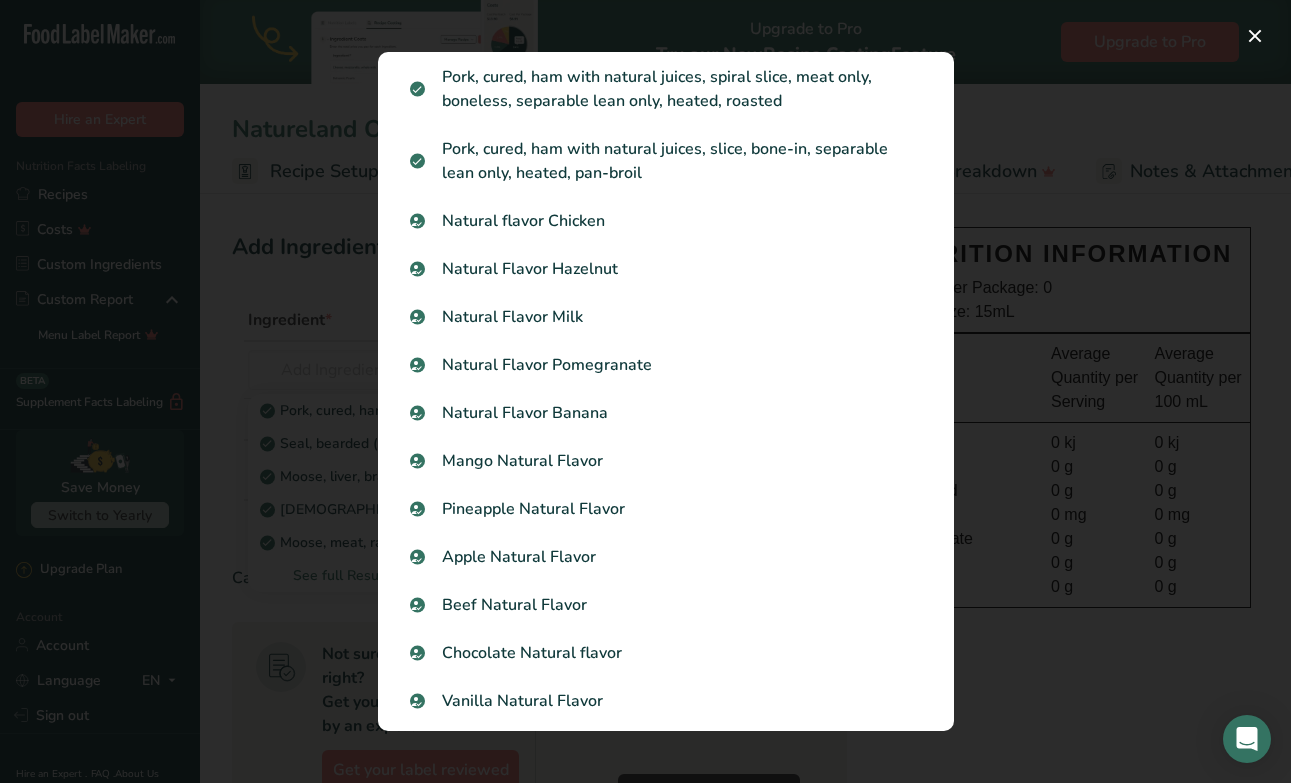 click at bounding box center (645, 391) 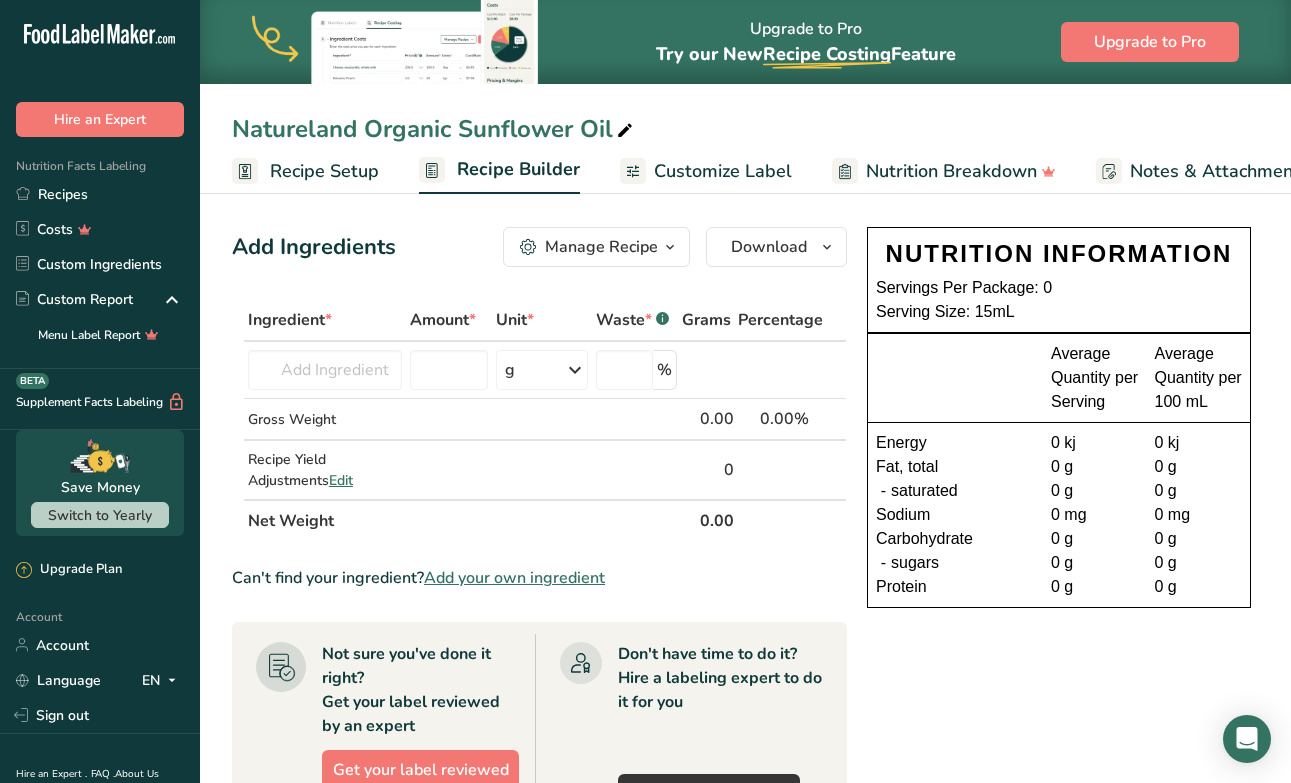 click on "Add your own ingredient" at bounding box center (514, 578) 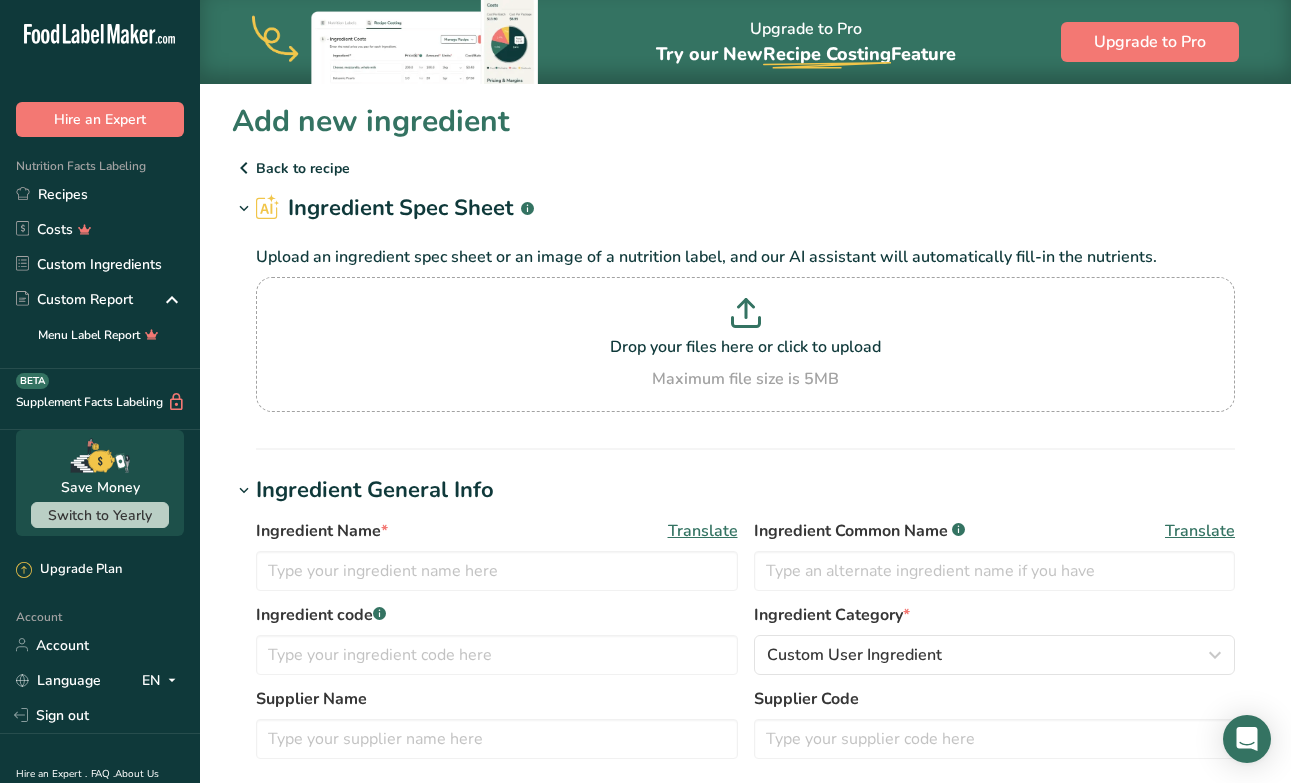 click at bounding box center (244, 168) 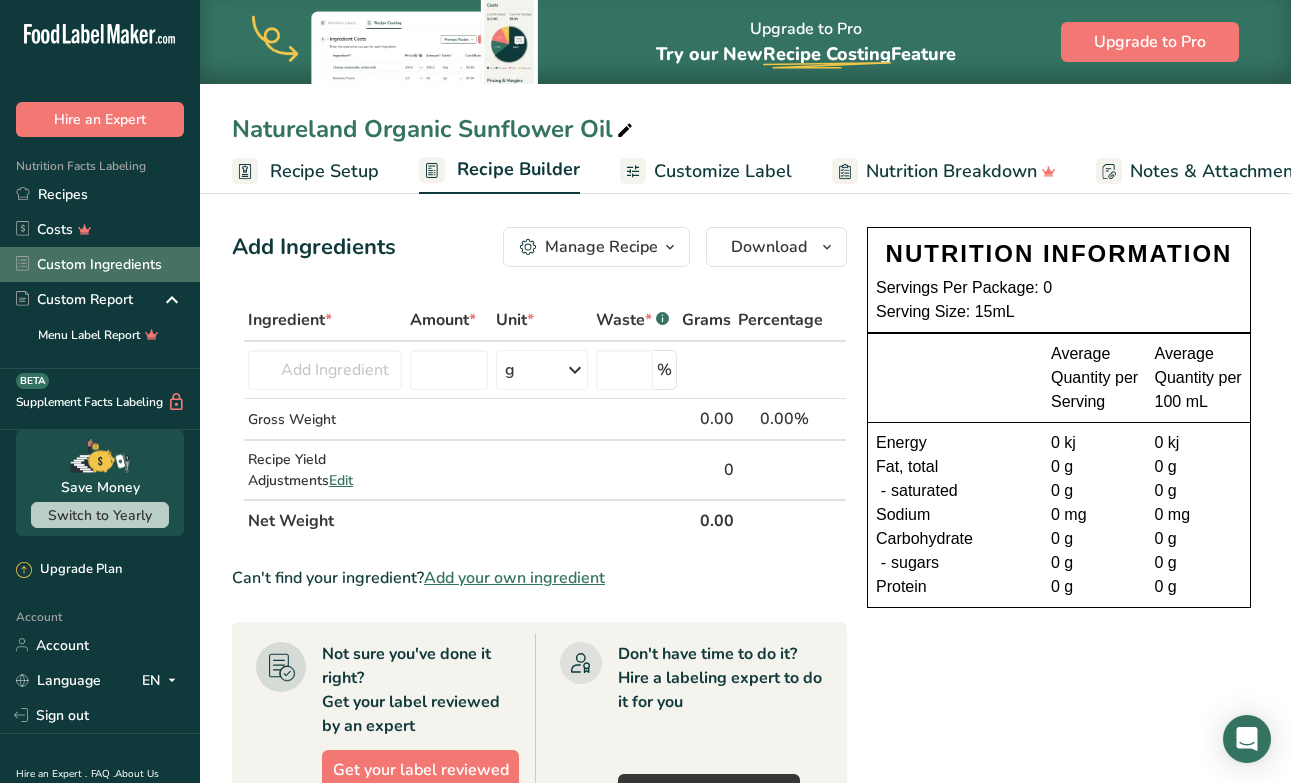 click on "Custom Ingredients" at bounding box center [100, 264] 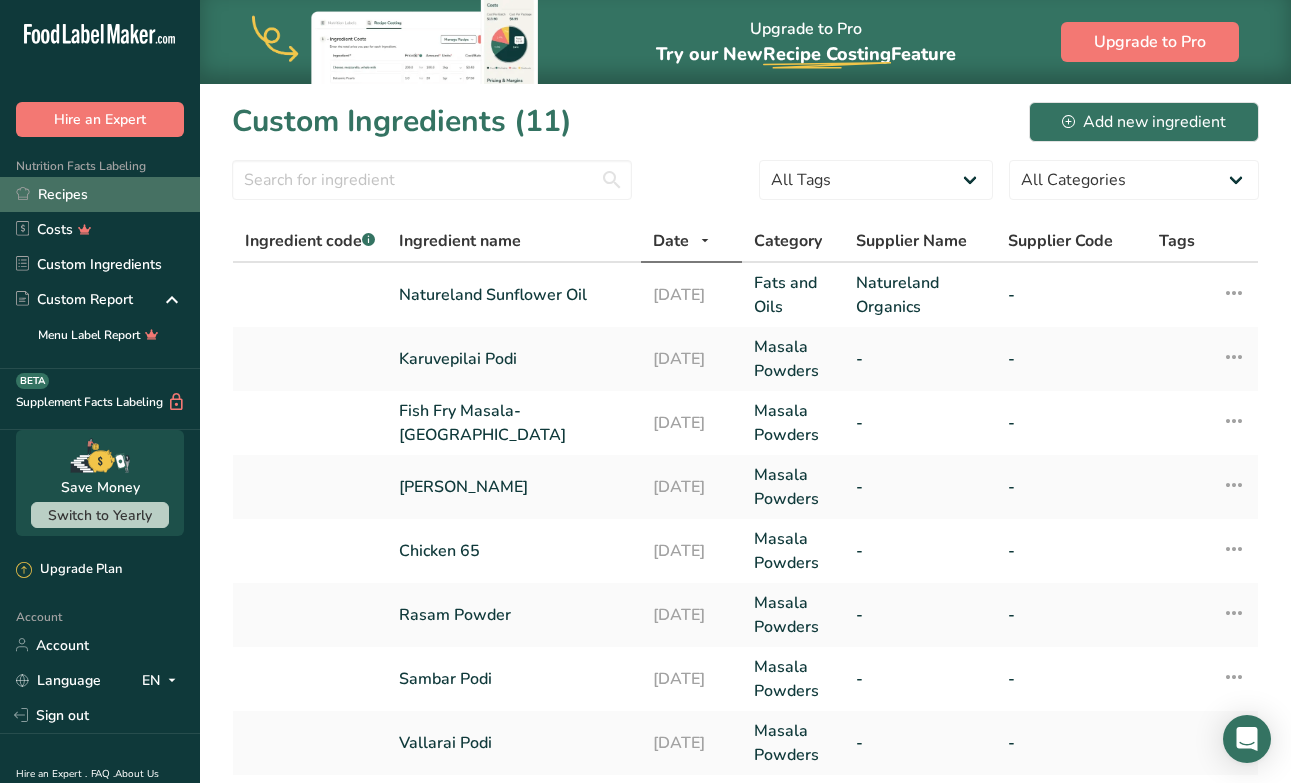 click on "Recipes" at bounding box center (100, 194) 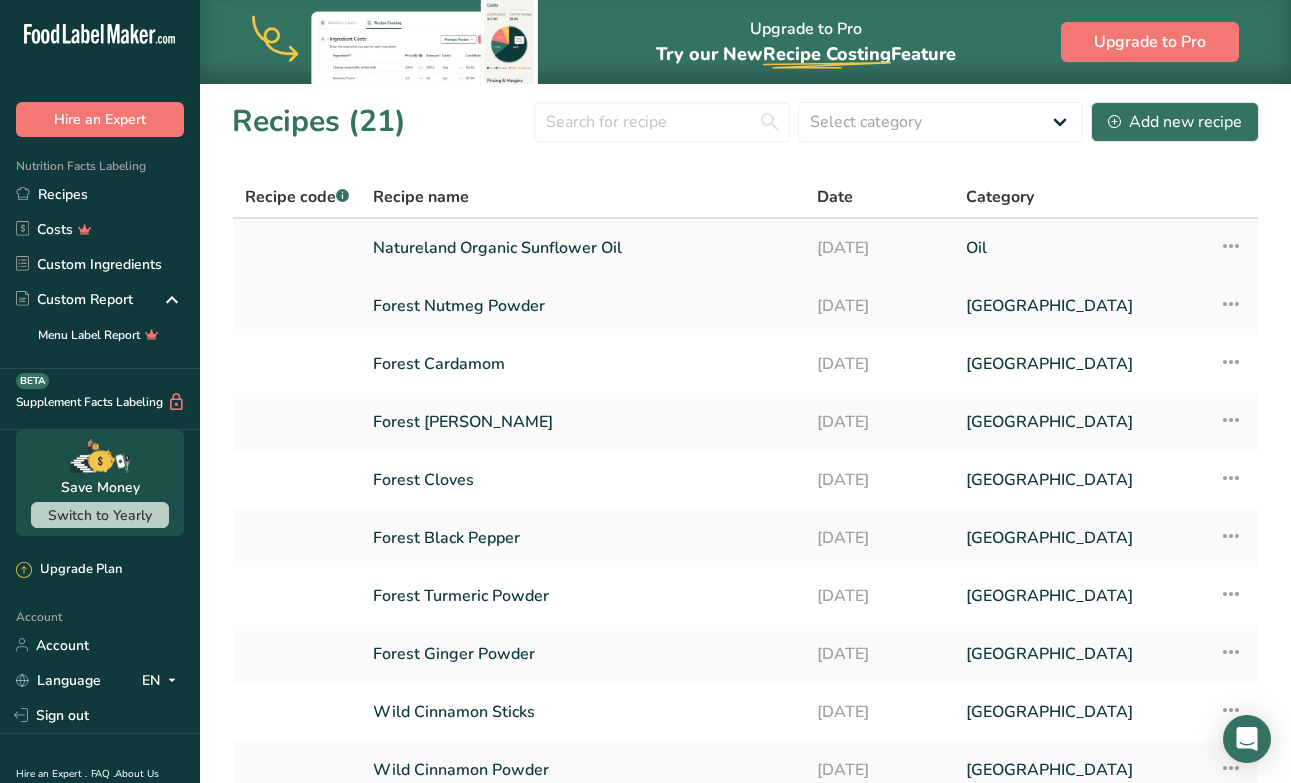 click on "Natureland Organic Sunflower Oil" at bounding box center [583, 248] 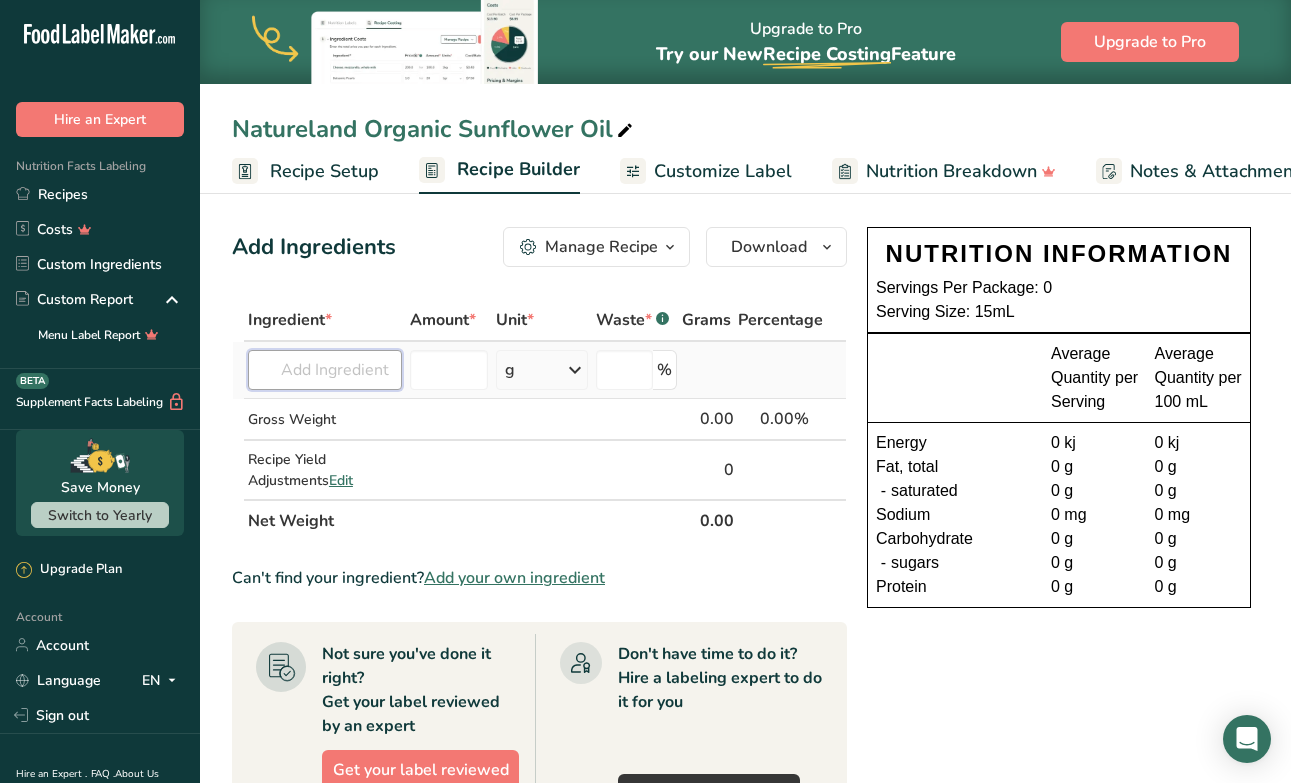 click at bounding box center (325, 370) 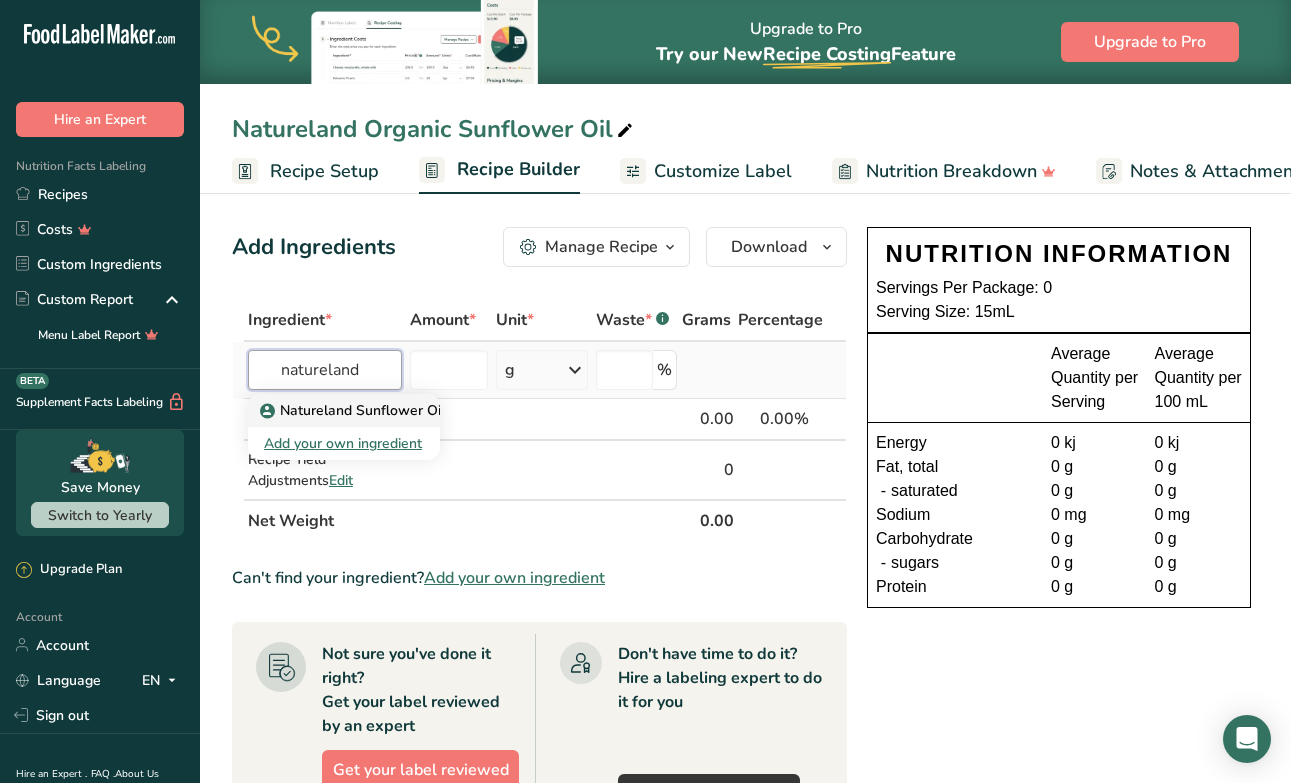 type on "natureland" 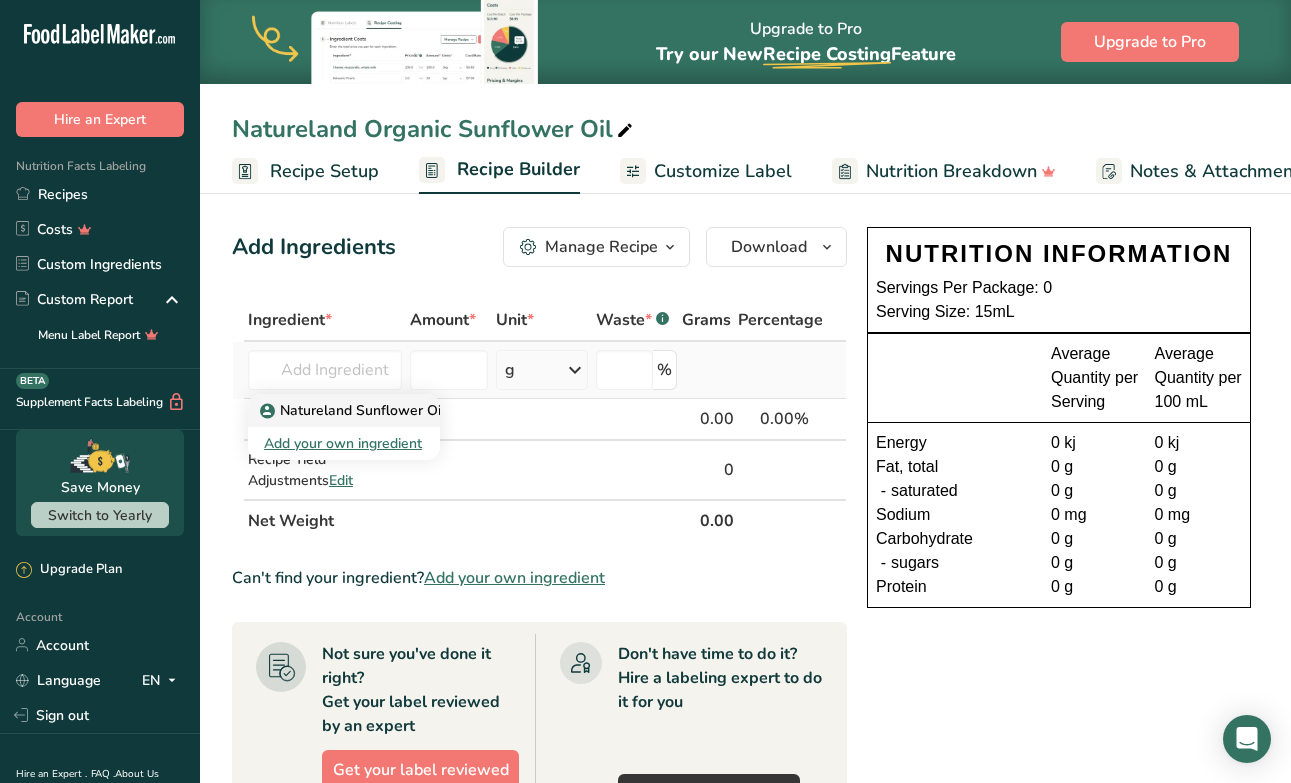 click on "Natureland Sunflower Oil" at bounding box center [354, 410] 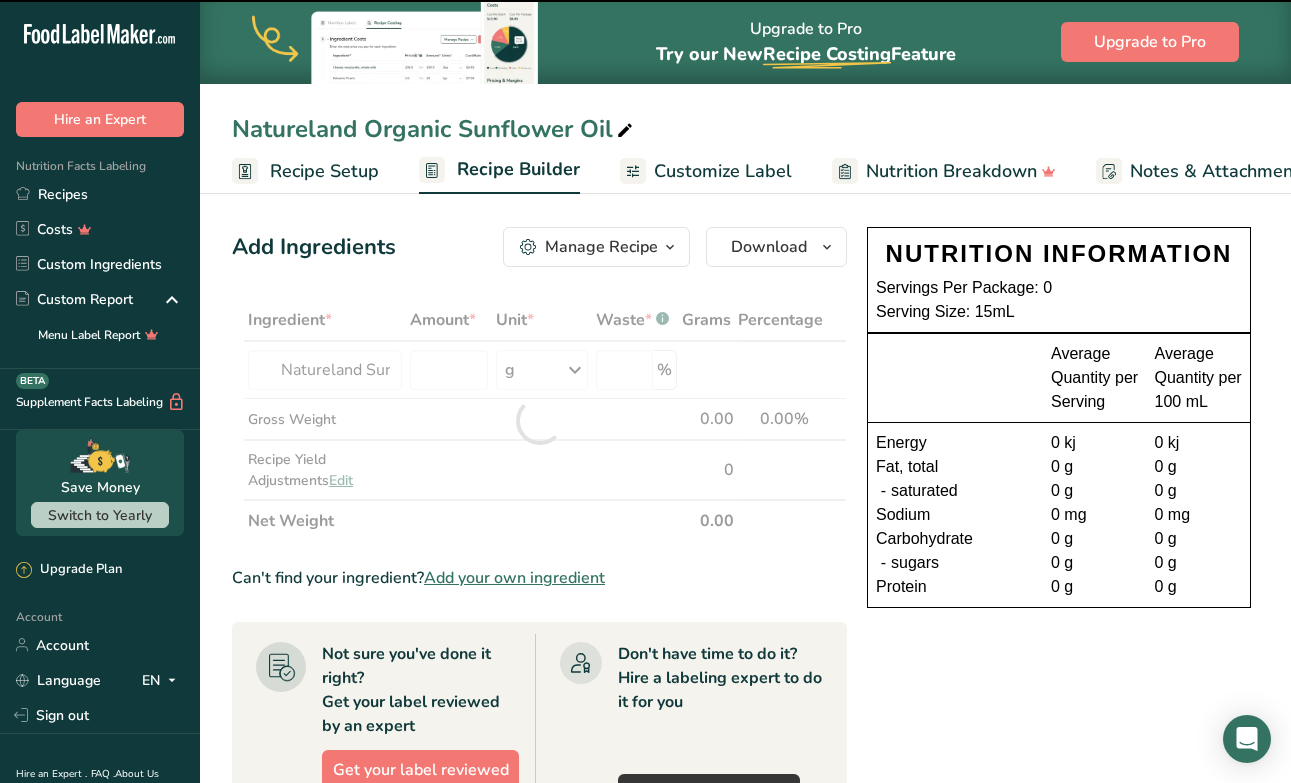 type on "0" 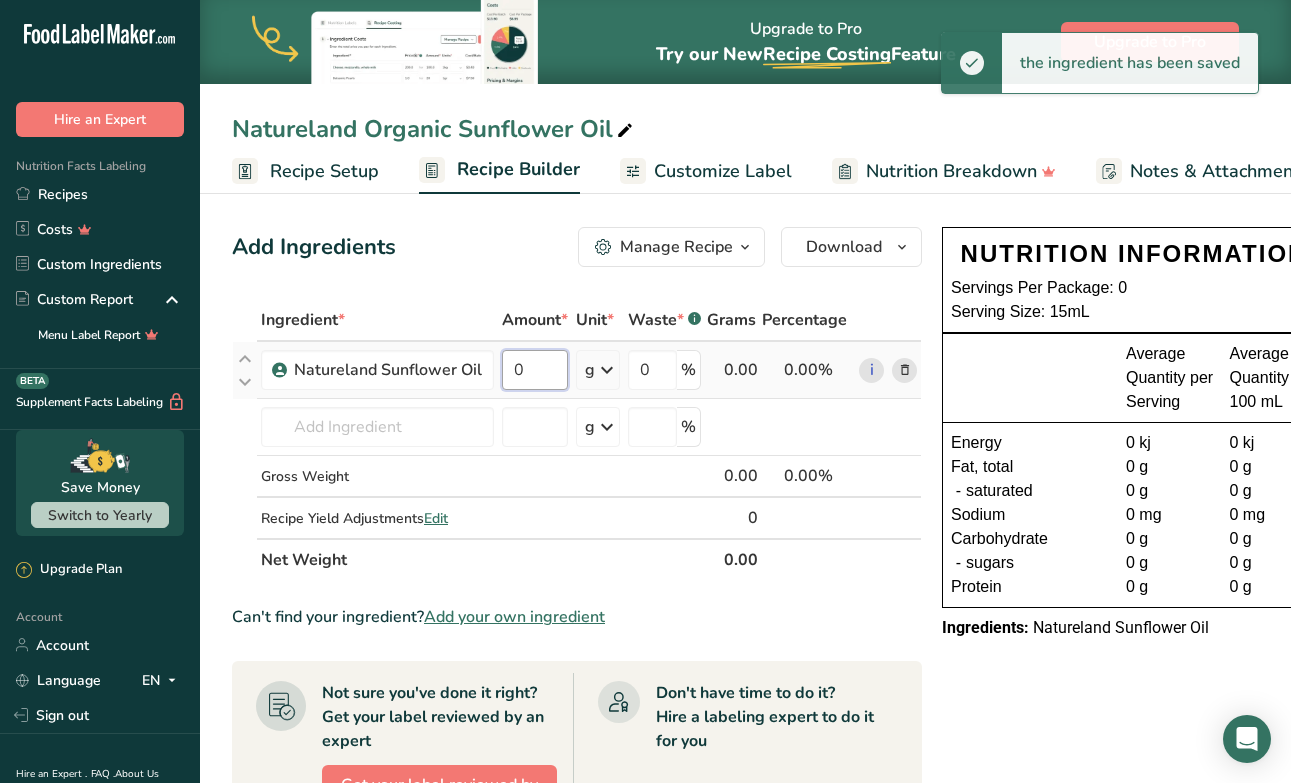 click on "0" at bounding box center (535, 370) 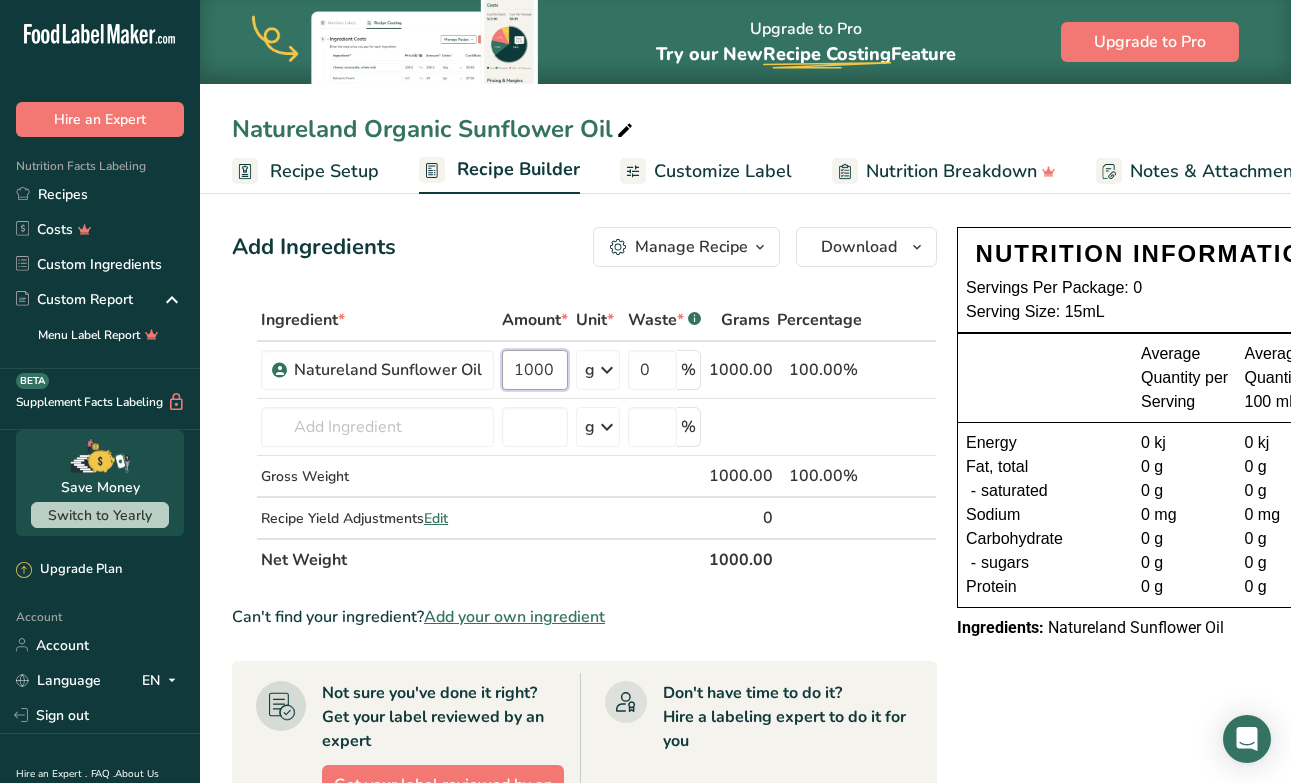 type on "1000" 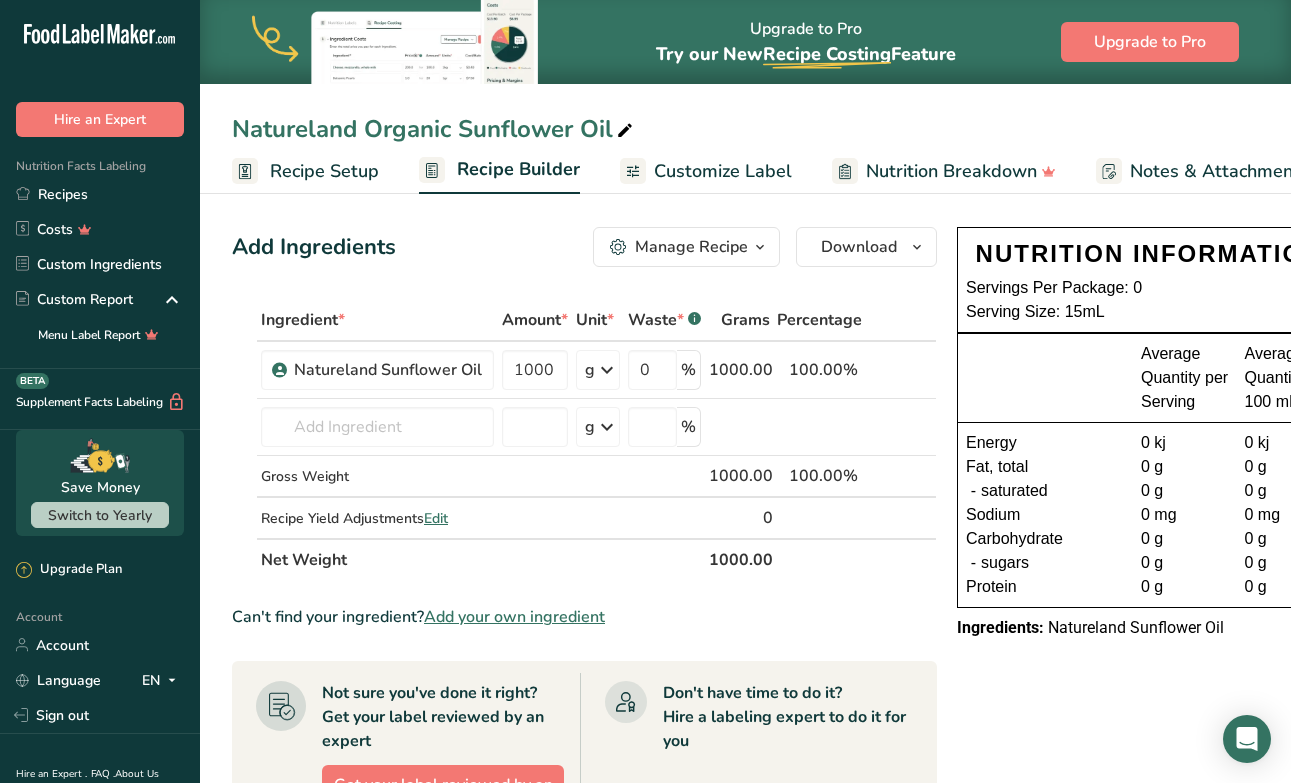 click on "Add Ingredients
Manage Recipe         Delete Recipe           Duplicate Recipe             Scale Recipe             Save as Sub-Recipe   .a-a{fill:#347362;}.b-a{fill:#fff;}                               Nutrition Breakdown                   Recipe Card
NEW
[MEDICAL_DATA] Pattern Report             Activity History
Download
Choose your preferred label style
Standard FDA label
Standard FDA label
The most common format for nutrition facts labels in compliance with the FDA's typeface, style and requirements
Tabular FDA label
A label format compliant with the FDA regulations presented in a tabular (horizontal) display.
Linear FDA label
A simple linear display for small sized packages.
Simplified FDA label" at bounding box center [590, 742] 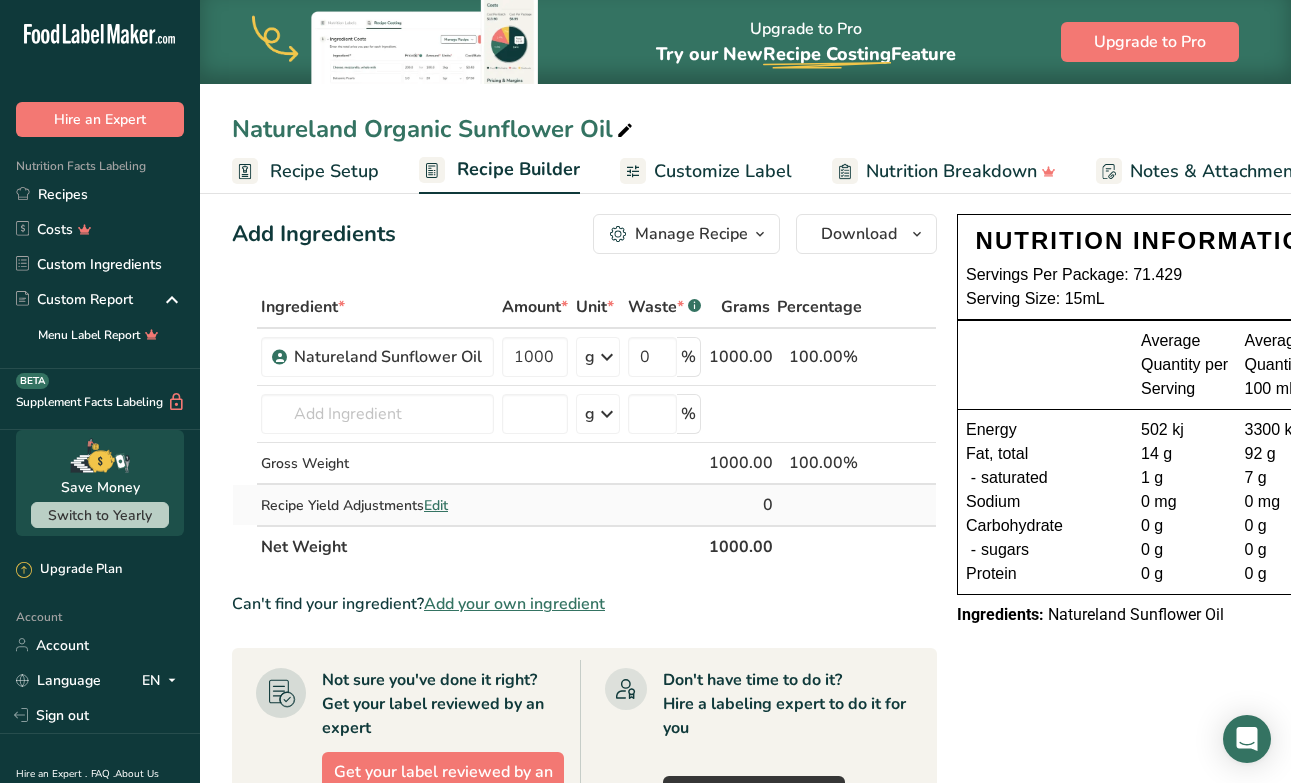 scroll, scrollTop: 0, scrollLeft: 0, axis: both 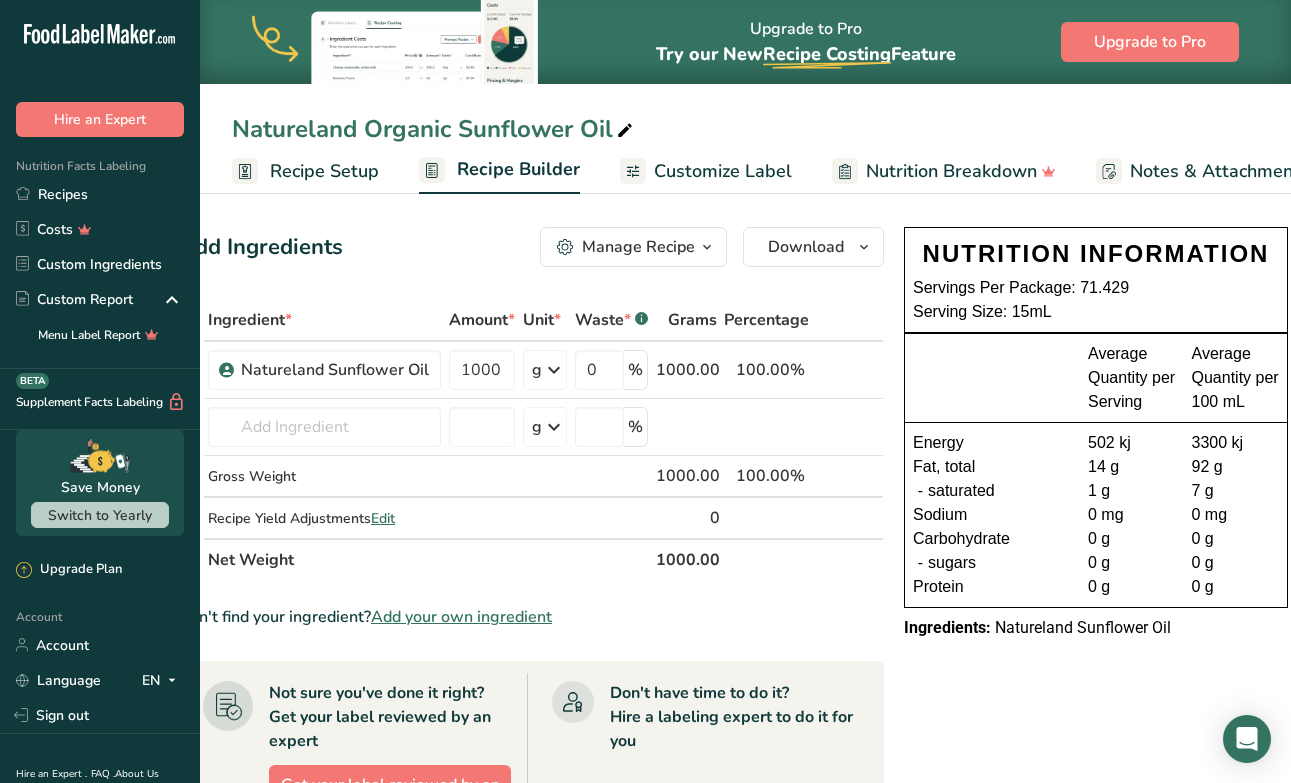 click on "Customize Label" at bounding box center (723, 171) 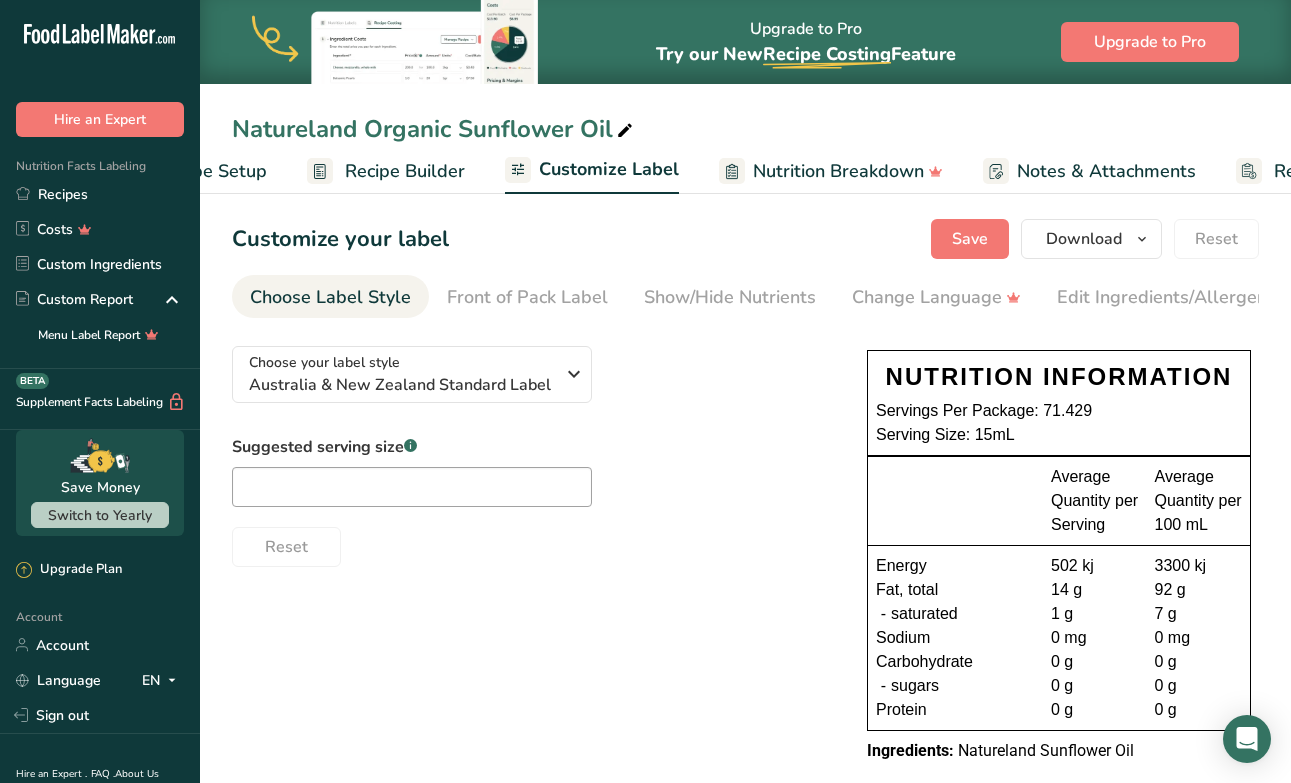 scroll, scrollTop: 0, scrollLeft: 268, axis: horizontal 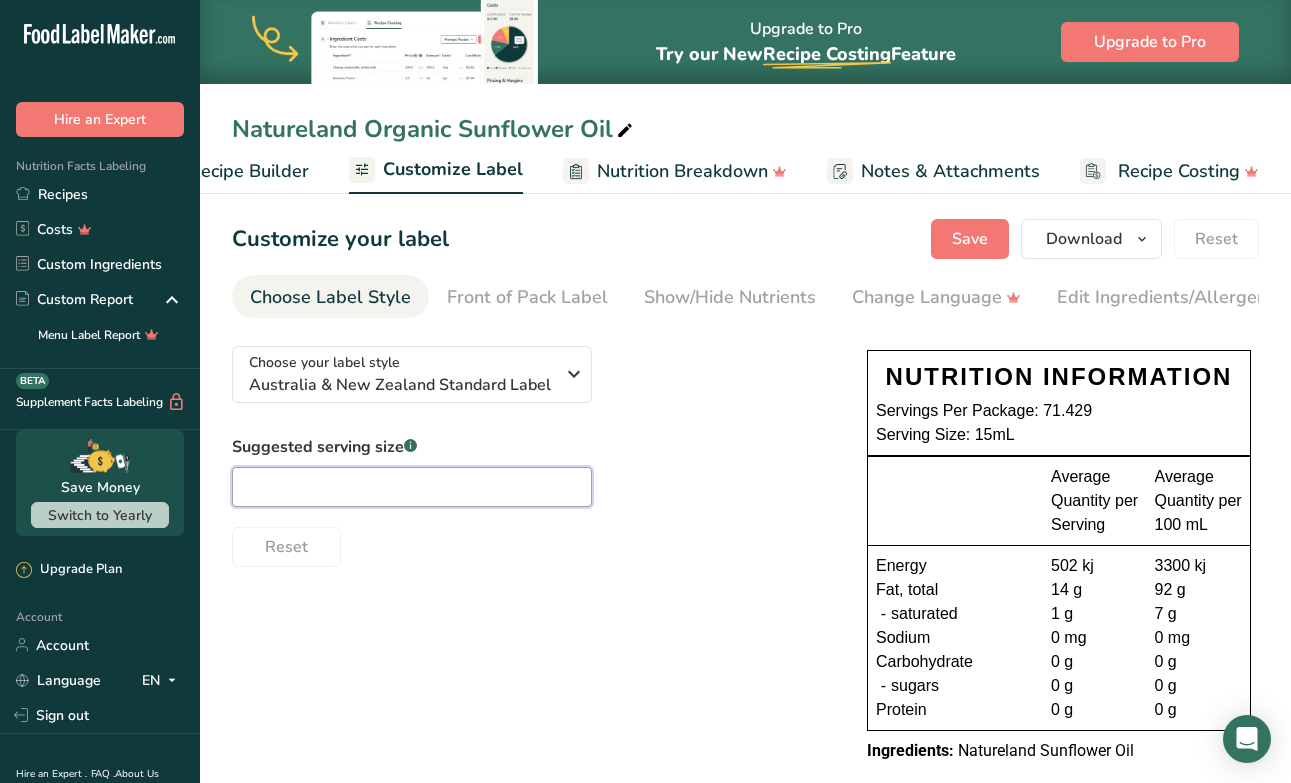 click at bounding box center (412, 487) 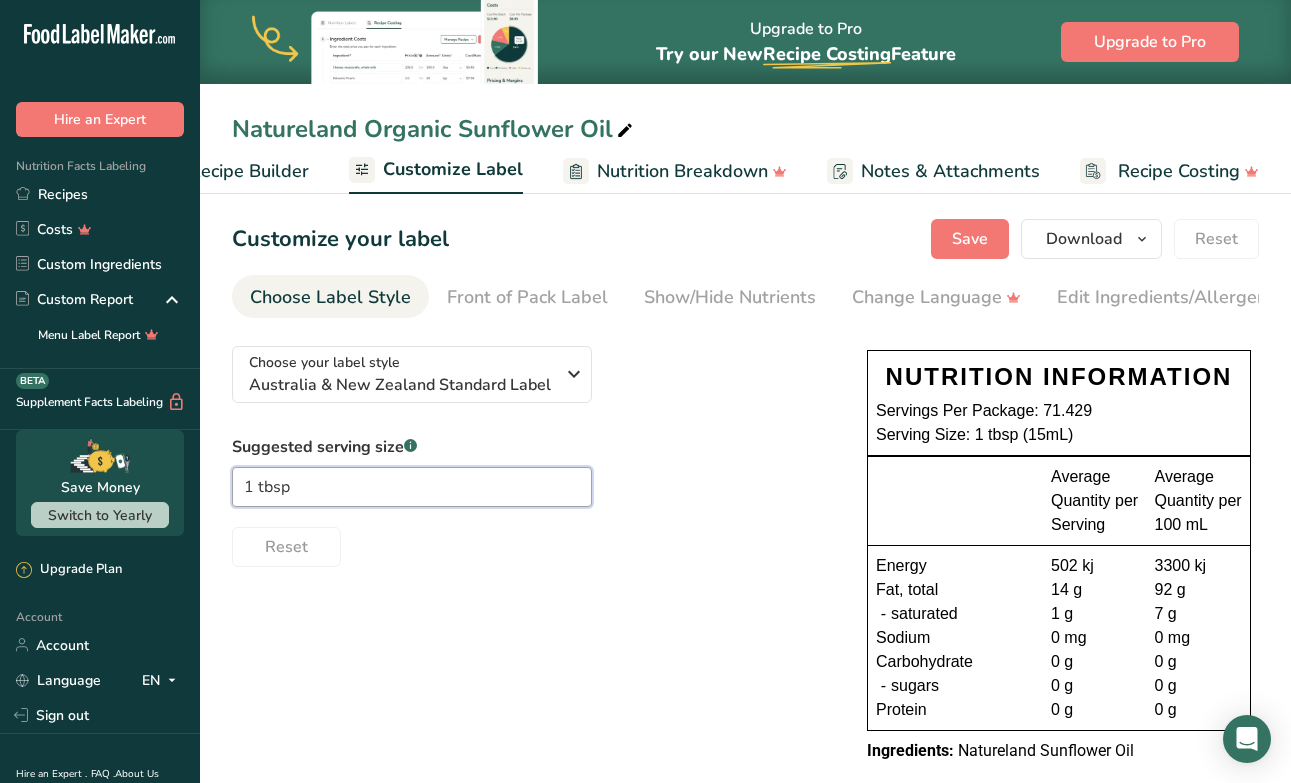 click on "1 tbsp" at bounding box center [412, 487] 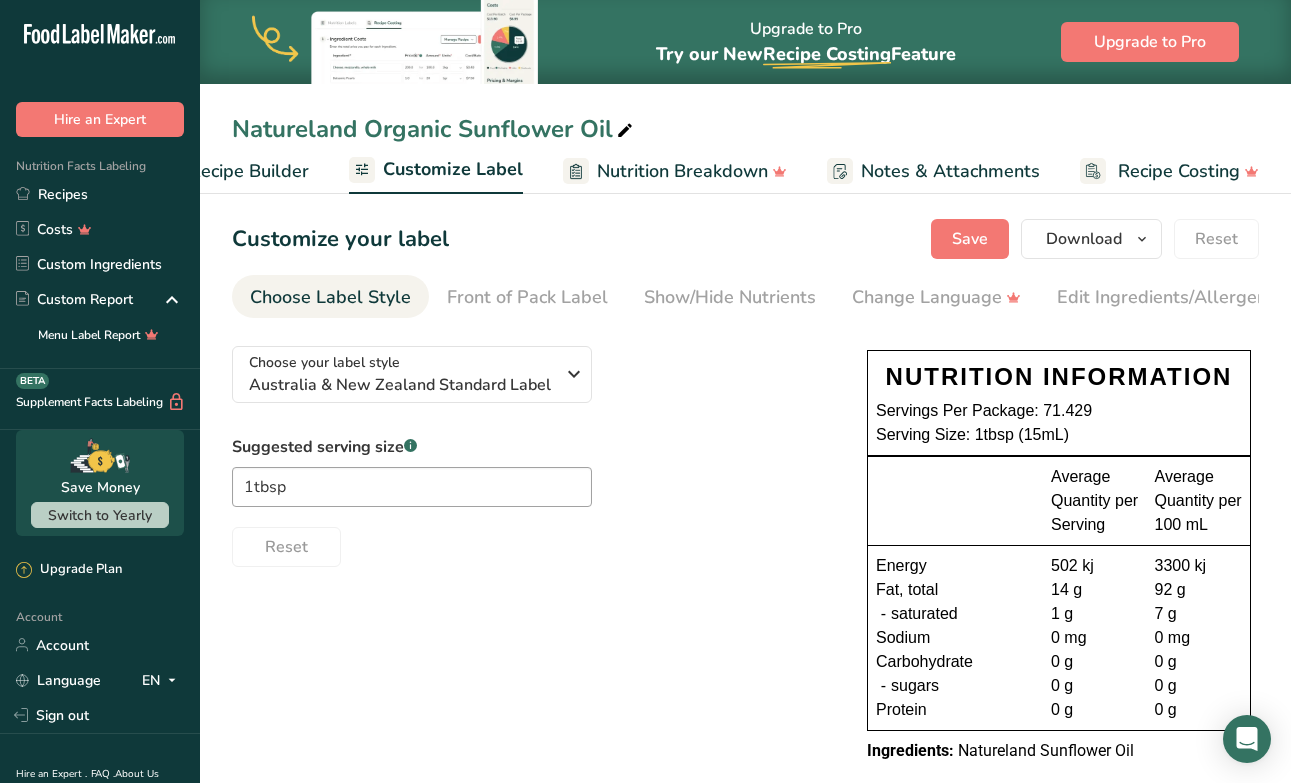 click on "Choose your label style
[GEOGRAPHIC_DATA] & New Zealand Standard Label
USA (FDA)
Standard FDA label
Tabular FDA label
Linear FDA label
Simplified FDA label
Dual Column FDA label (Per Serving/Per Container)
Dual Column FDA label (As Sold/As Prepared)
Aggregate Standard FDA label
Standard FDA label with Micronutrients listed side-by-side
[GEOGRAPHIC_DATA] (FSA)
UK Mandatory Label "Back of Pack"
UK Traffic Light Label  "Front of Pack"
Canadian (CFIA)
Canadian Standard label
Canadian Dual Column label" at bounding box center [745, 556] 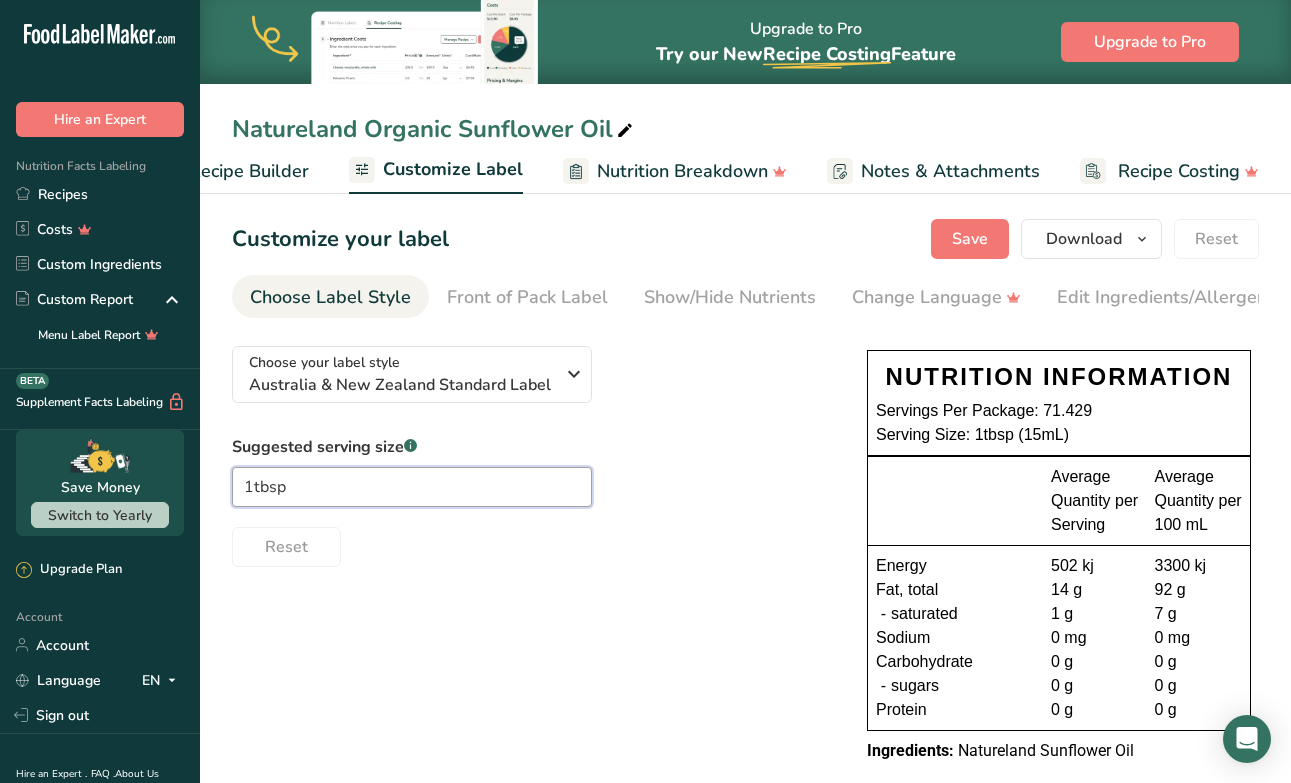 click on "1tbsp" at bounding box center [412, 487] 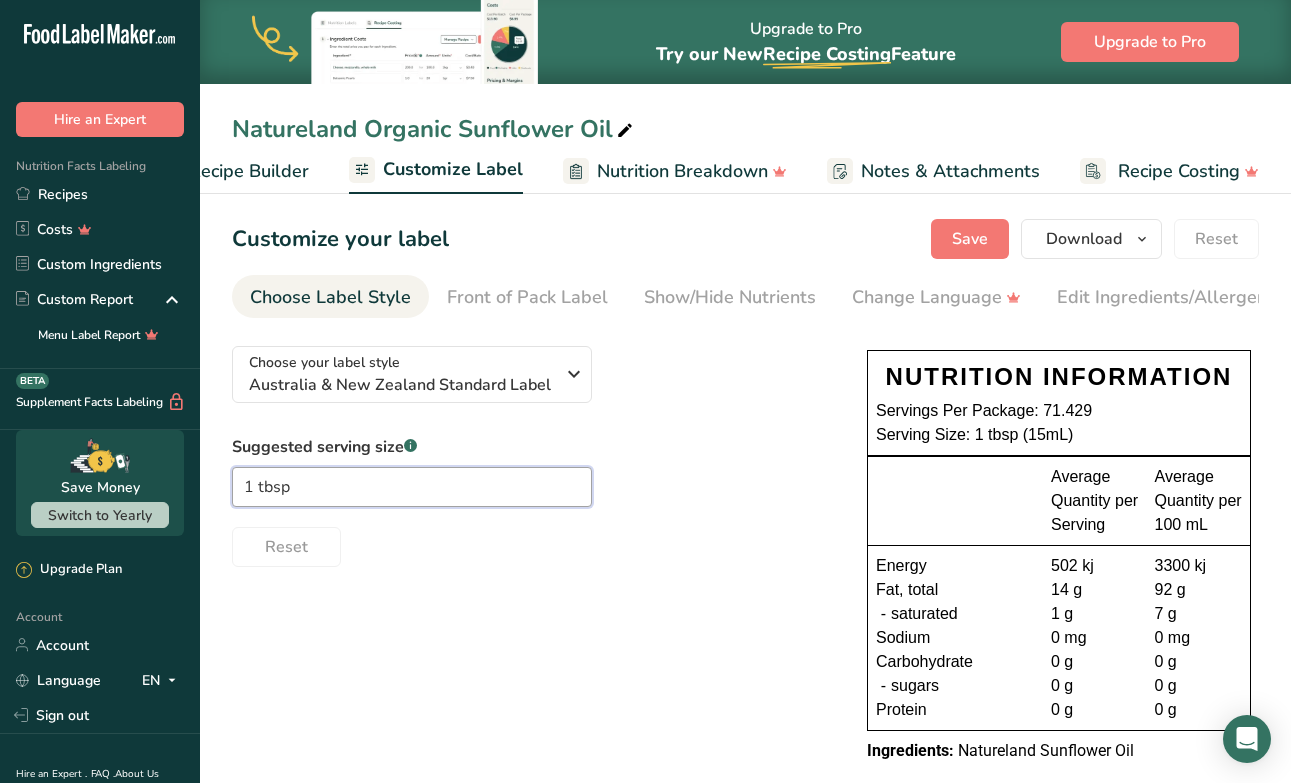 click on "1 tbsp" at bounding box center (412, 487) 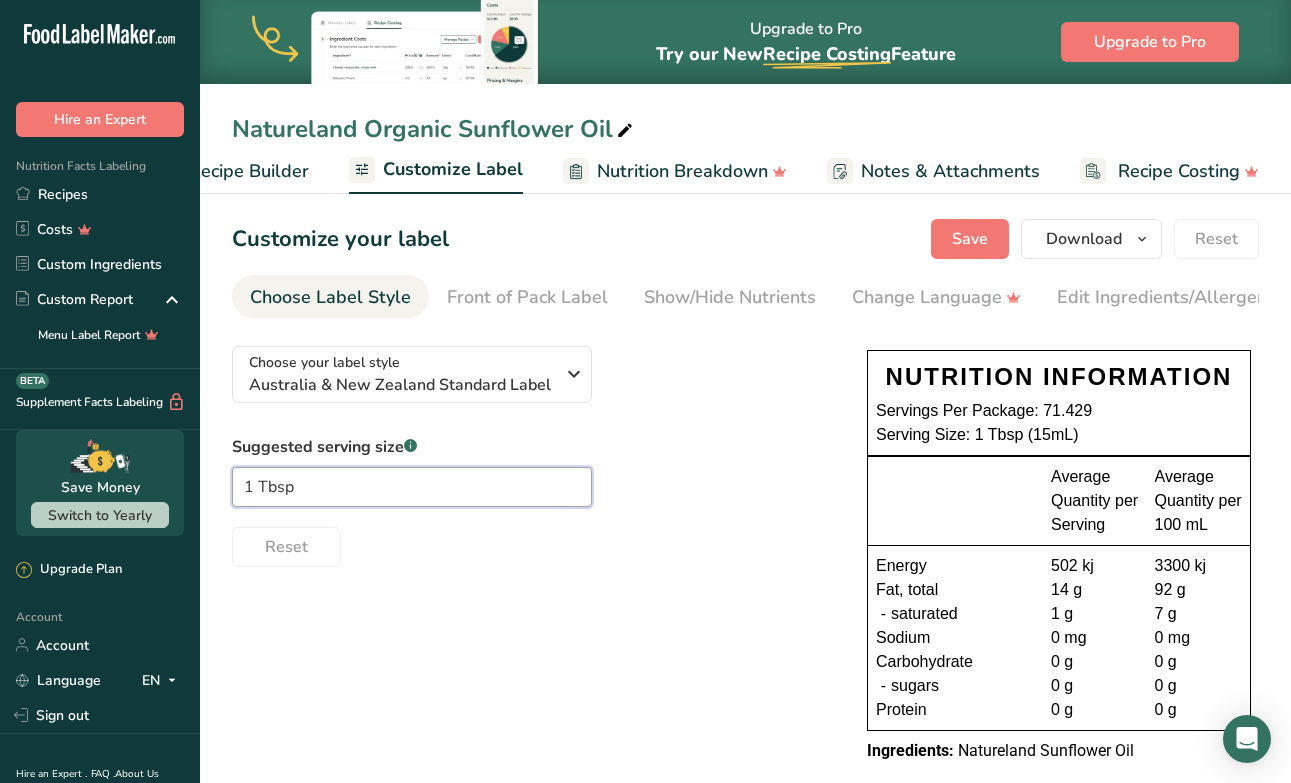 type on "1 Tbsp" 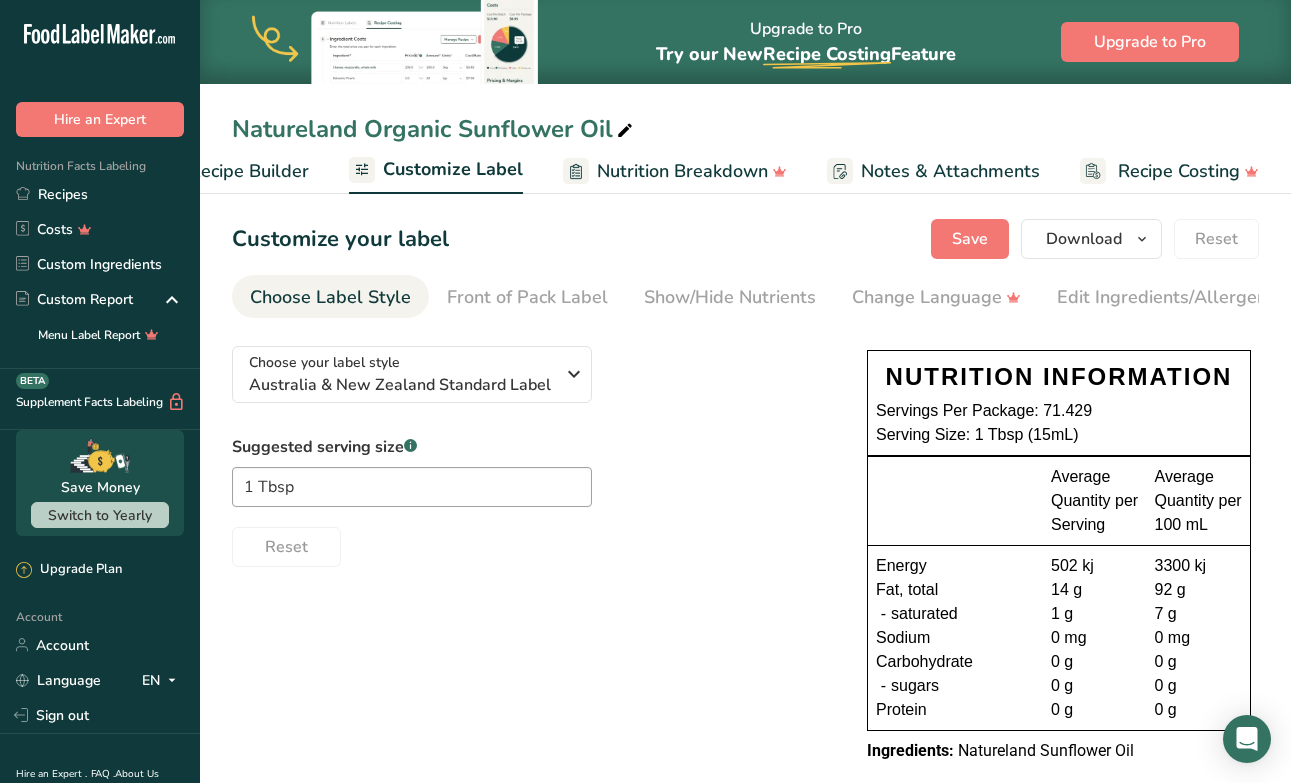 click on "Reset" at bounding box center [529, 543] 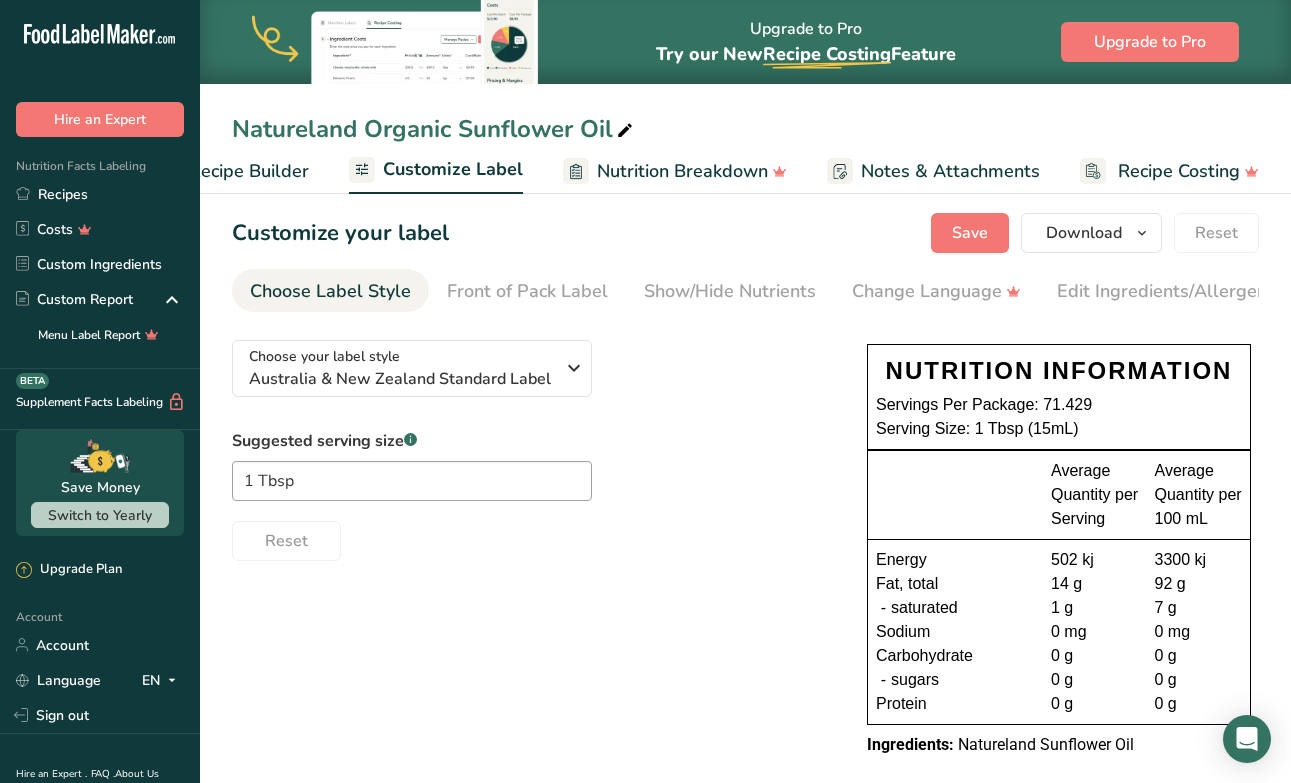 scroll, scrollTop: 0, scrollLeft: 0, axis: both 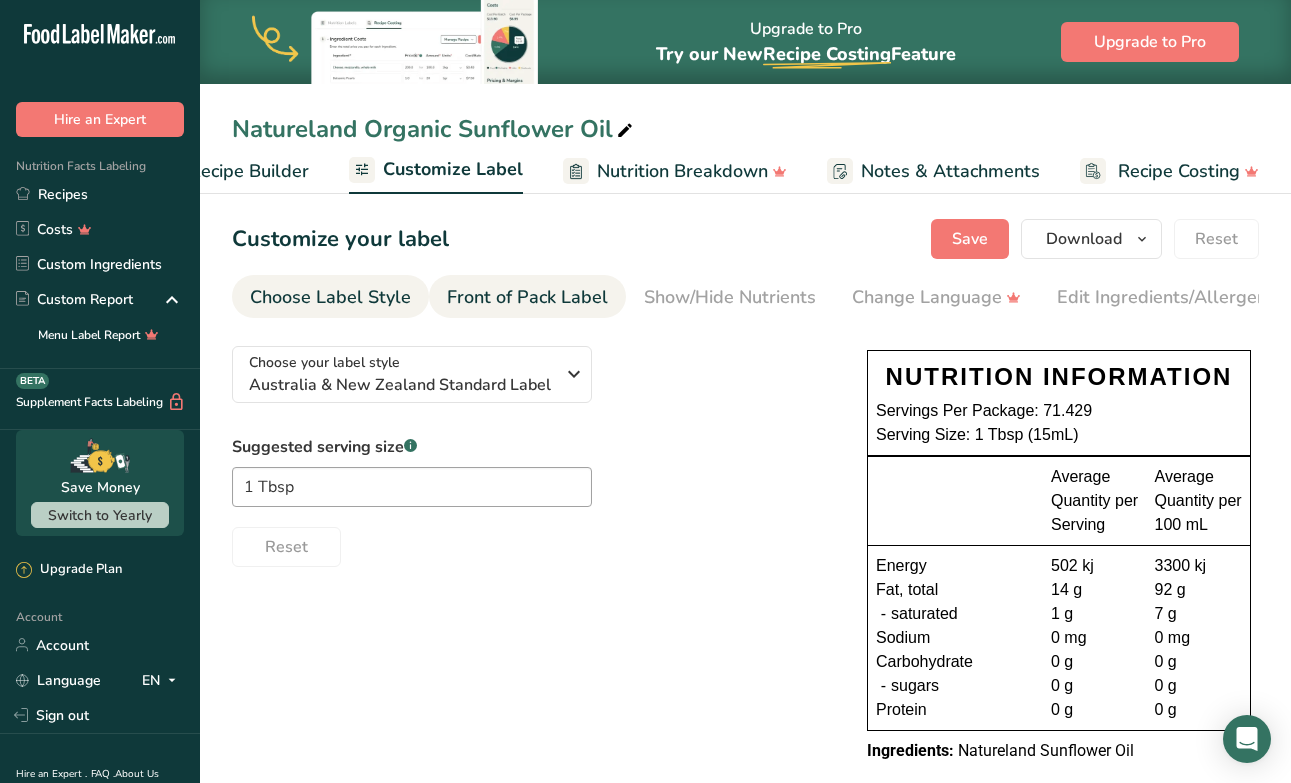 click on "Front of Pack Label" at bounding box center (527, 297) 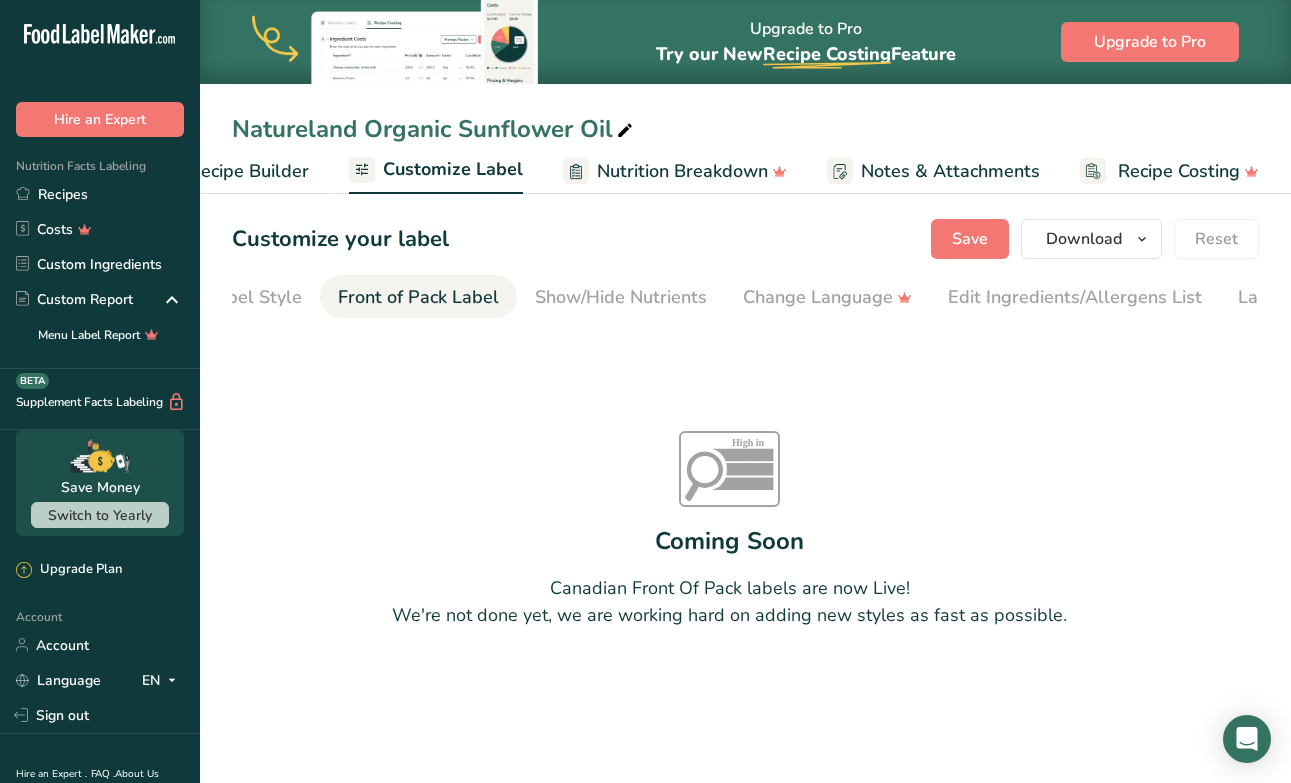 scroll, scrollTop: 0, scrollLeft: 194, axis: horizontal 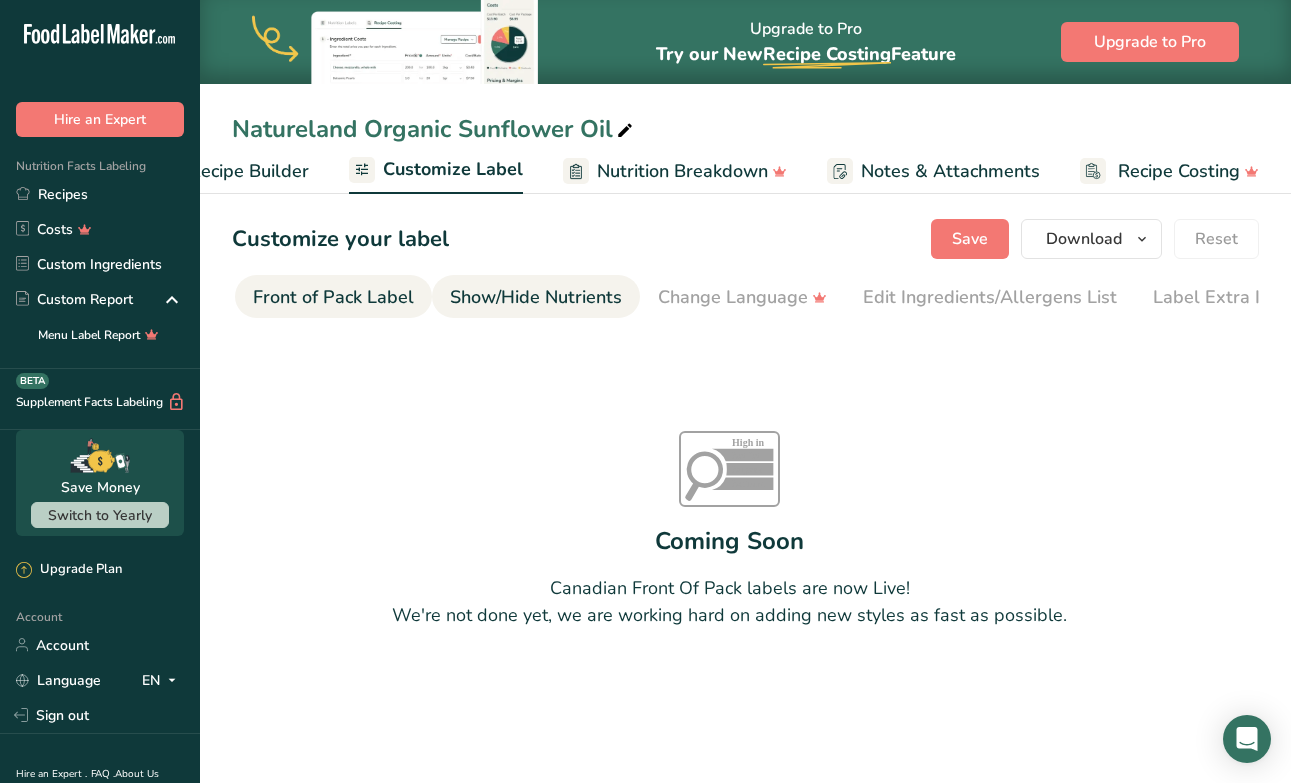 click on "Show/Hide Nutrients" at bounding box center [536, 297] 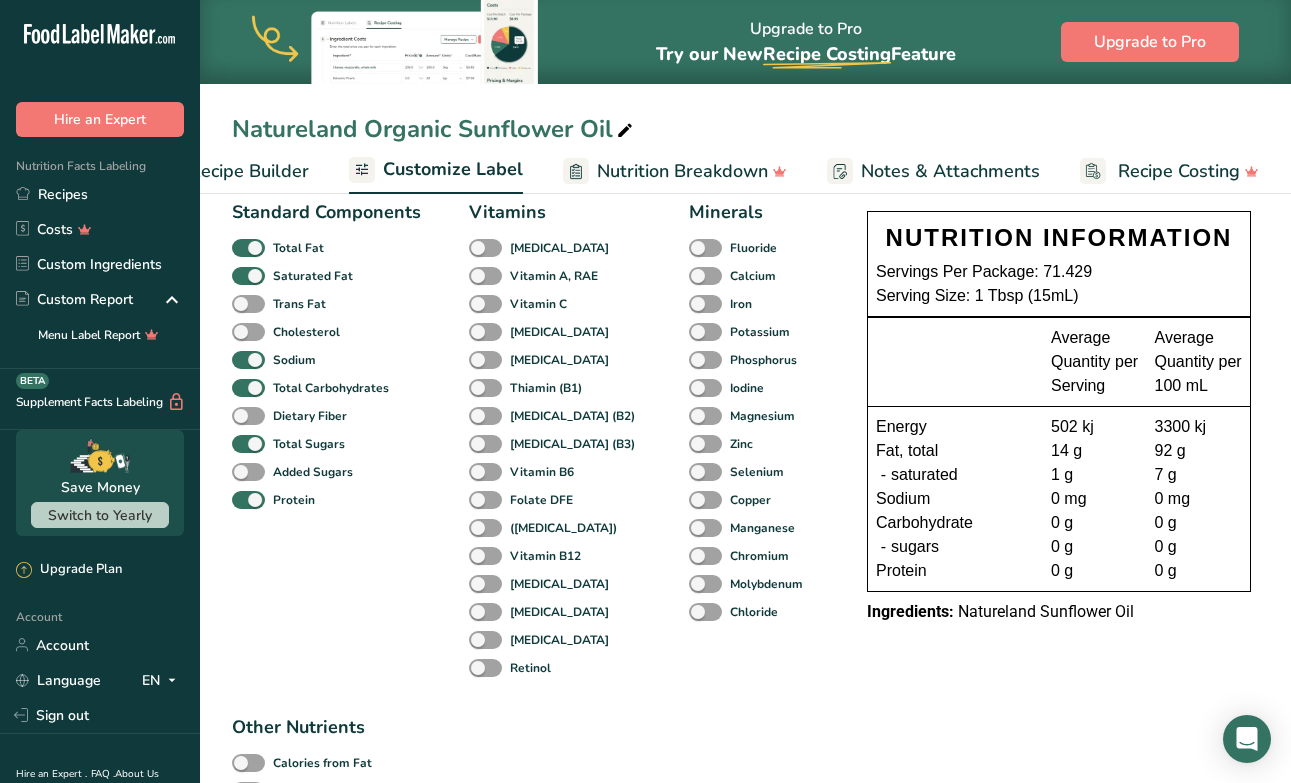 scroll, scrollTop: 149, scrollLeft: 0, axis: vertical 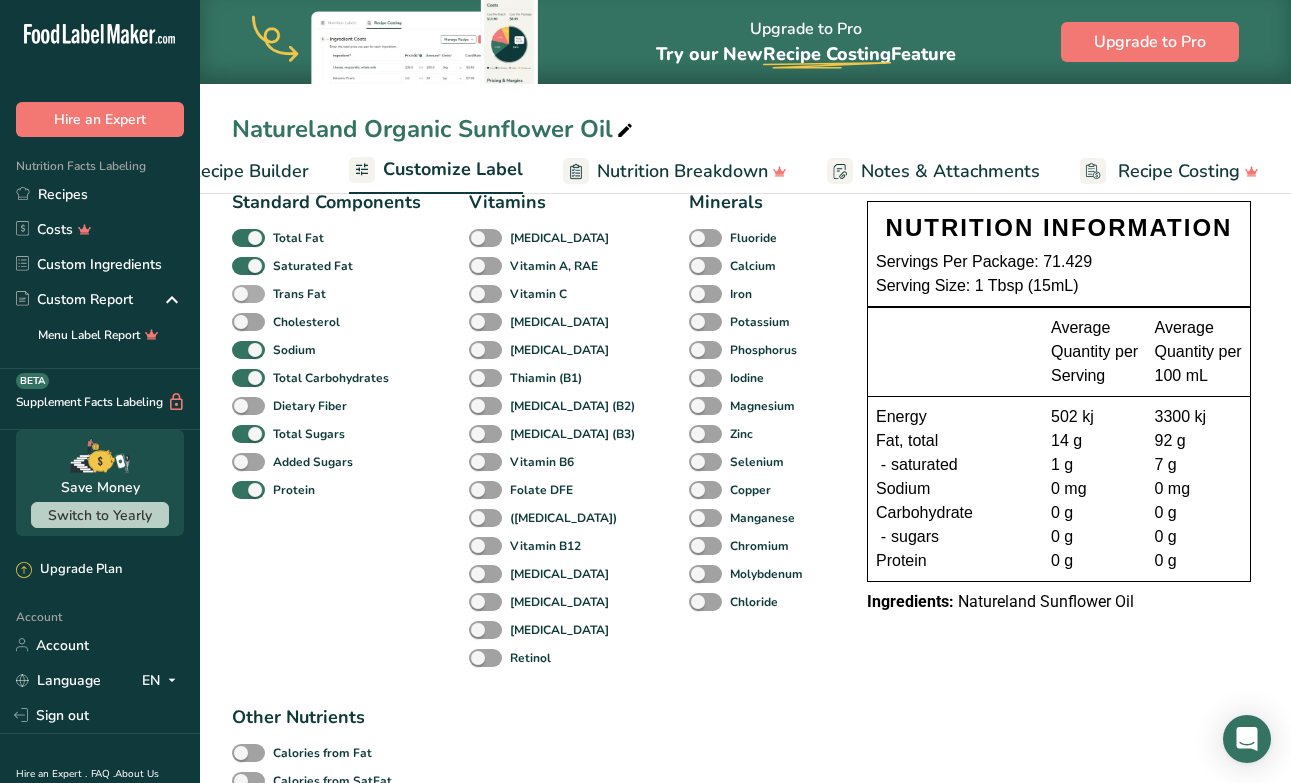 click at bounding box center (248, 294) 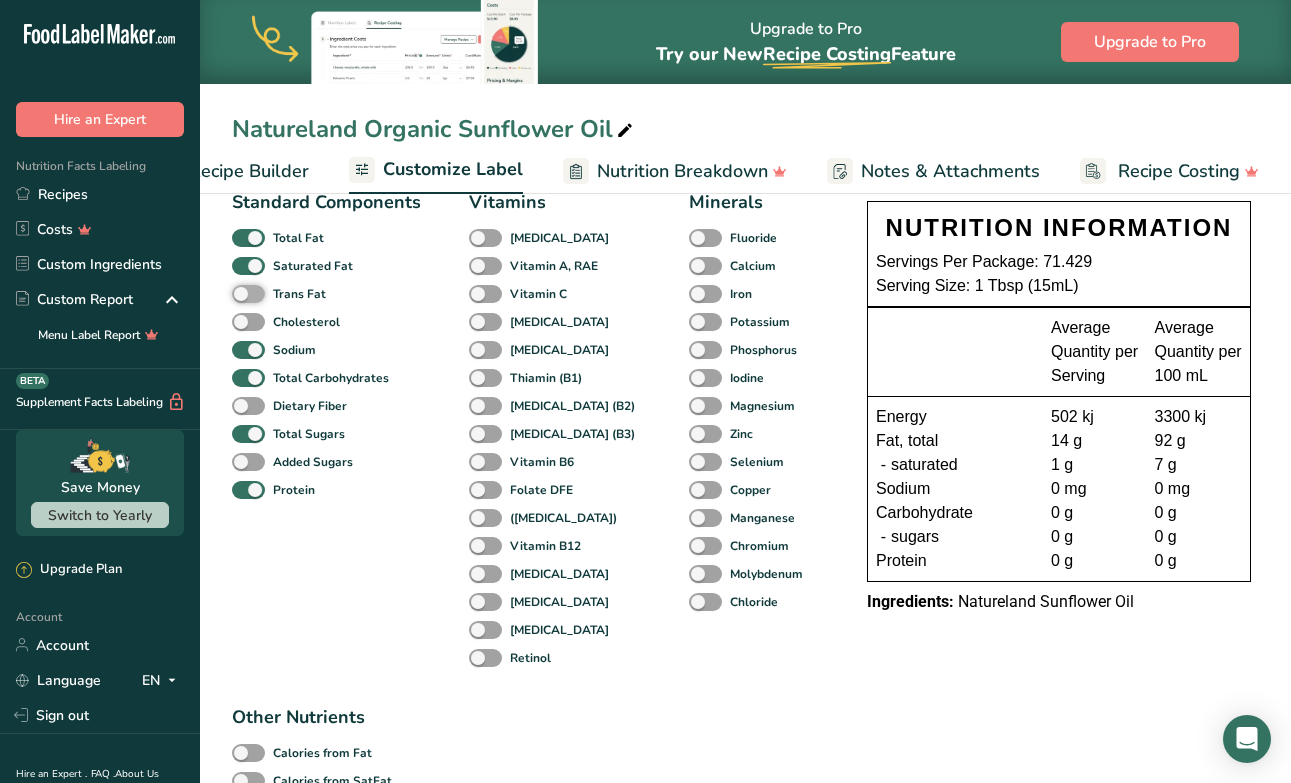click on "Trans Fat" at bounding box center (238, 293) 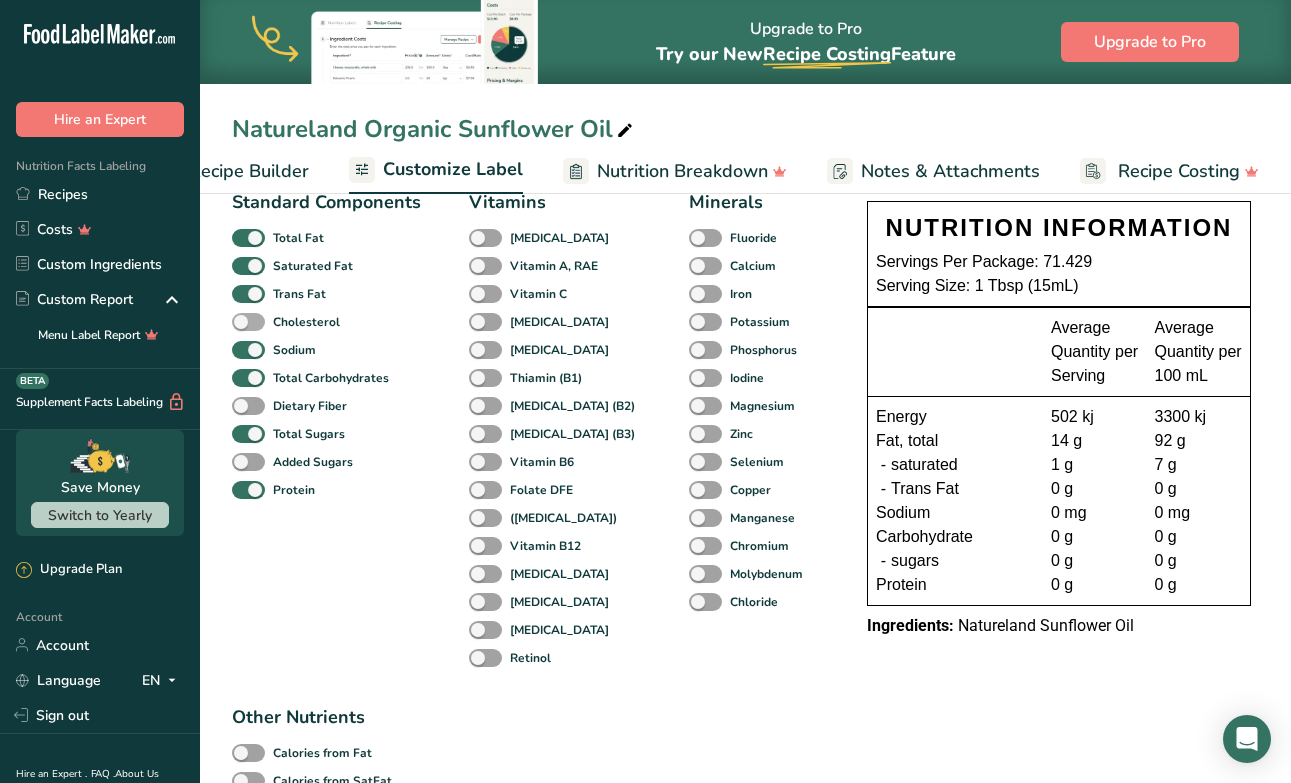 click at bounding box center [248, 322] 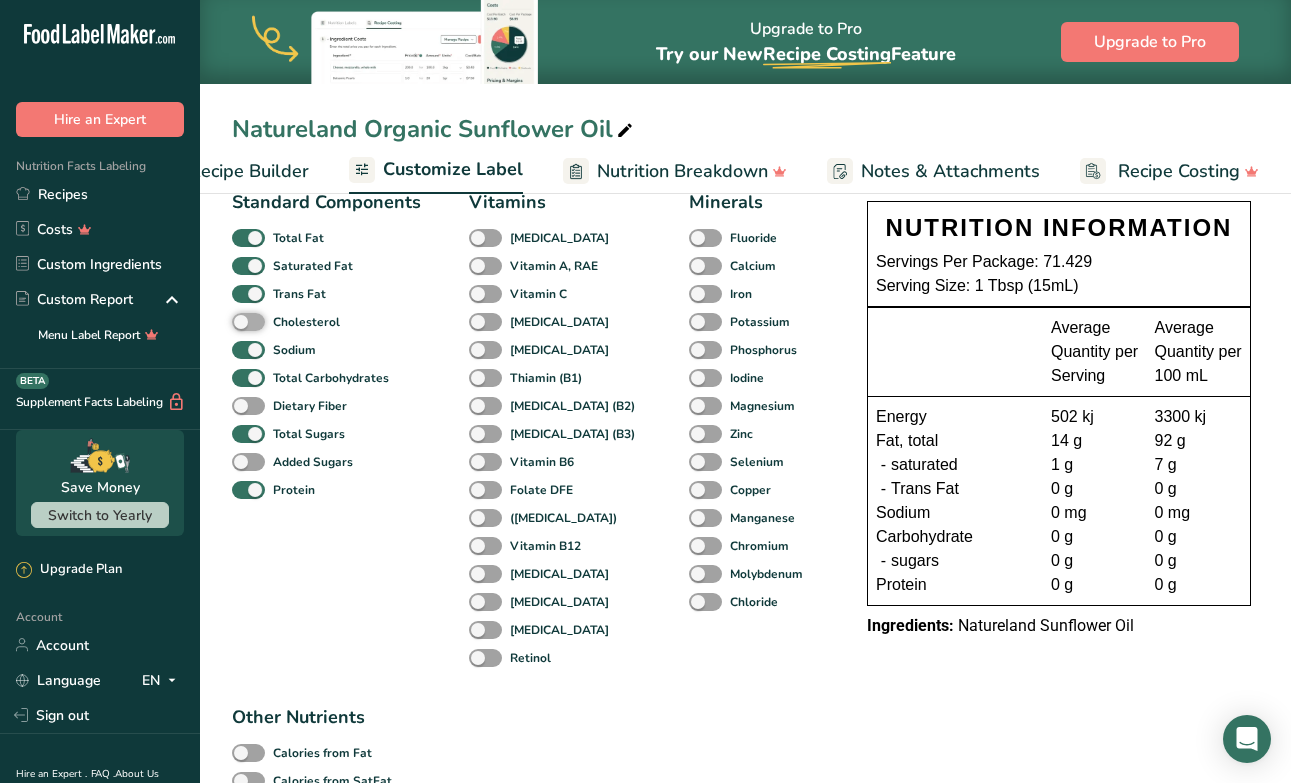 click on "Cholesterol" at bounding box center [238, 321] 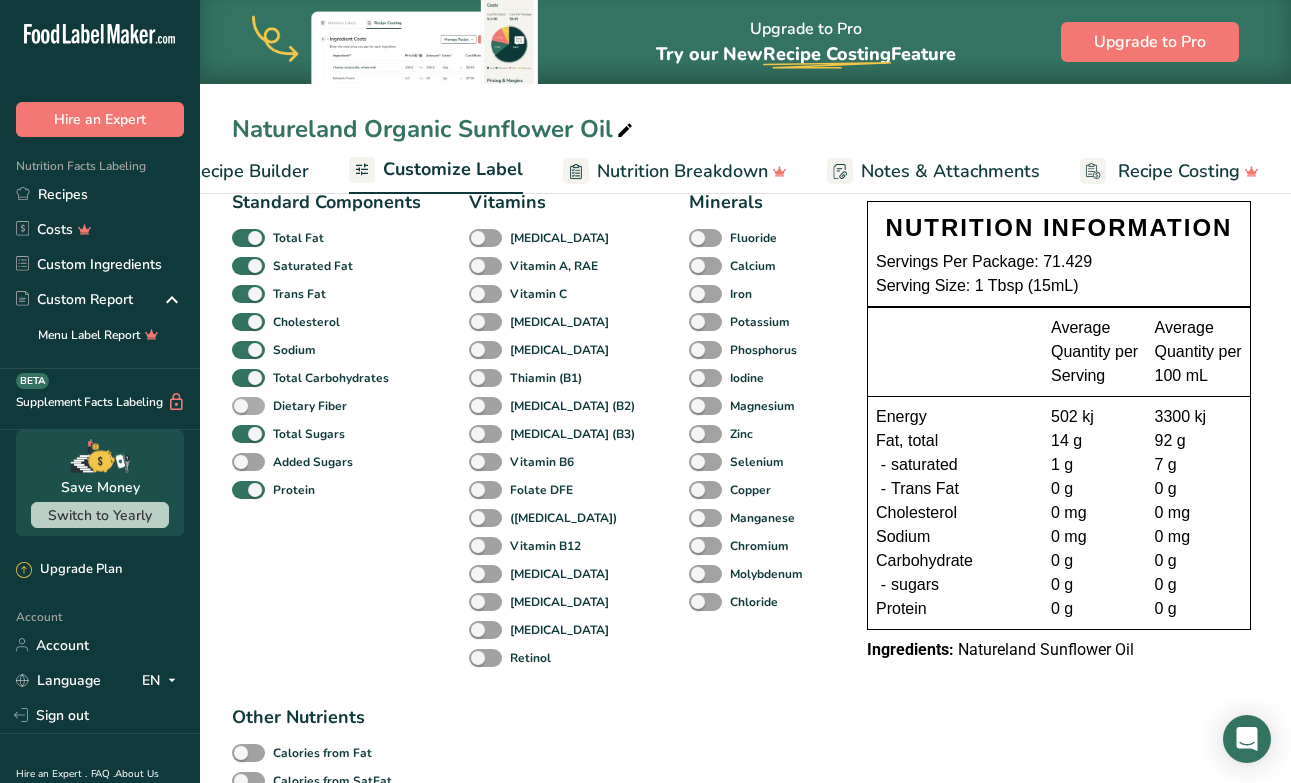 click at bounding box center (248, 406) 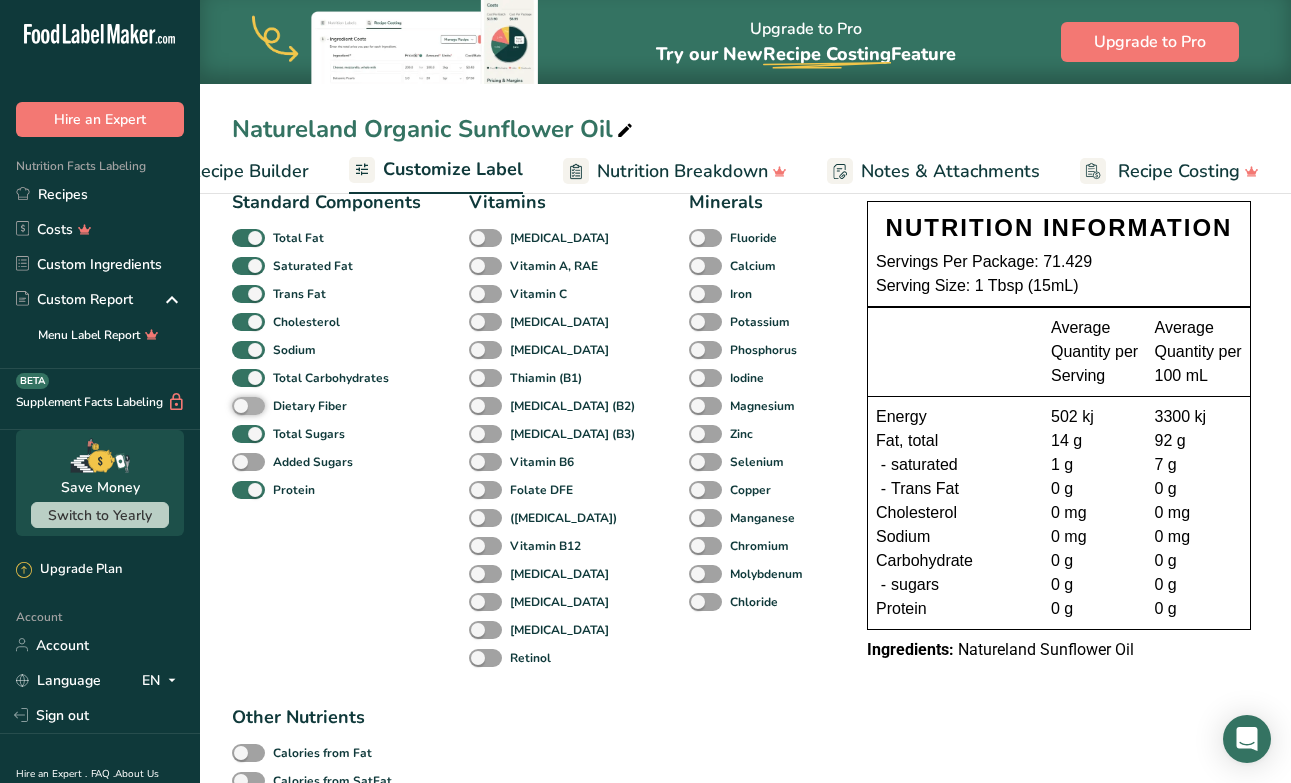 click on "Dietary Fiber" at bounding box center [238, 405] 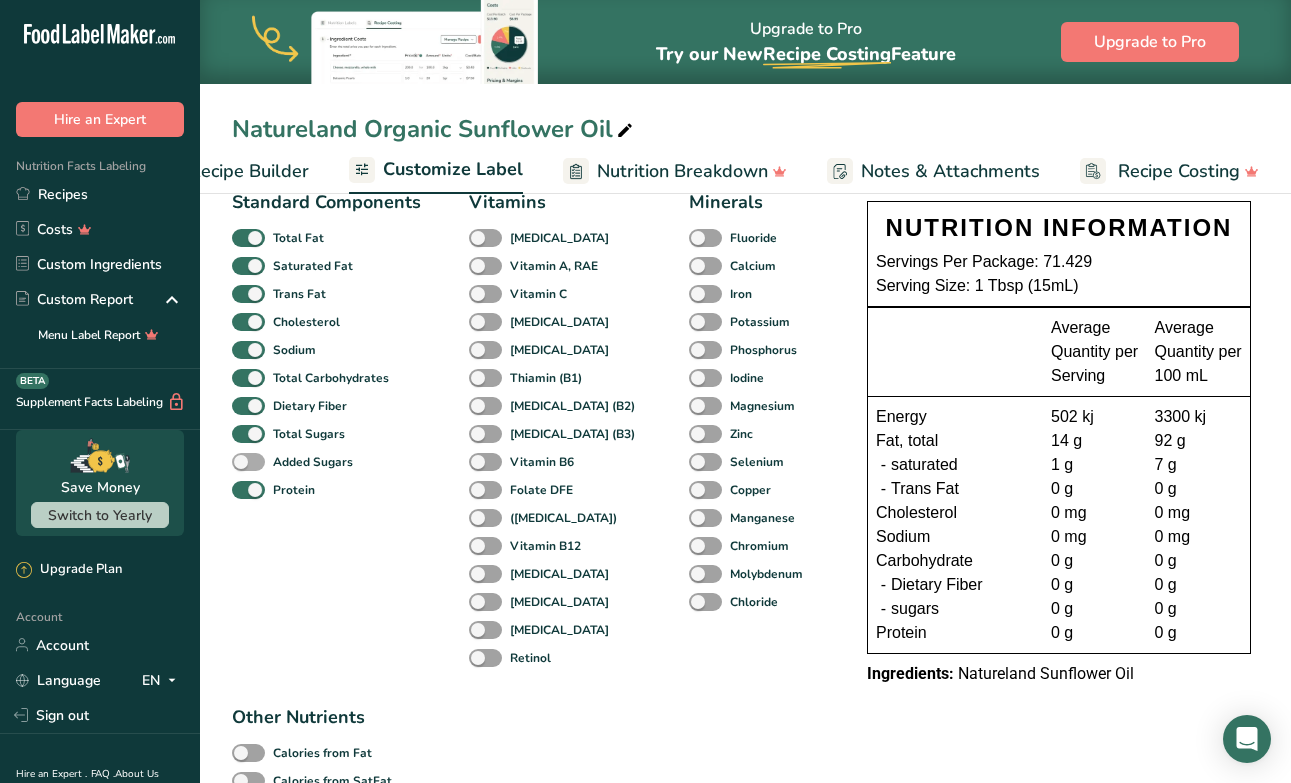 click at bounding box center (248, 462) 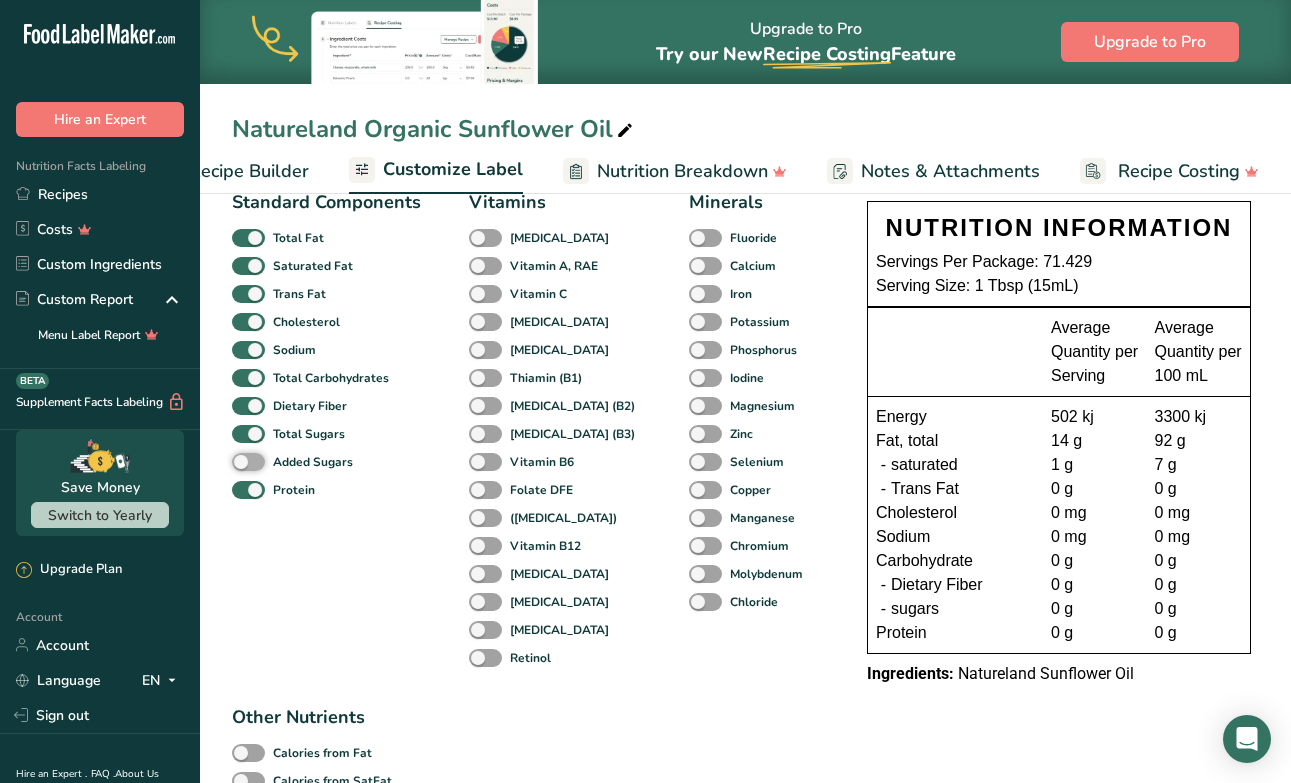 click on "Added Sugars" at bounding box center (238, 461) 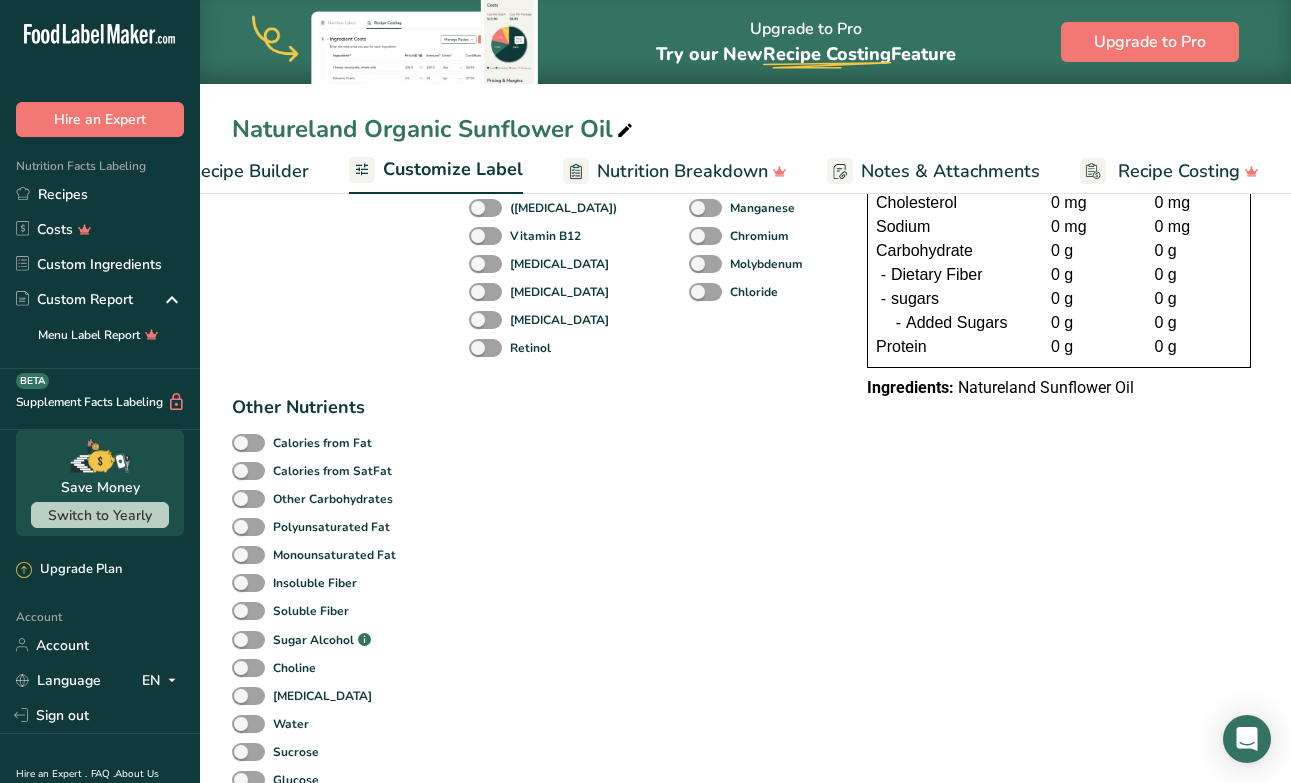 scroll, scrollTop: 477, scrollLeft: 0, axis: vertical 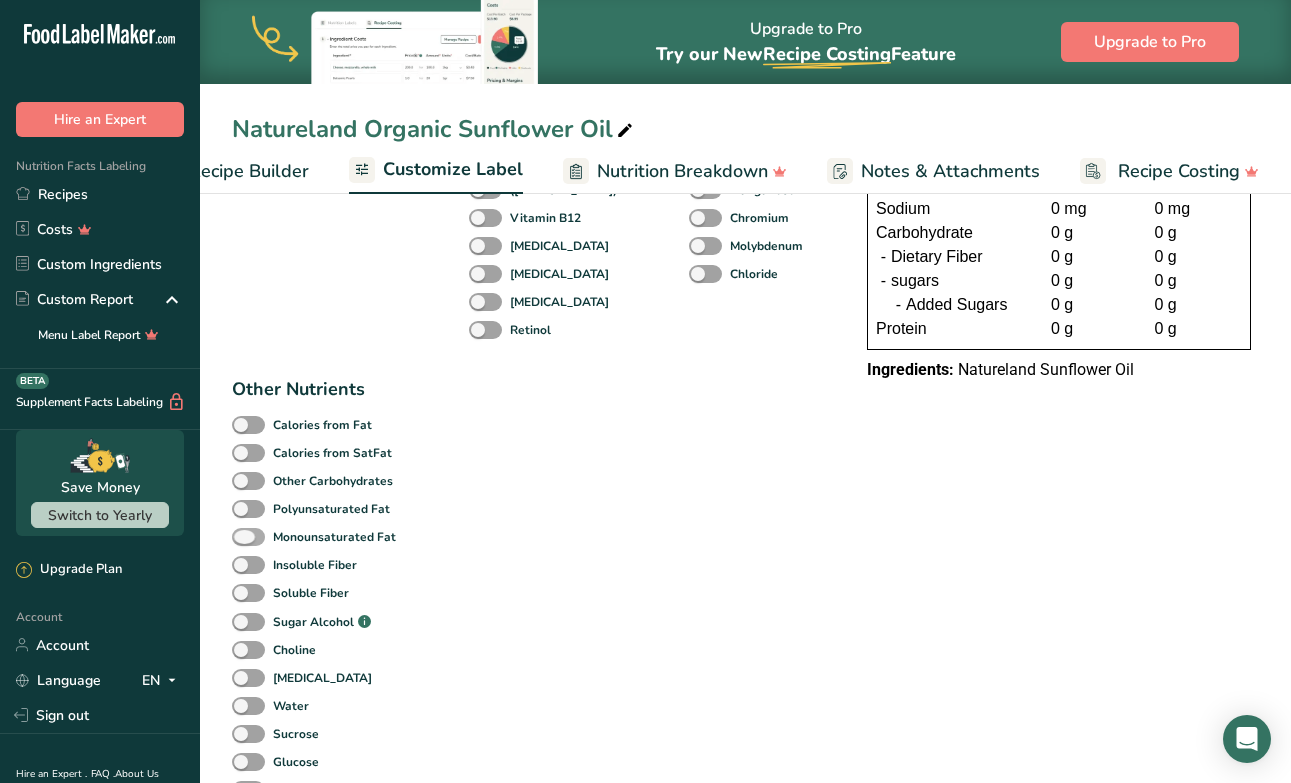 click at bounding box center [248, 537] 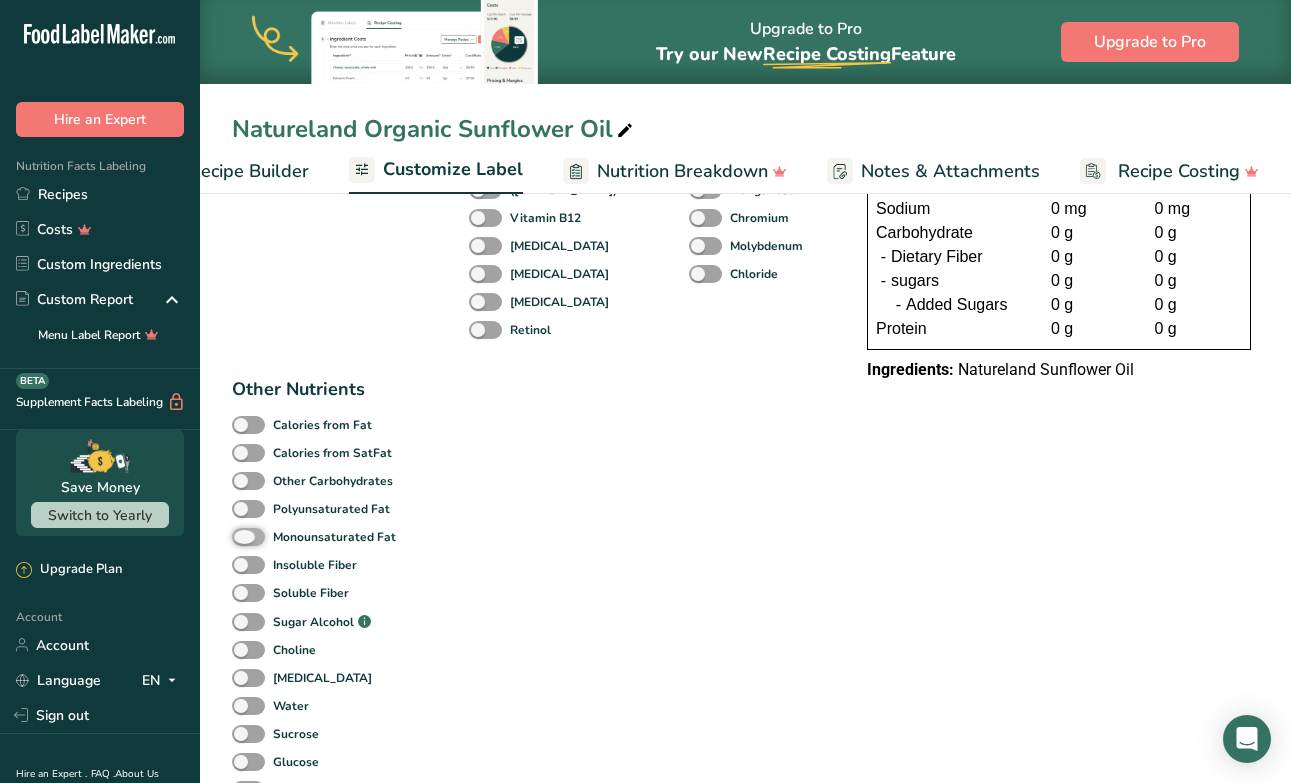 click on "Monounsaturated Fat" at bounding box center (238, 536) 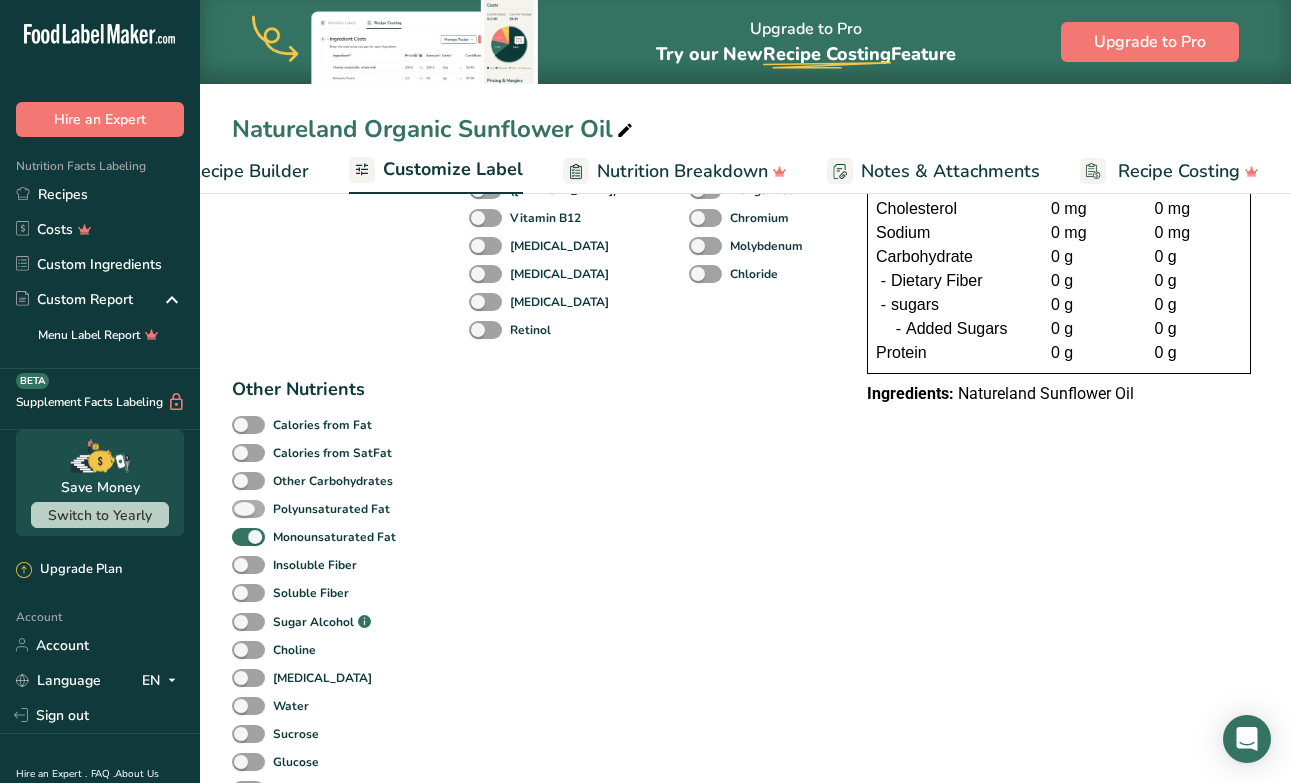 click at bounding box center [248, 509] 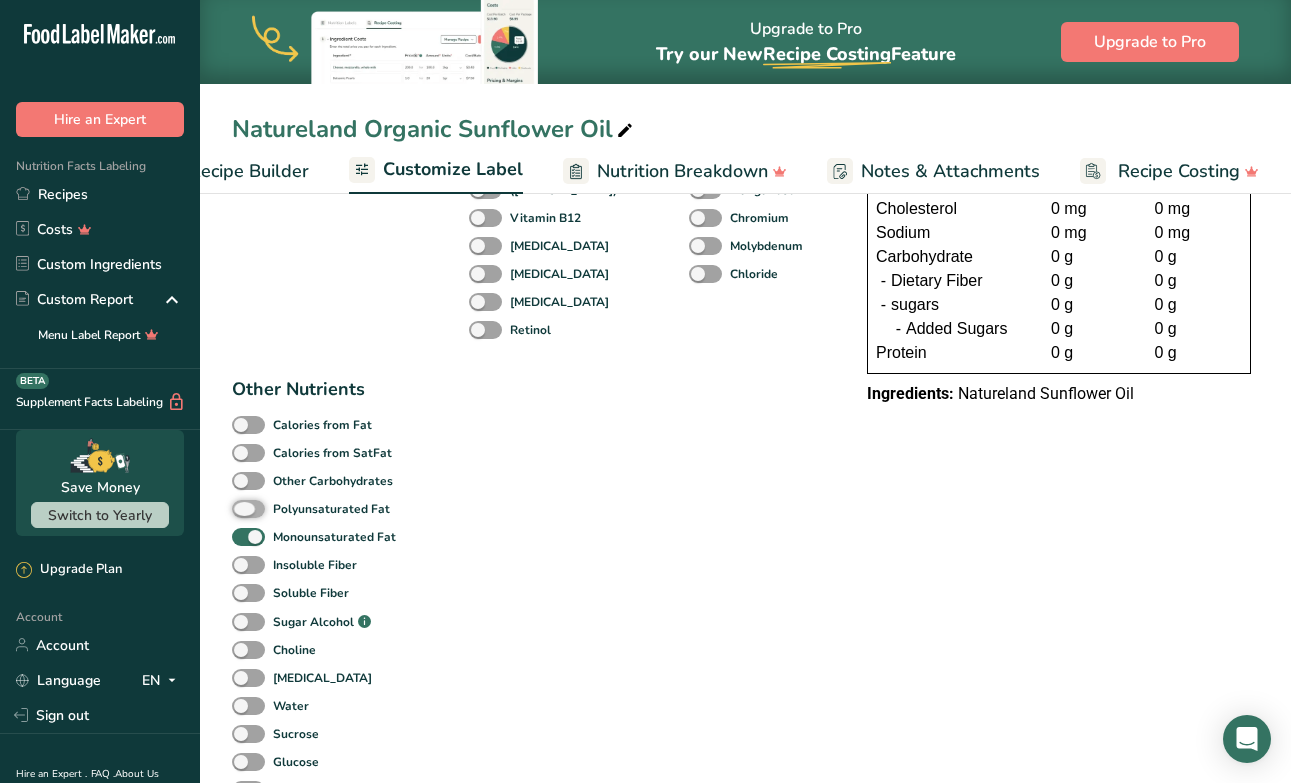 click on "Polyunsaturated Fat" at bounding box center [238, 508] 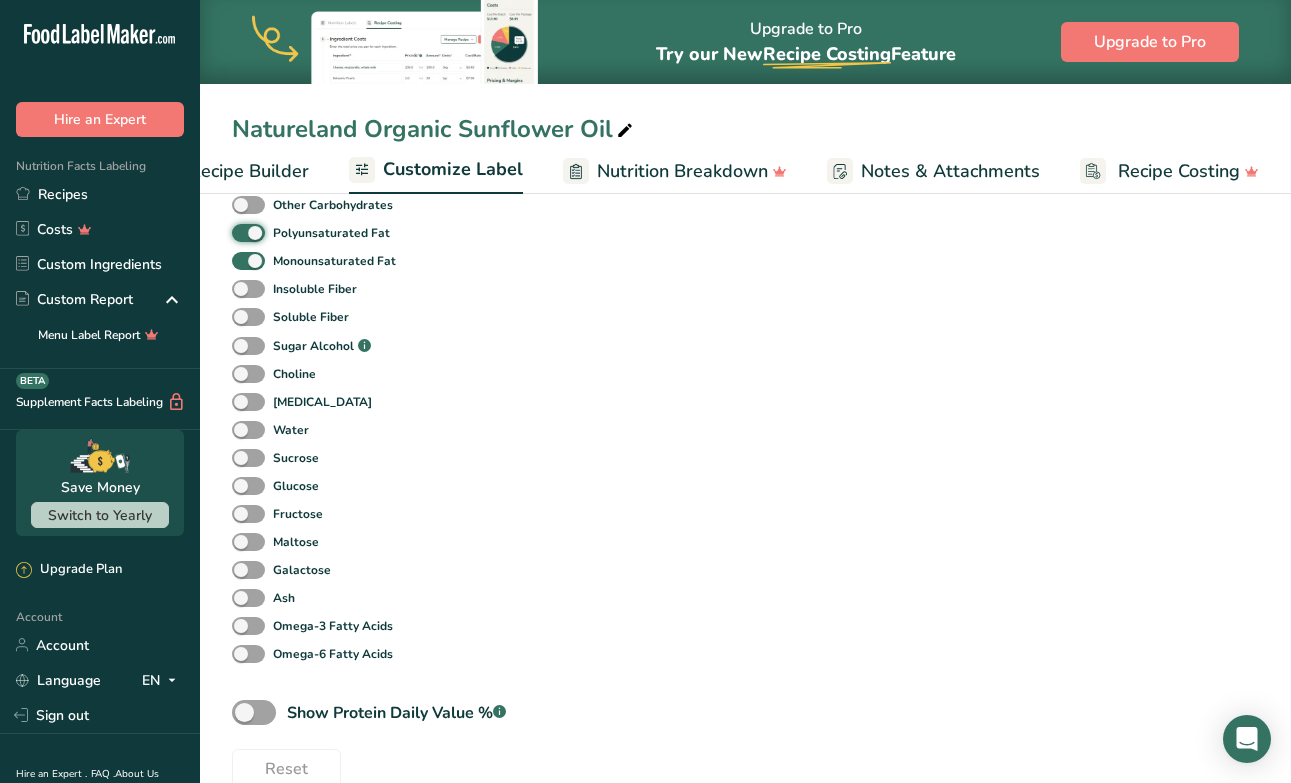 scroll, scrollTop: 755, scrollLeft: 0, axis: vertical 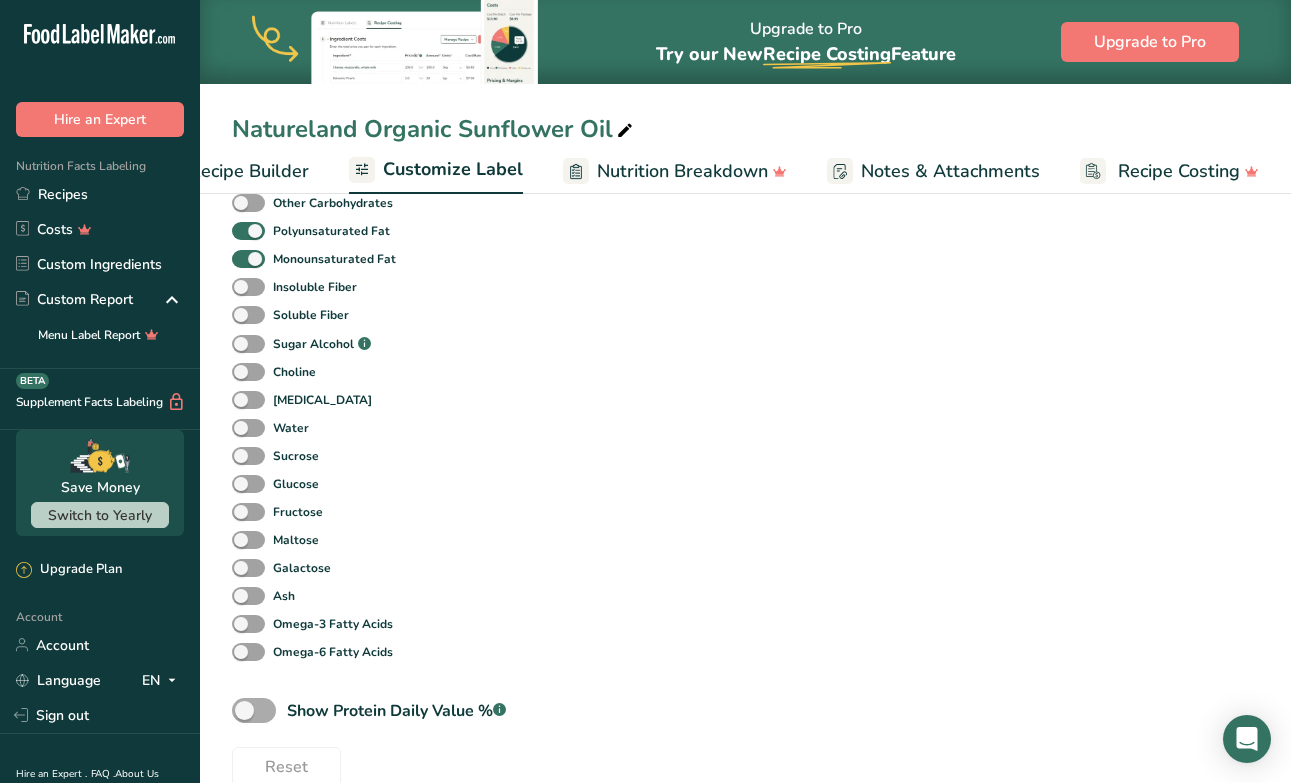 click at bounding box center [254, 710] 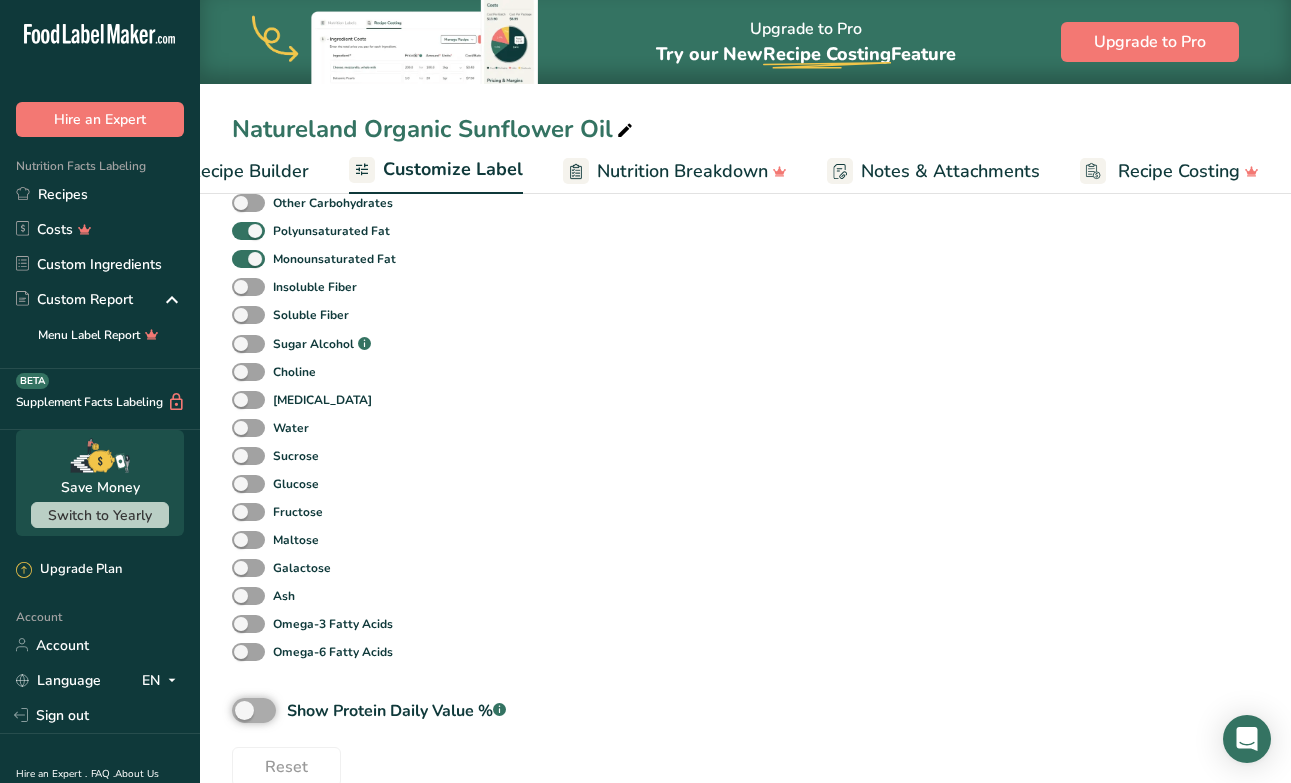 click on "Show Protein Daily Value %
.a-a{fill:#347362;}.b-a{fill:#fff;}" at bounding box center [238, 710] 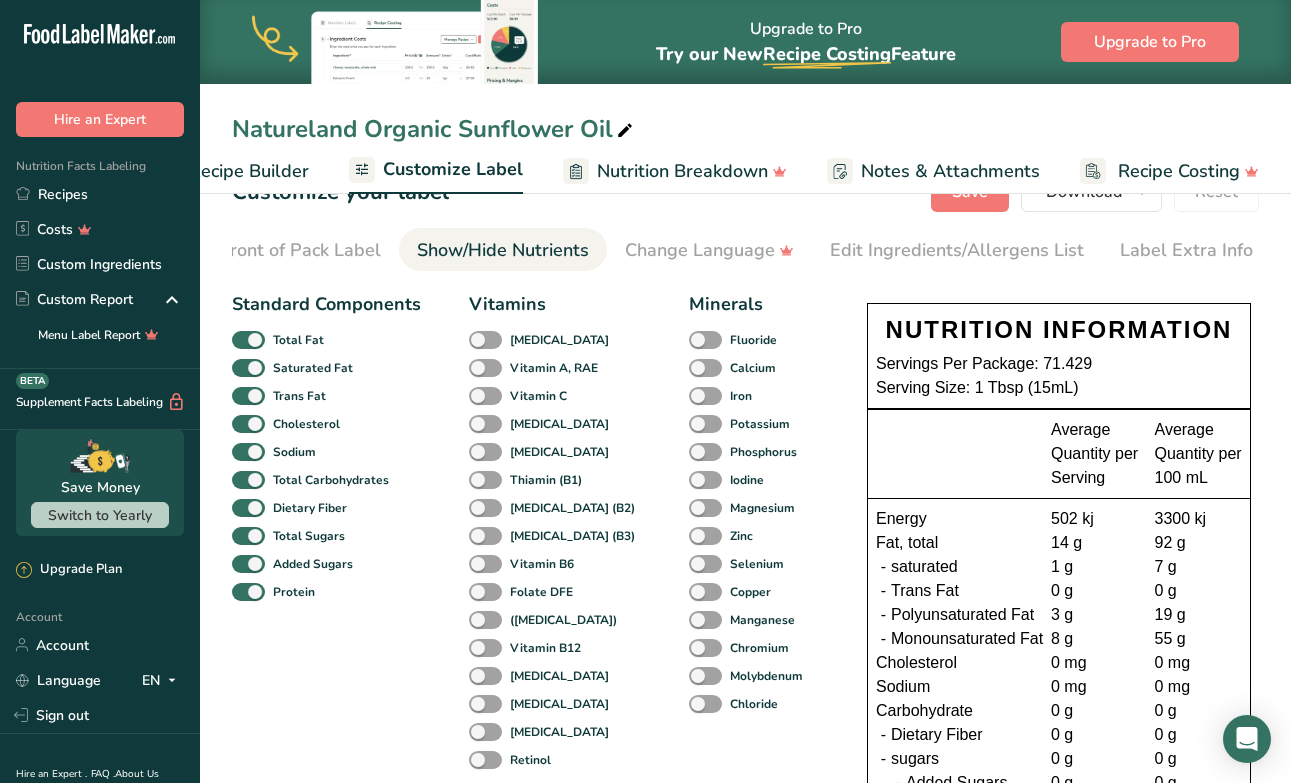 scroll, scrollTop: 0, scrollLeft: 0, axis: both 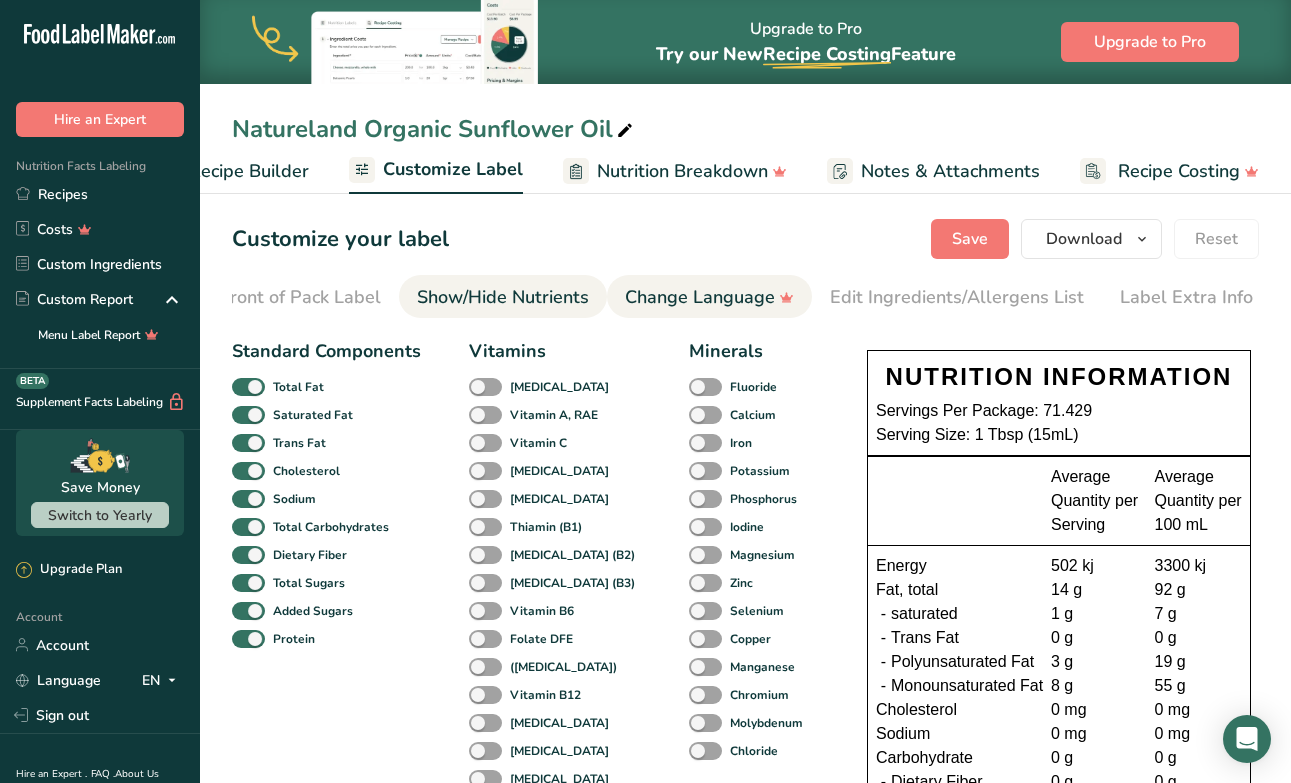 click on "Change Language" at bounding box center (709, 297) 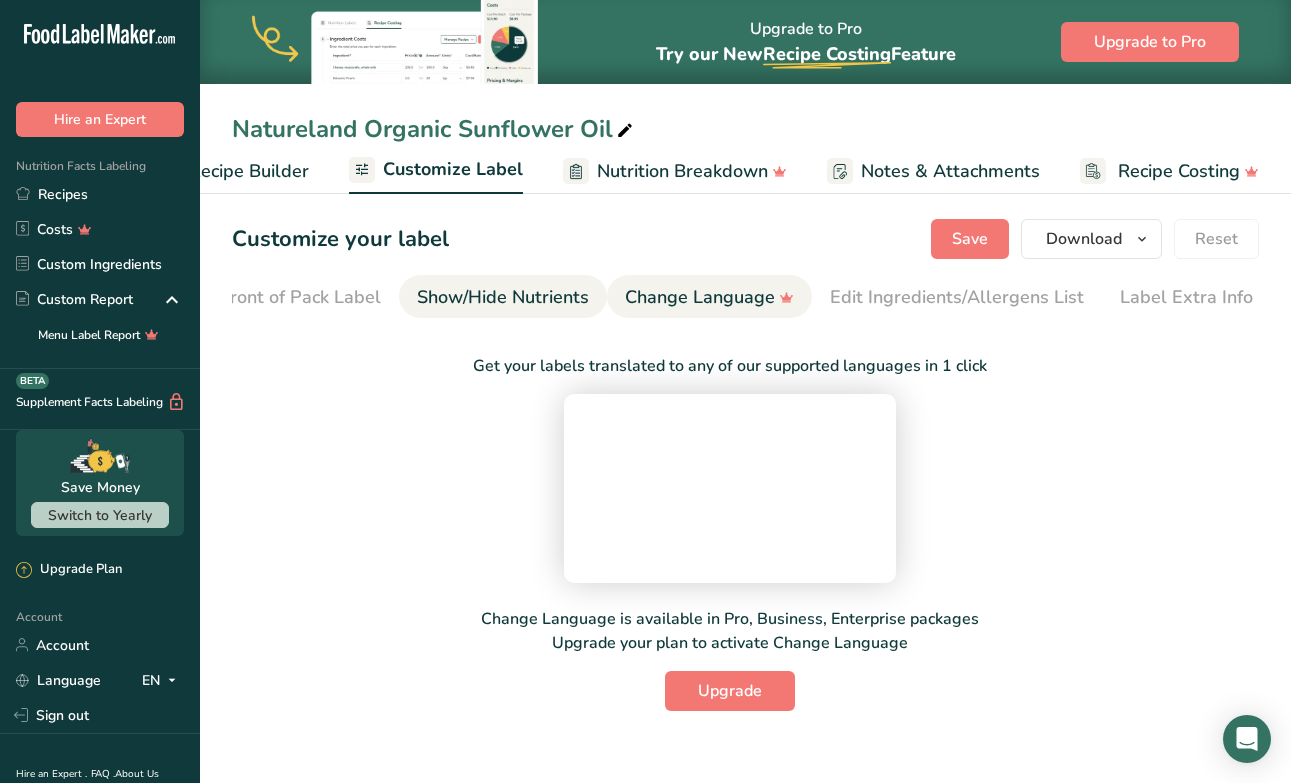click on "Show/Hide Nutrients" at bounding box center (503, 297) 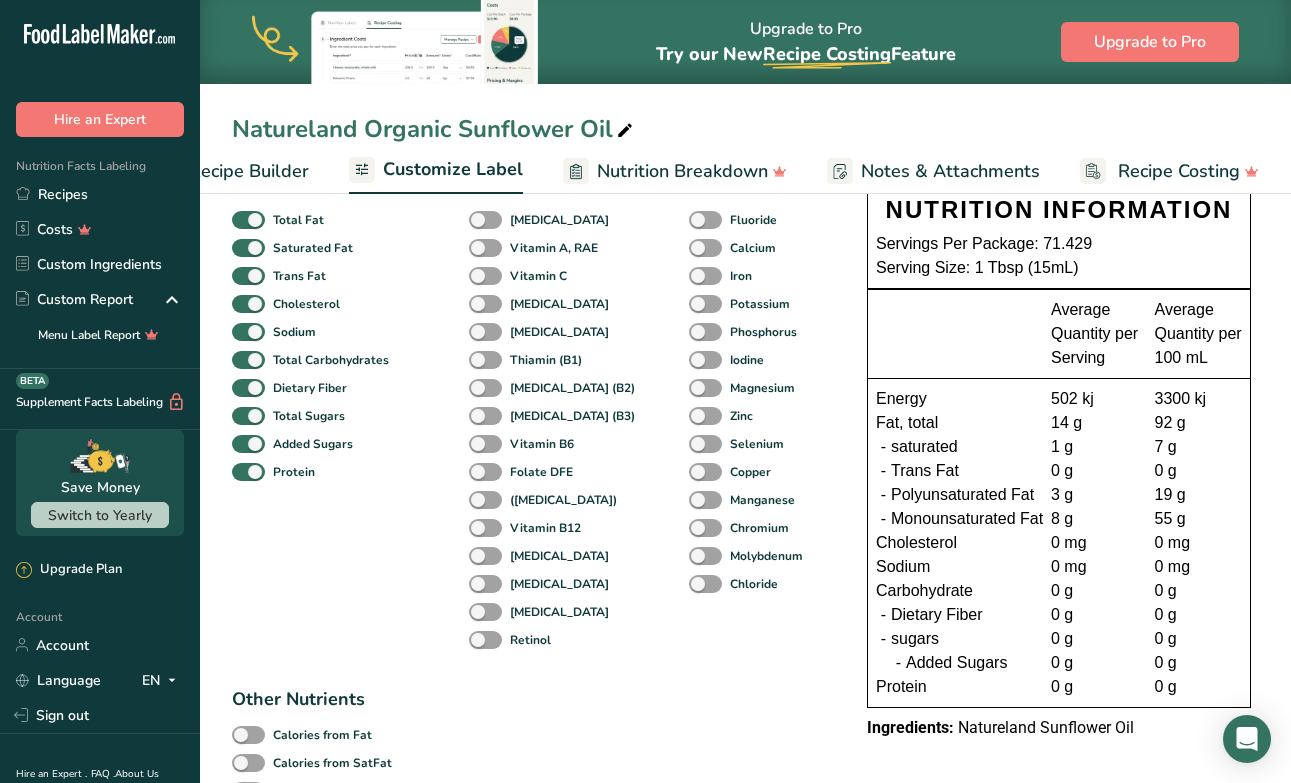 scroll, scrollTop: 177, scrollLeft: 0, axis: vertical 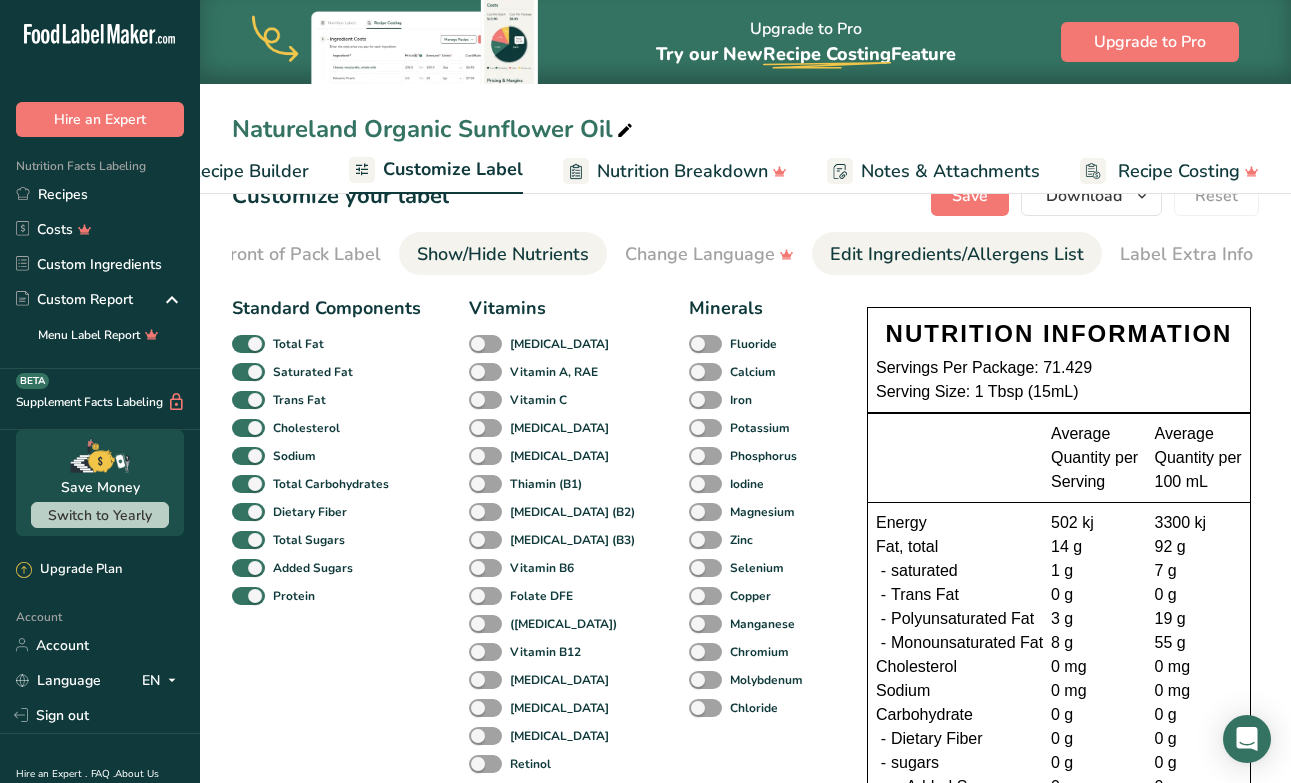 click on "Edit Ingredients/Allergens List" at bounding box center [957, 254] 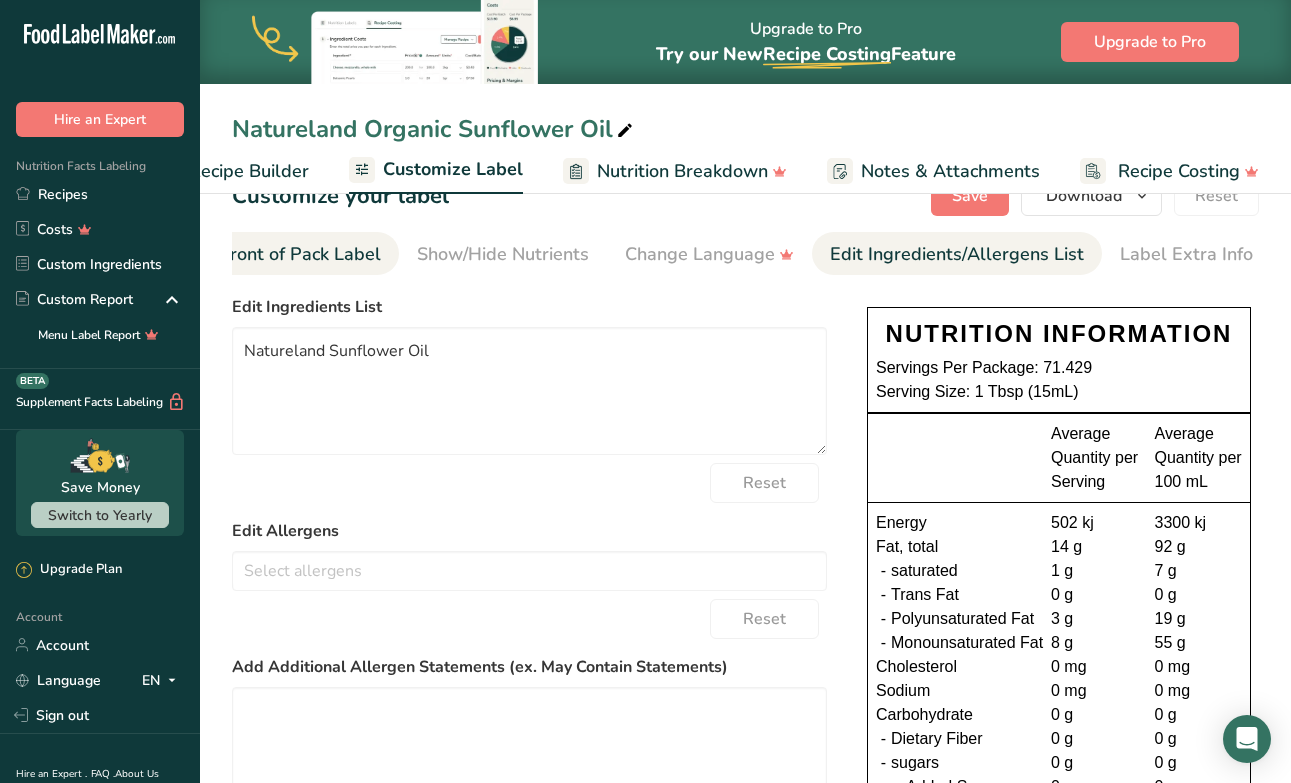 click on "Front of Pack Label" at bounding box center [300, 254] 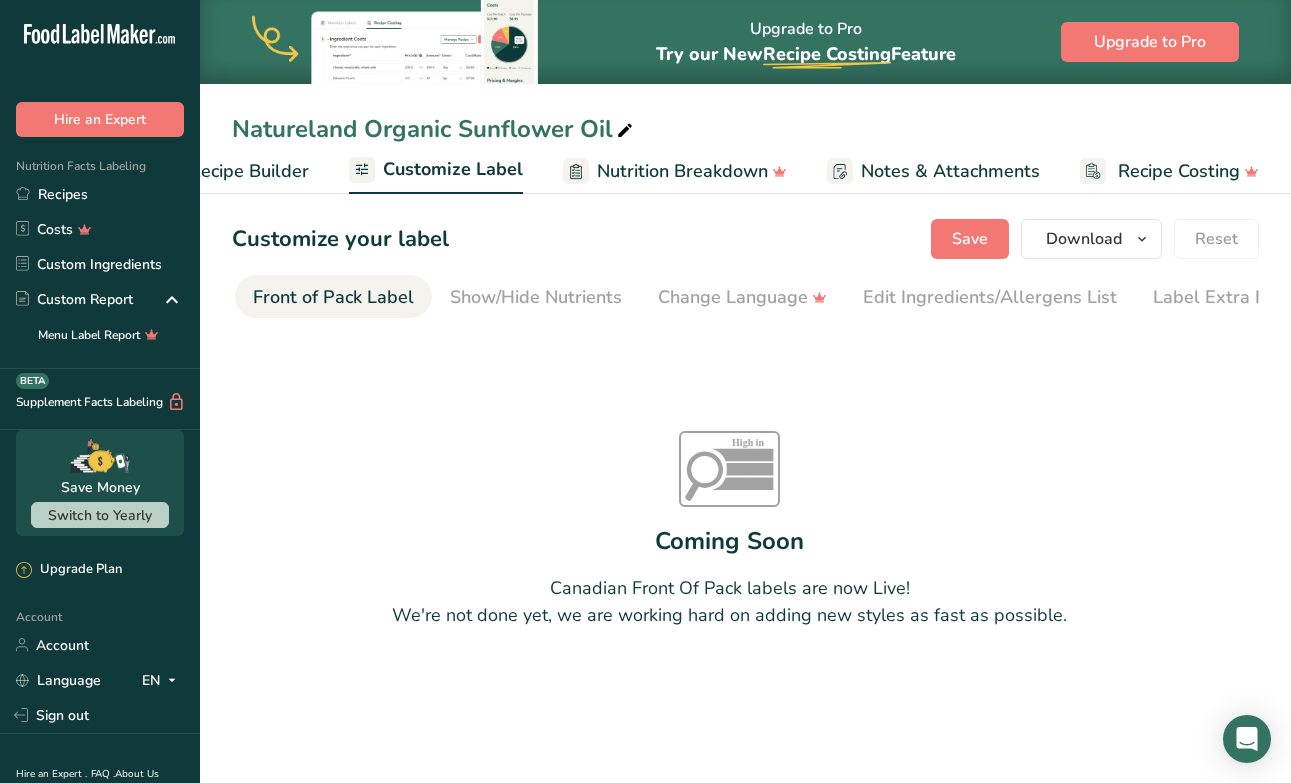 scroll, scrollTop: 0, scrollLeft: 0, axis: both 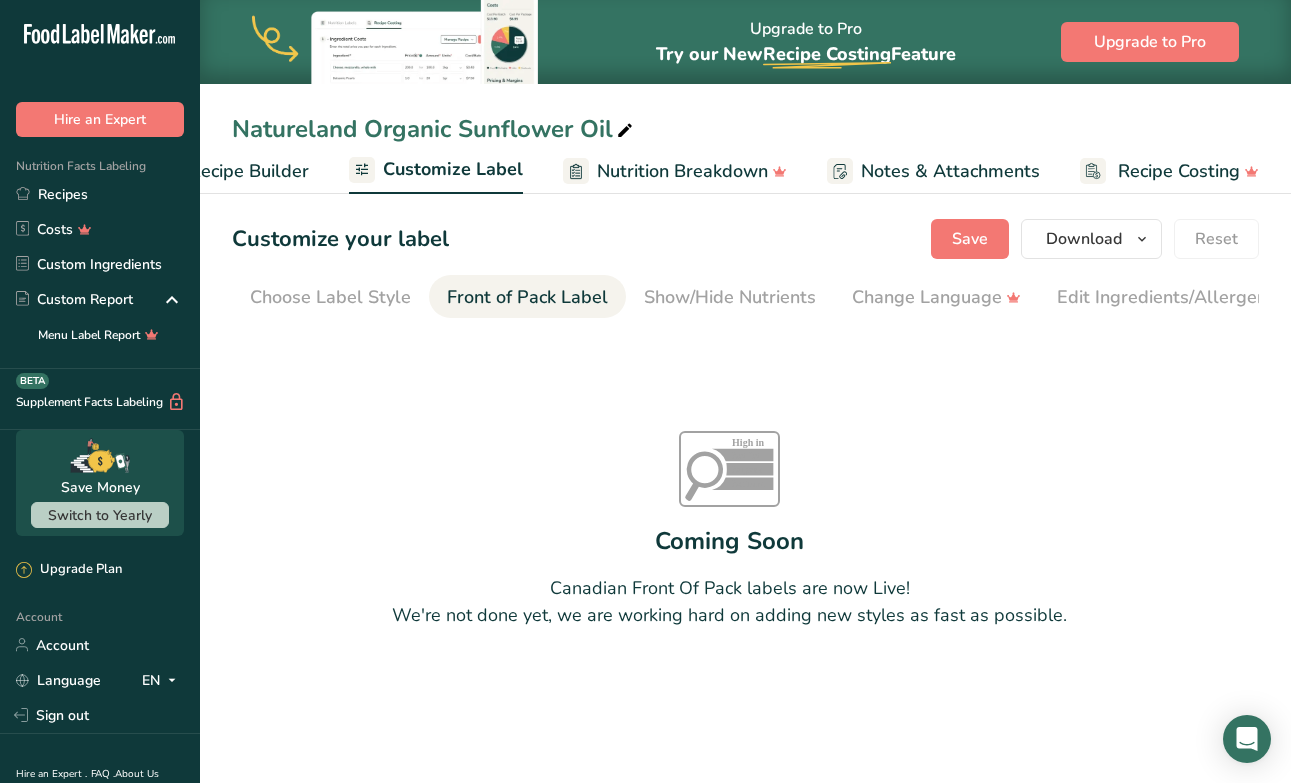click on "Choose Label Style" at bounding box center [330, 297] 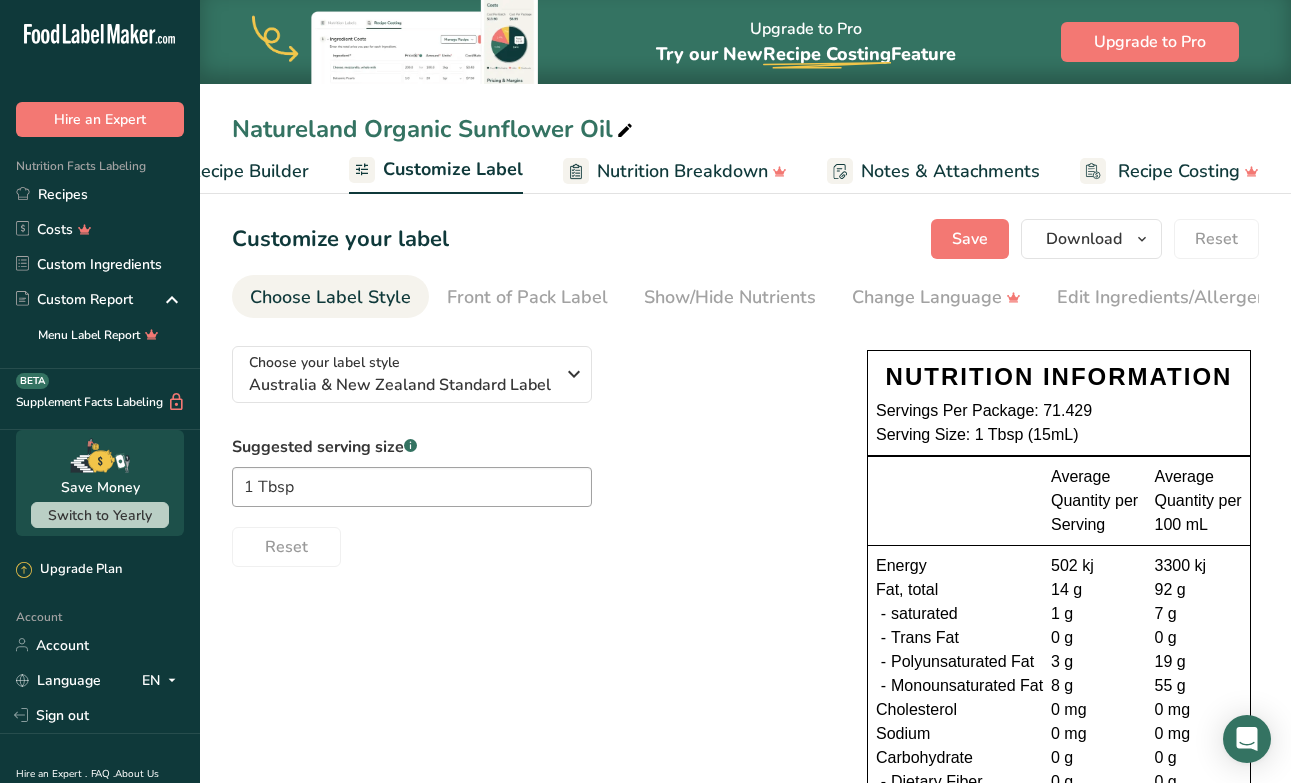 click on "Recipe Builder" at bounding box center (249, 171) 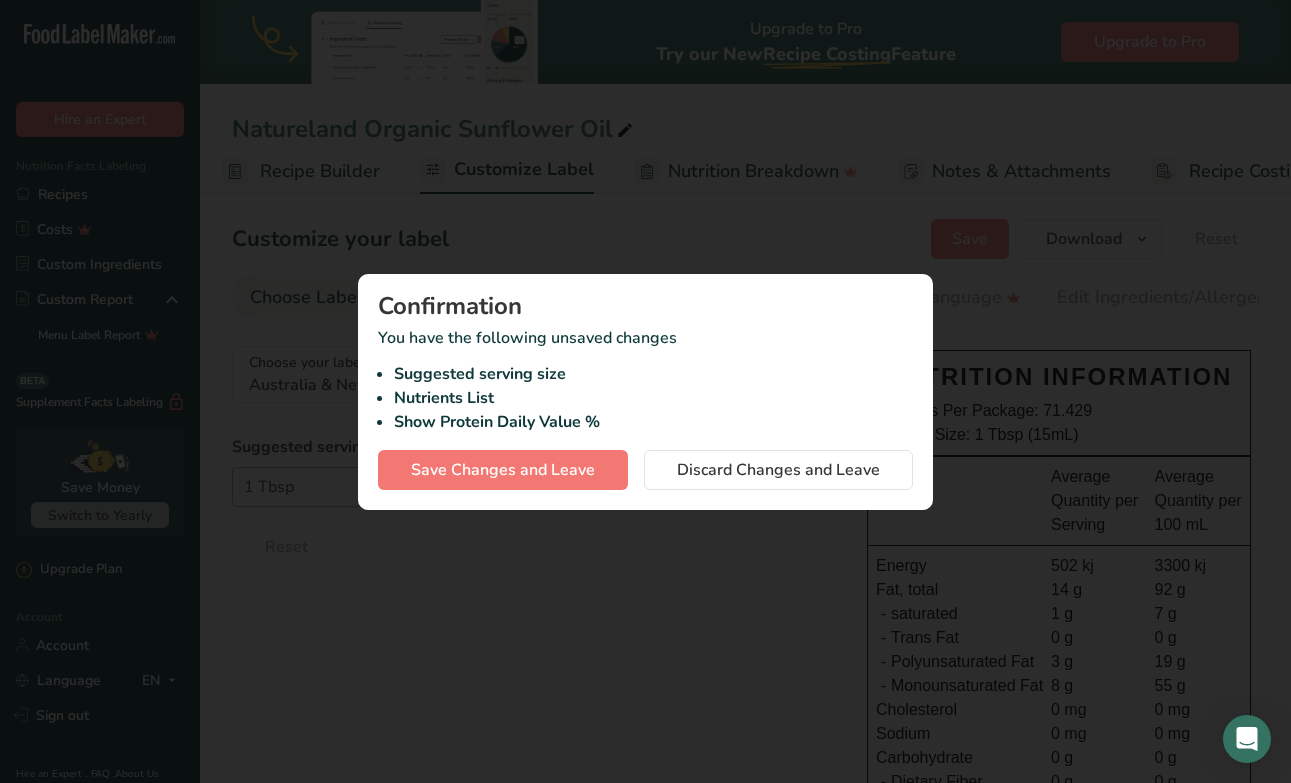 scroll, scrollTop: 0, scrollLeft: 193, axis: horizontal 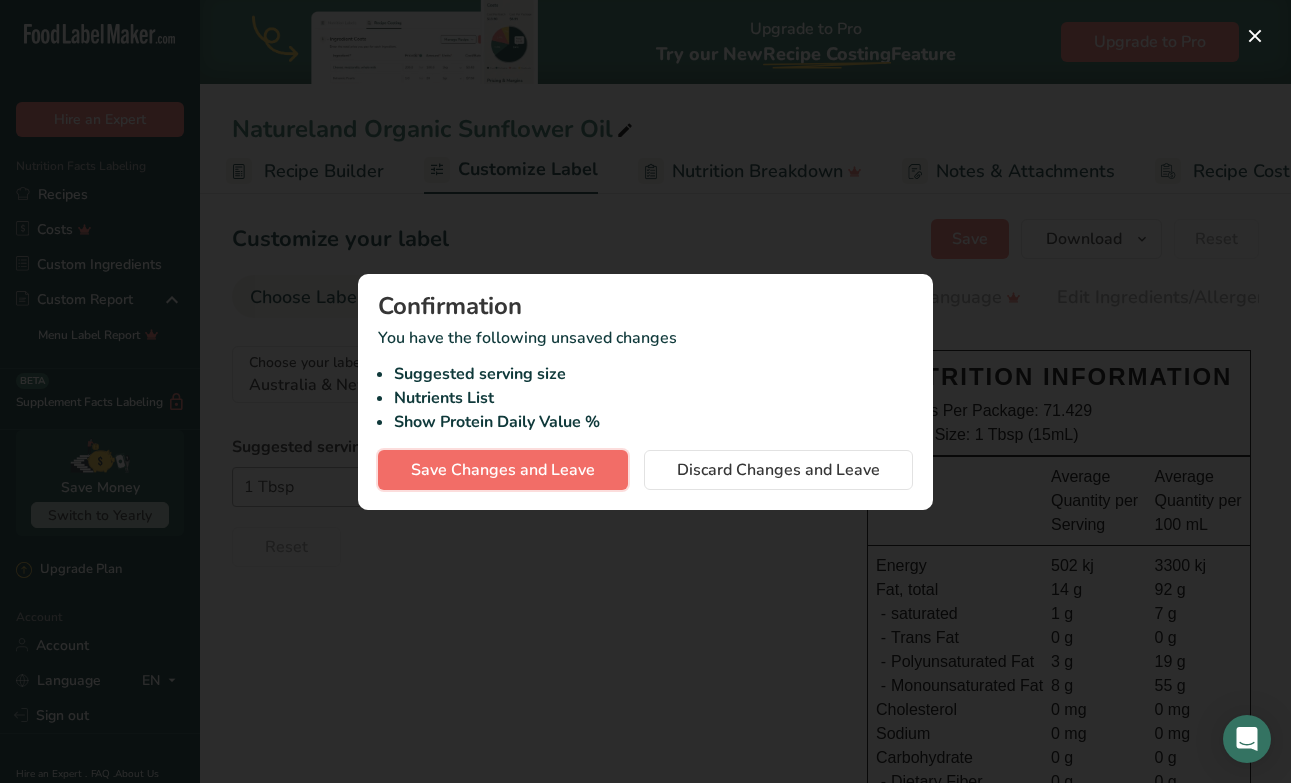 click on "Save Changes and Leave" at bounding box center [503, 470] 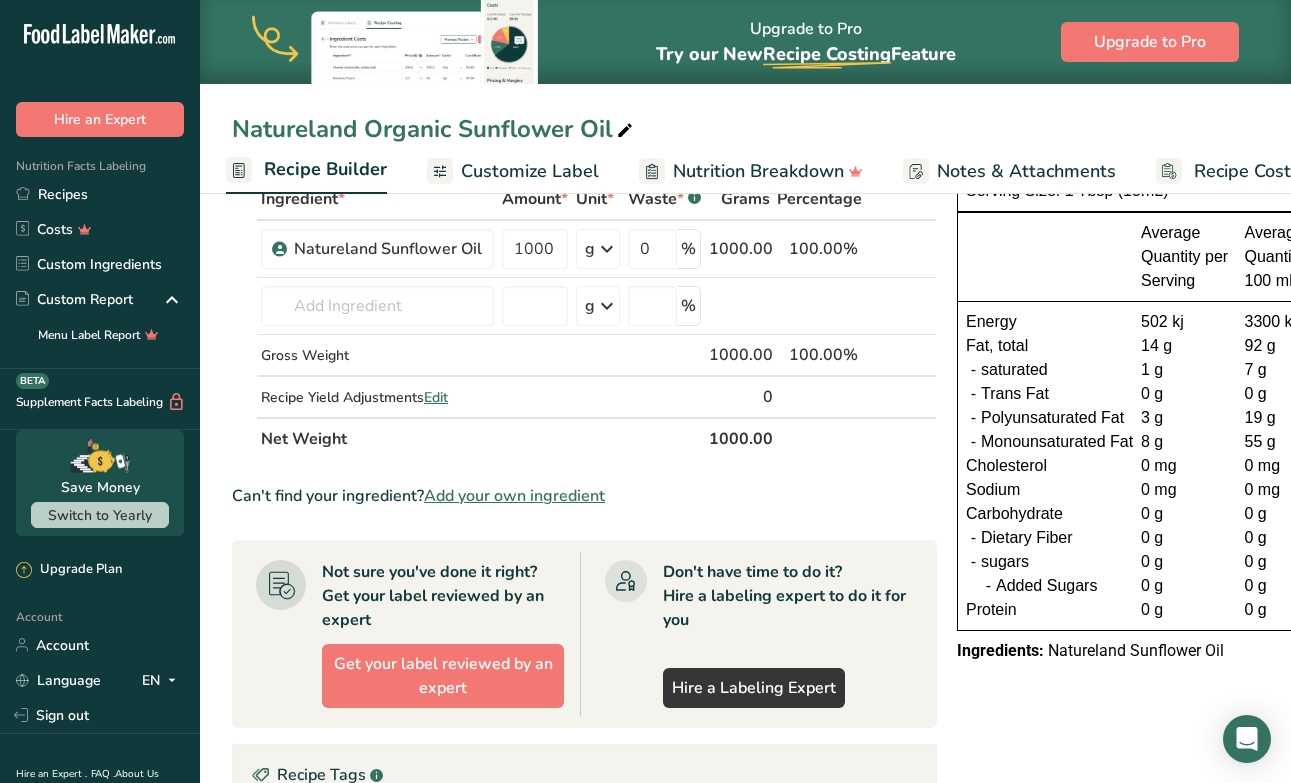 scroll, scrollTop: 0, scrollLeft: 0, axis: both 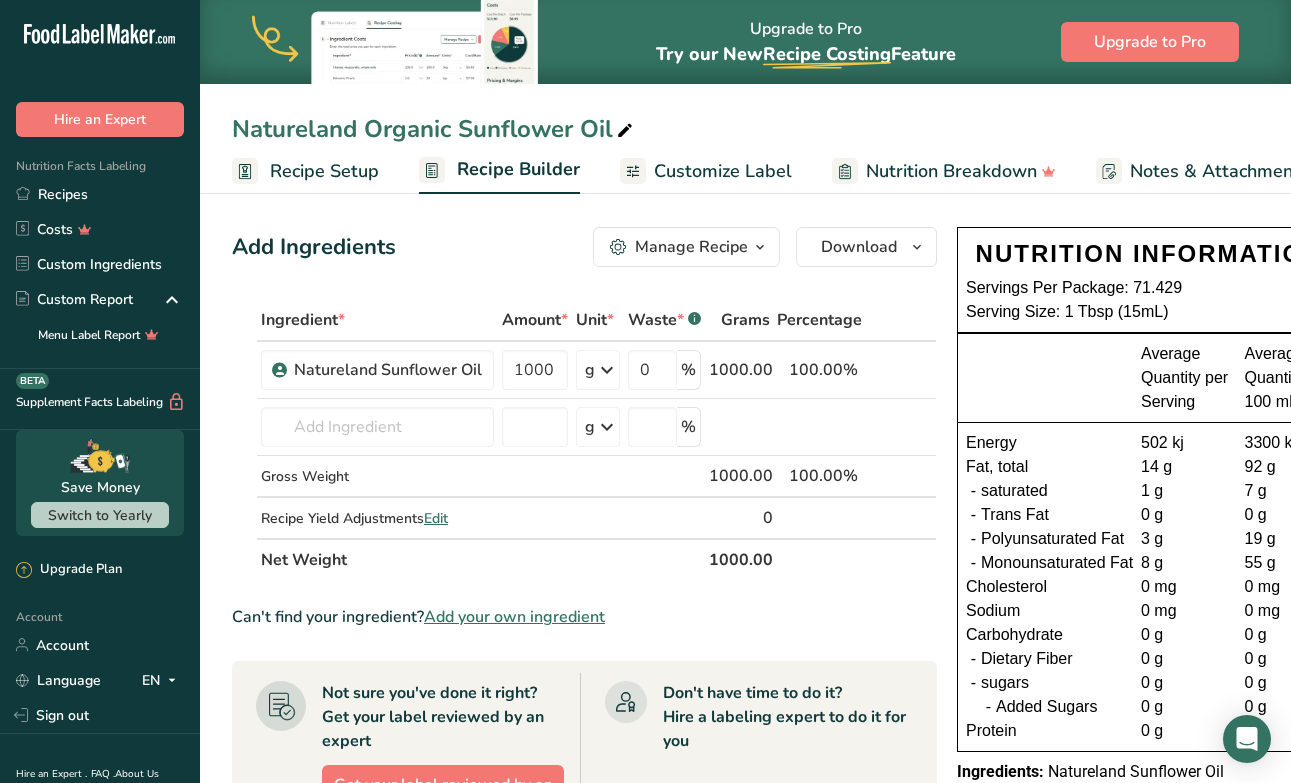 click on "Recipe Setup" at bounding box center [324, 171] 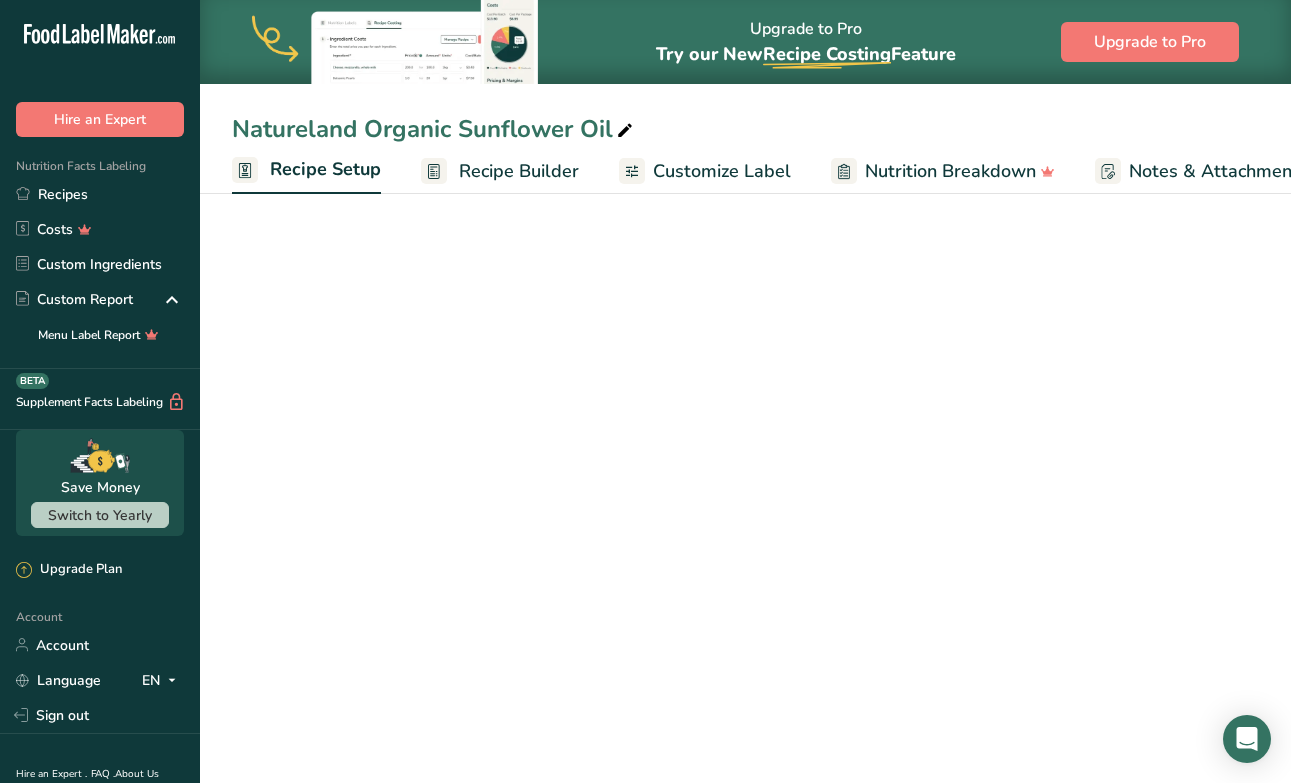 scroll, scrollTop: 0, scrollLeft: 7, axis: horizontal 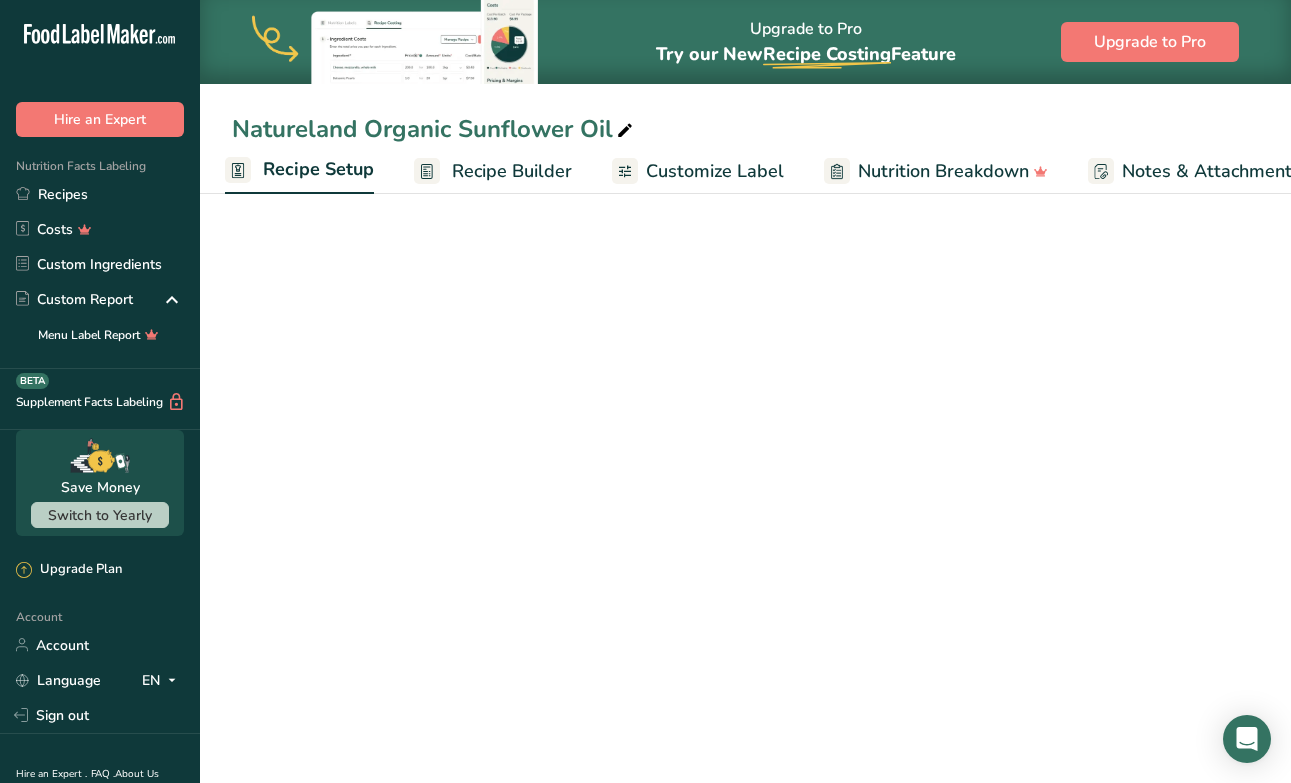 select on "22" 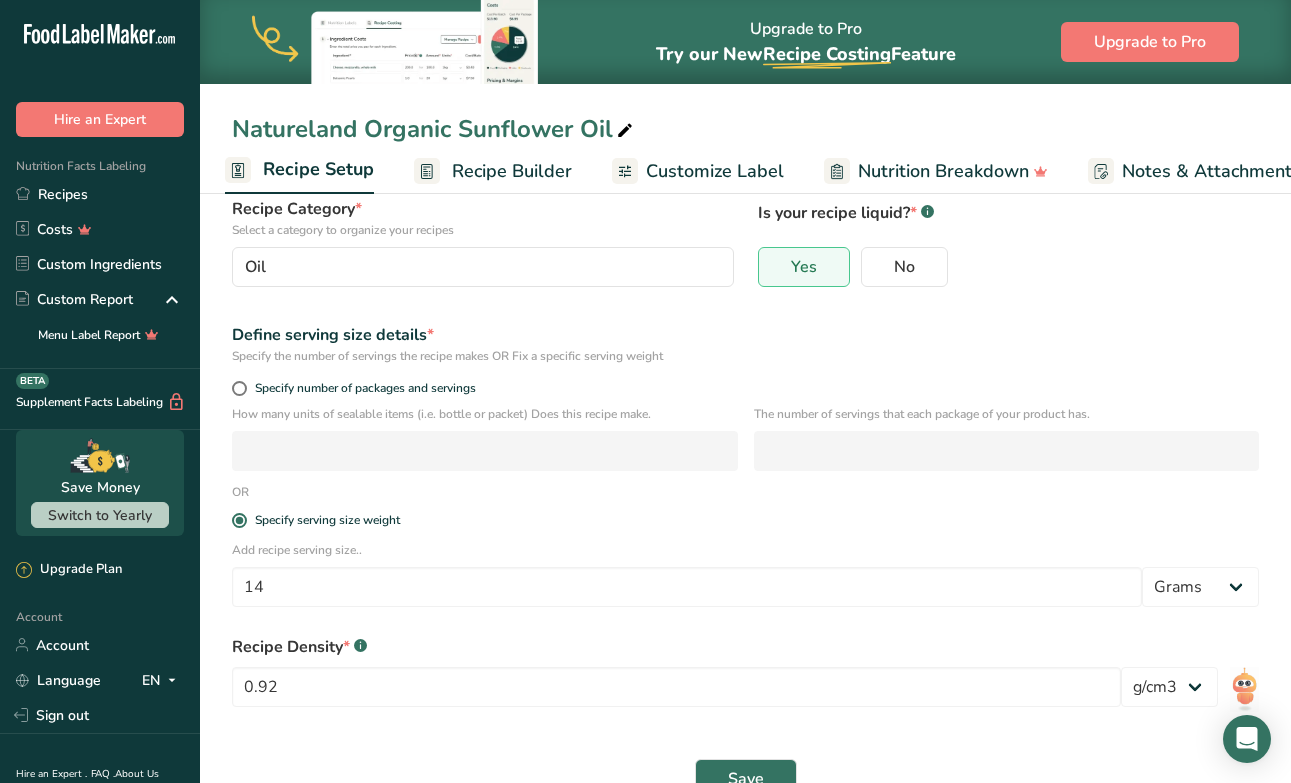 scroll, scrollTop: 198, scrollLeft: 0, axis: vertical 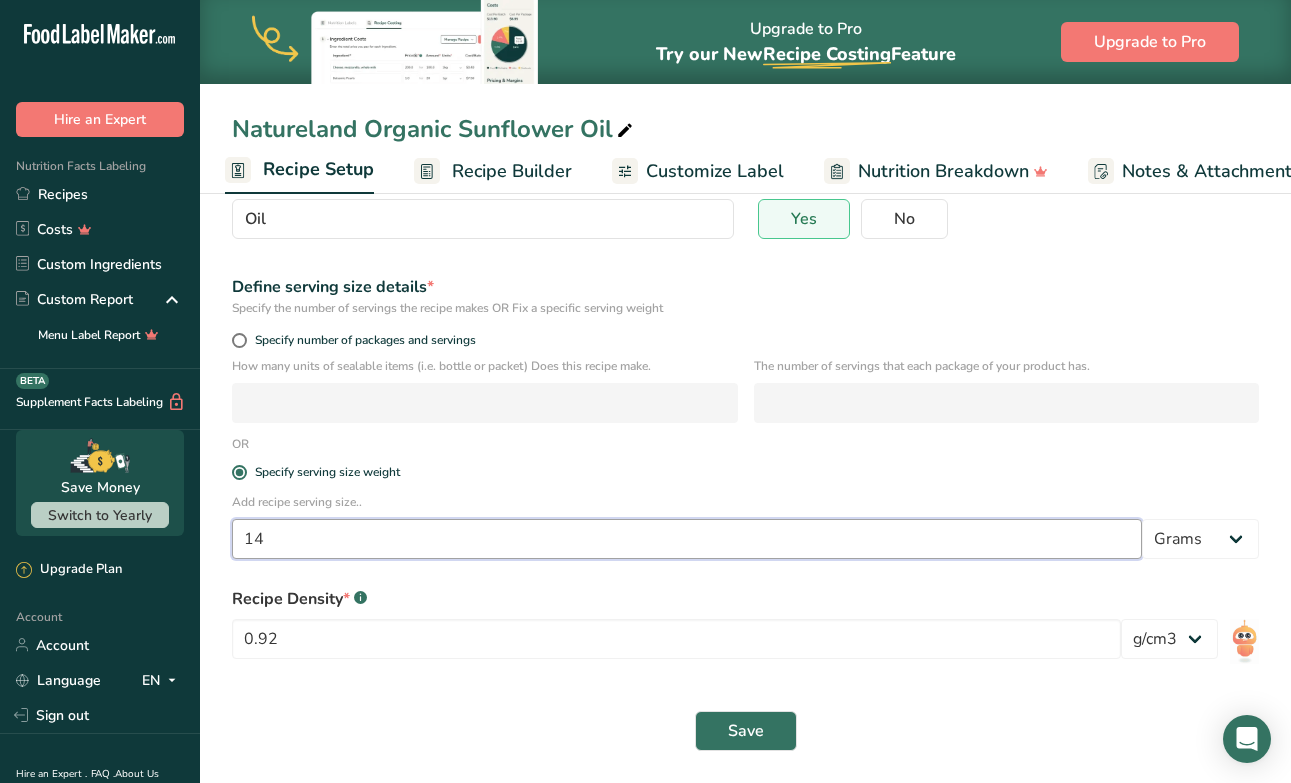 click on "14" at bounding box center [687, 539] 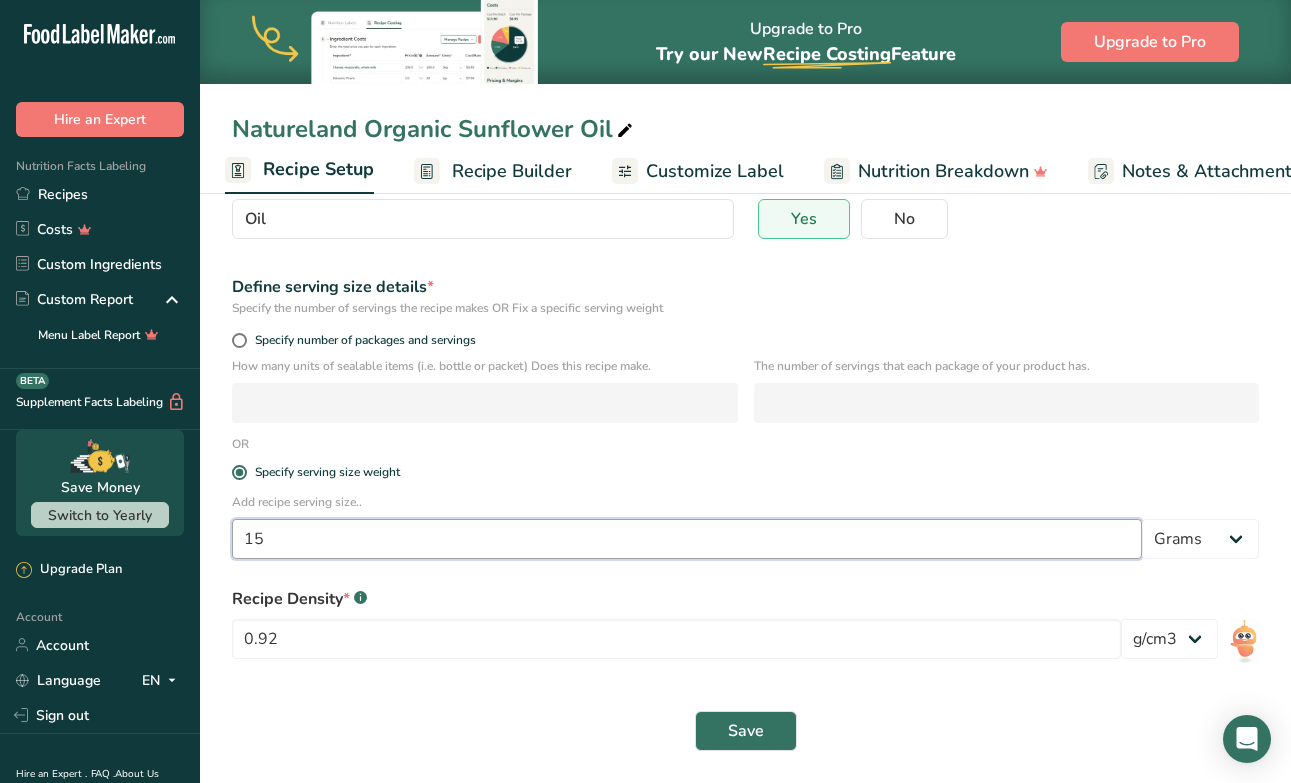 type on "15" 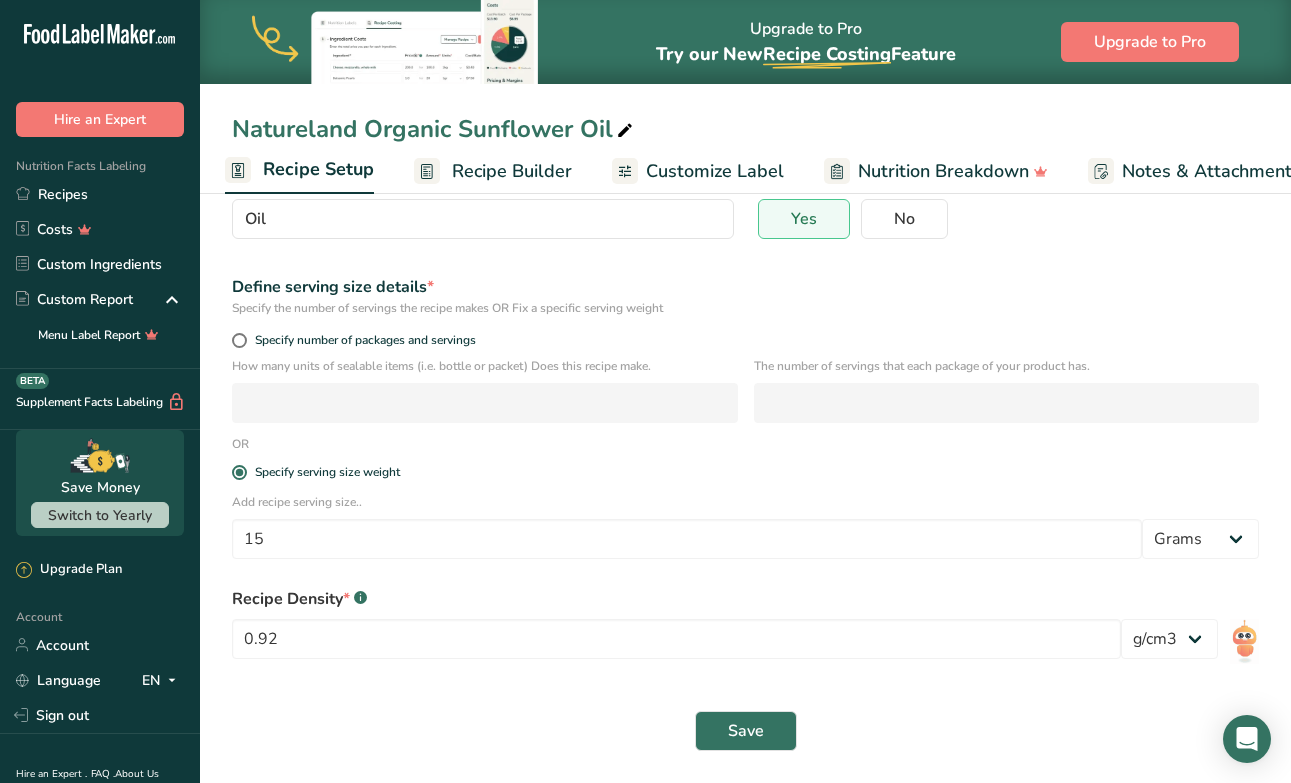 click on "Recipe name *   Natureland Organic Sunflower Oil
Recipe code
.a-a{fill:#347362;}.b-a{fill:#fff;}
Recipe Category *
Select a category to organize your recipes
Oil
Standard Categories
Custom Categories
.a-a{fill:#347362;}.b-a{fill:#fff;}
Baked Goods
[GEOGRAPHIC_DATA]
Confectionery
Cooked Meals, Salads, & Sauces
[GEOGRAPHIC_DATA]
Snacks
Add New Category
Is your recipe liquid? *   .a-a{fill:#347362;}.b-a{fill:#fff;}           Yes   No
Define serving size details *
Specify the number of servings the recipe makes OR Fix a specific serving weight
Specify number of packages and servings
OR
15" at bounding box center [745, 396] 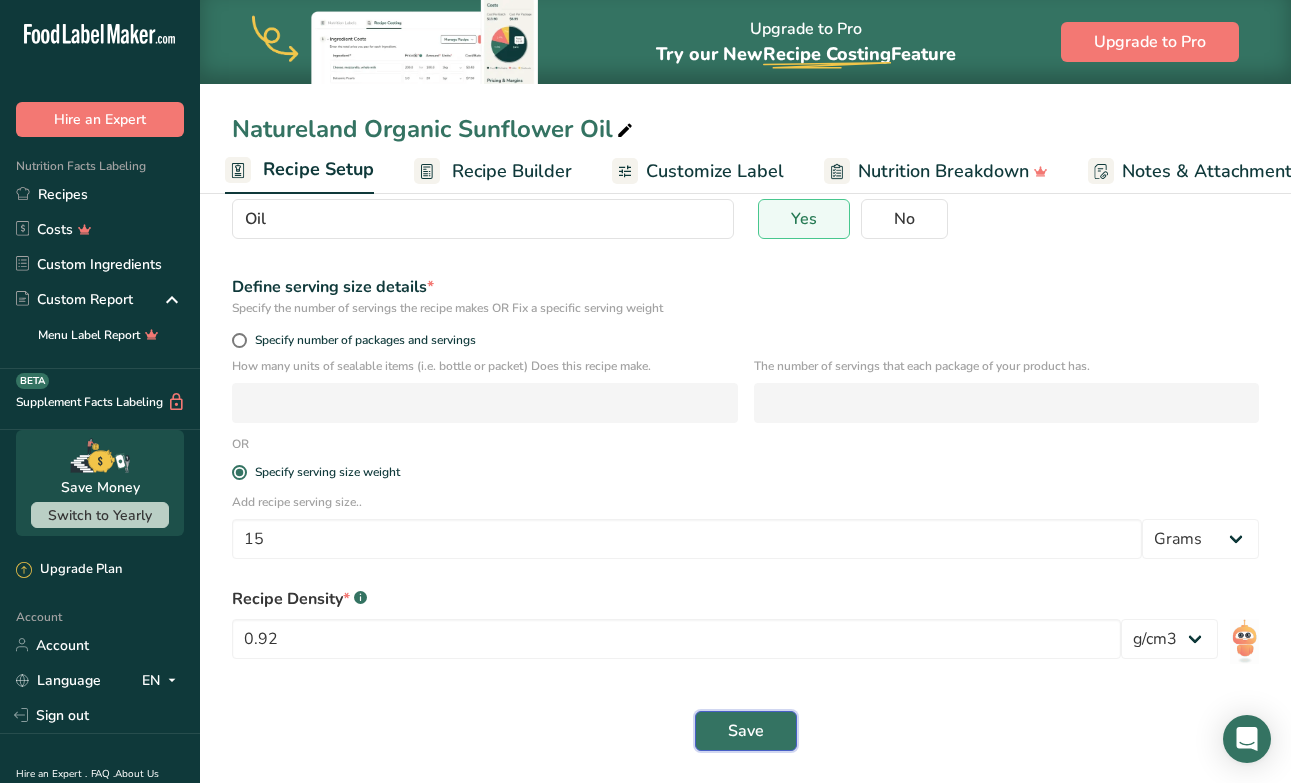 click on "Save" at bounding box center [746, 731] 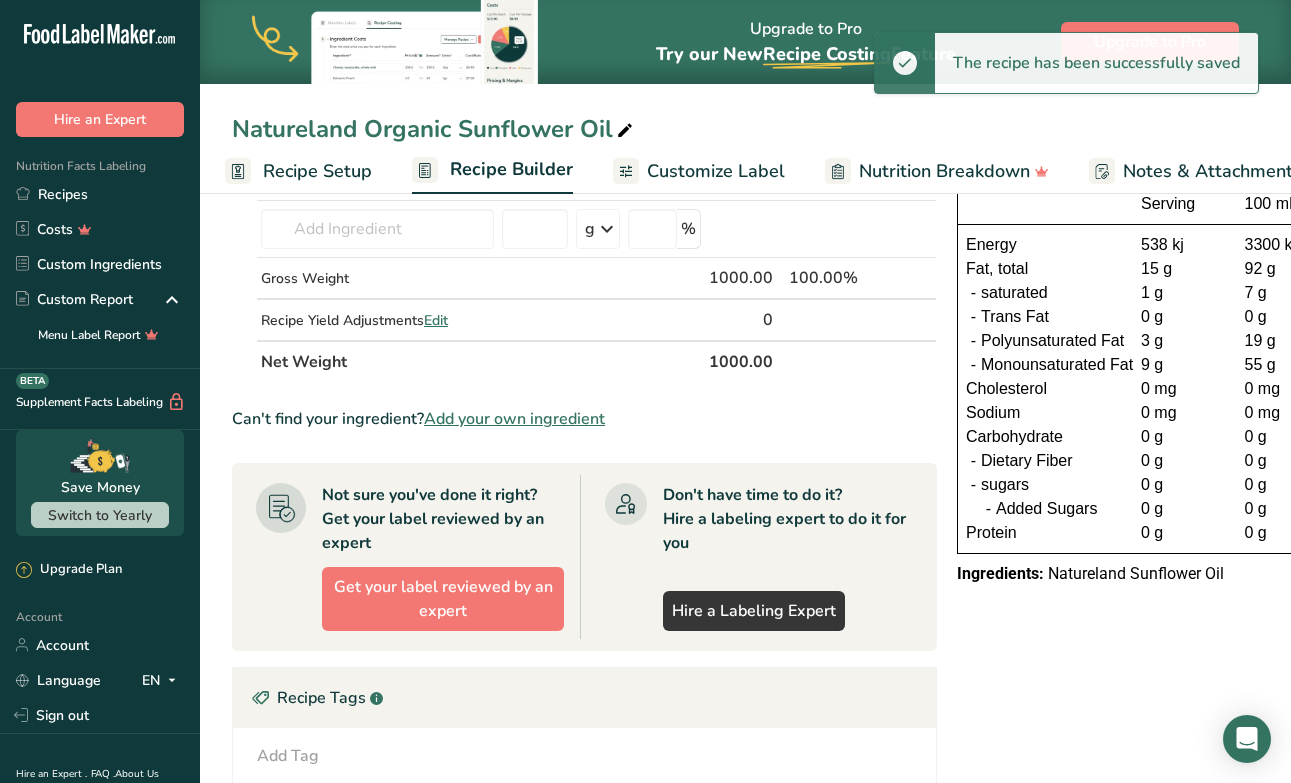 click on "Customize Label" at bounding box center [716, 171] 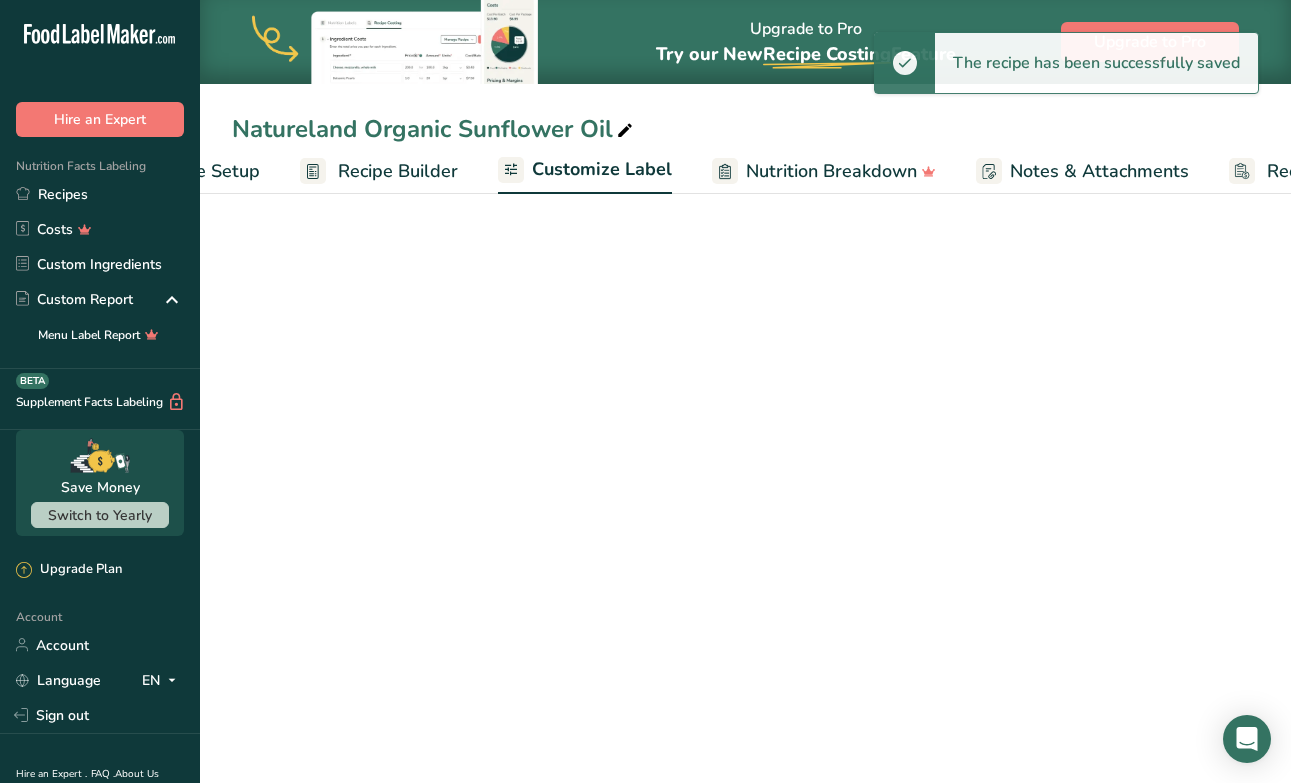 scroll, scrollTop: 0, scrollLeft: 268, axis: horizontal 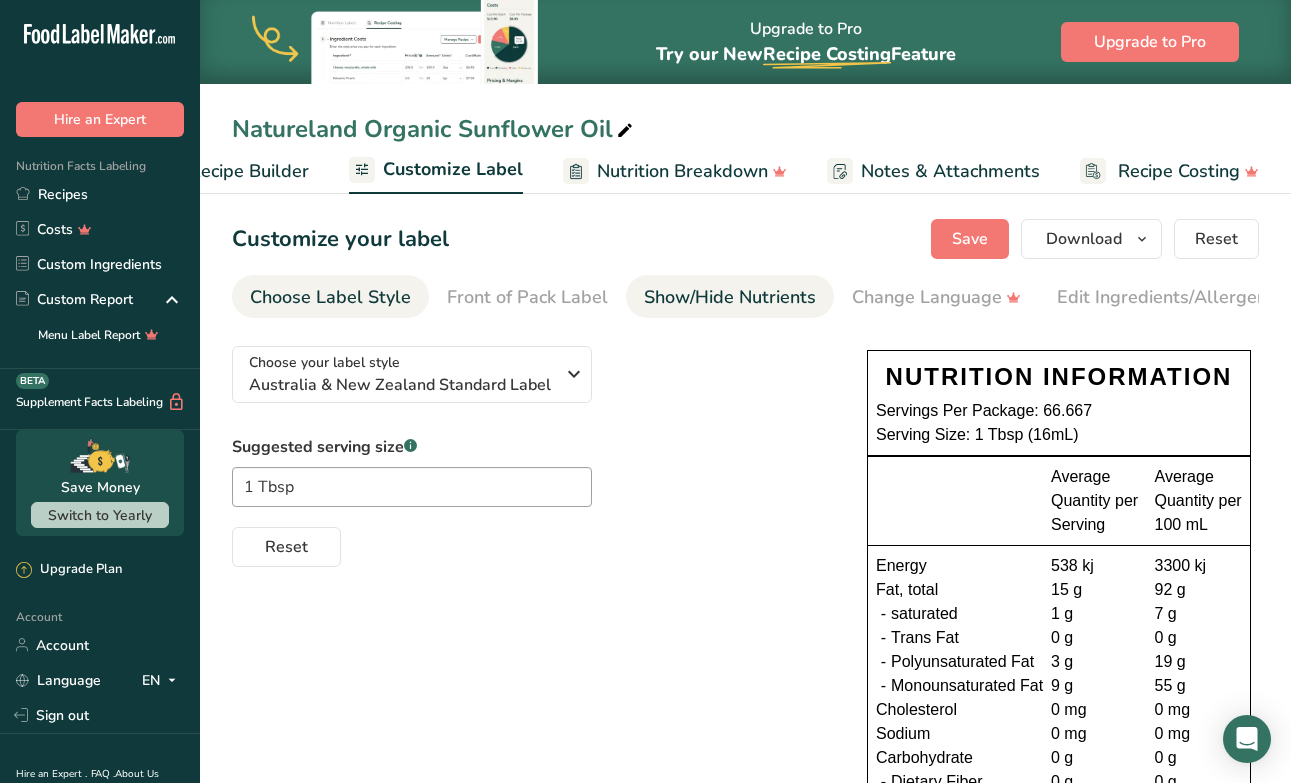 click on "Show/Hide Nutrients" at bounding box center (730, 297) 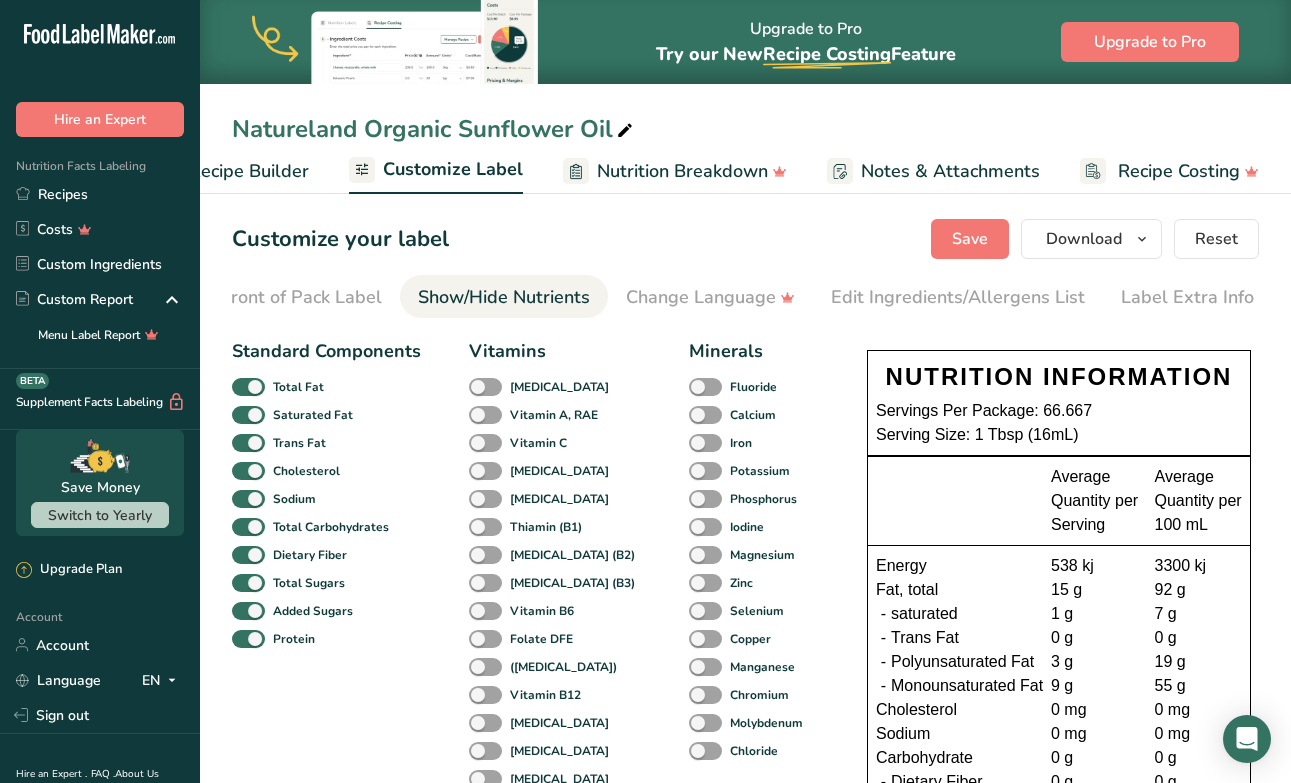 scroll, scrollTop: 0, scrollLeft: 227, axis: horizontal 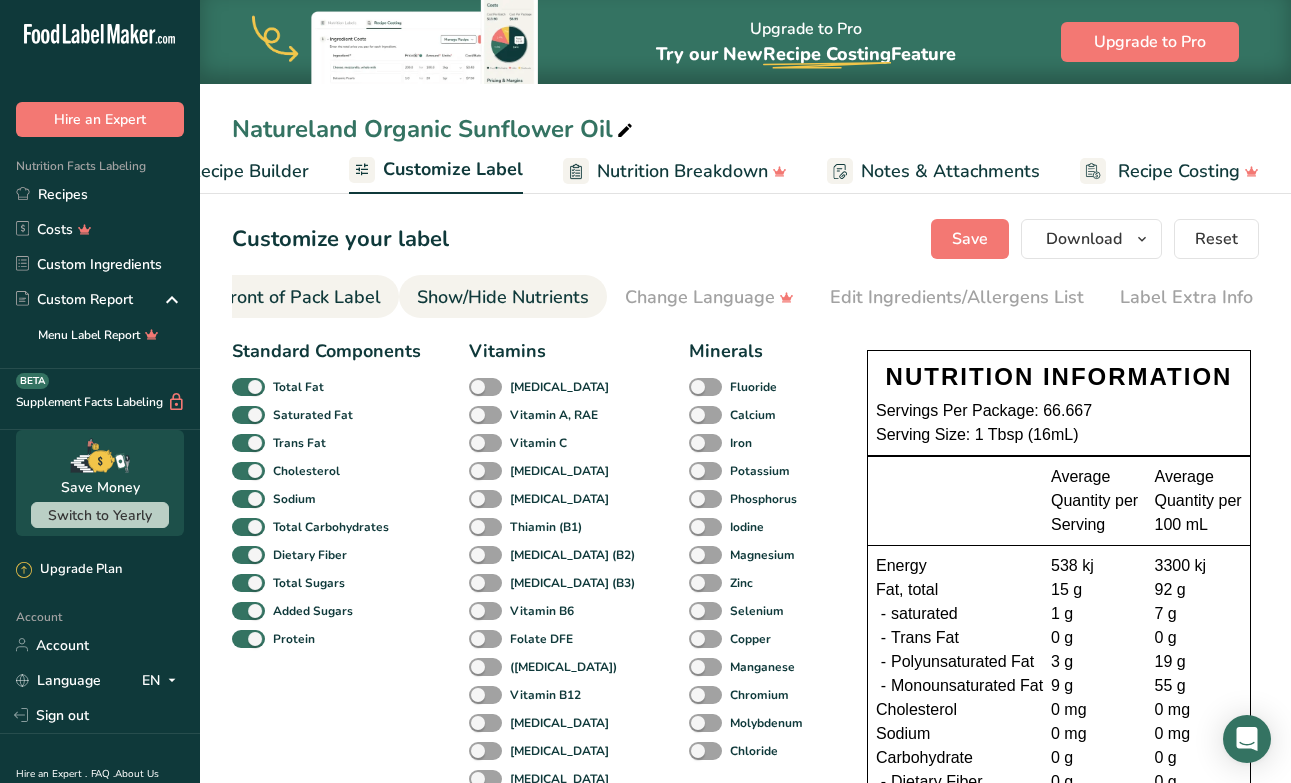 click on "Front of Pack Label" at bounding box center (300, 297) 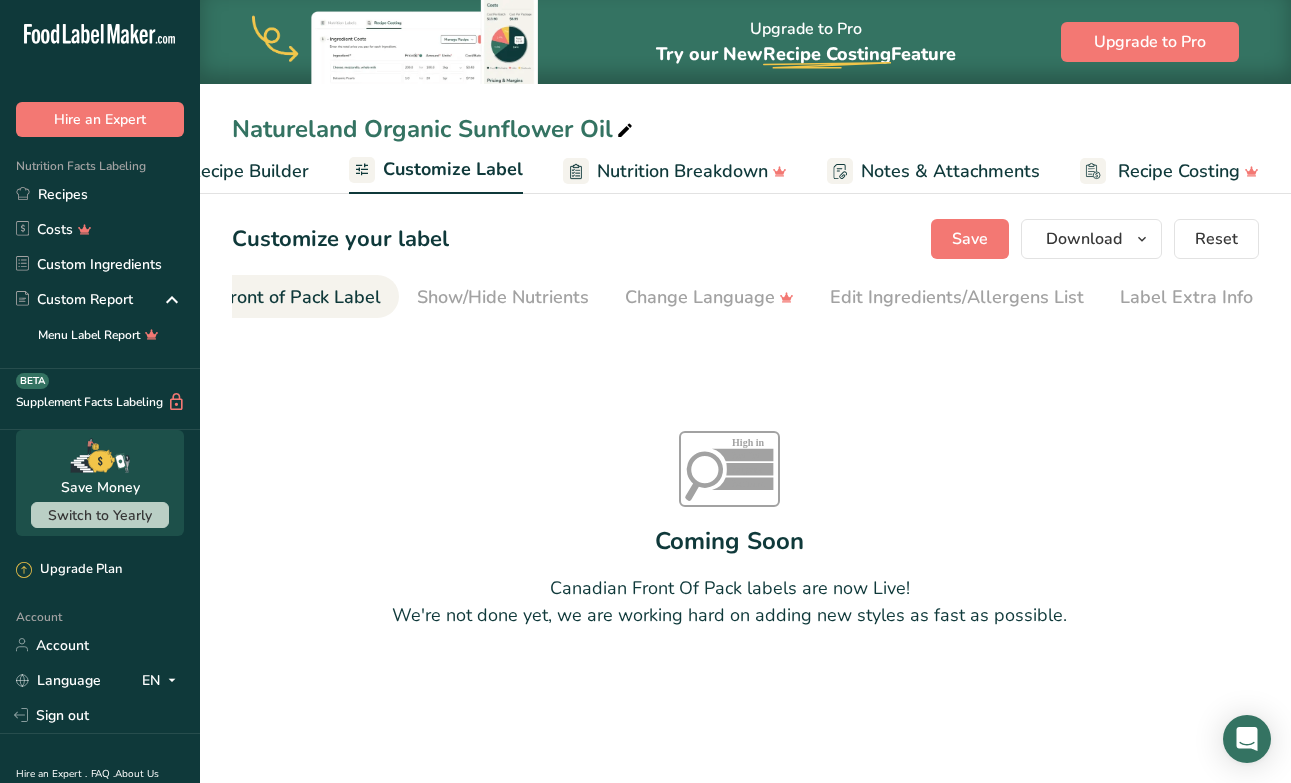 scroll, scrollTop: 0, scrollLeft: 194, axis: horizontal 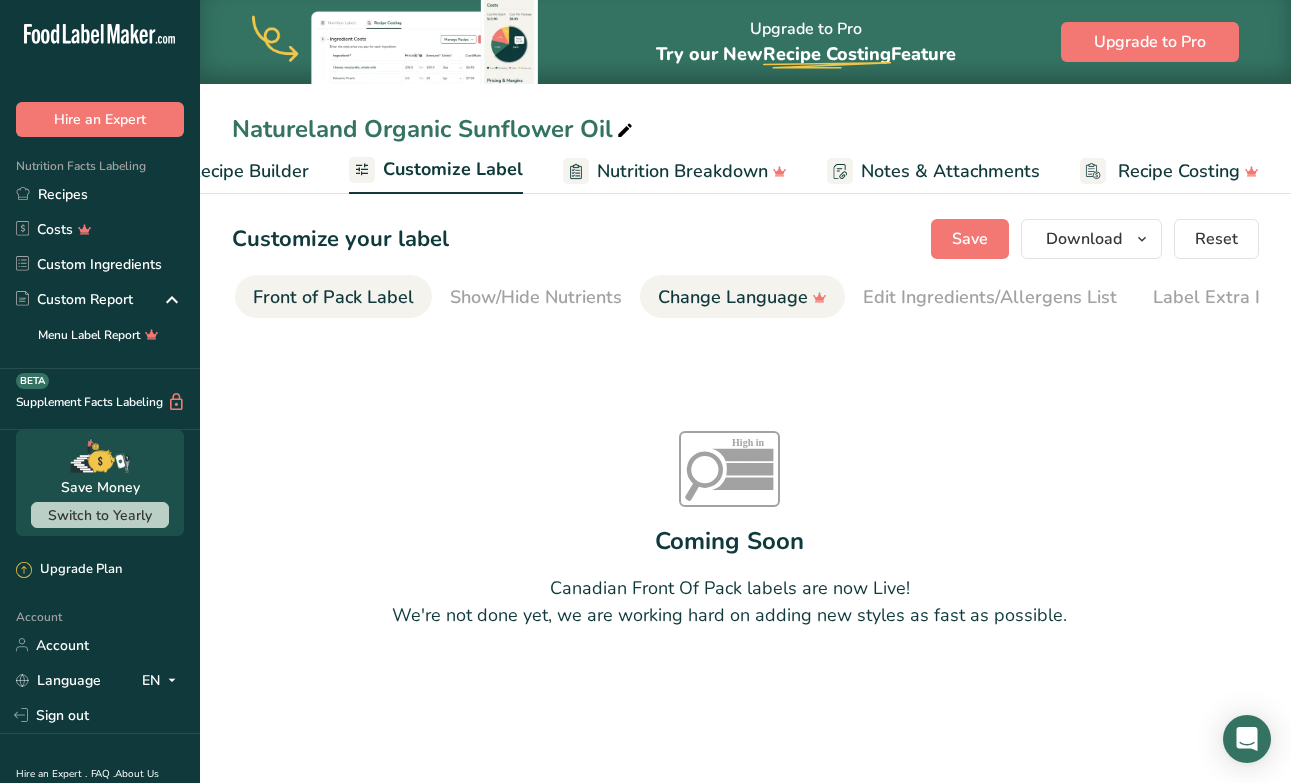 click on "Change Language" at bounding box center (742, 297) 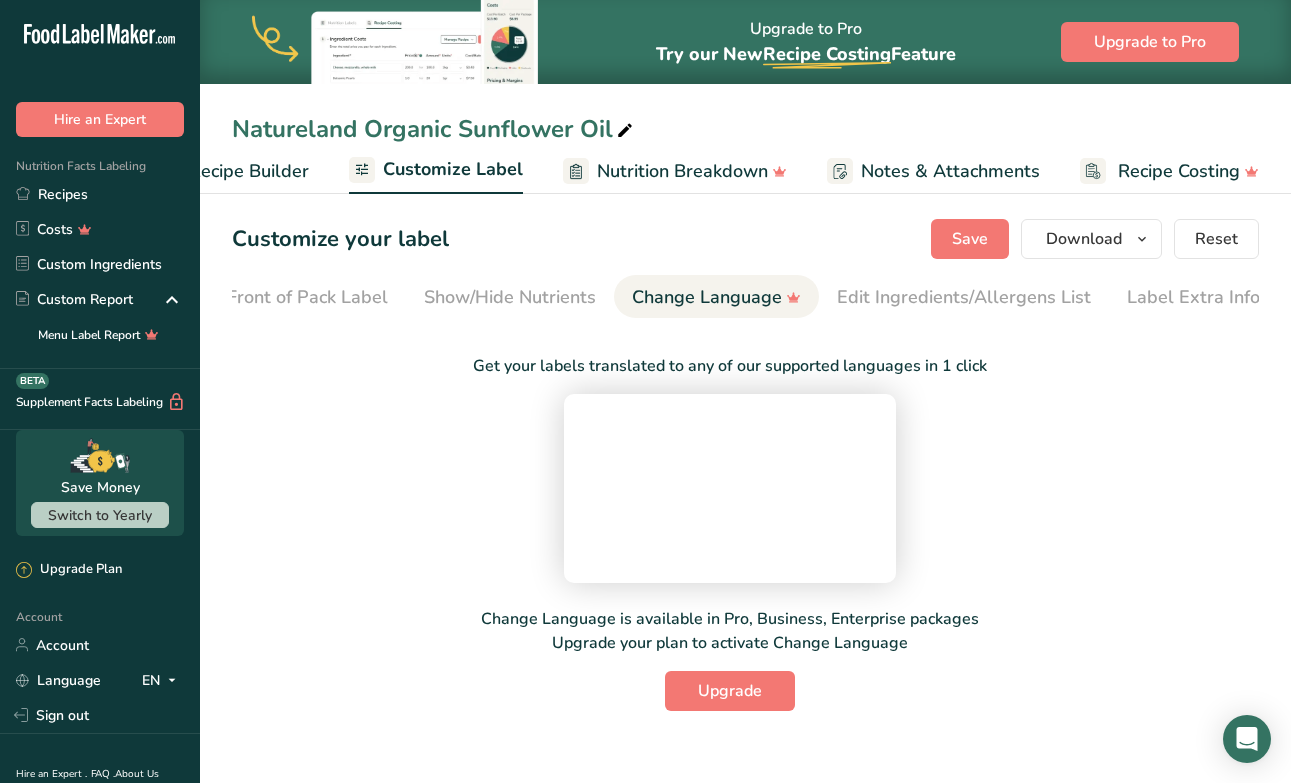 scroll, scrollTop: 0, scrollLeft: 227, axis: horizontal 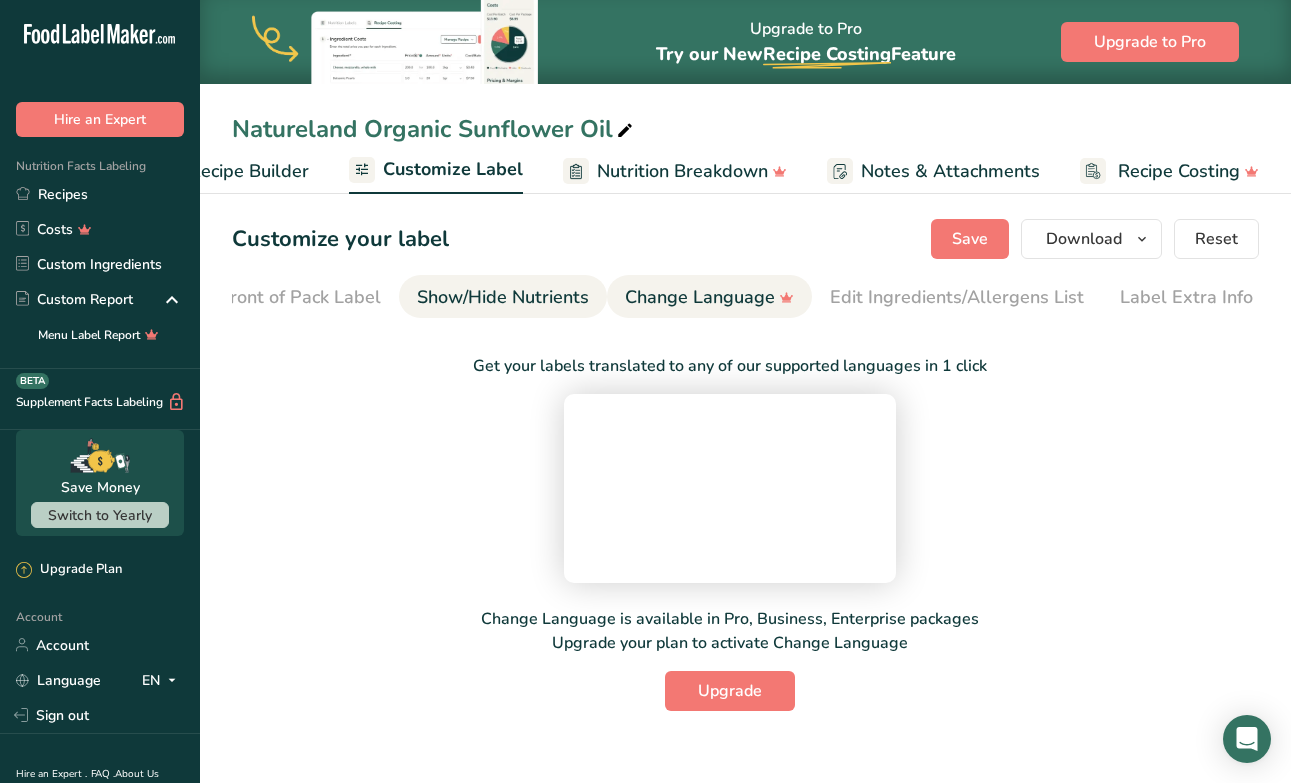click on "Show/Hide Nutrients" at bounding box center (503, 297) 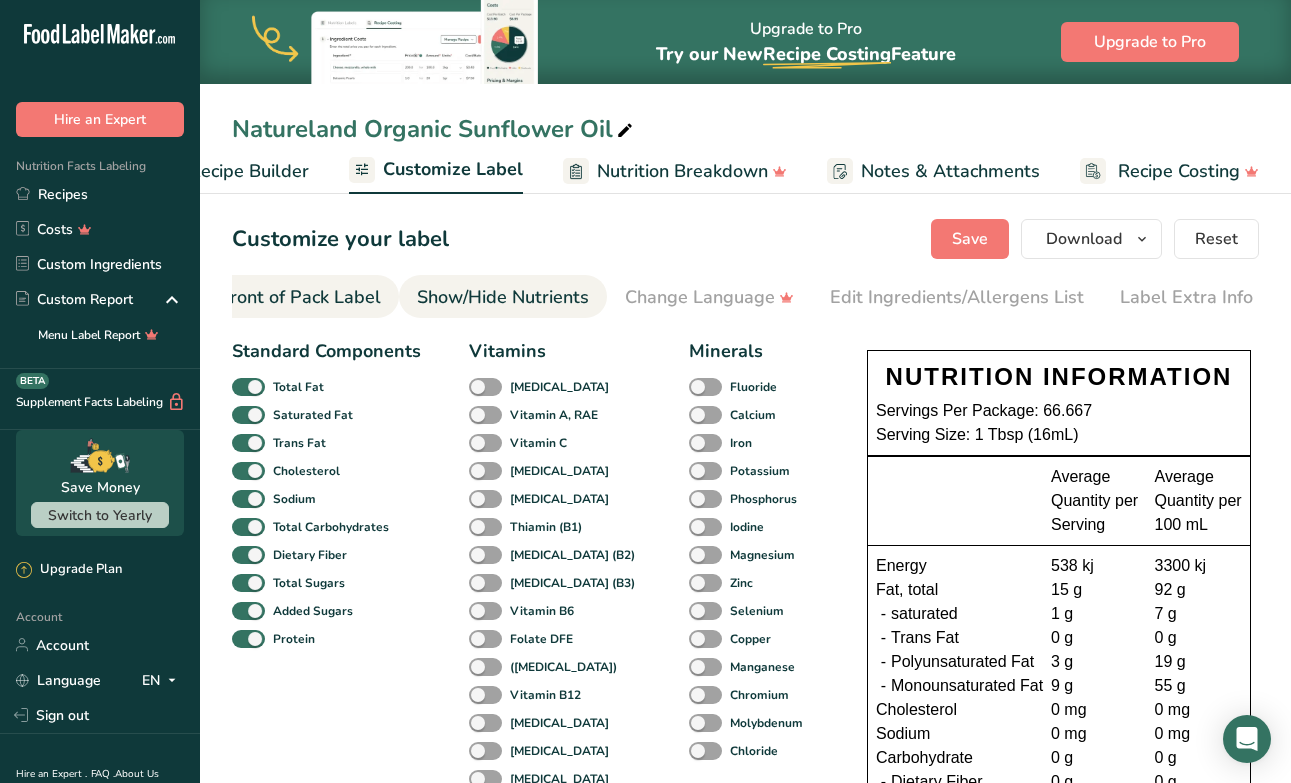 click on "Front of Pack Label" at bounding box center (300, 297) 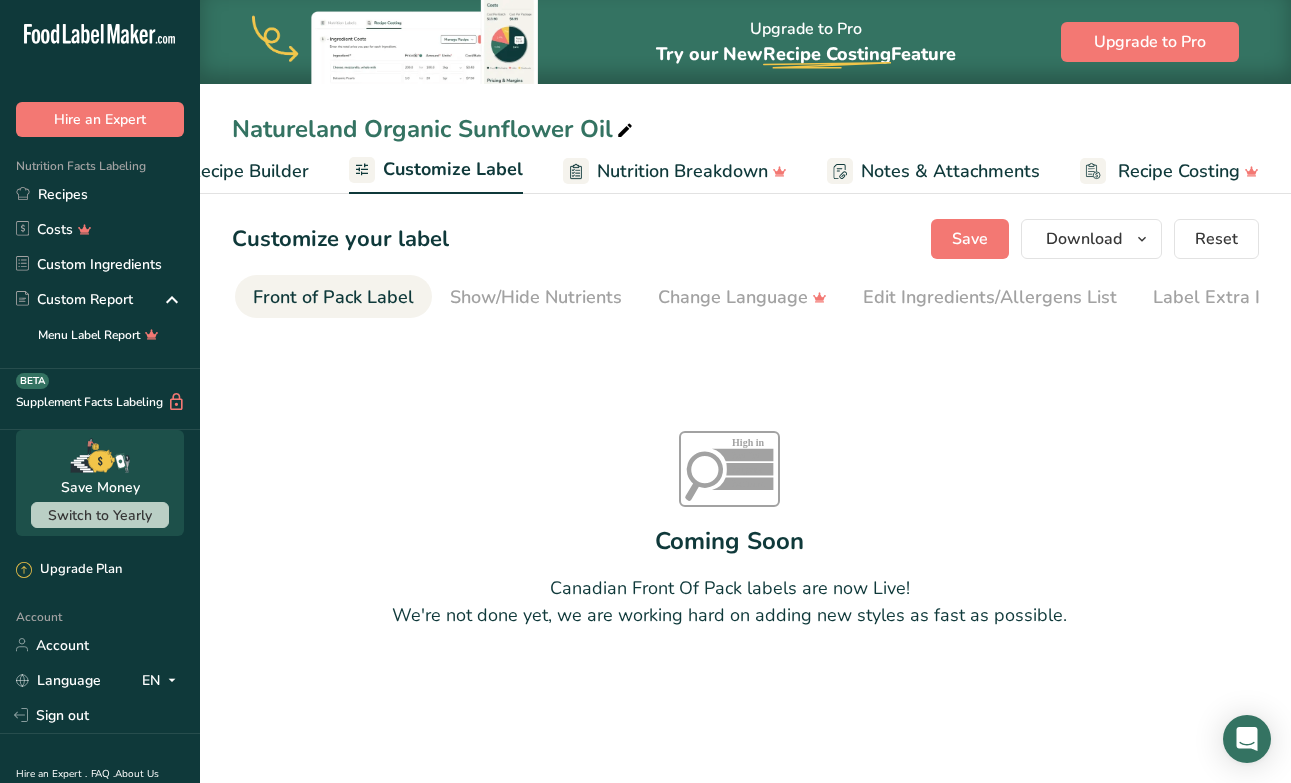 scroll, scrollTop: 0, scrollLeft: 0, axis: both 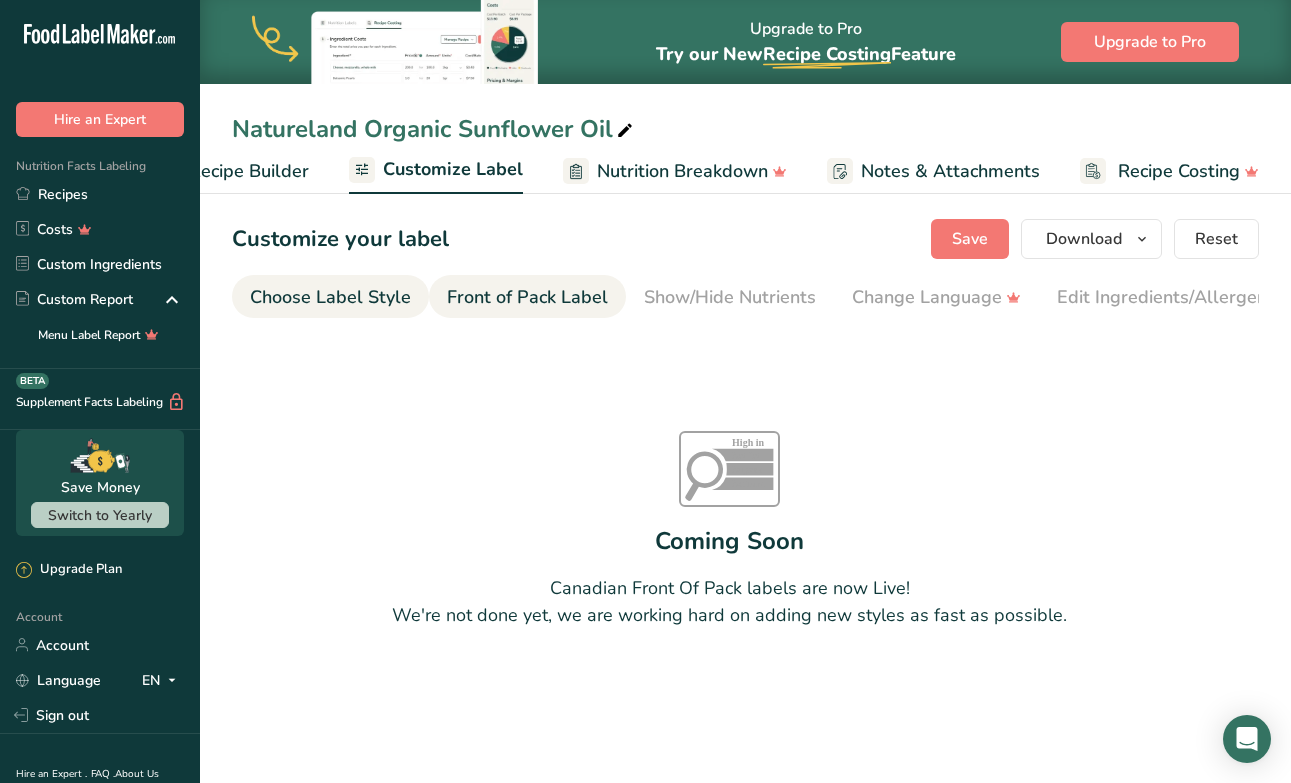 click on "Choose Label Style" at bounding box center (330, 297) 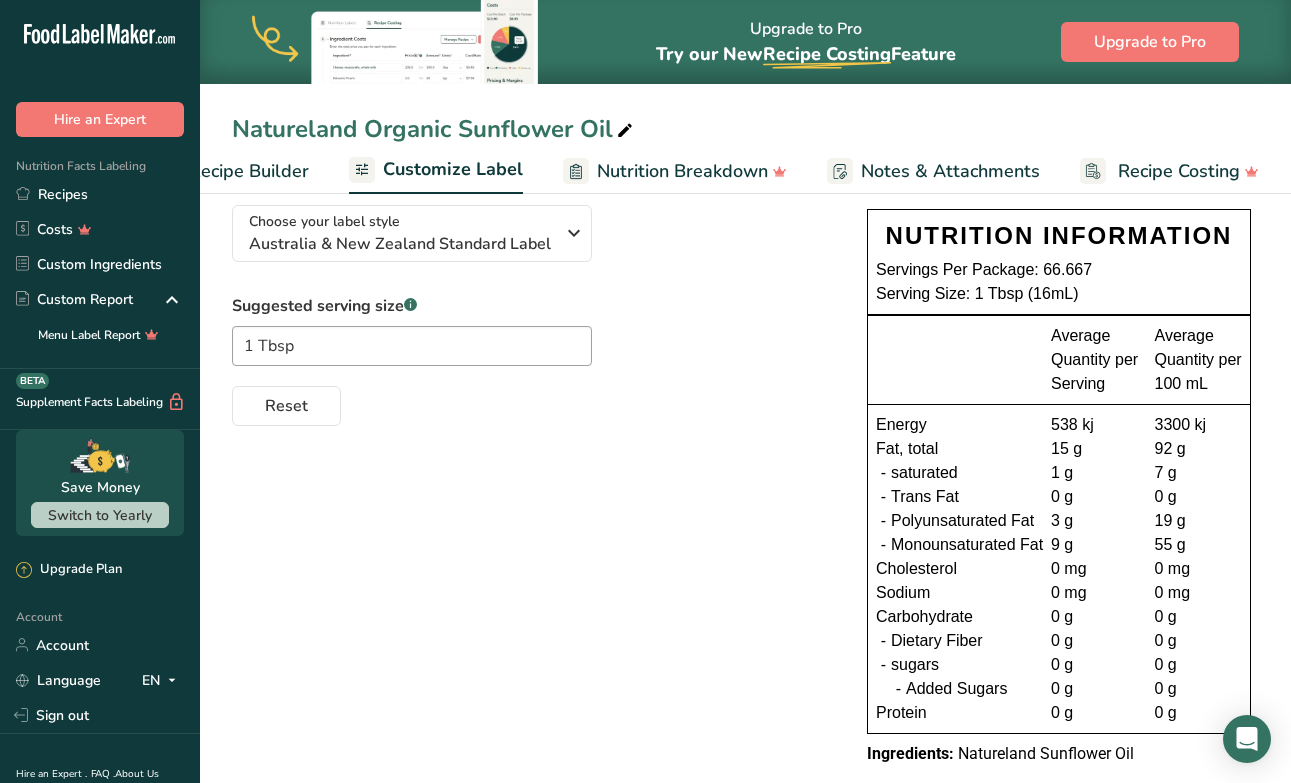 scroll, scrollTop: 138, scrollLeft: 0, axis: vertical 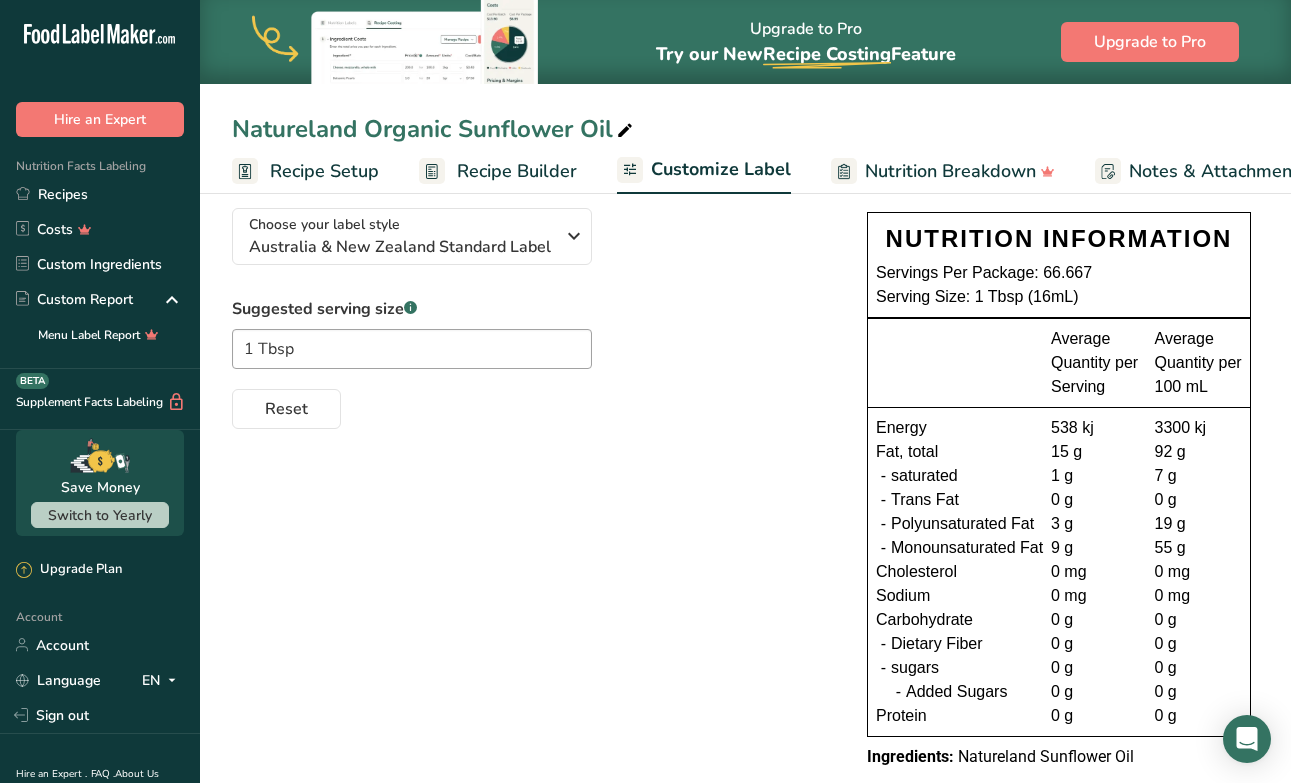 click on "Recipe Setup" at bounding box center [324, 171] 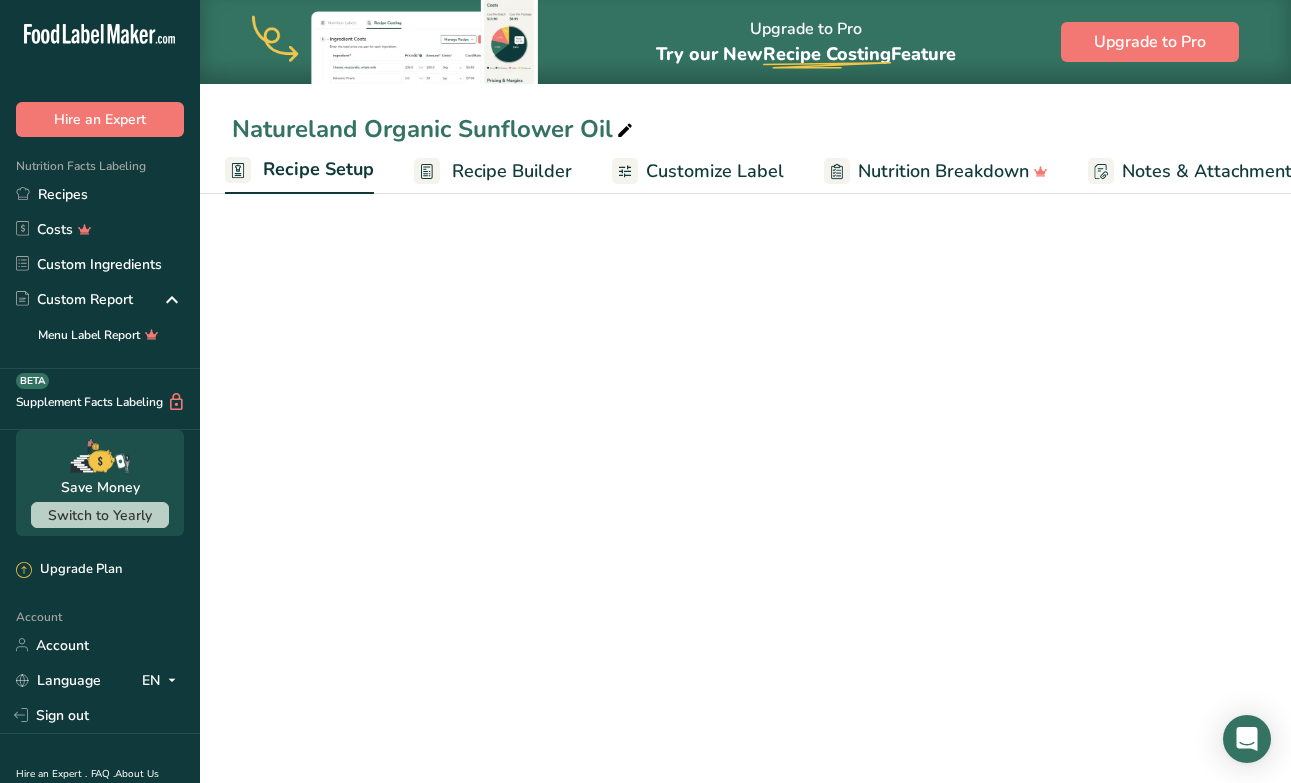 select on "22" 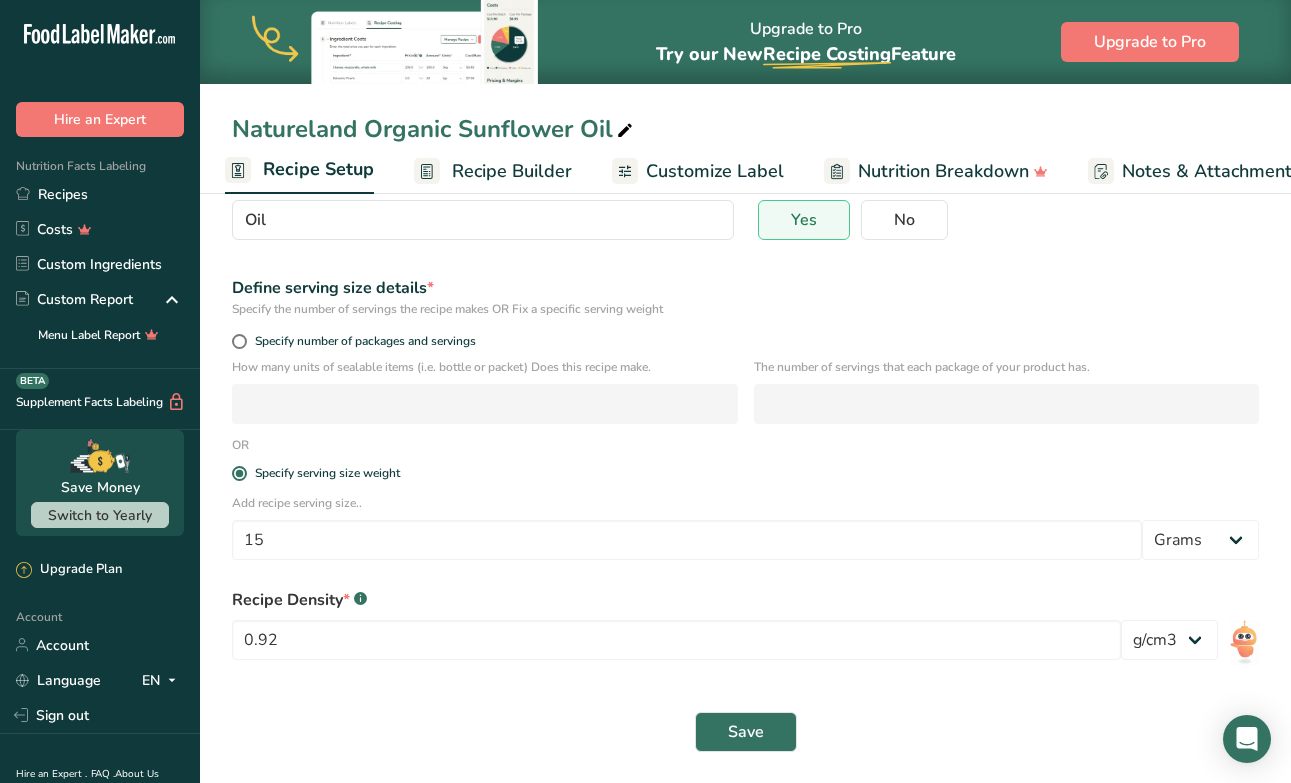 scroll, scrollTop: 198, scrollLeft: 0, axis: vertical 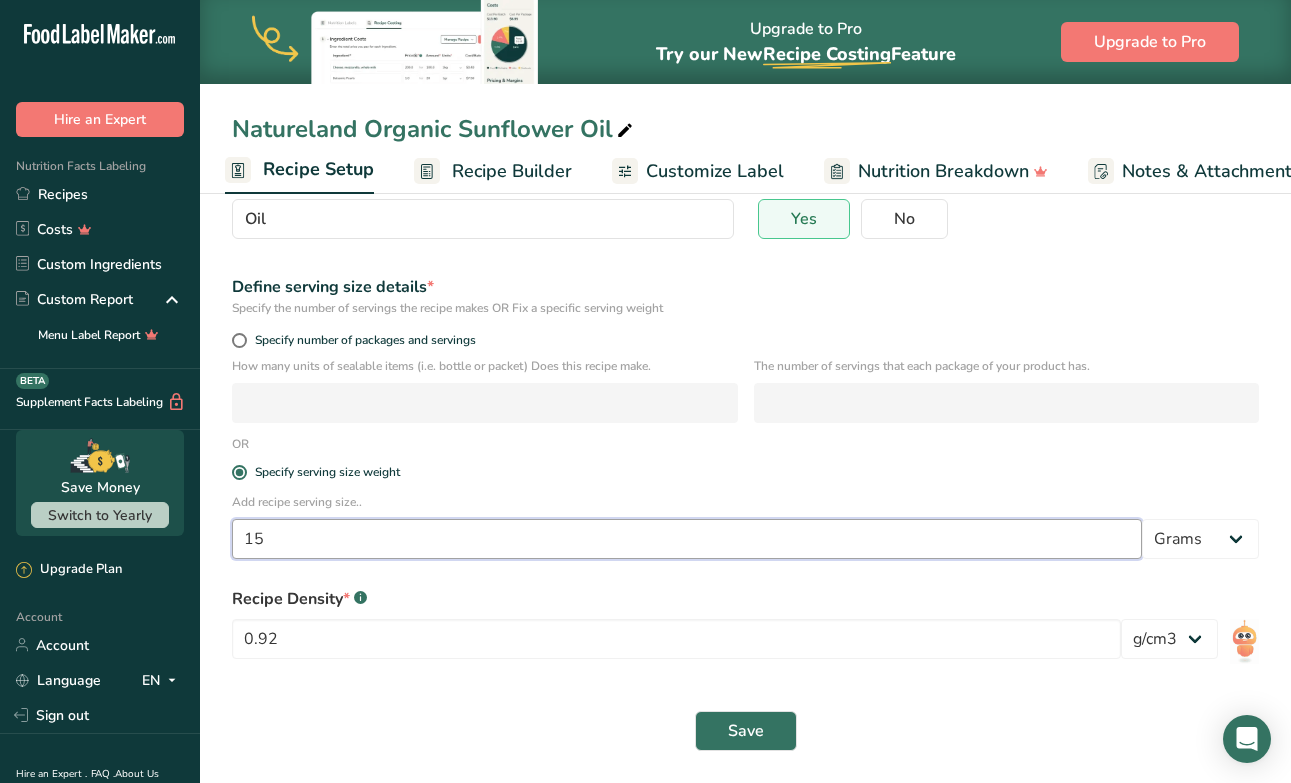 click on "15" at bounding box center (687, 539) 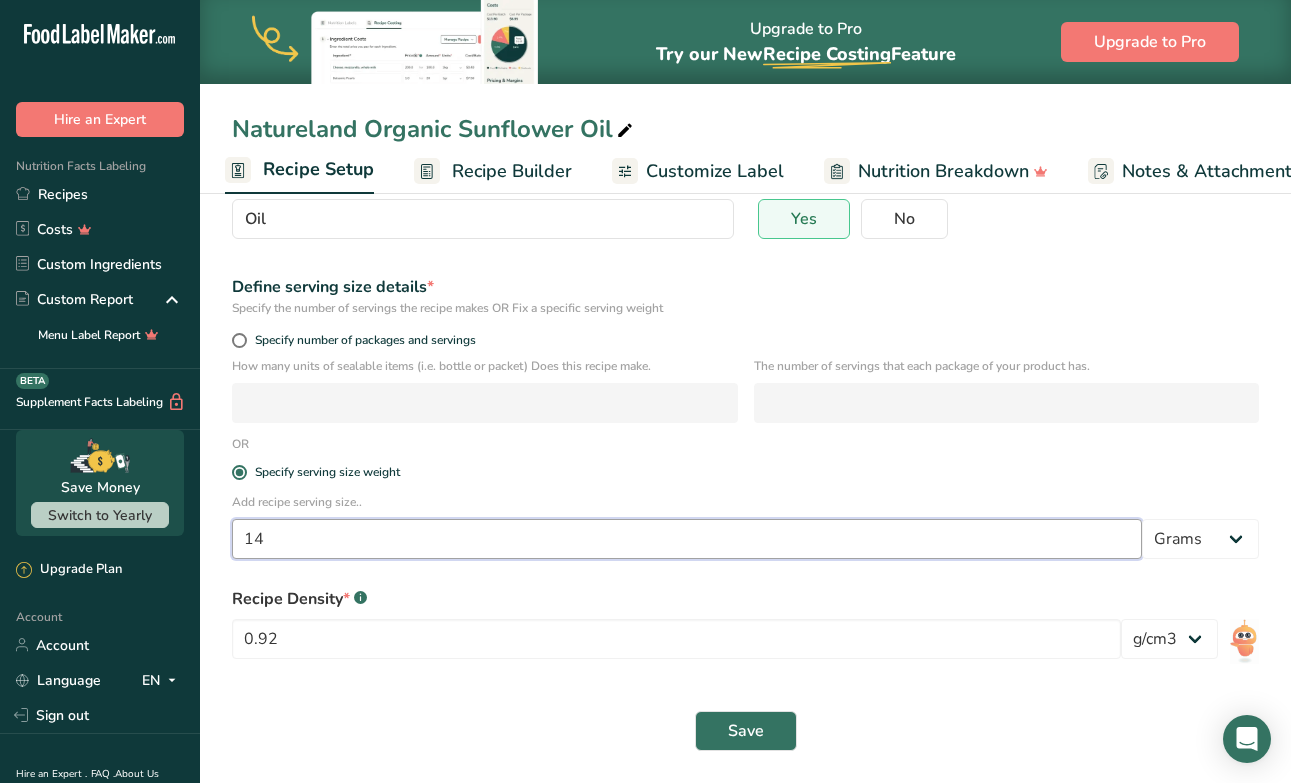 type on "14" 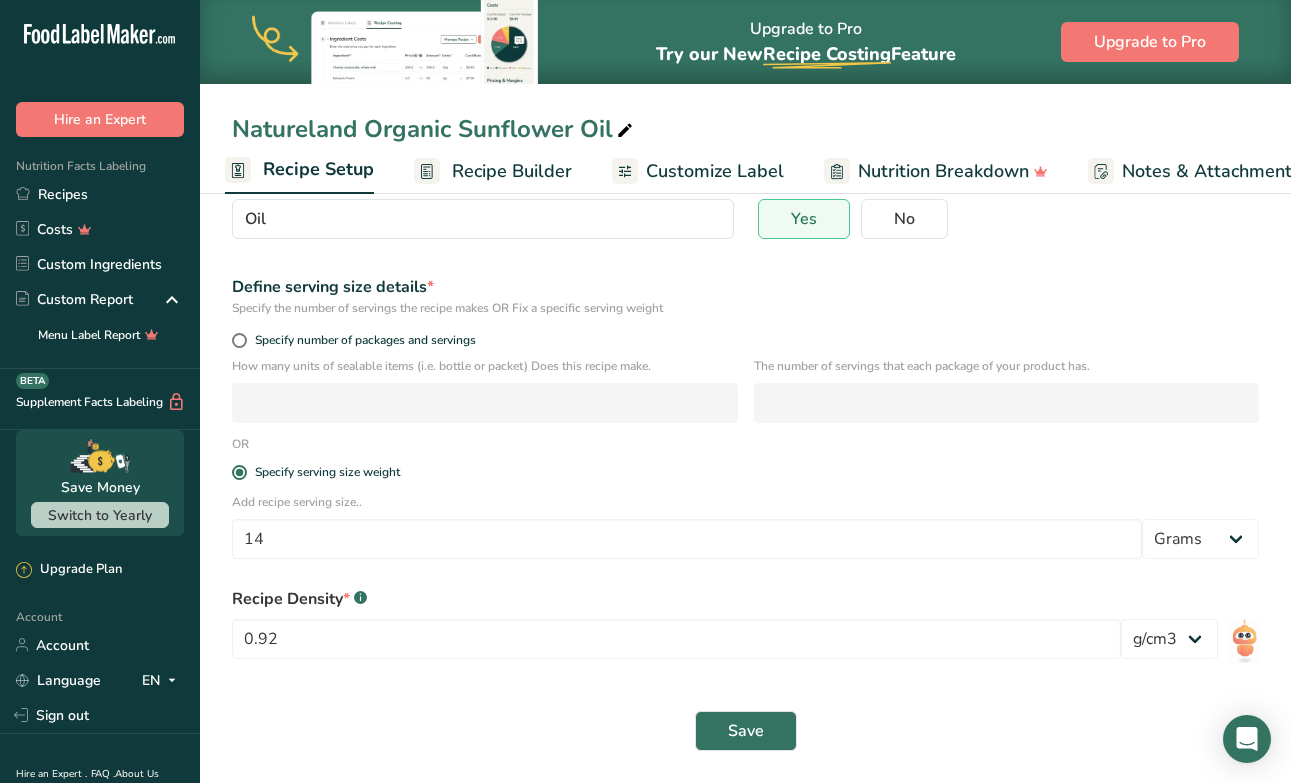 click on "Specify serving size weight" at bounding box center (745, 473) 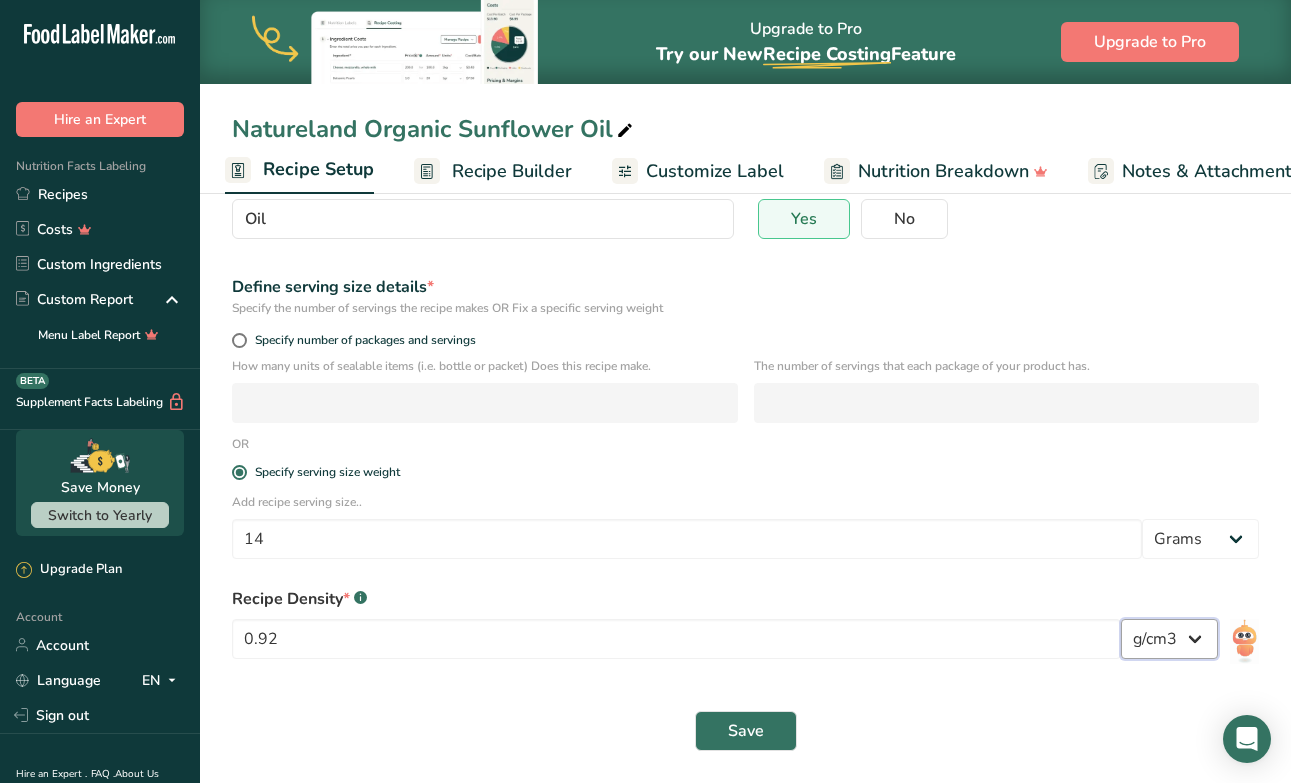click on "lb/ft3
g/cm3" at bounding box center [1169, 639] 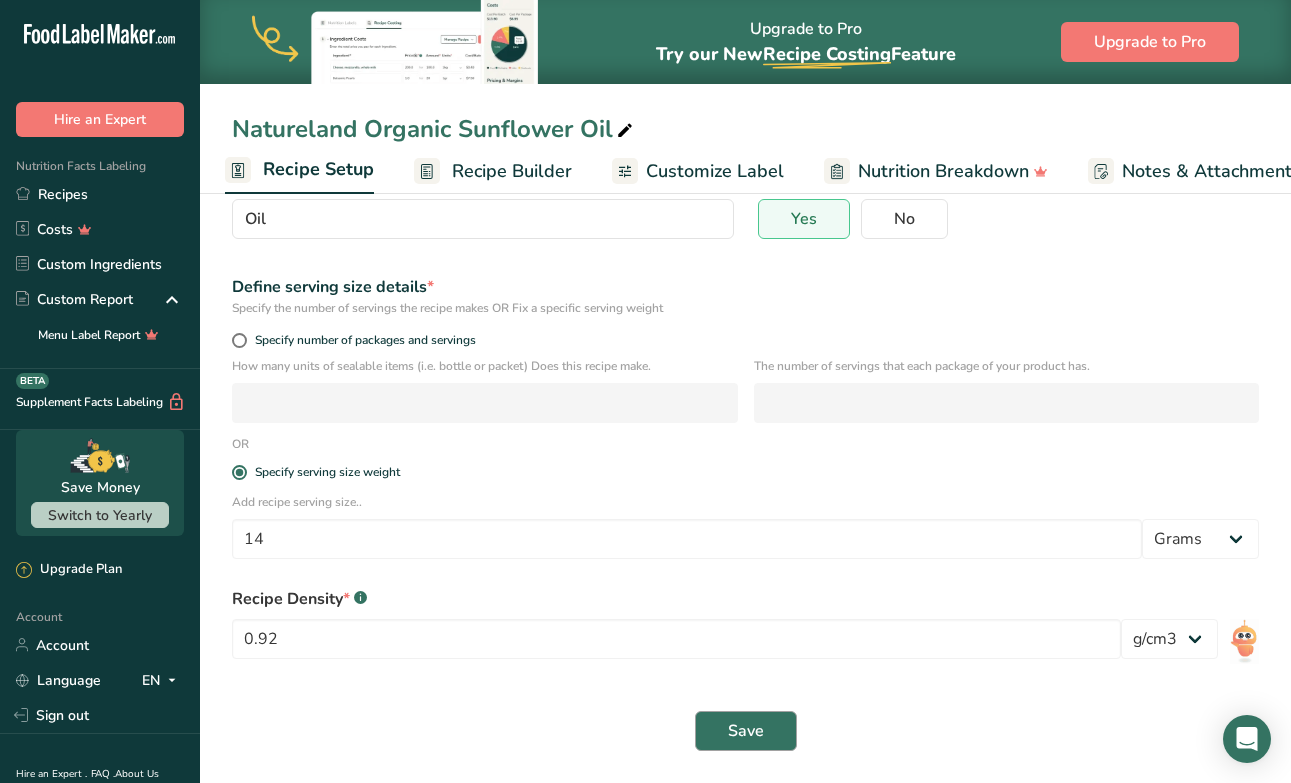 click on "Save" at bounding box center [745, 731] 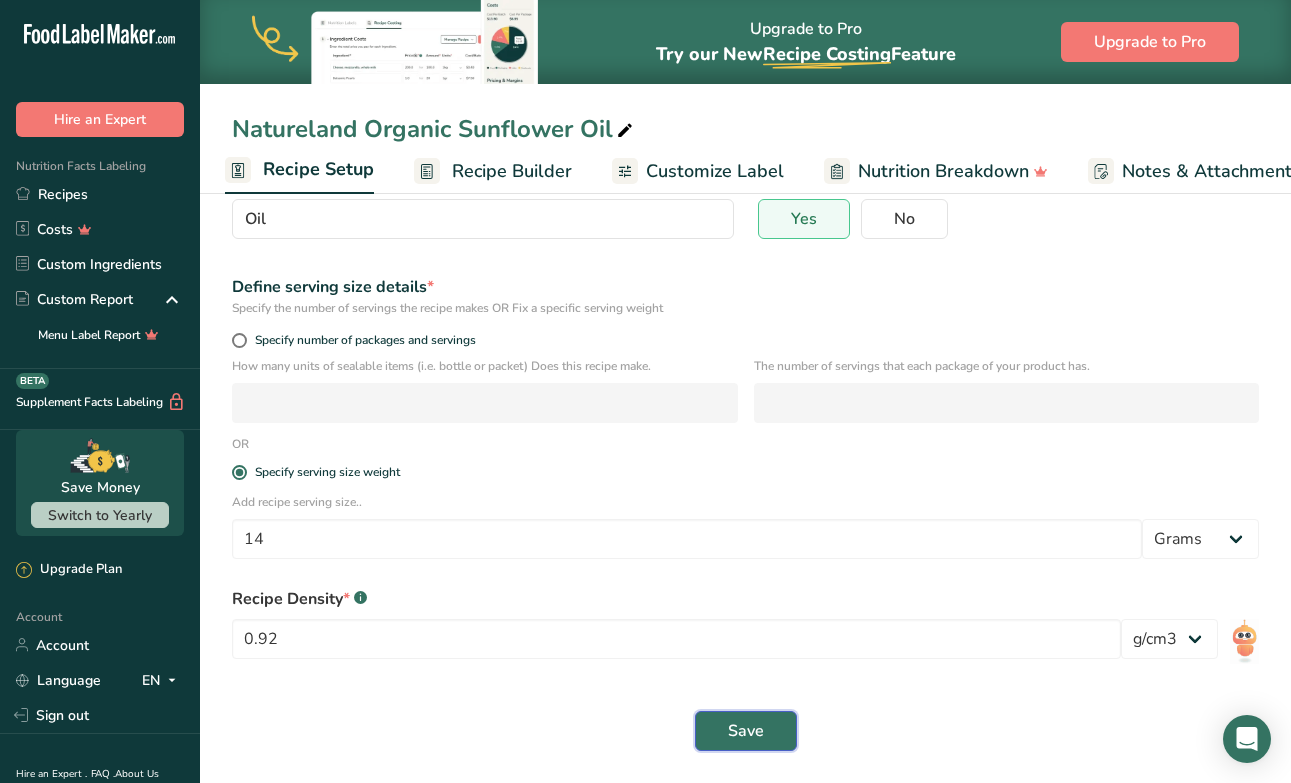 click on "Save" at bounding box center [746, 731] 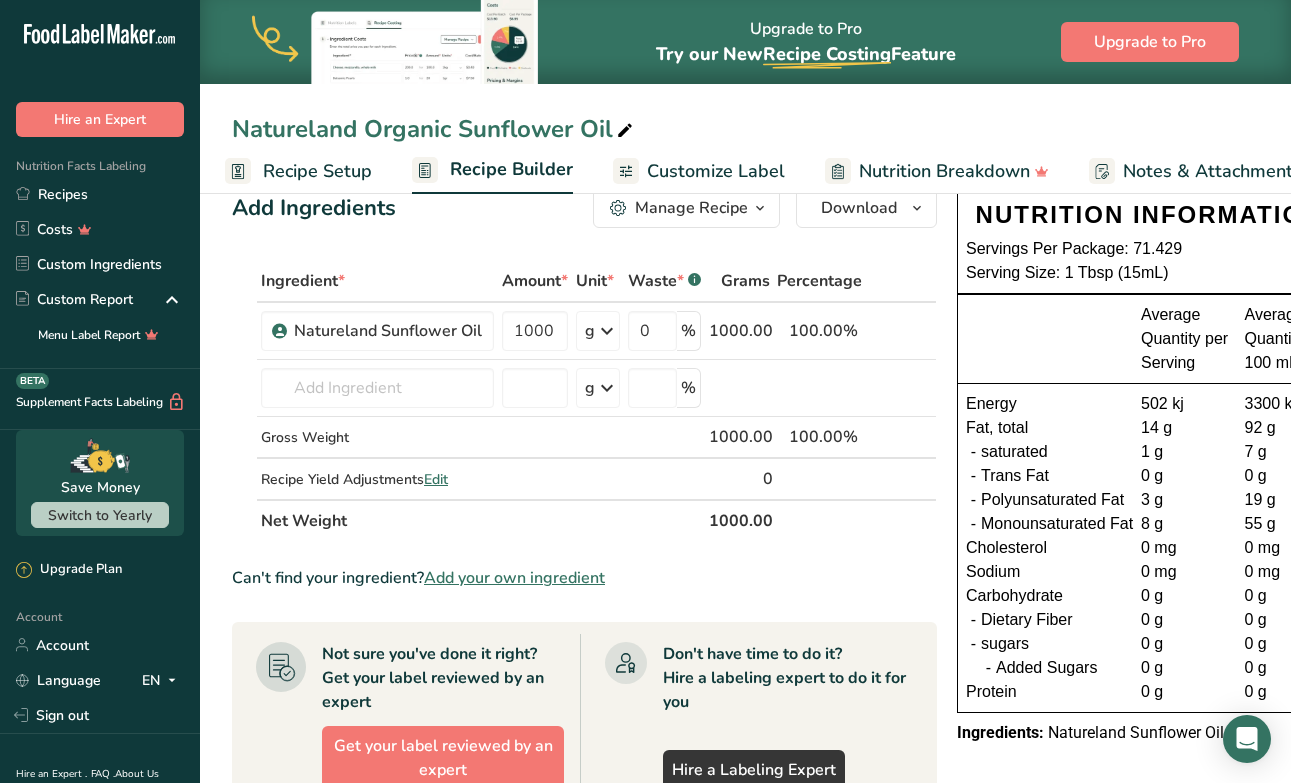 scroll, scrollTop: 0, scrollLeft: 0, axis: both 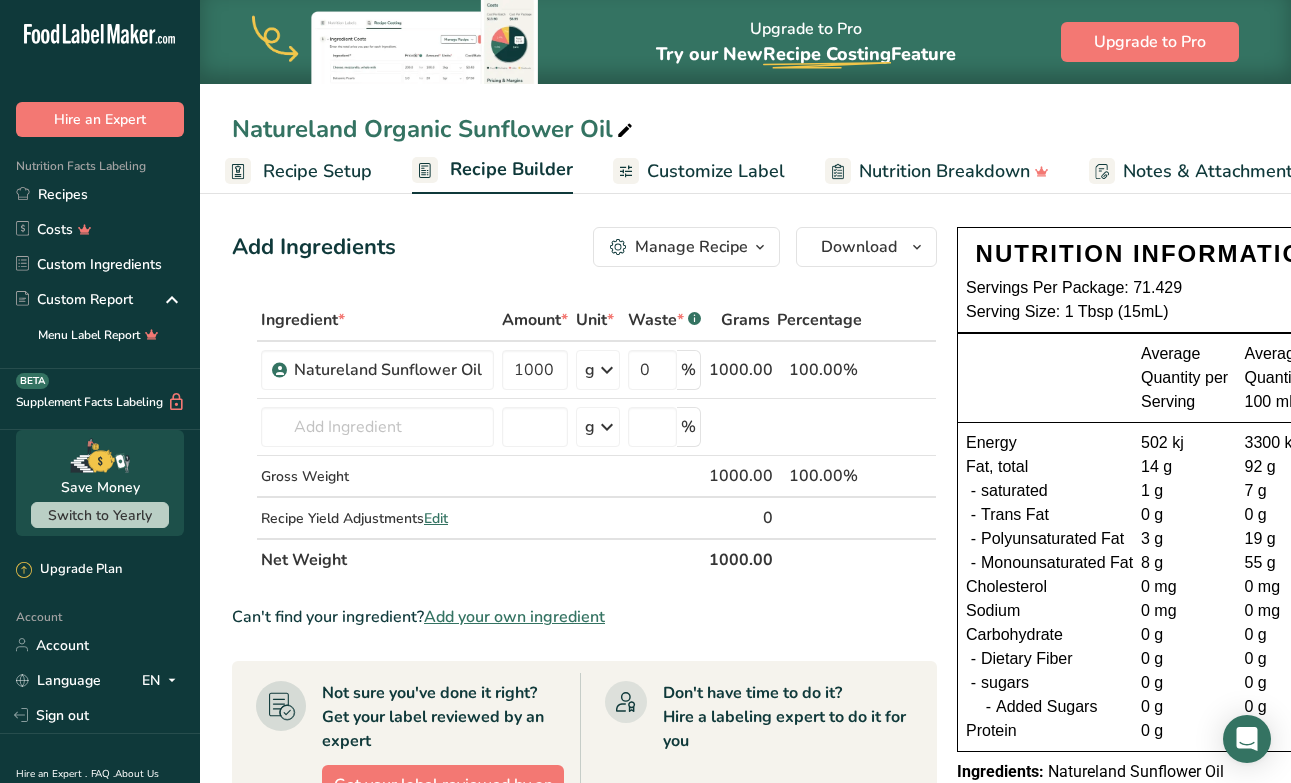 click on "Customize Label" at bounding box center [716, 171] 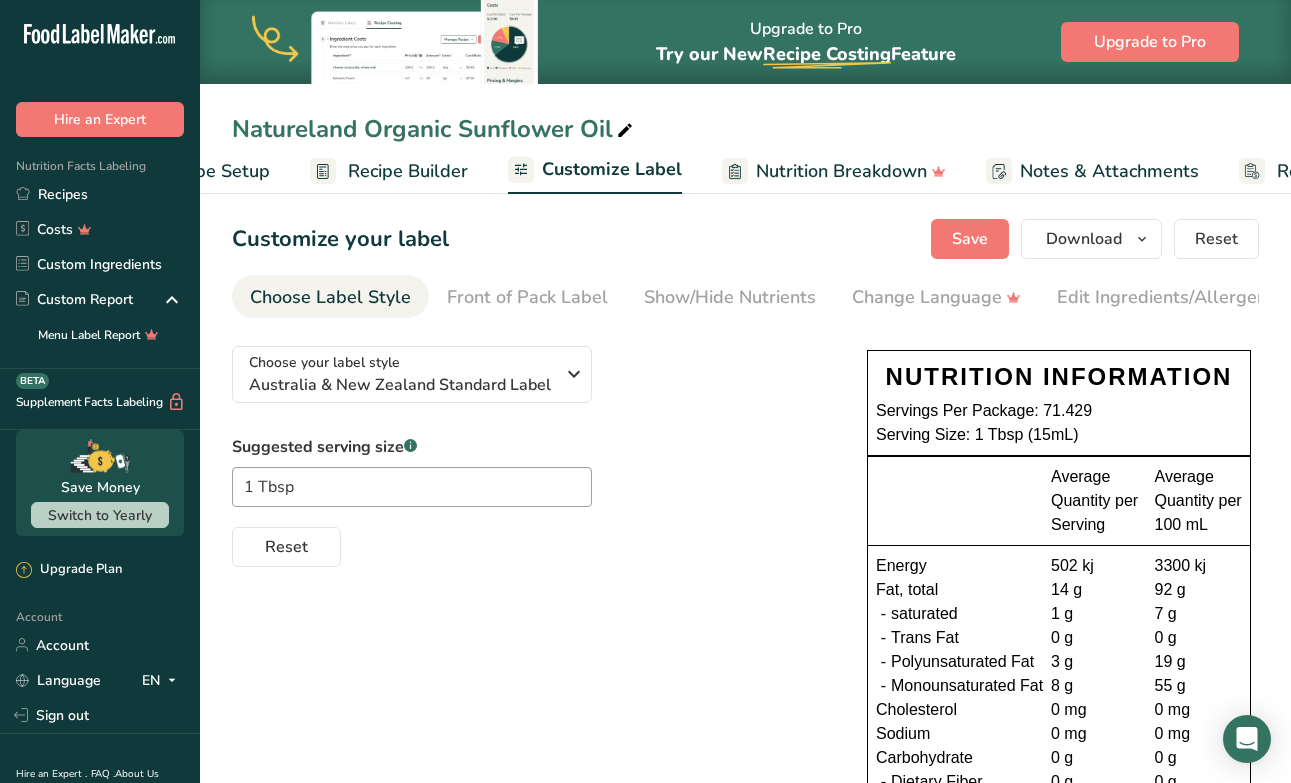 scroll, scrollTop: 0, scrollLeft: 268, axis: horizontal 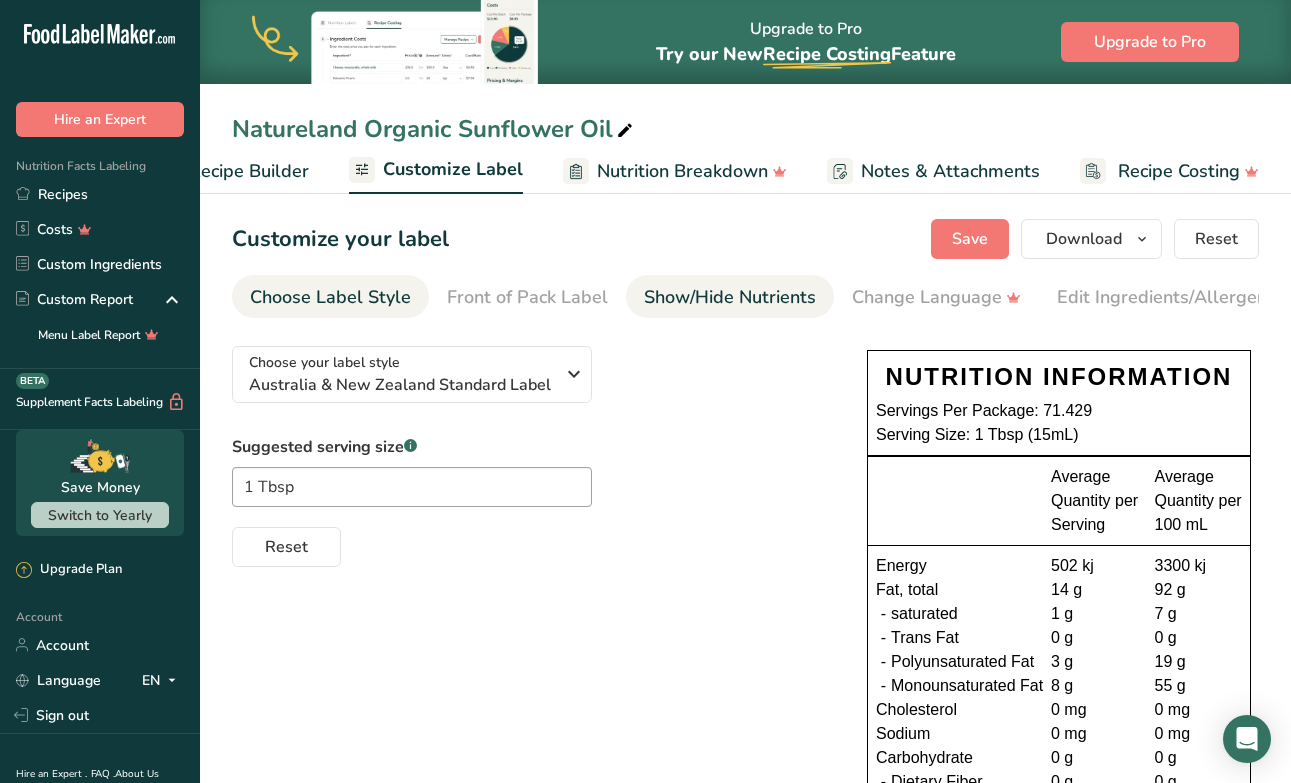 click on "Show/Hide Nutrients" at bounding box center [730, 297] 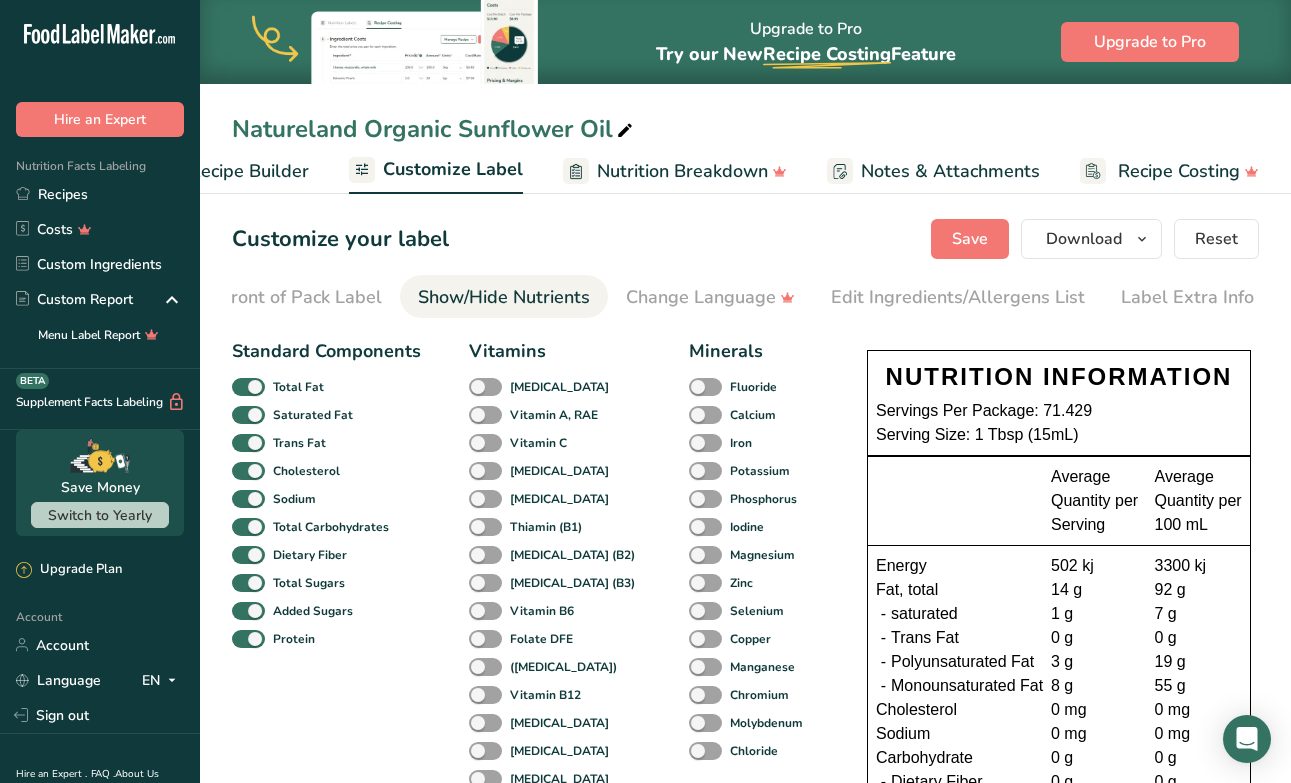 scroll, scrollTop: 0, scrollLeft: 227, axis: horizontal 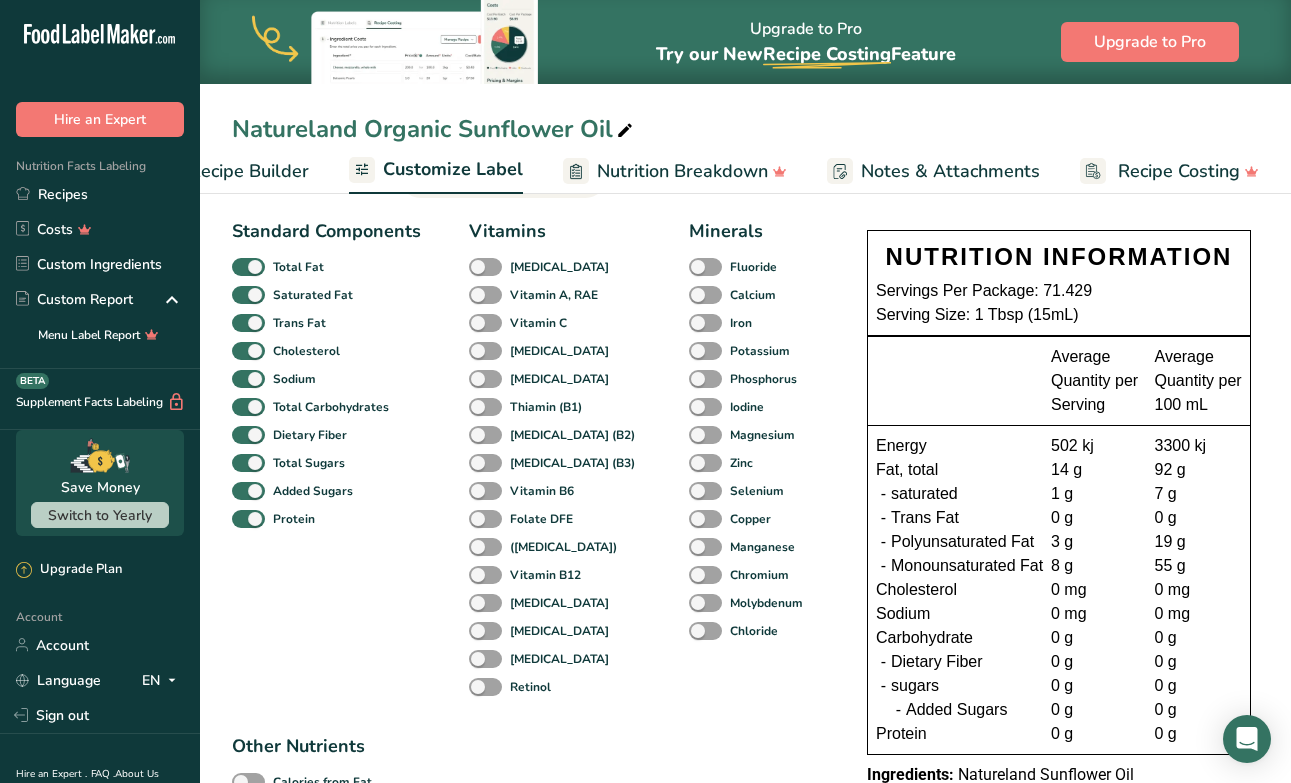 click on "Recipe Builder" at bounding box center [249, 171] 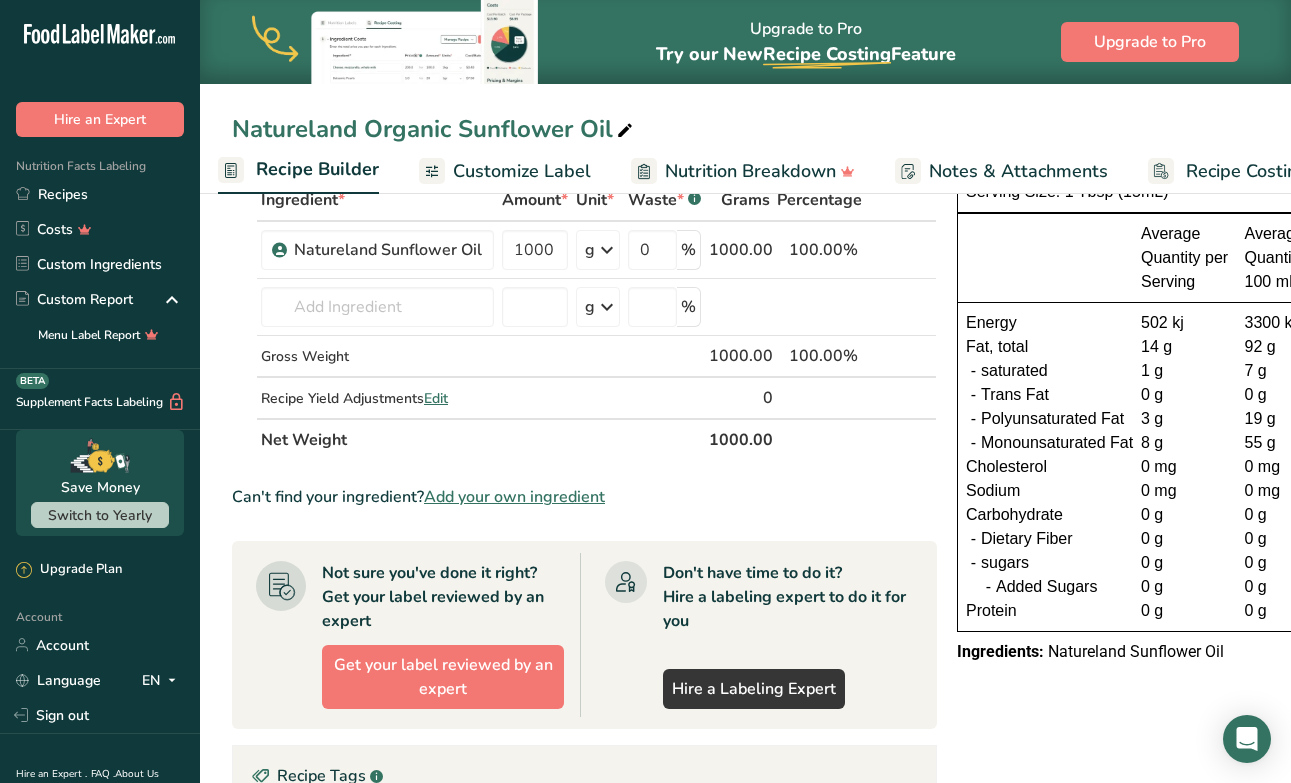 scroll, scrollTop: 0, scrollLeft: 193, axis: horizontal 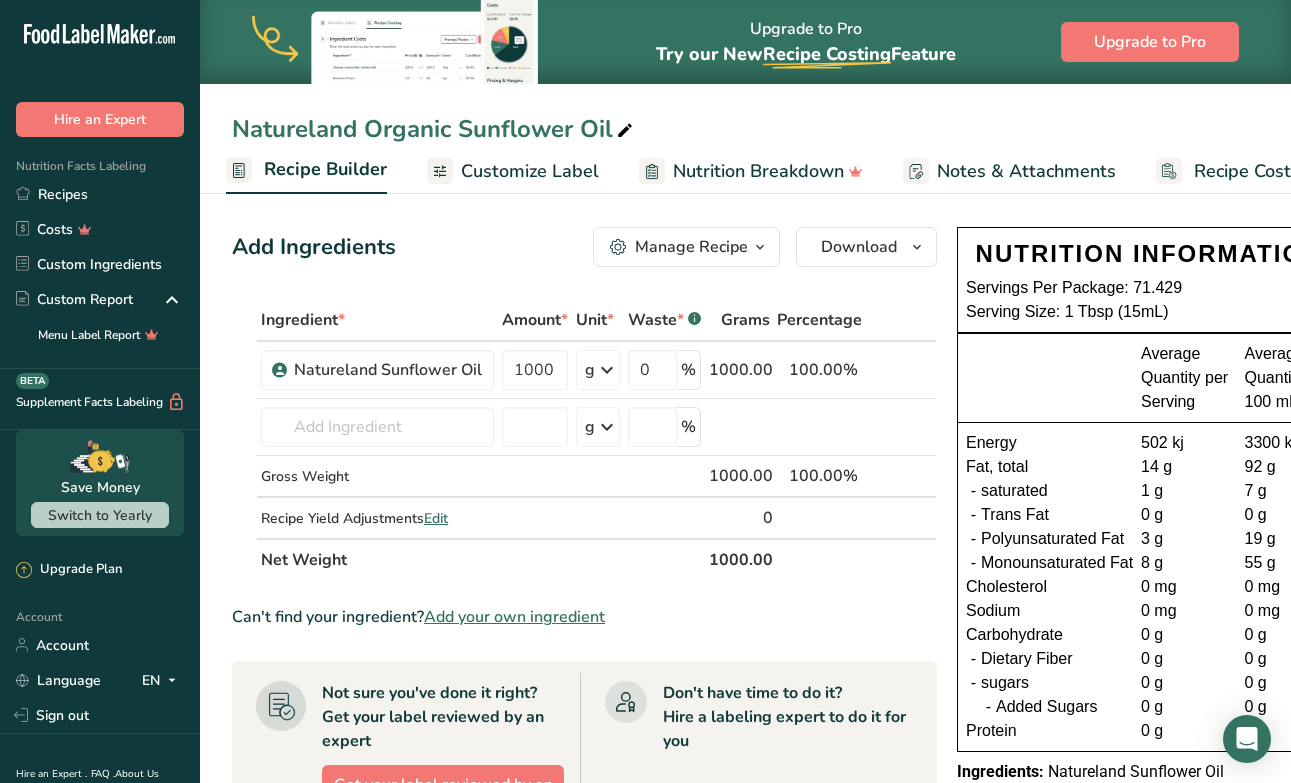 click on "Customize Label" at bounding box center (513, 171) 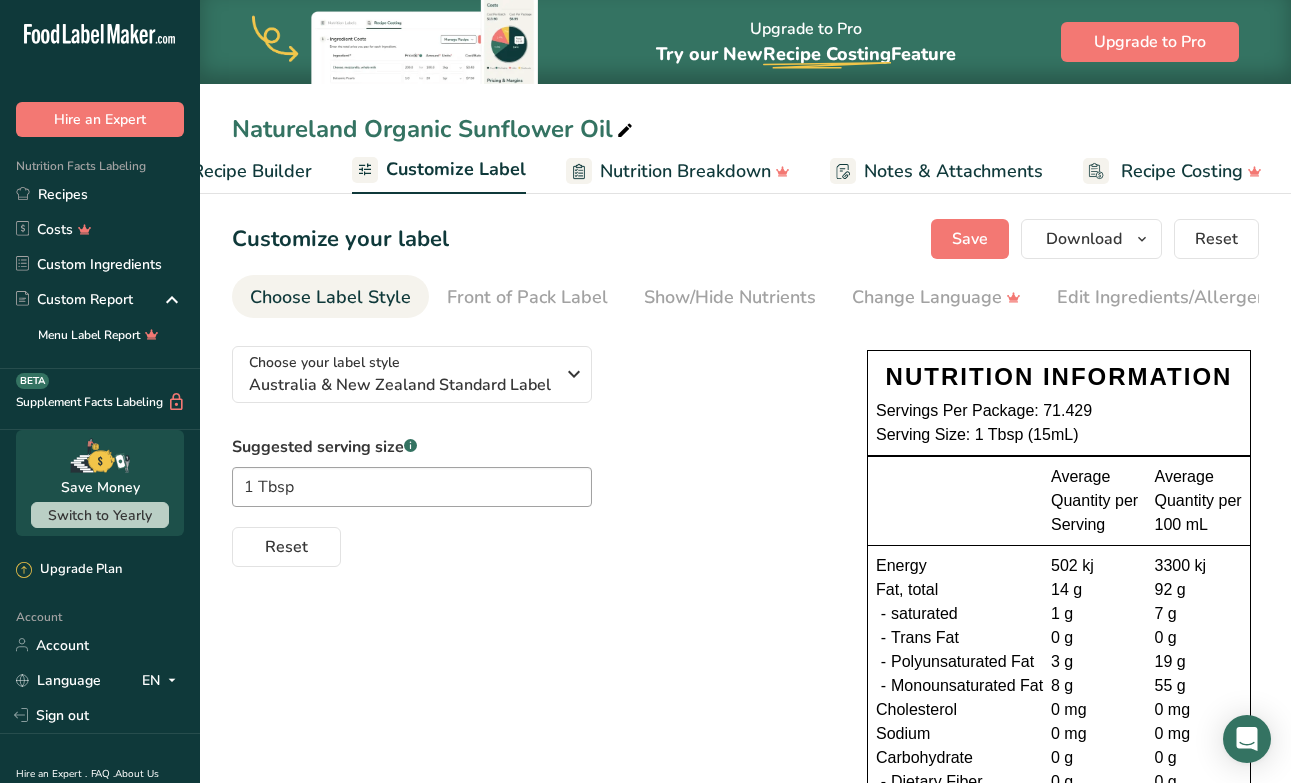 scroll, scrollTop: 0, scrollLeft: 268, axis: horizontal 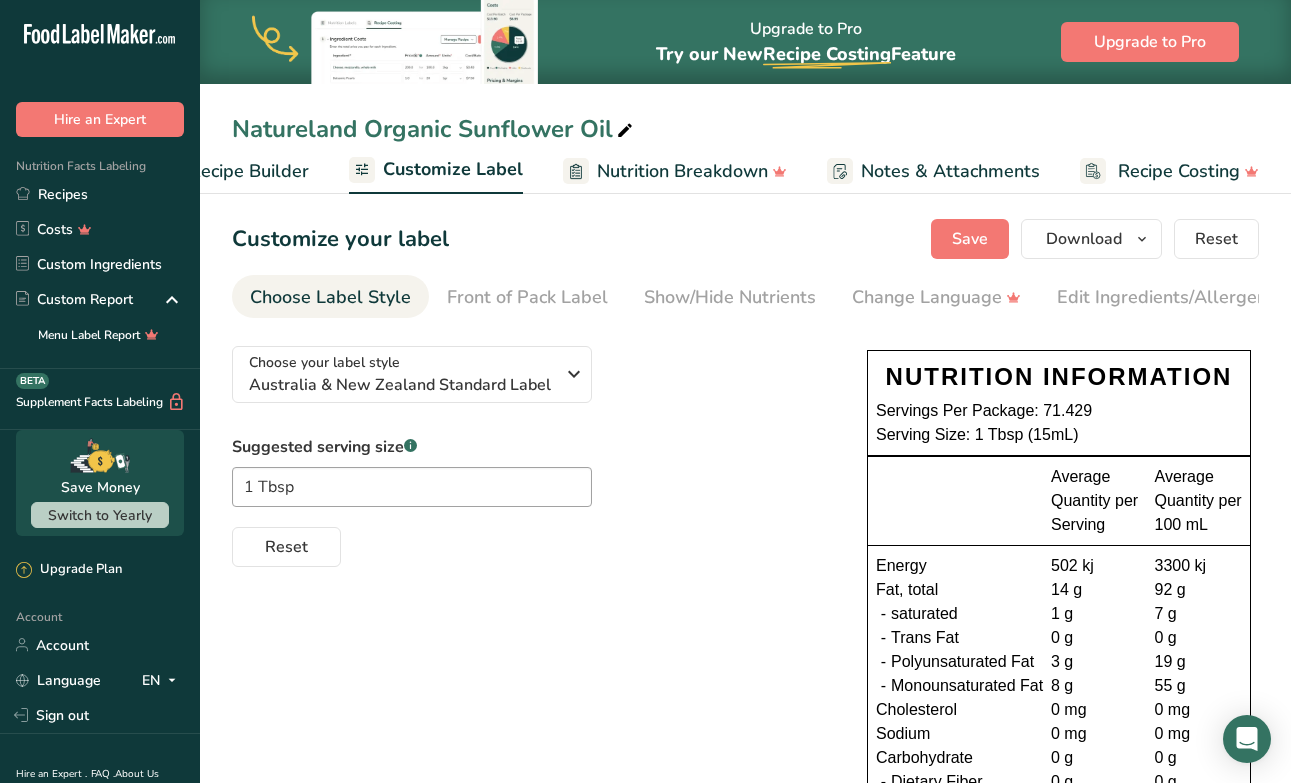 click on "Recipe Builder" at bounding box center (249, 171) 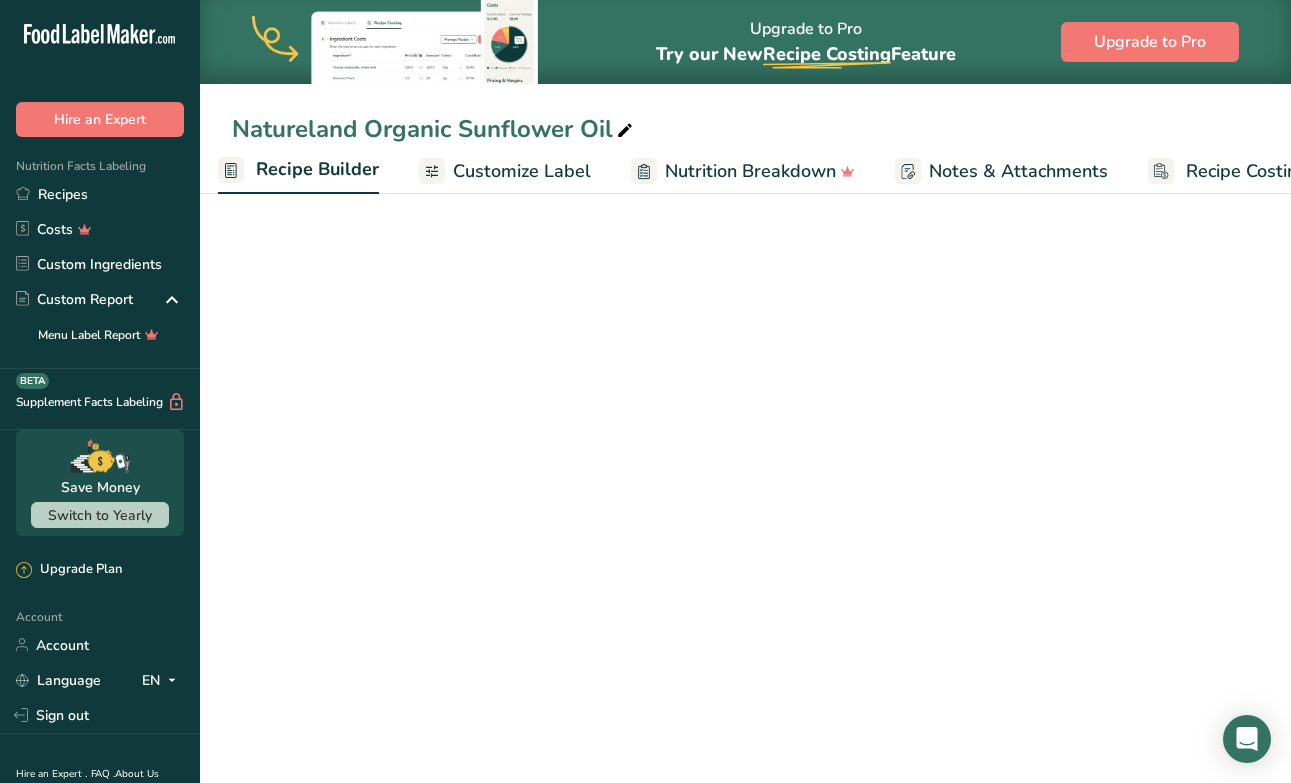 scroll, scrollTop: 0, scrollLeft: 193, axis: horizontal 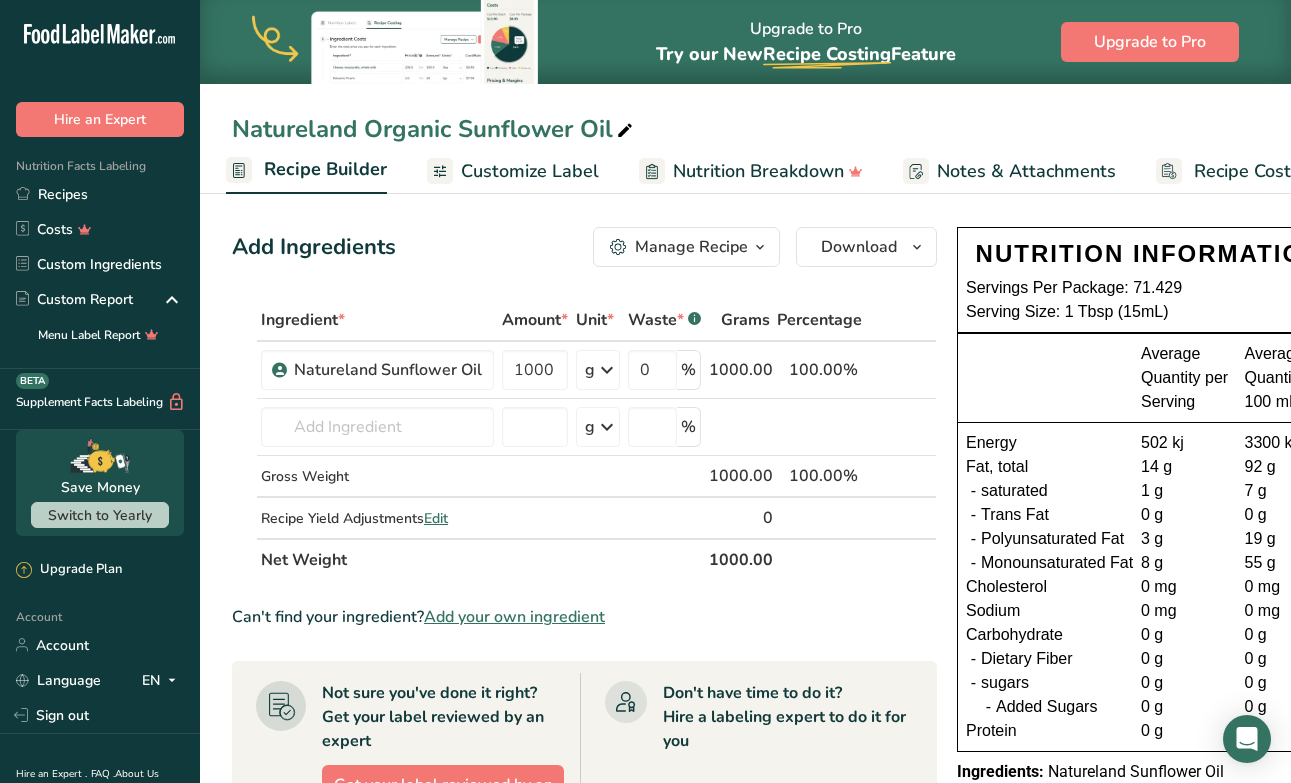 click on "Recipe Builder" at bounding box center (325, 169) 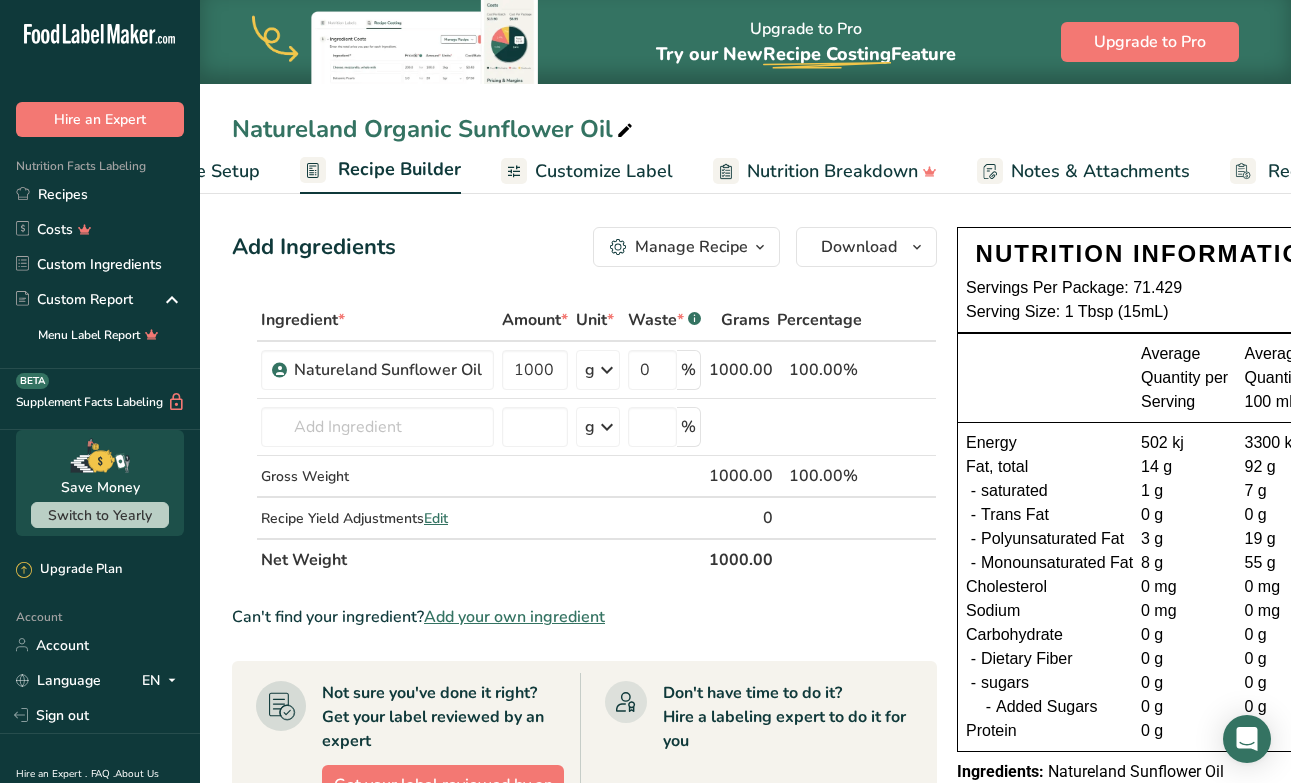 scroll, scrollTop: 0, scrollLeft: 0, axis: both 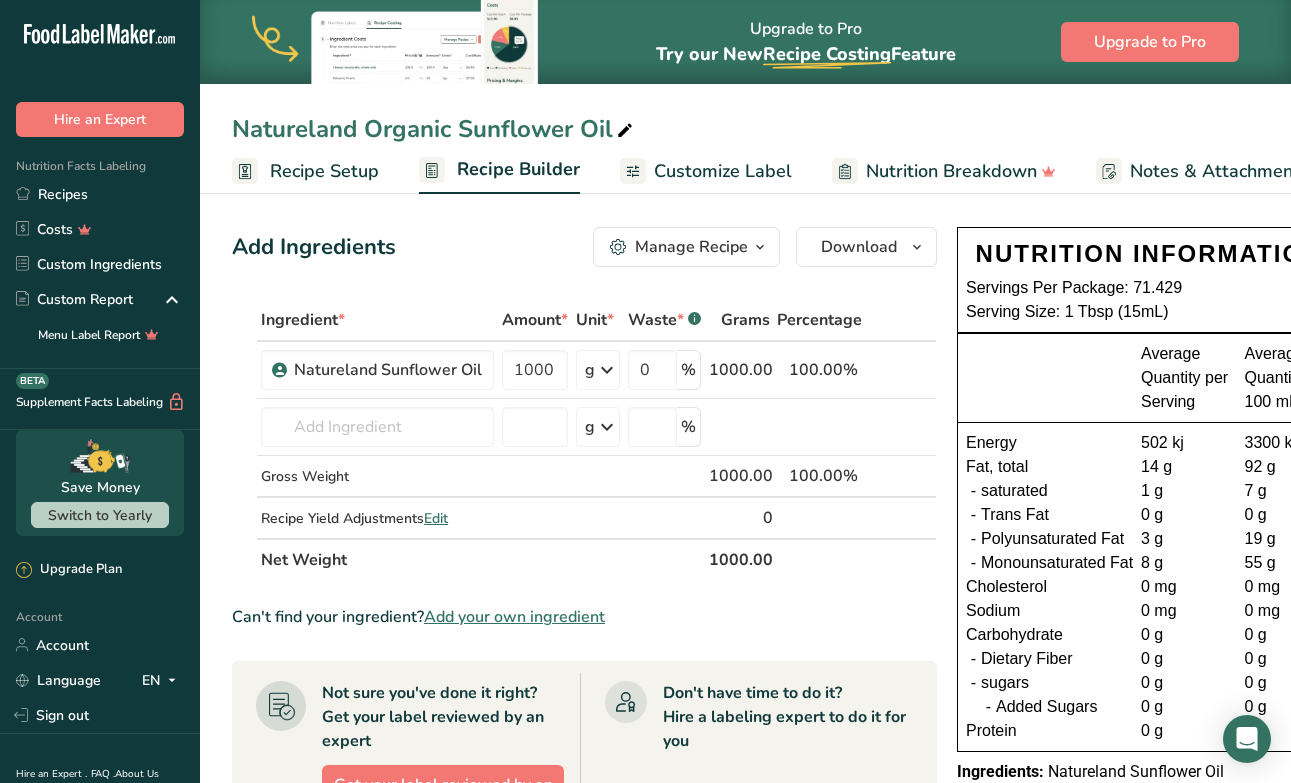 click on "Recipe Setup" at bounding box center [324, 171] 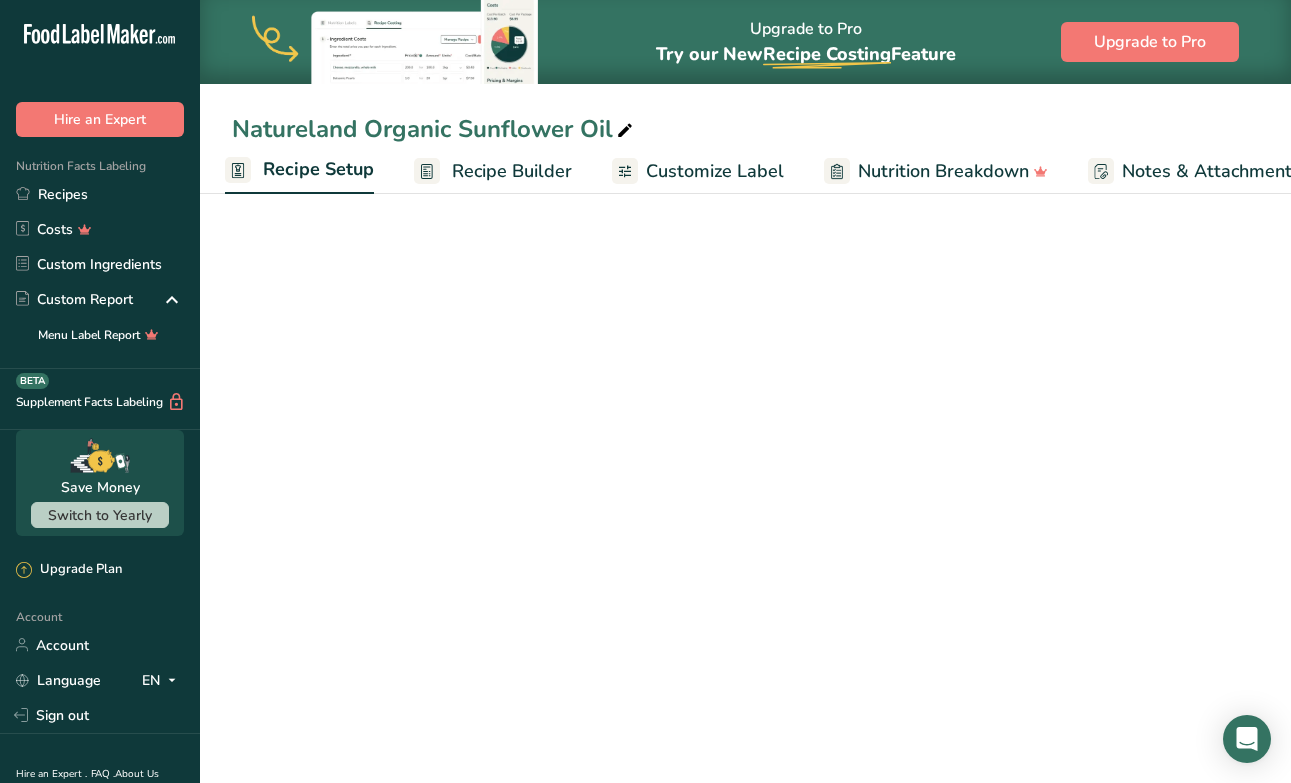 select on "22" 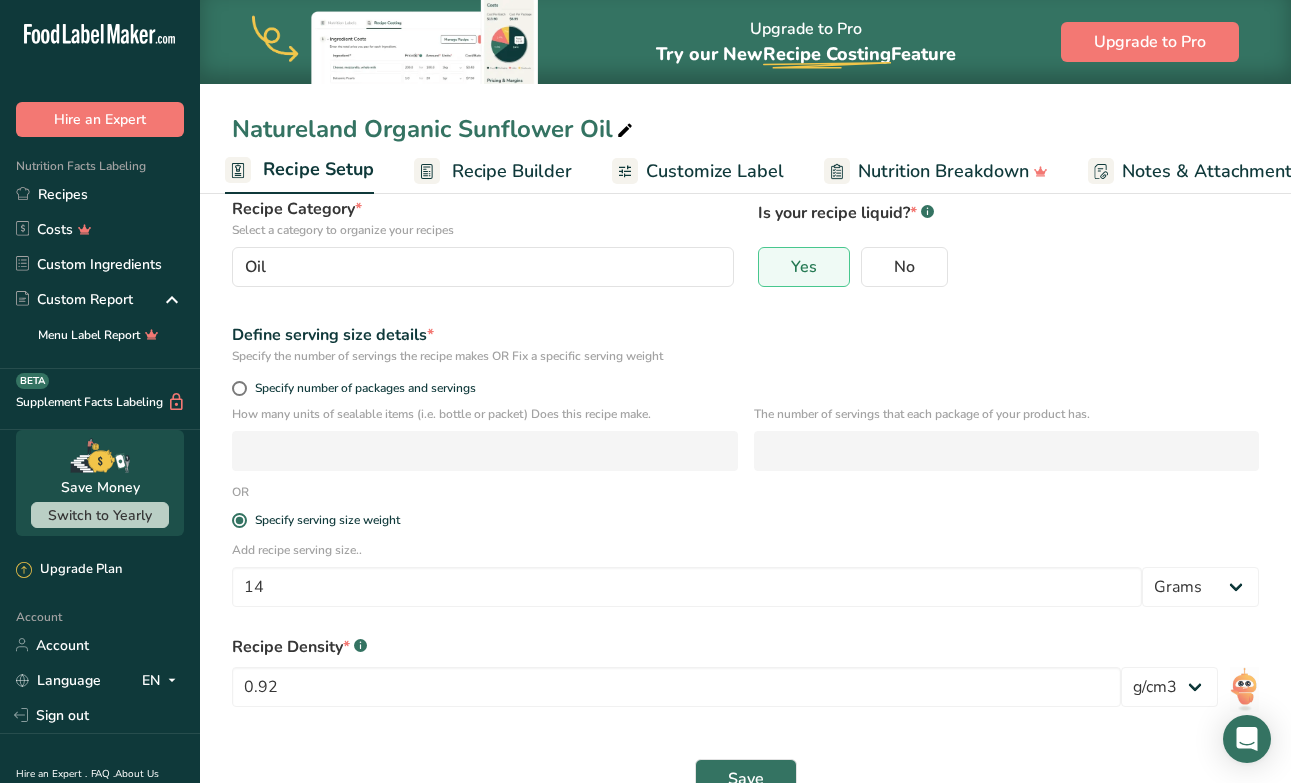 scroll, scrollTop: 198, scrollLeft: 0, axis: vertical 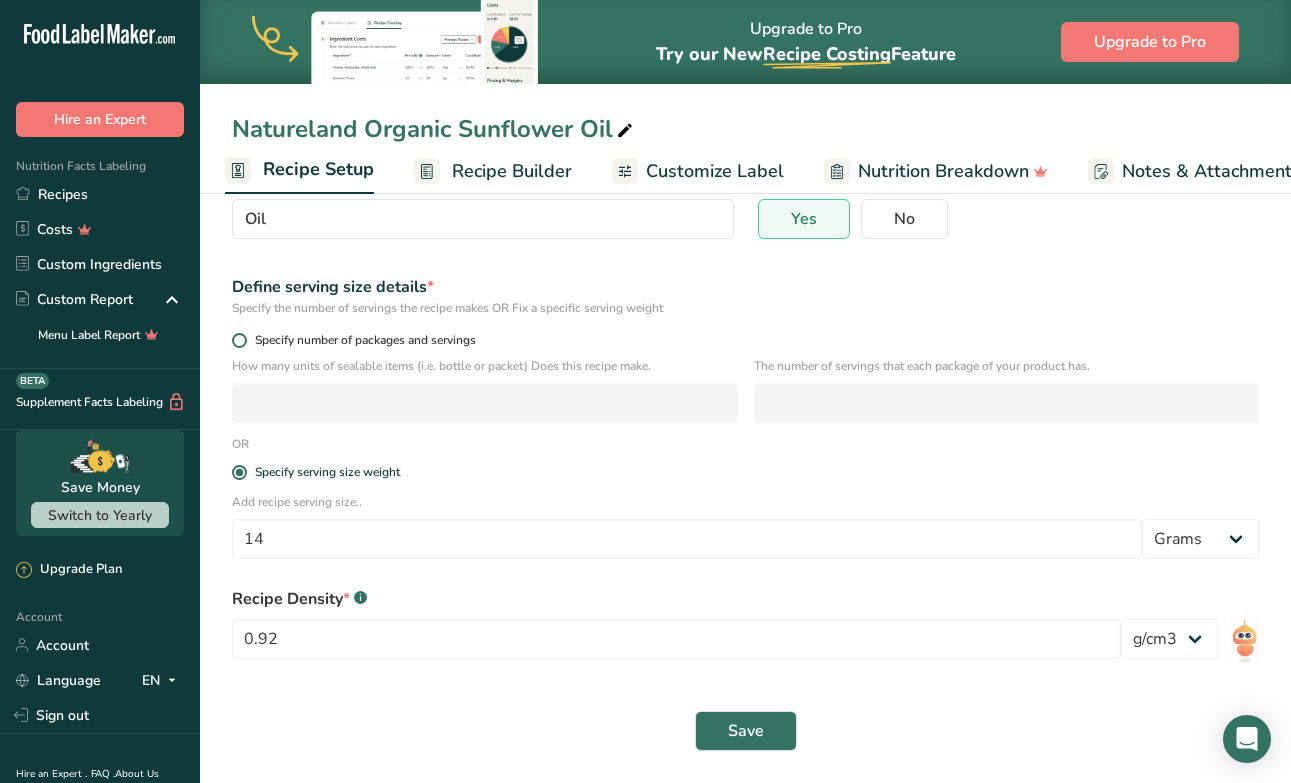 click on "Specify number of packages and servings" at bounding box center (361, 340) 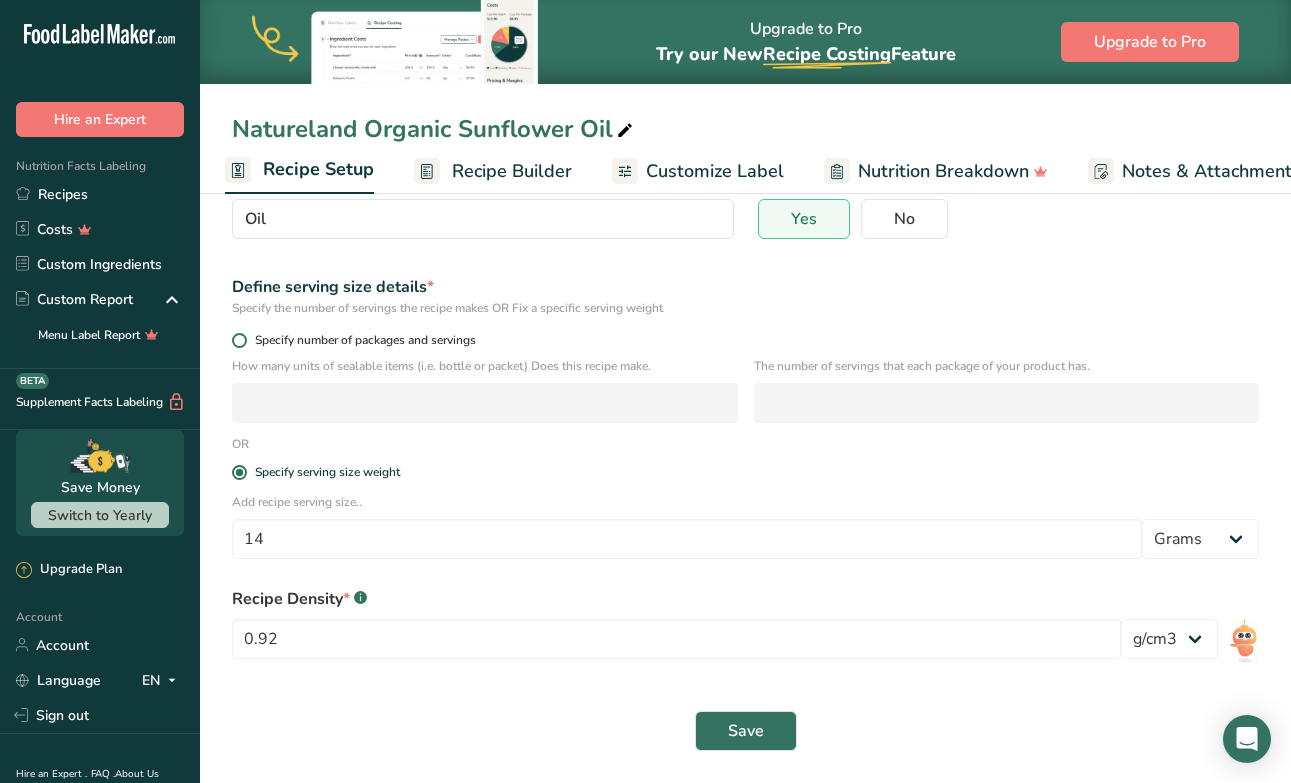 click on "Specify number of packages and servings" at bounding box center (238, 340) 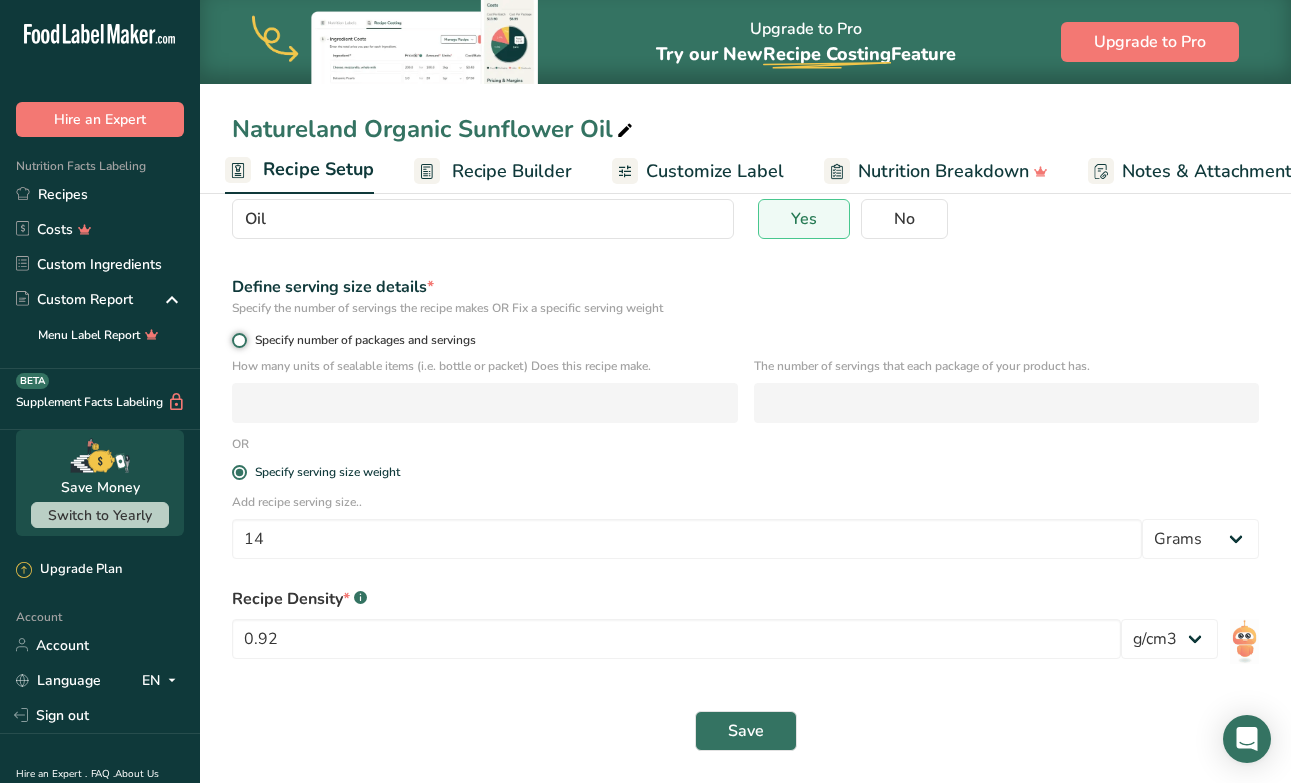 radio on "true" 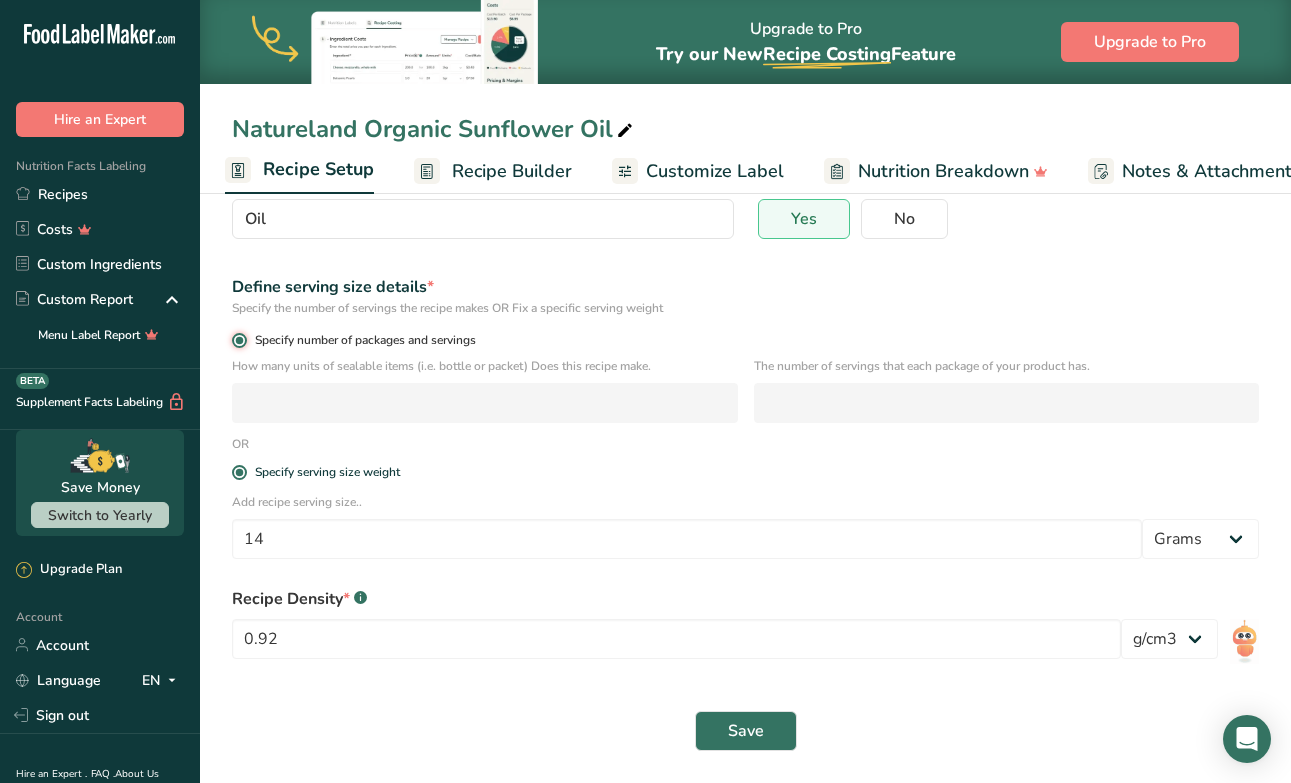 radio on "false" 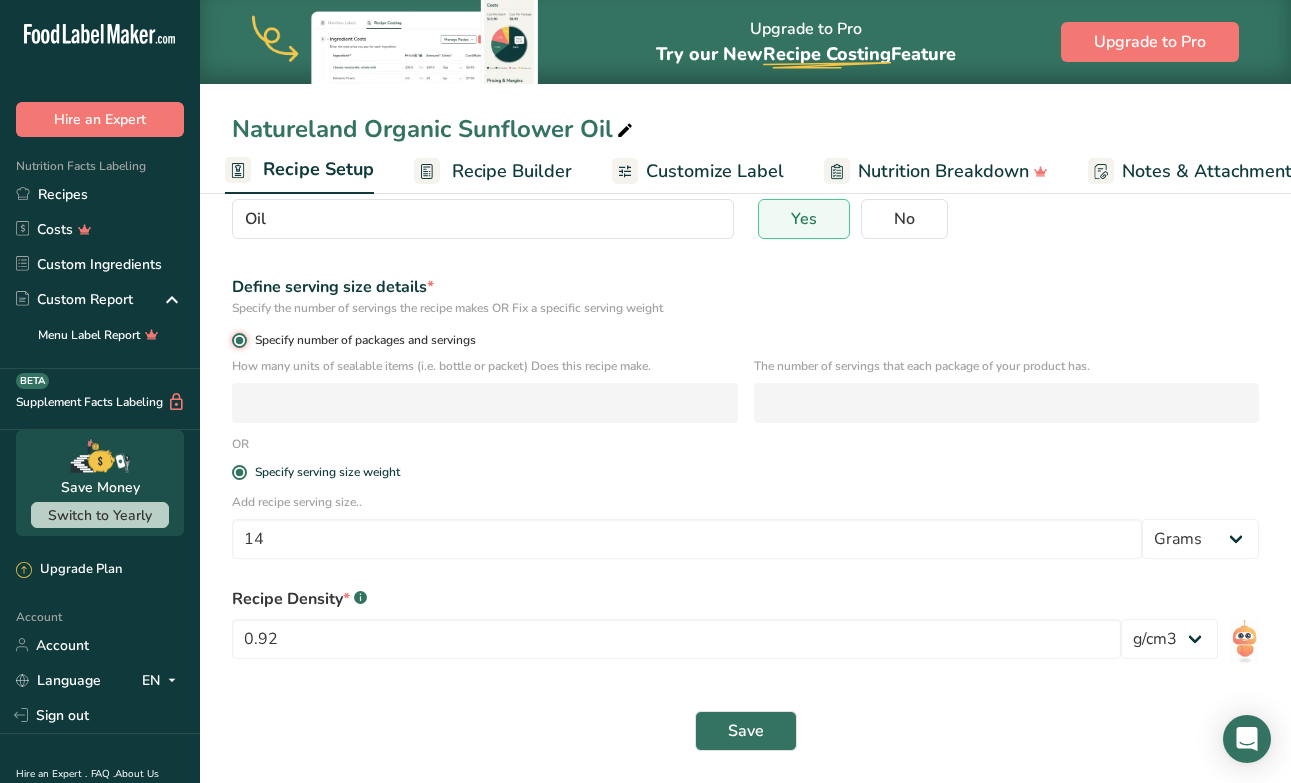 type 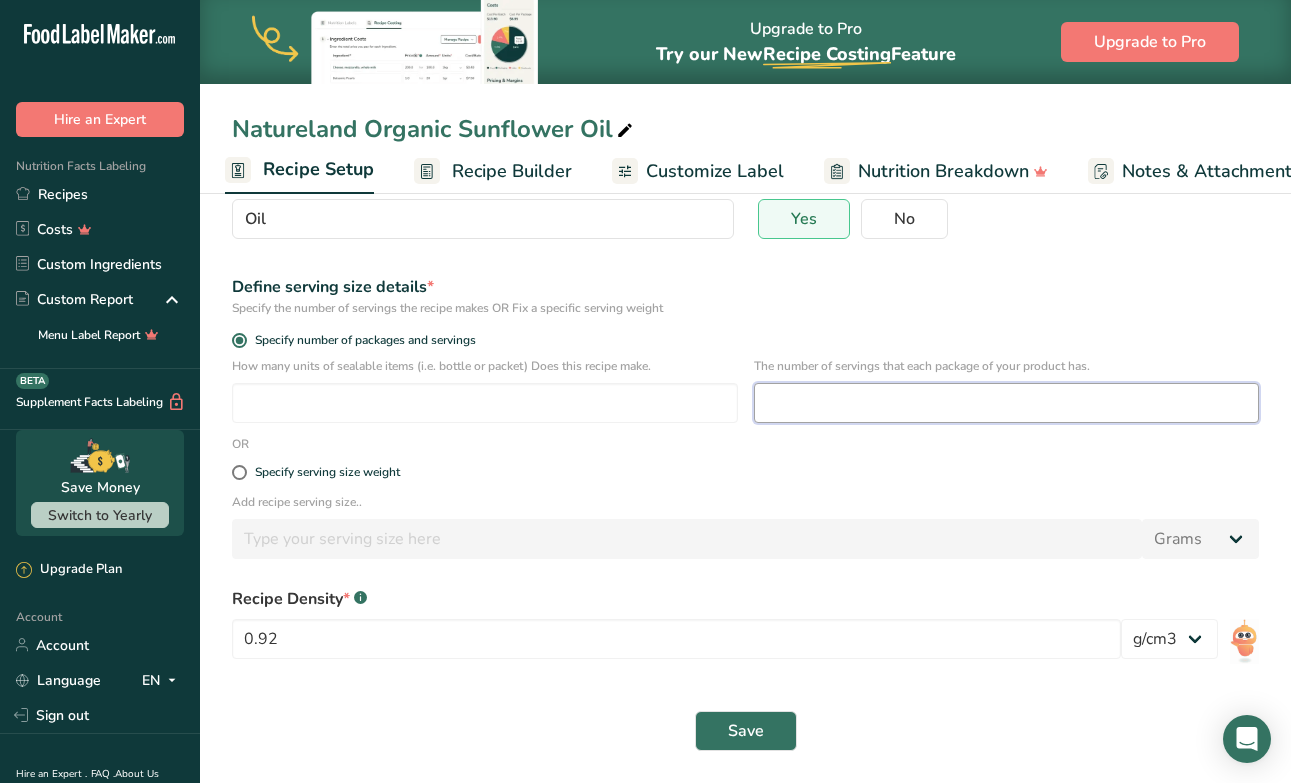 click at bounding box center [1007, 403] 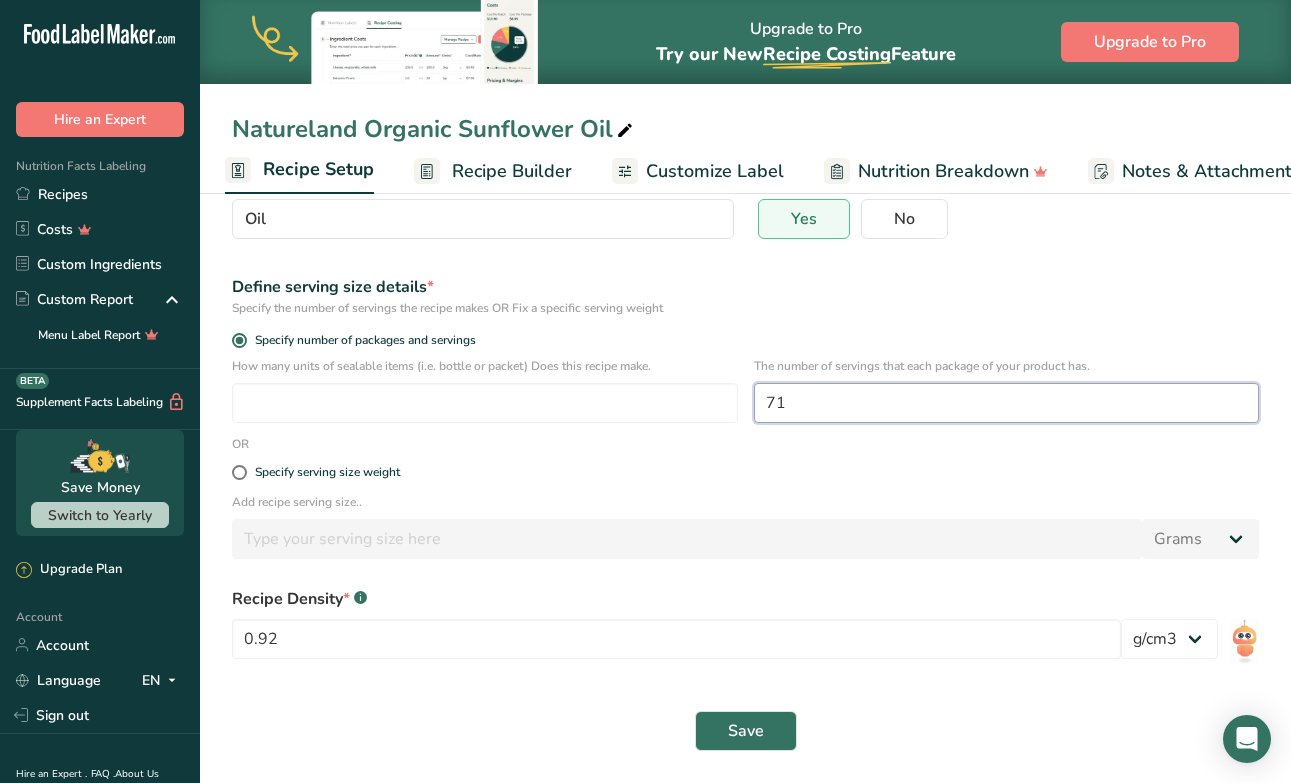 type on "71" 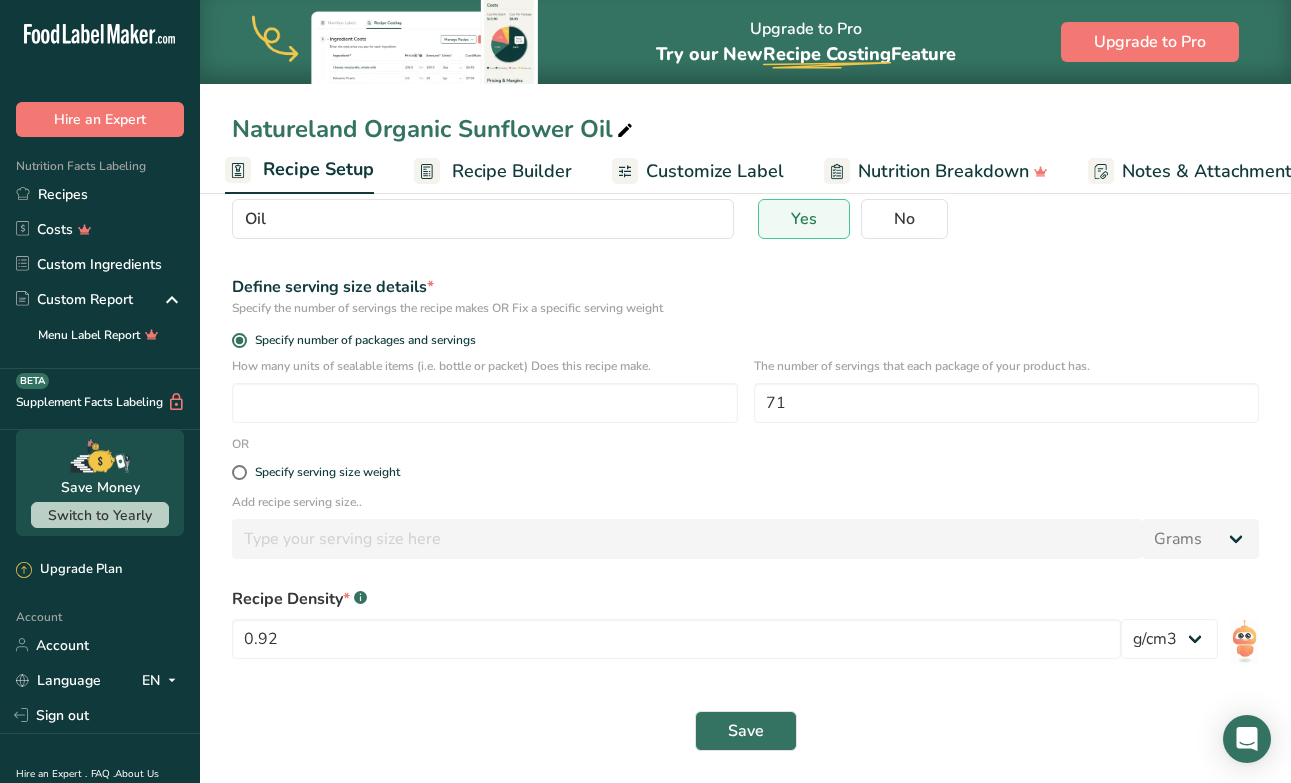 click on "Recipe name *   Natureland Organic Sunflower Oil
Recipe code
.a-a{fill:#347362;}.b-a{fill:#fff;}
Recipe Category *
Select a category to organize your recipes
Oil
Standard Categories
Custom Categories
.a-a{fill:#347362;}.b-a{fill:#fff;}
Baked Goods
[GEOGRAPHIC_DATA]
Confectionery
Cooked Meals, Salads, & Sauces
[GEOGRAPHIC_DATA]
Snacks
Add New Category
Is your recipe liquid? *   .a-a{fill:#347362;}.b-a{fill:#fff;}           Yes   No
Define serving size details *
Specify the number of servings the recipe makes OR Fix a specific serving weight
Specify number of packages and servings
71
OR" at bounding box center (745, 396) 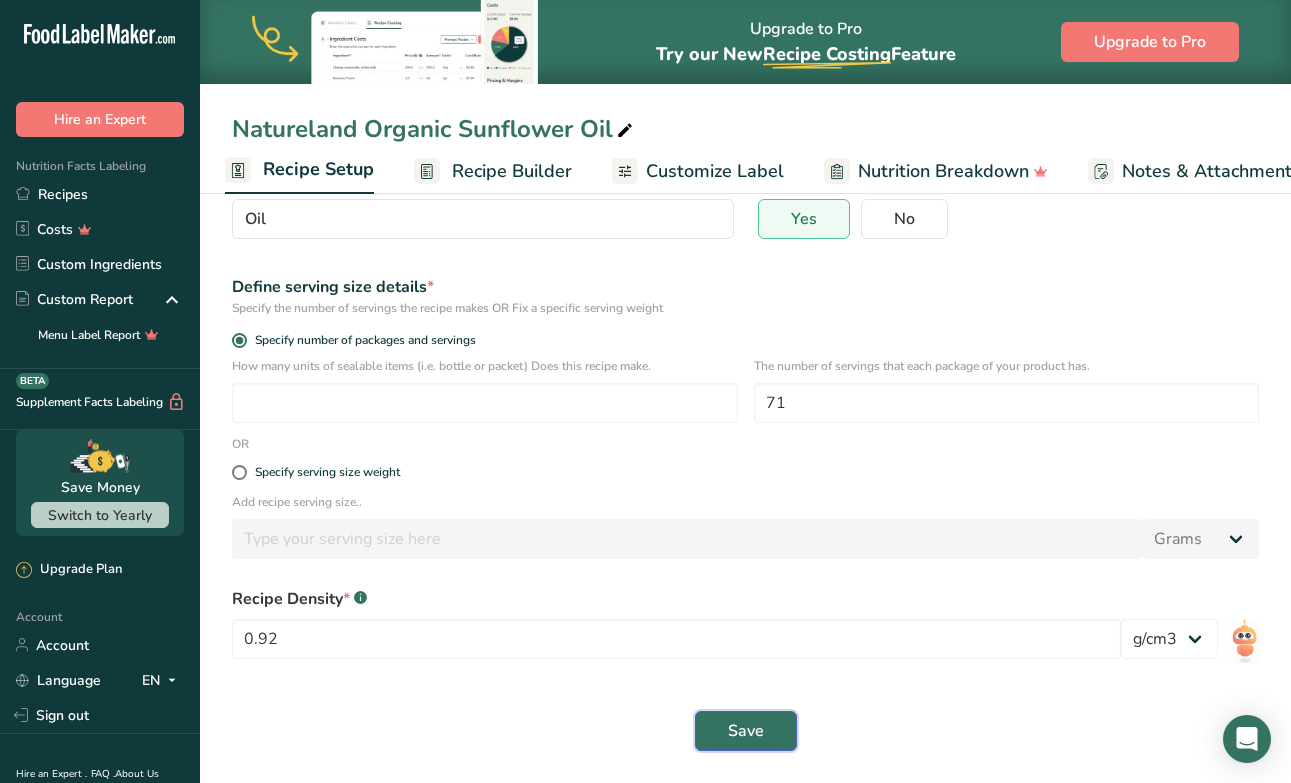 click on "Save" at bounding box center (746, 731) 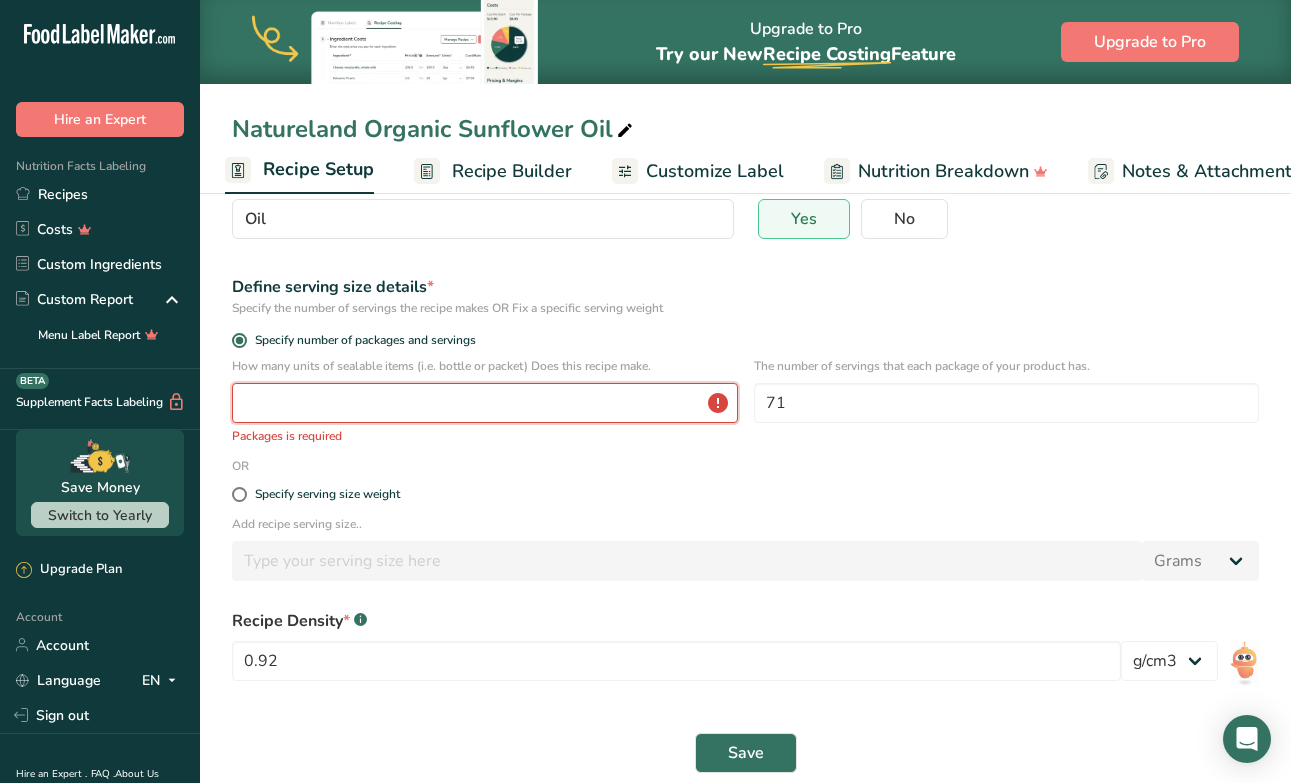 click at bounding box center [485, 403] 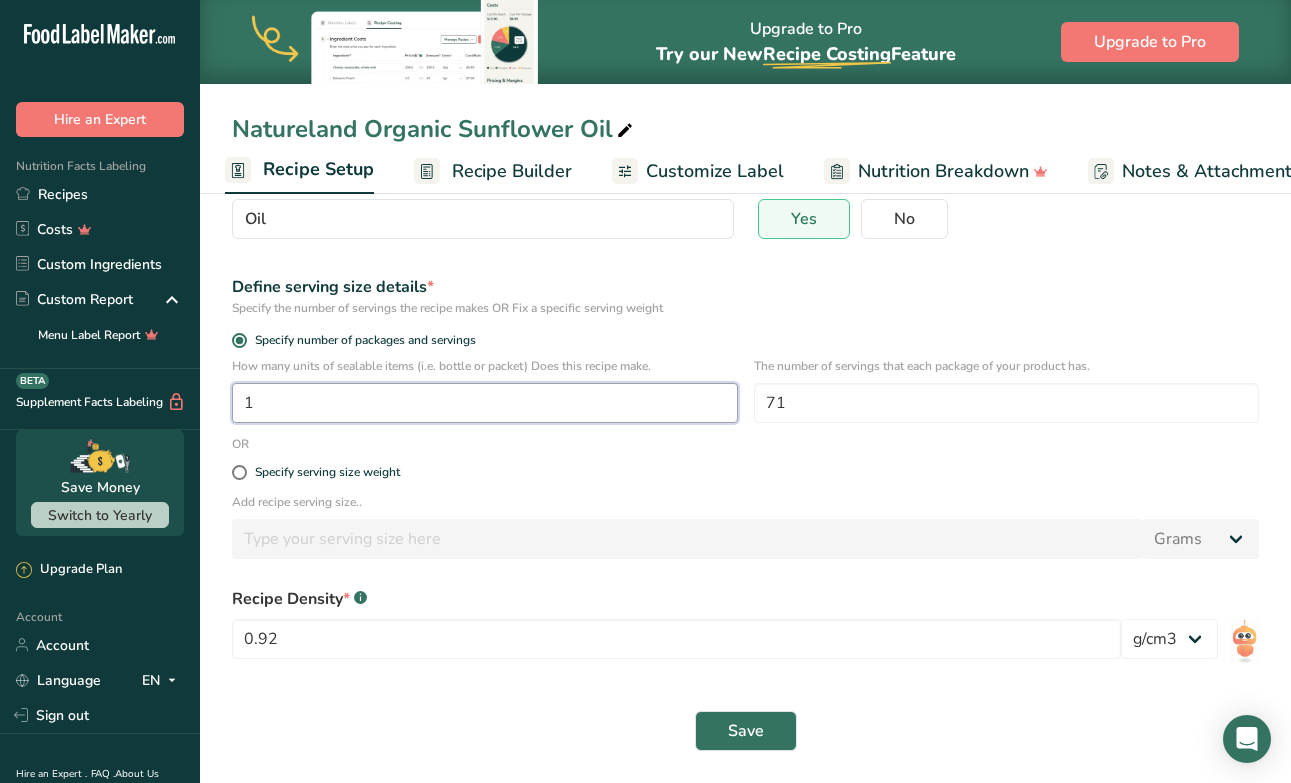 type on "1" 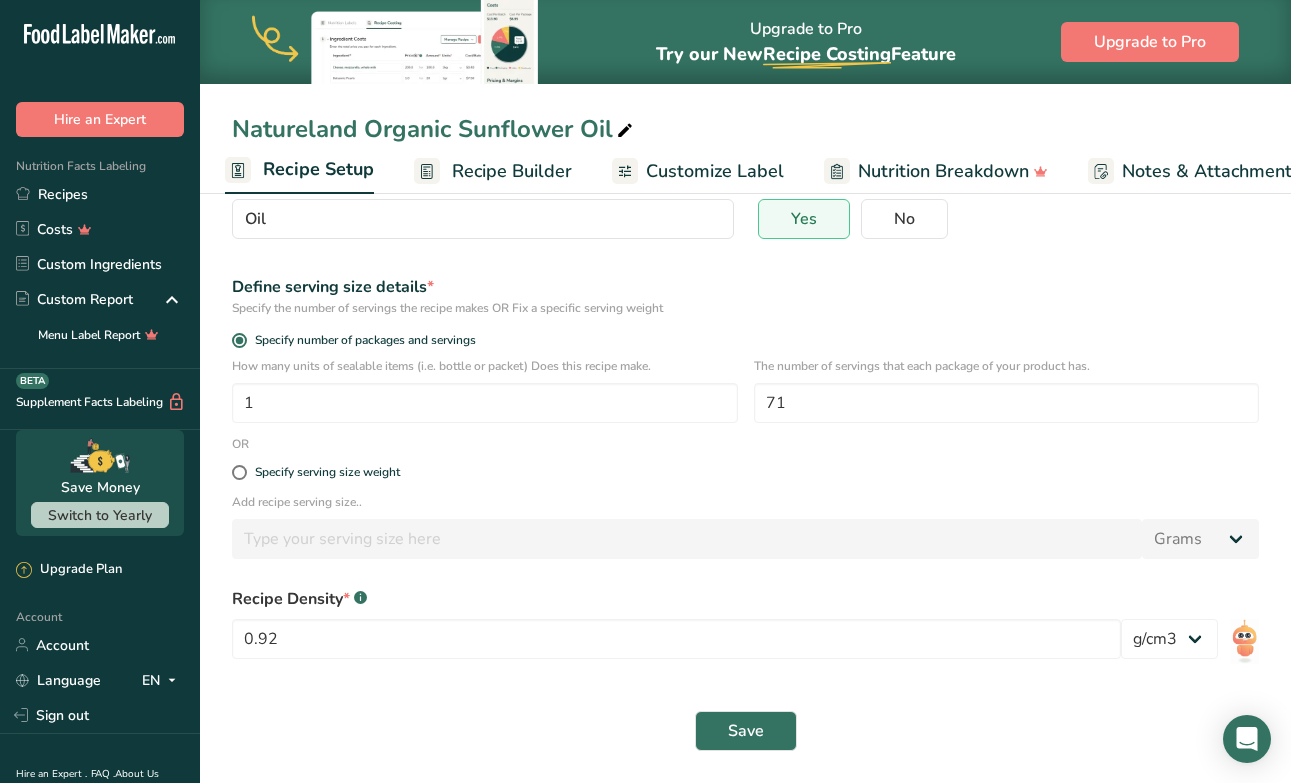click on "Specify serving size weight" at bounding box center (745, 473) 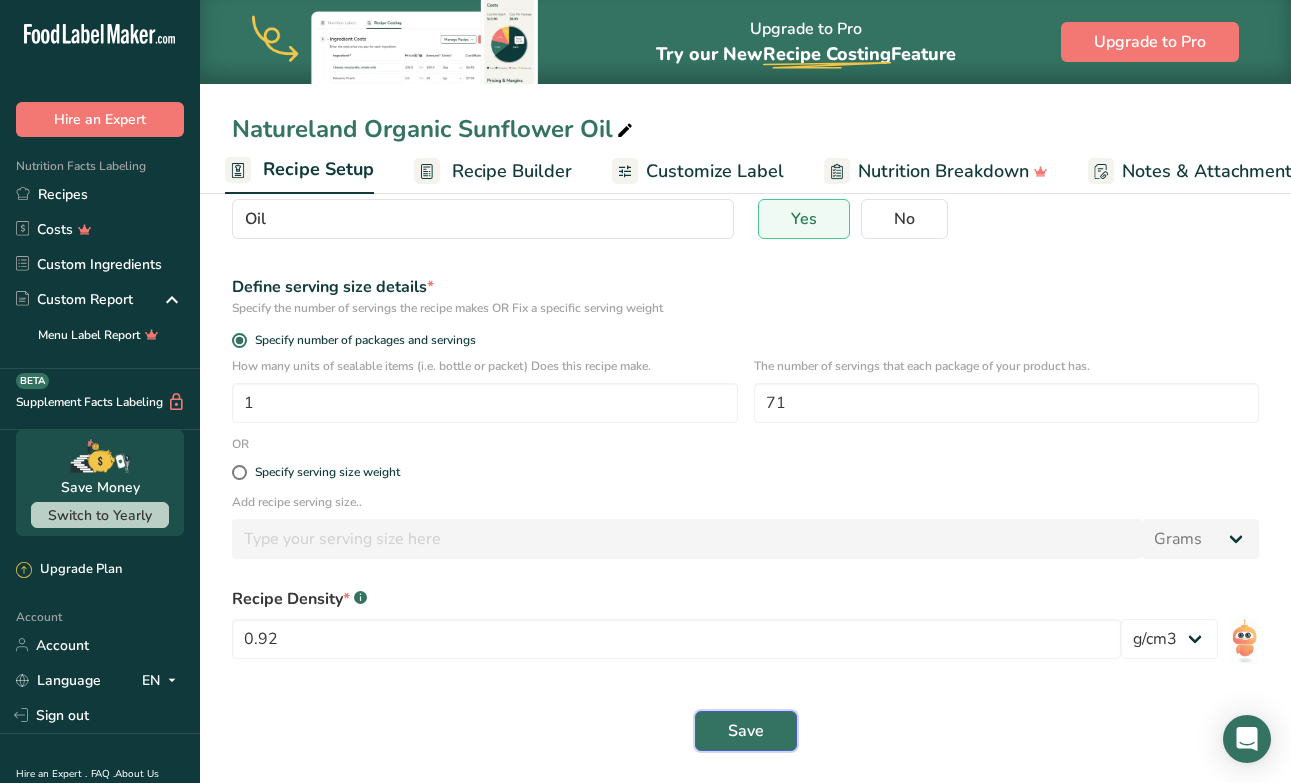 click on "Save" at bounding box center (746, 731) 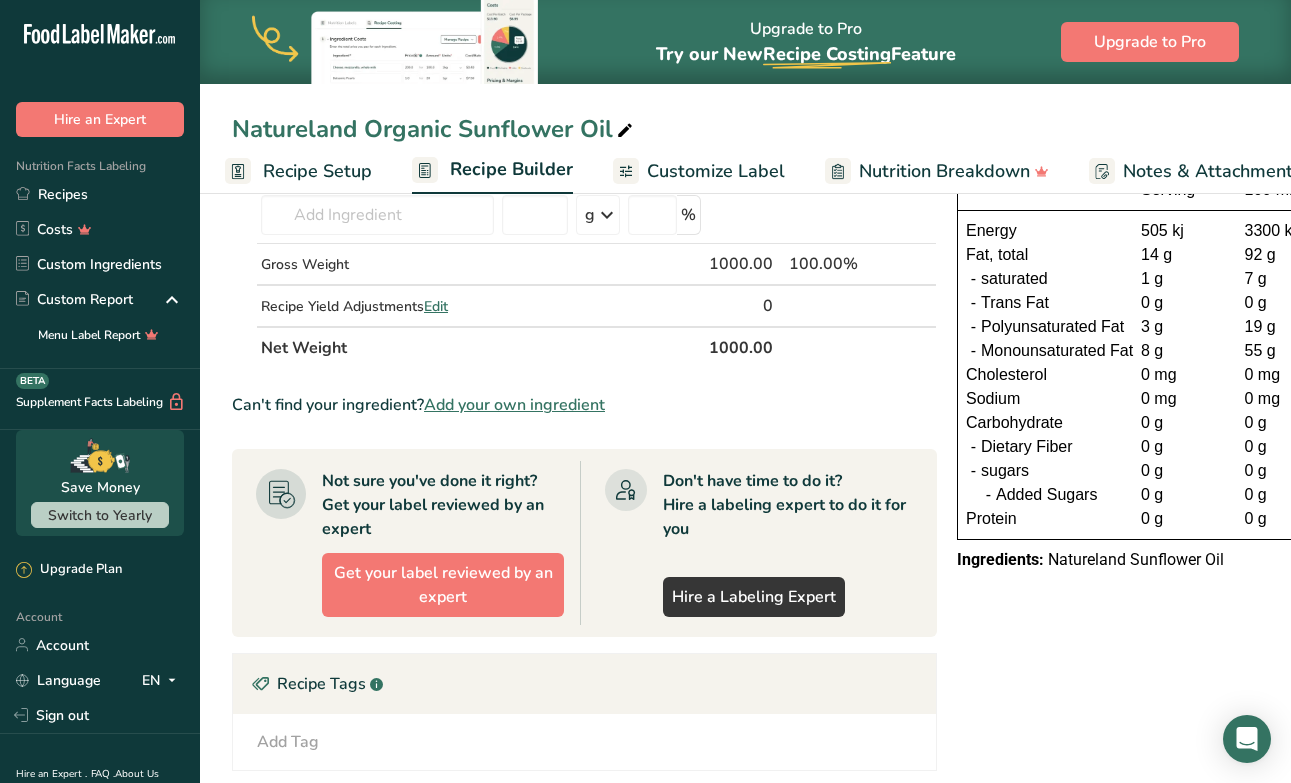 scroll, scrollTop: 170, scrollLeft: 0, axis: vertical 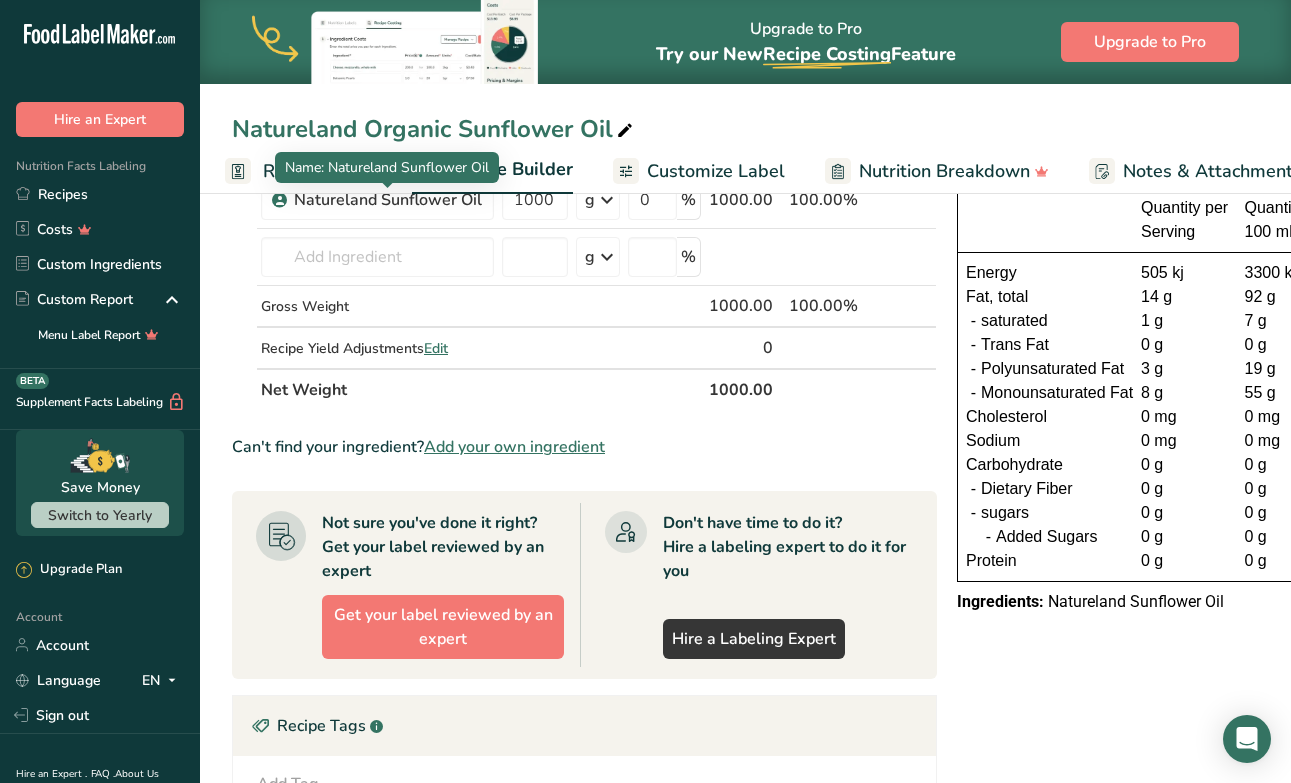 click on "Name: Natureland Sunflower Oil" at bounding box center (387, 167) 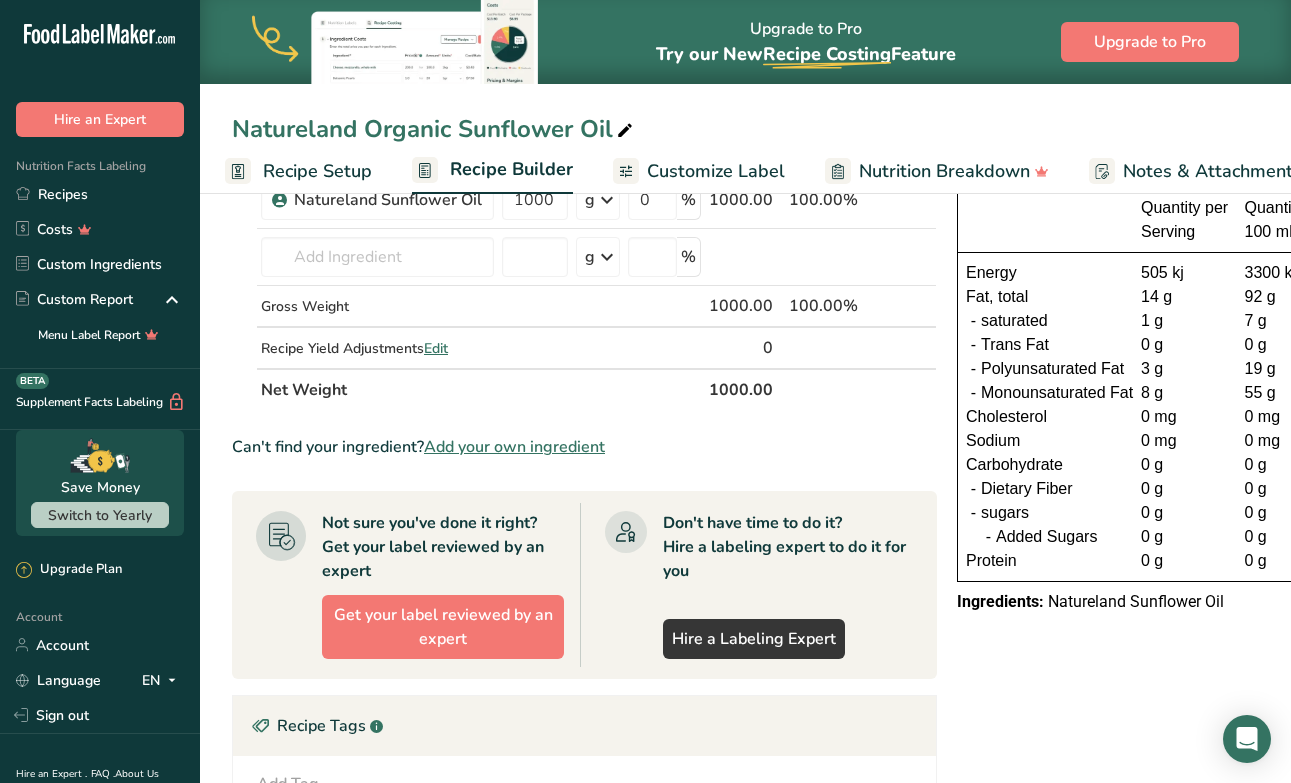 click on "Recipe Setup" at bounding box center (317, 171) 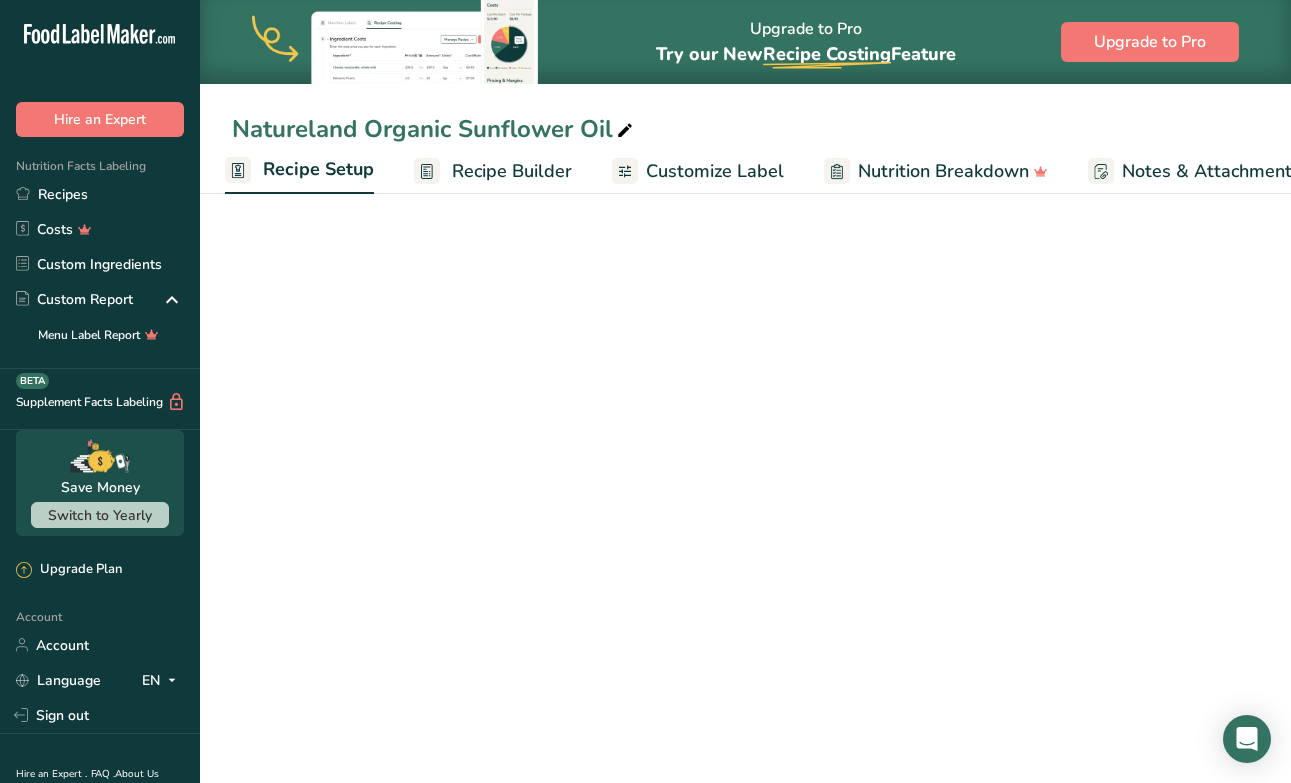 select on "22" 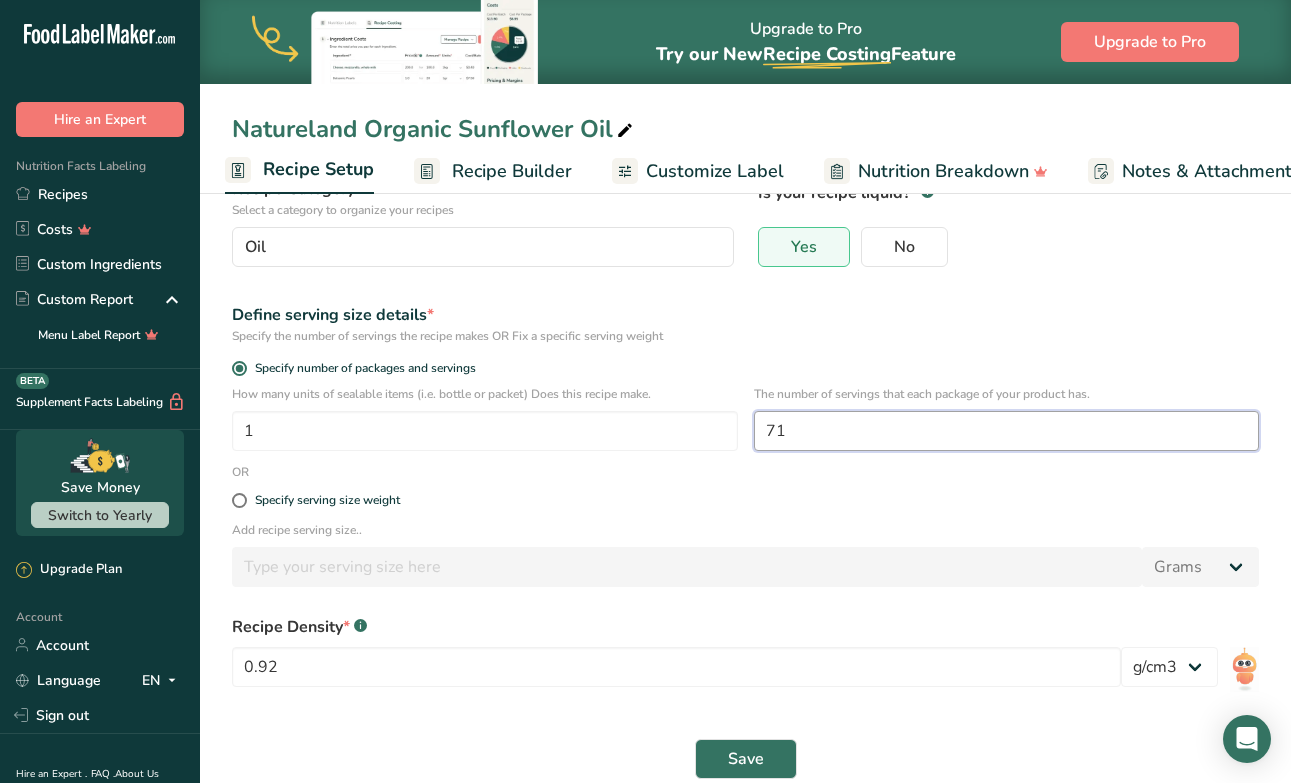 click on "71" at bounding box center (1007, 431) 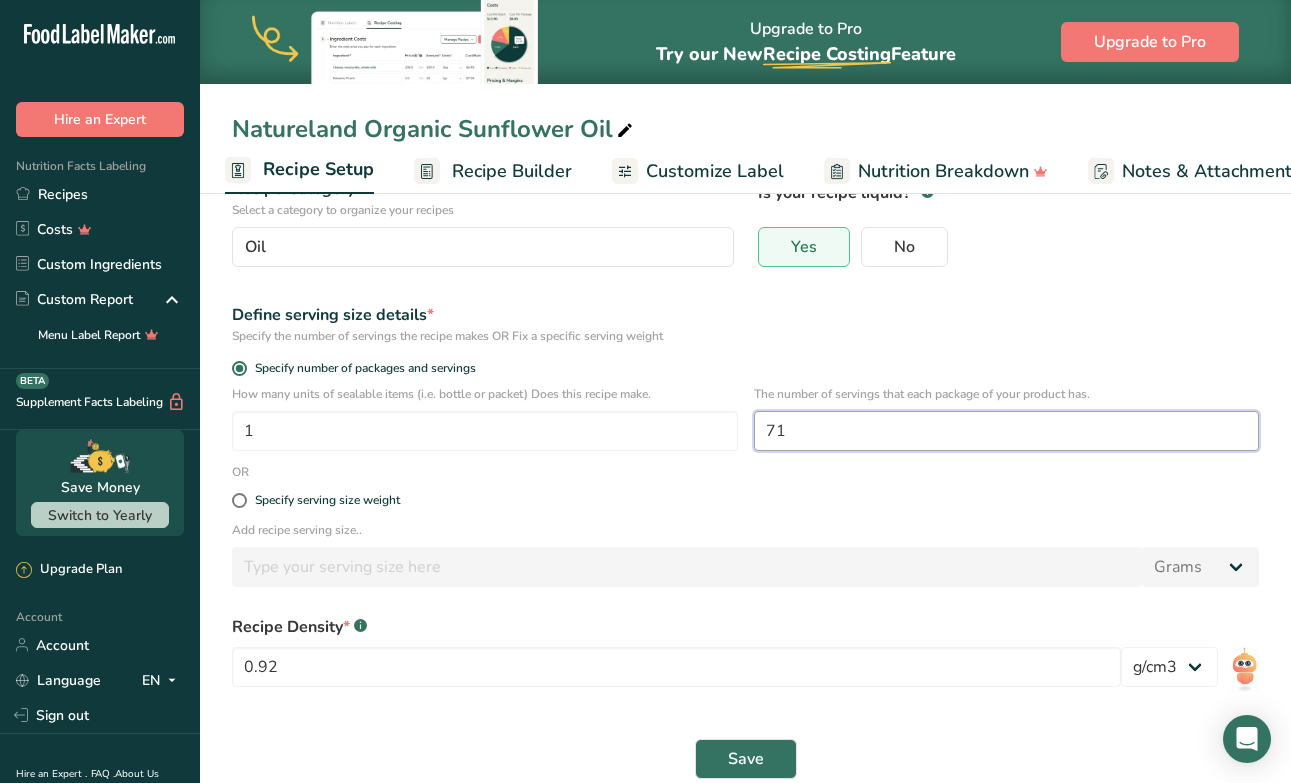 click on "71" at bounding box center [1007, 431] 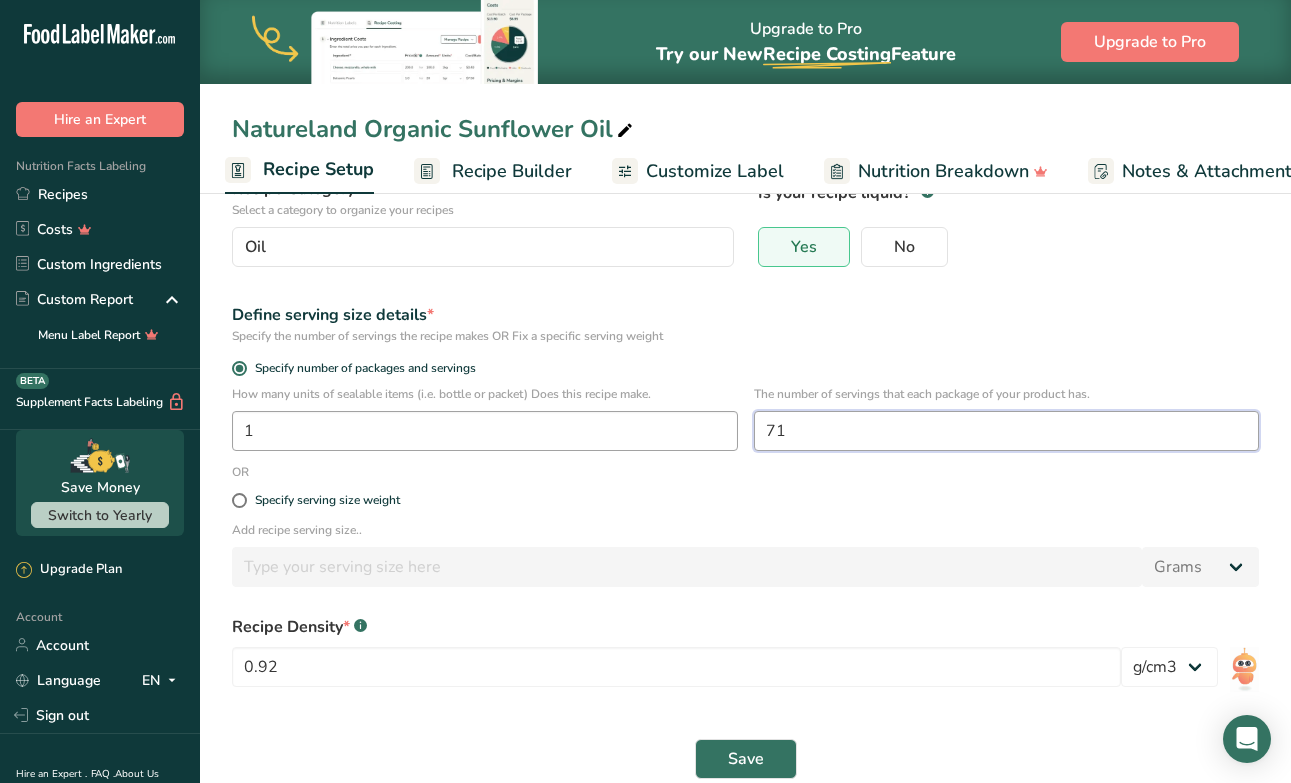 drag, startPoint x: 842, startPoint y: 429, endPoint x: 702, endPoint y: 420, distance: 140.28899 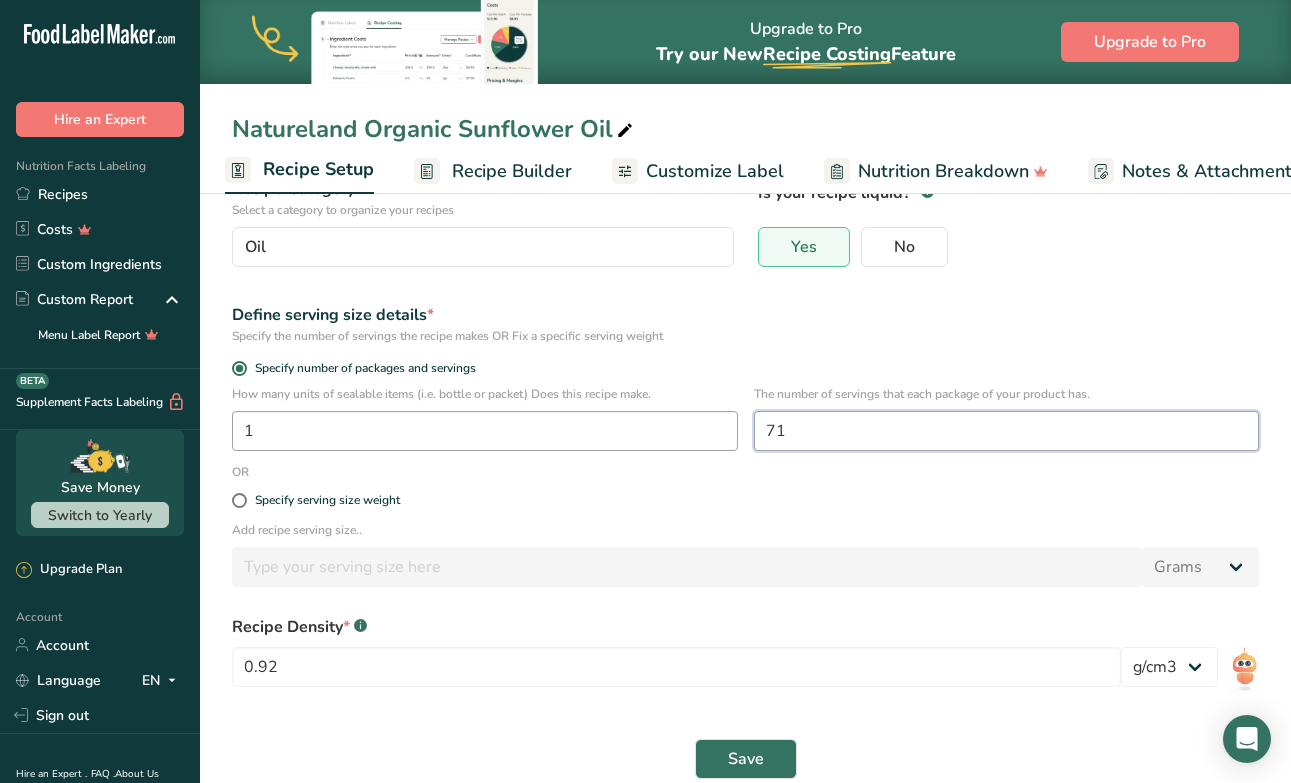 click on "How many units of sealable items (i.e. bottle or packet) Does this recipe make.
1
The number of servings that each package of your product has.
71" at bounding box center (745, 424) 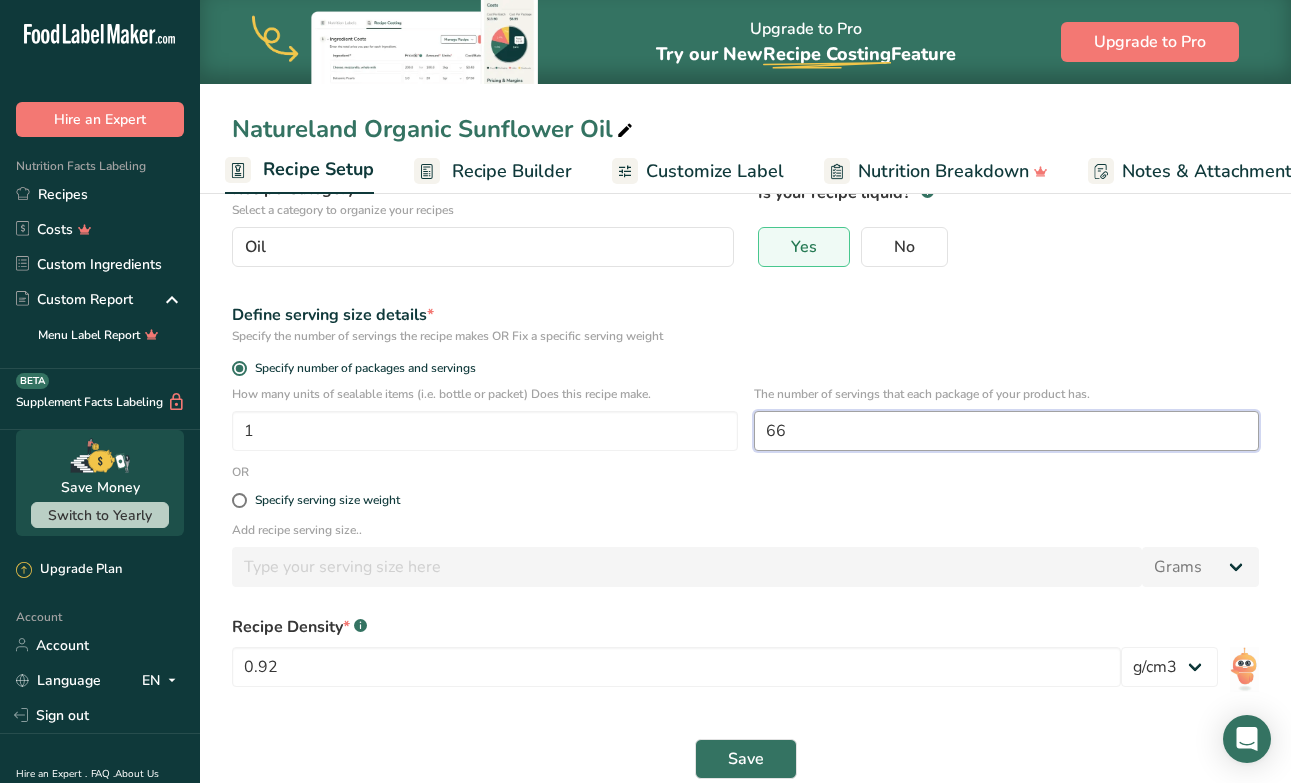type on "66" 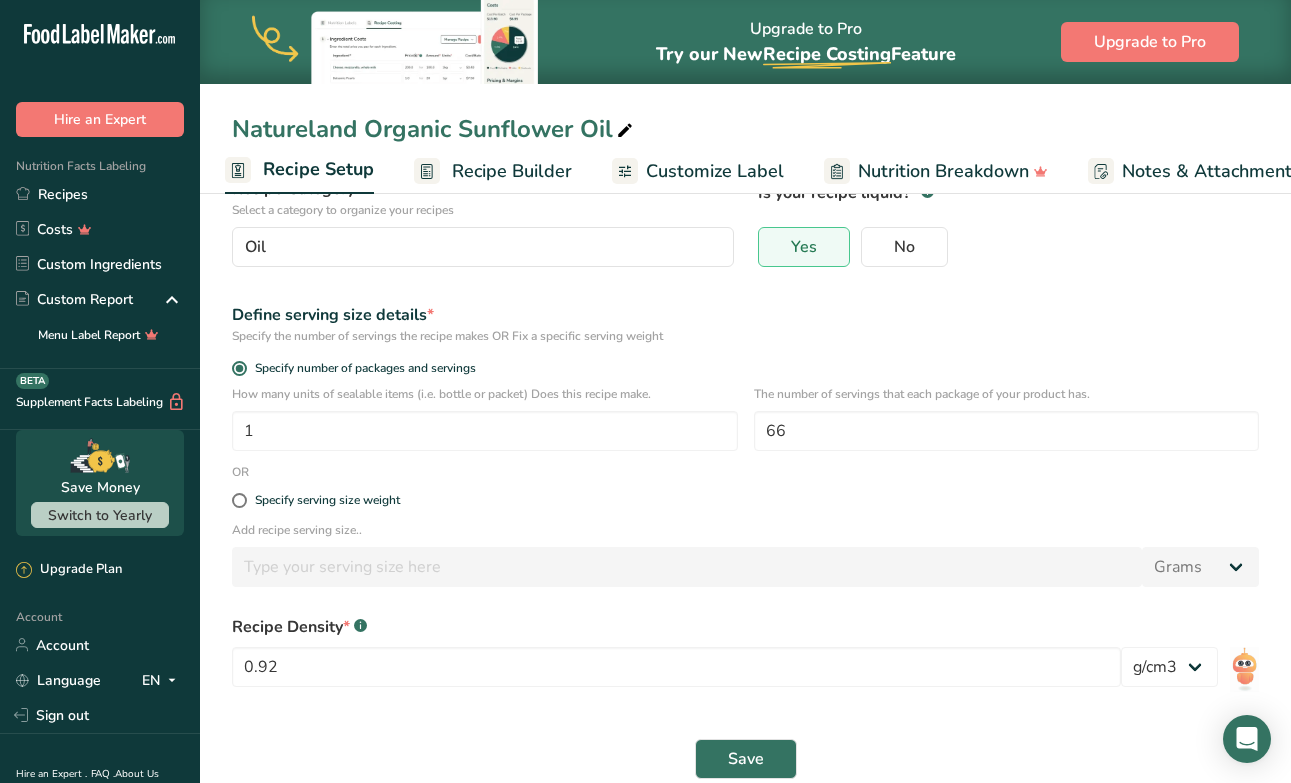 click on "Add recipe serving size.." at bounding box center (745, 530) 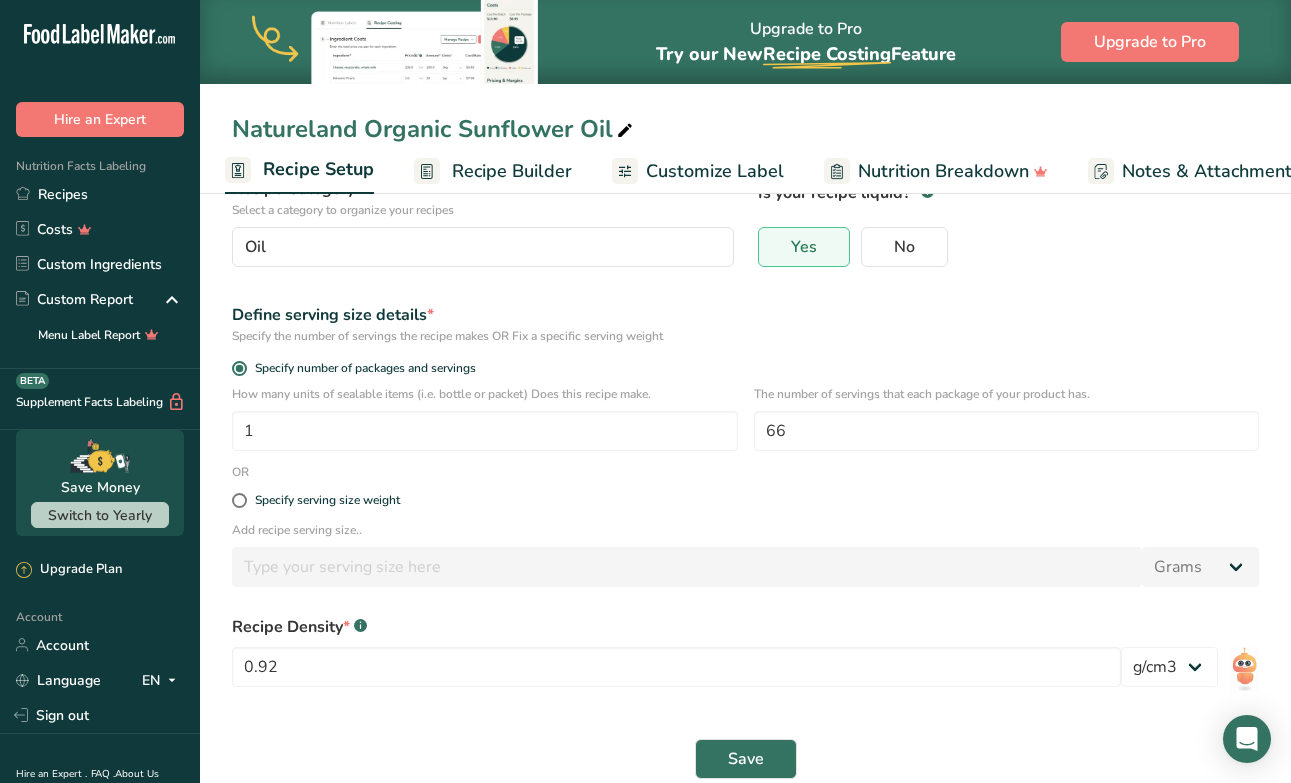 scroll, scrollTop: 198, scrollLeft: 0, axis: vertical 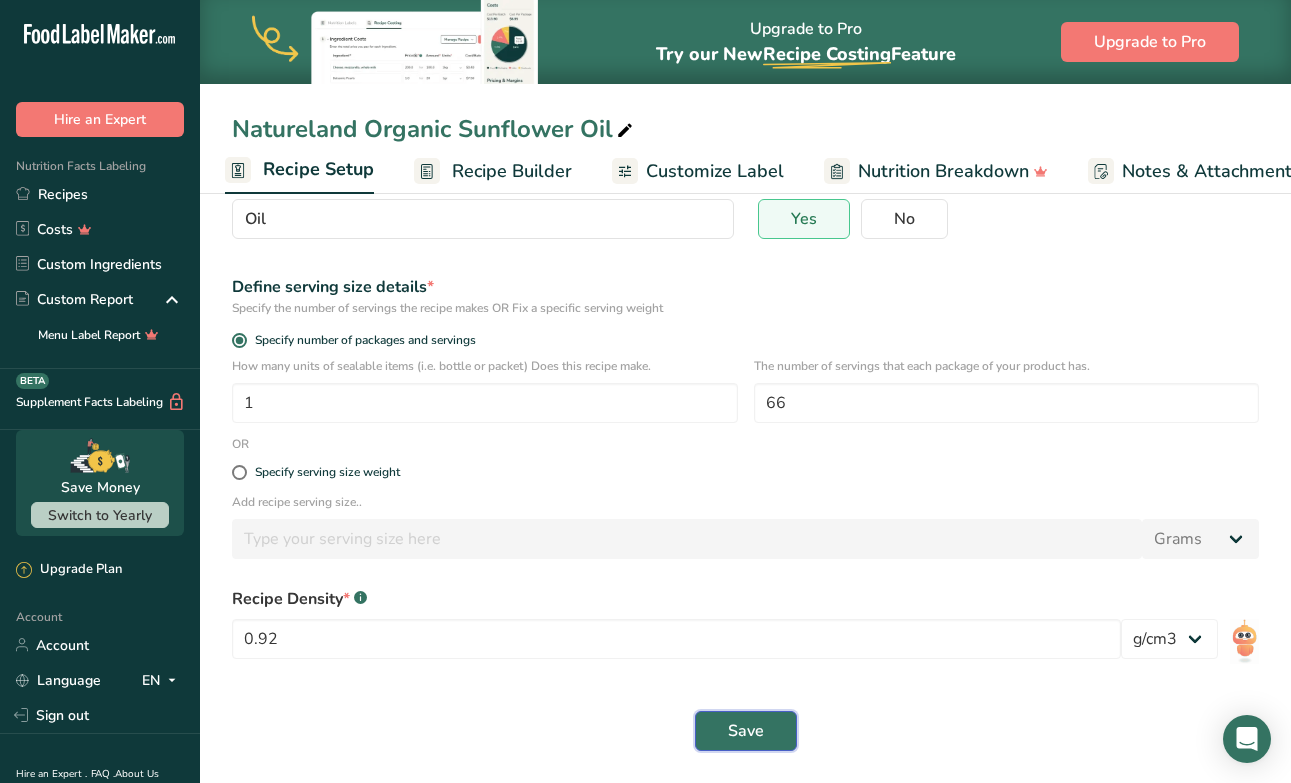click on "Save" at bounding box center (746, 731) 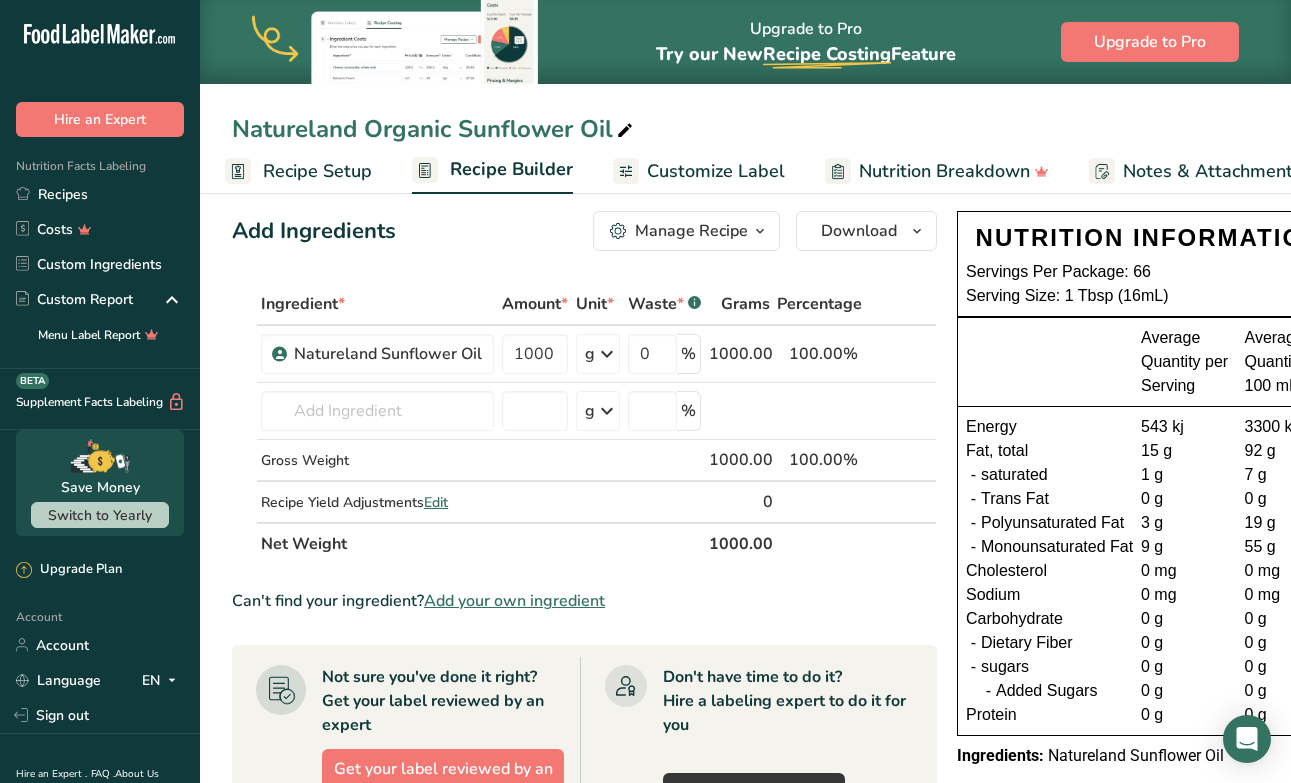 scroll, scrollTop: 0, scrollLeft: 0, axis: both 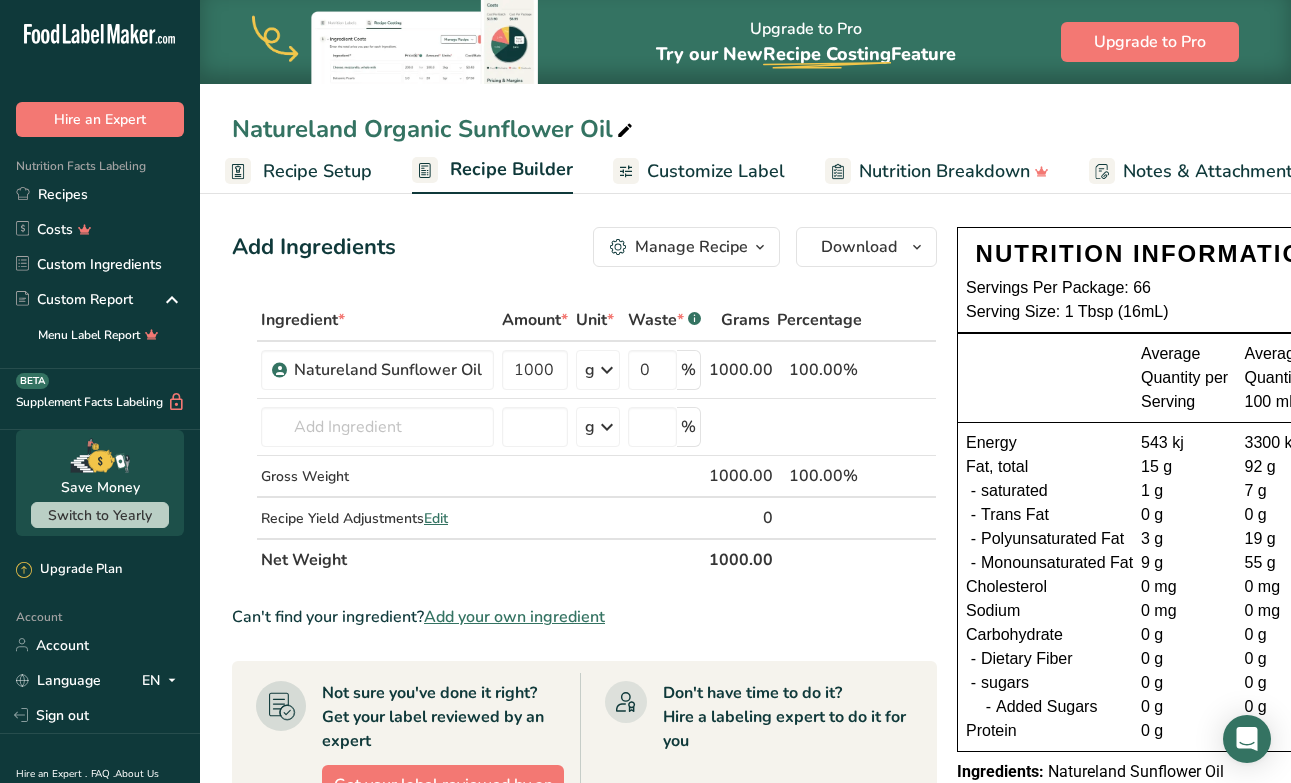 click on "Customize Label" at bounding box center [716, 171] 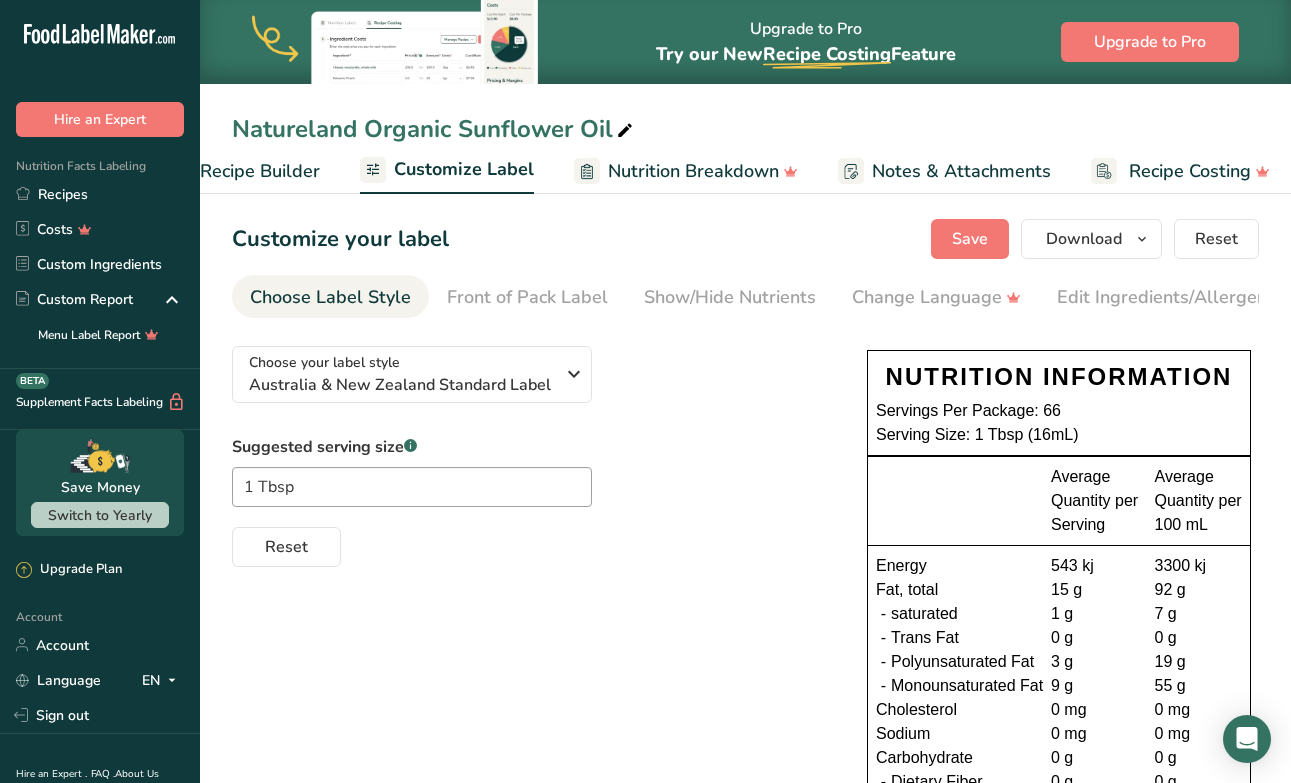 scroll, scrollTop: 0, scrollLeft: 268, axis: horizontal 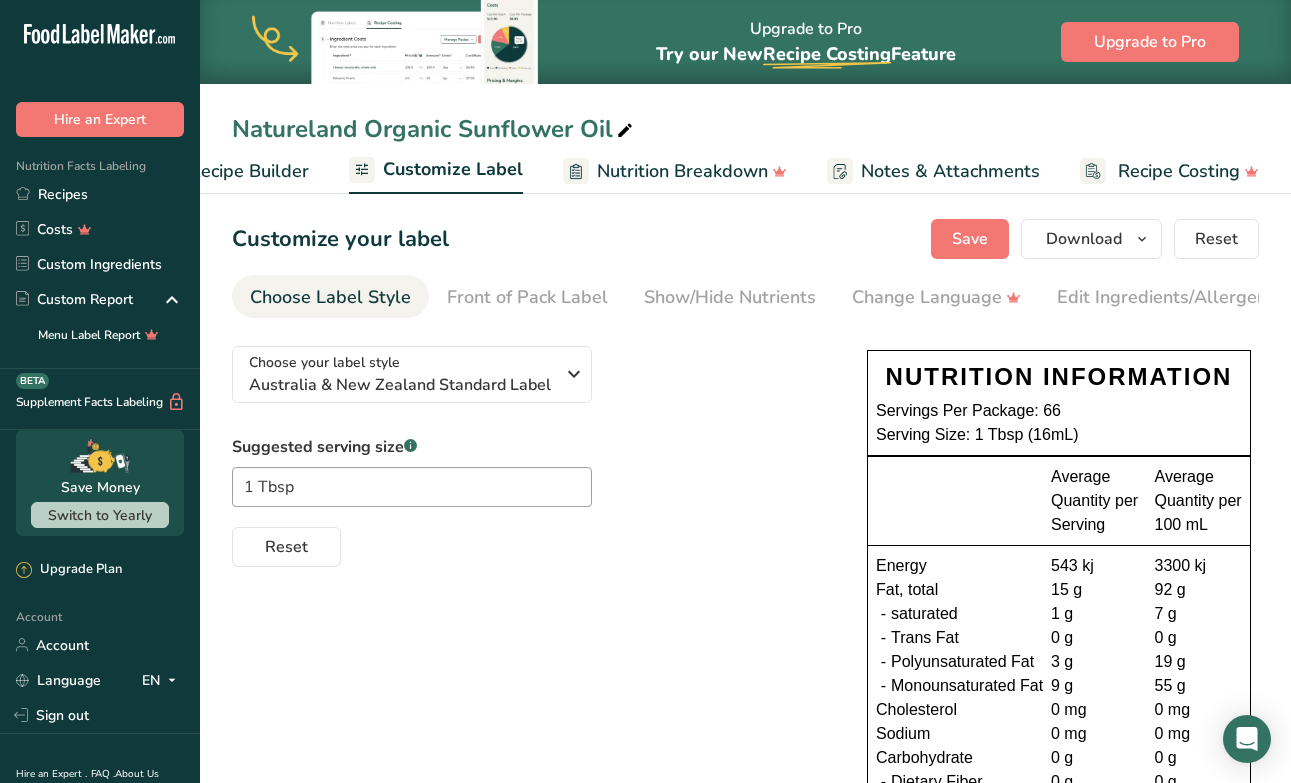 click on "Recipe Builder" at bounding box center (249, 171) 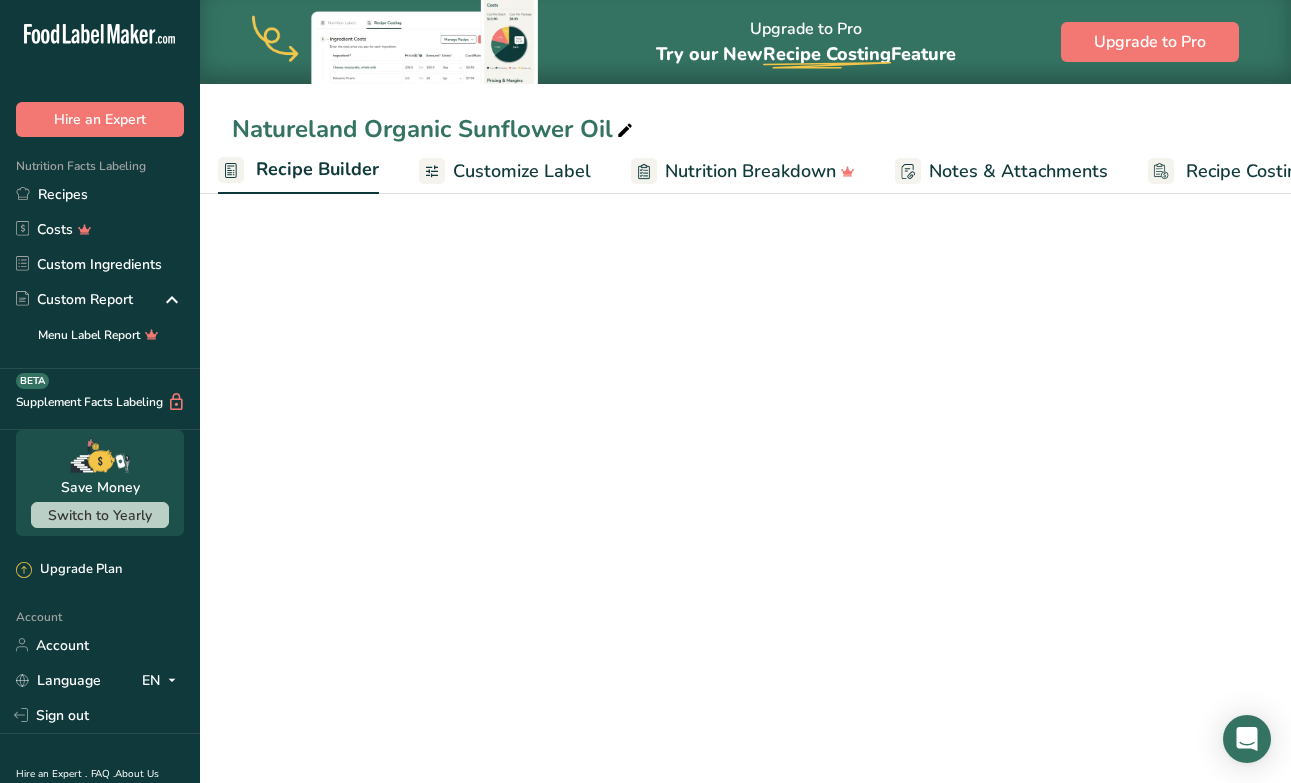 scroll, scrollTop: 0, scrollLeft: 193, axis: horizontal 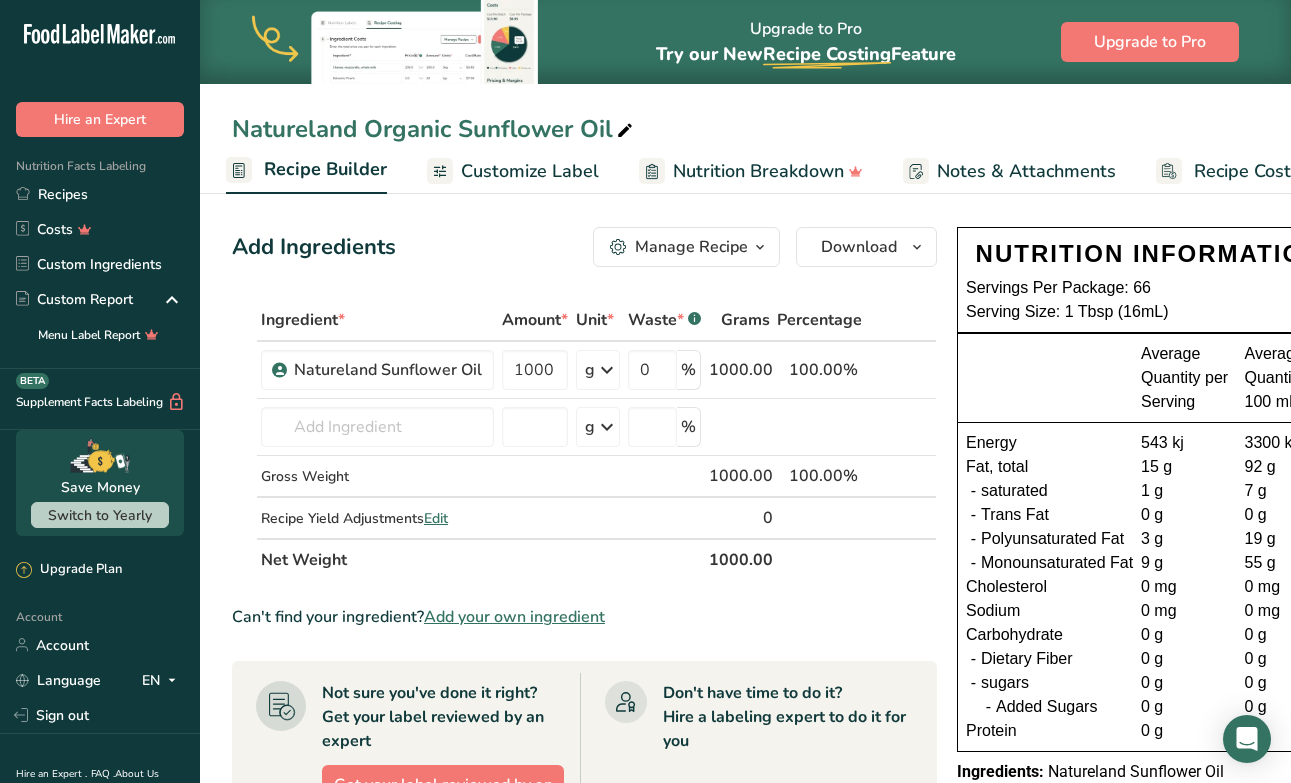click on "Recipe Builder" at bounding box center (325, 169) 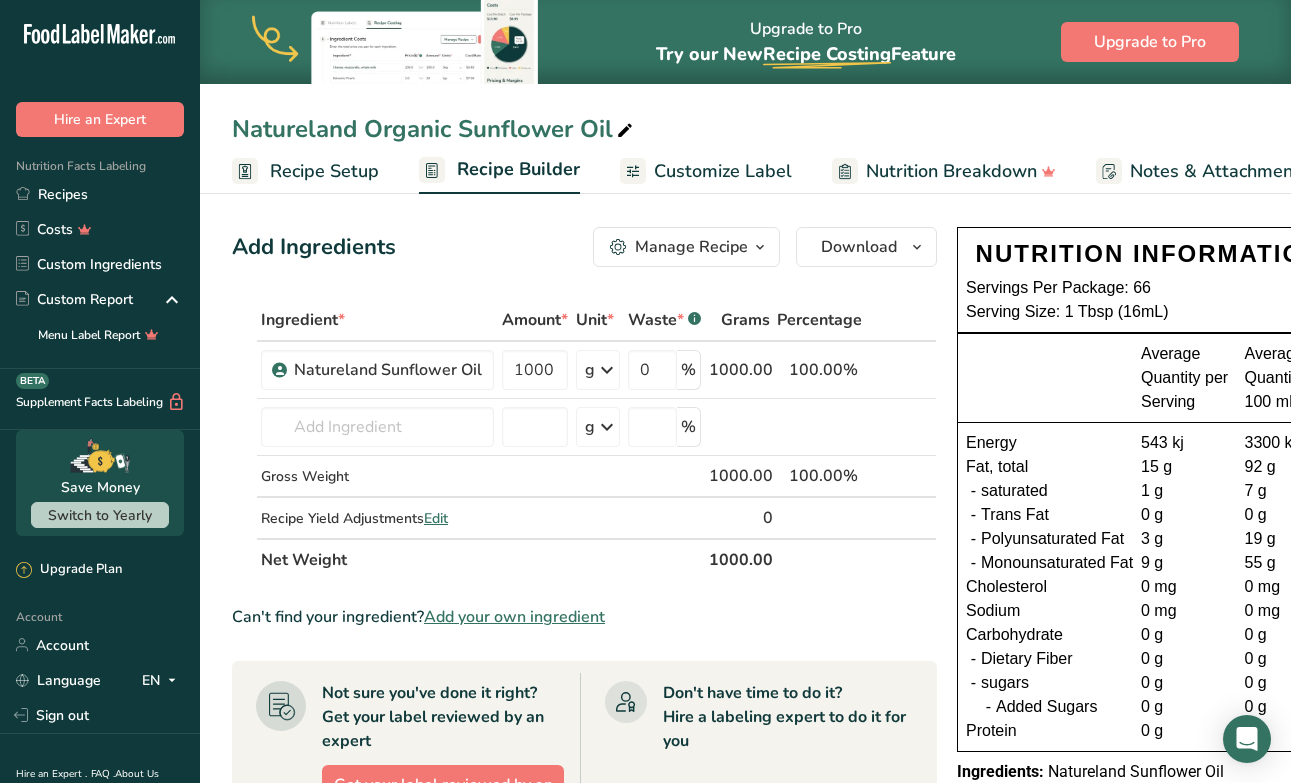 click on "Recipe Setup" at bounding box center (324, 171) 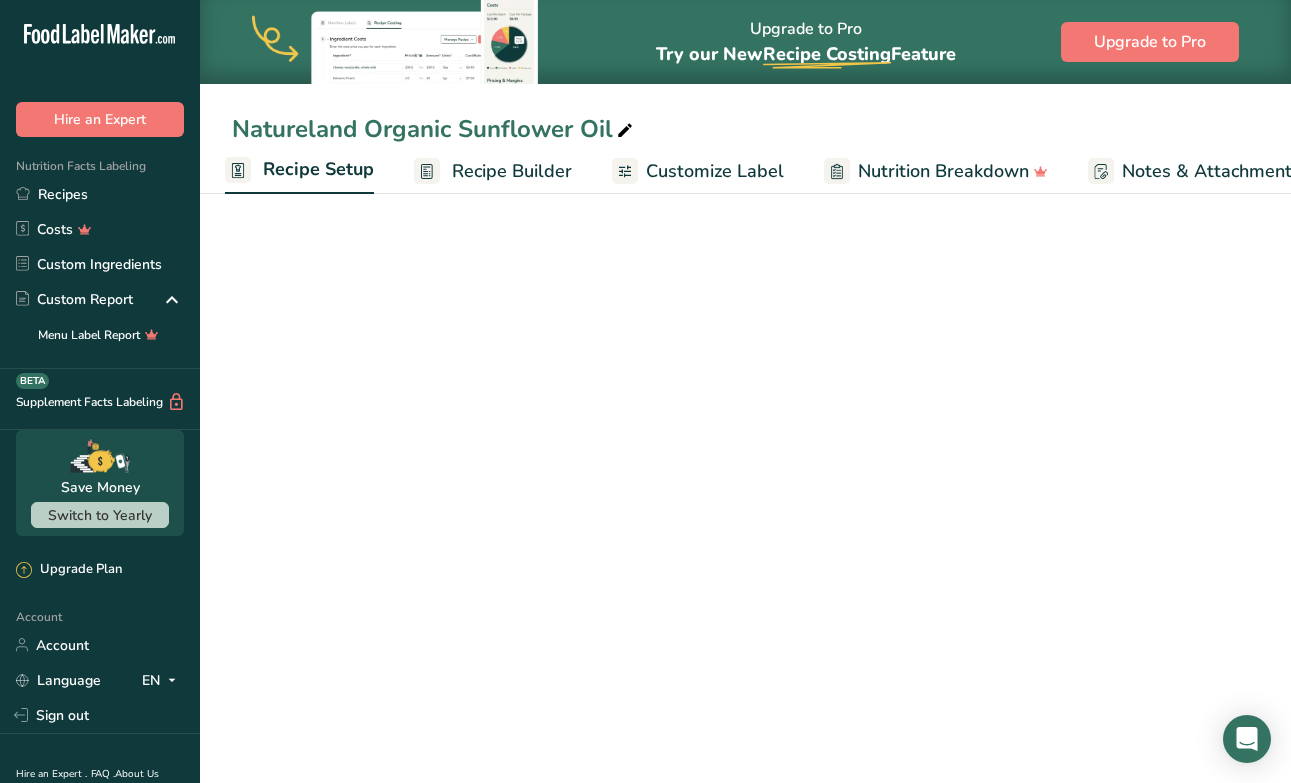 select on "22" 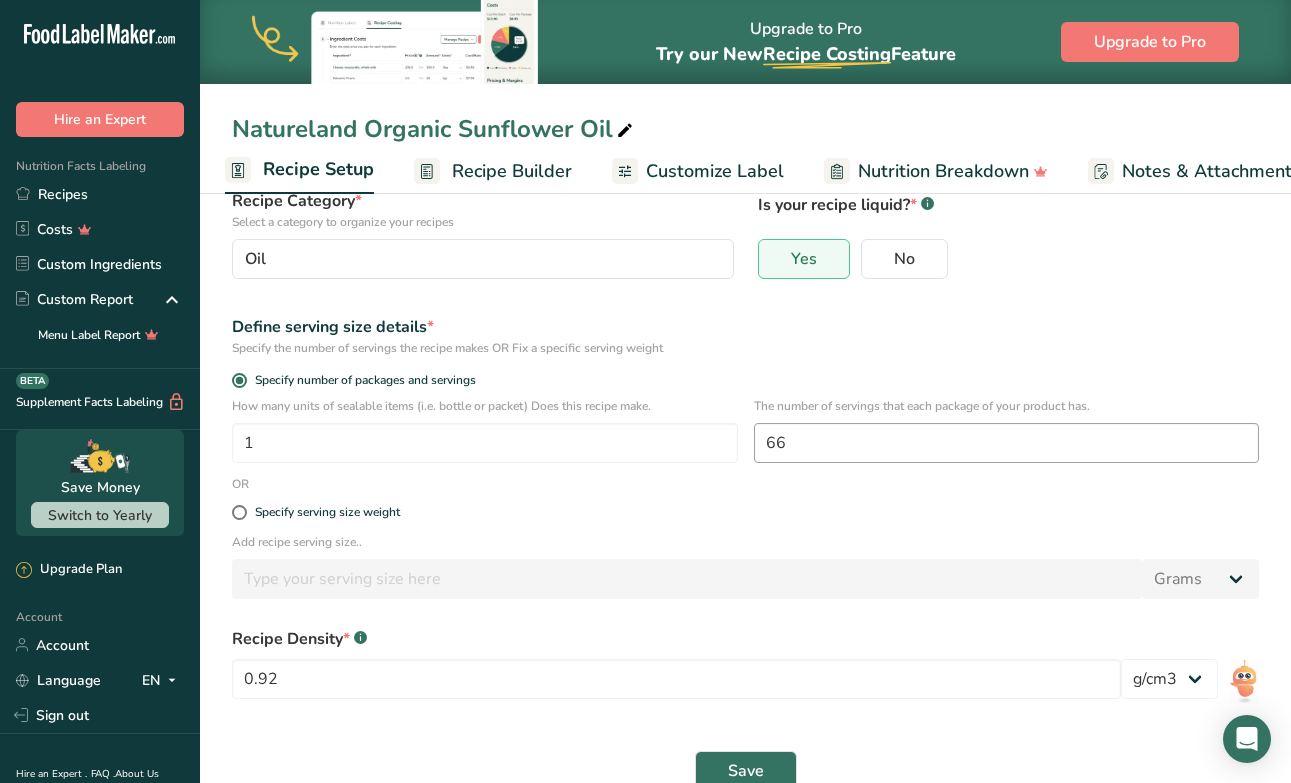 scroll, scrollTop: 166, scrollLeft: 0, axis: vertical 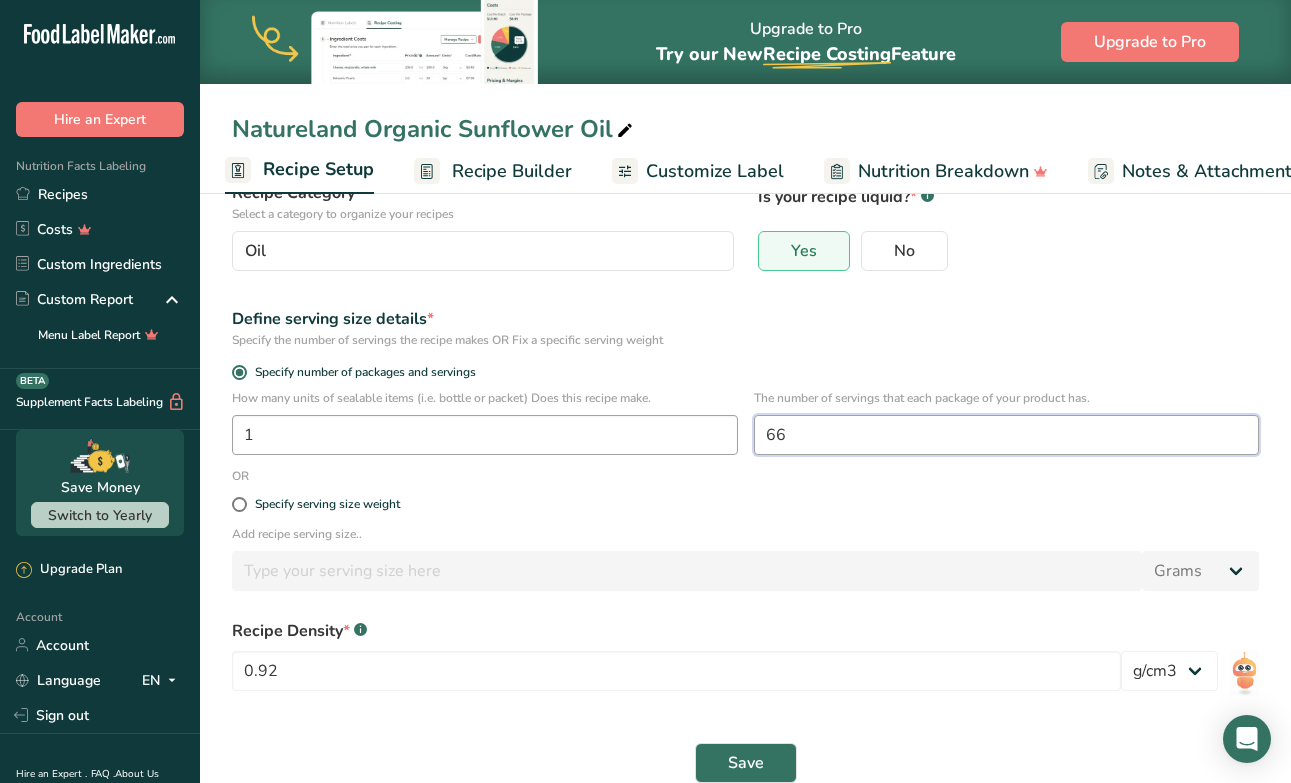 drag, startPoint x: 799, startPoint y: 450, endPoint x: 700, endPoint y: 424, distance: 102.357216 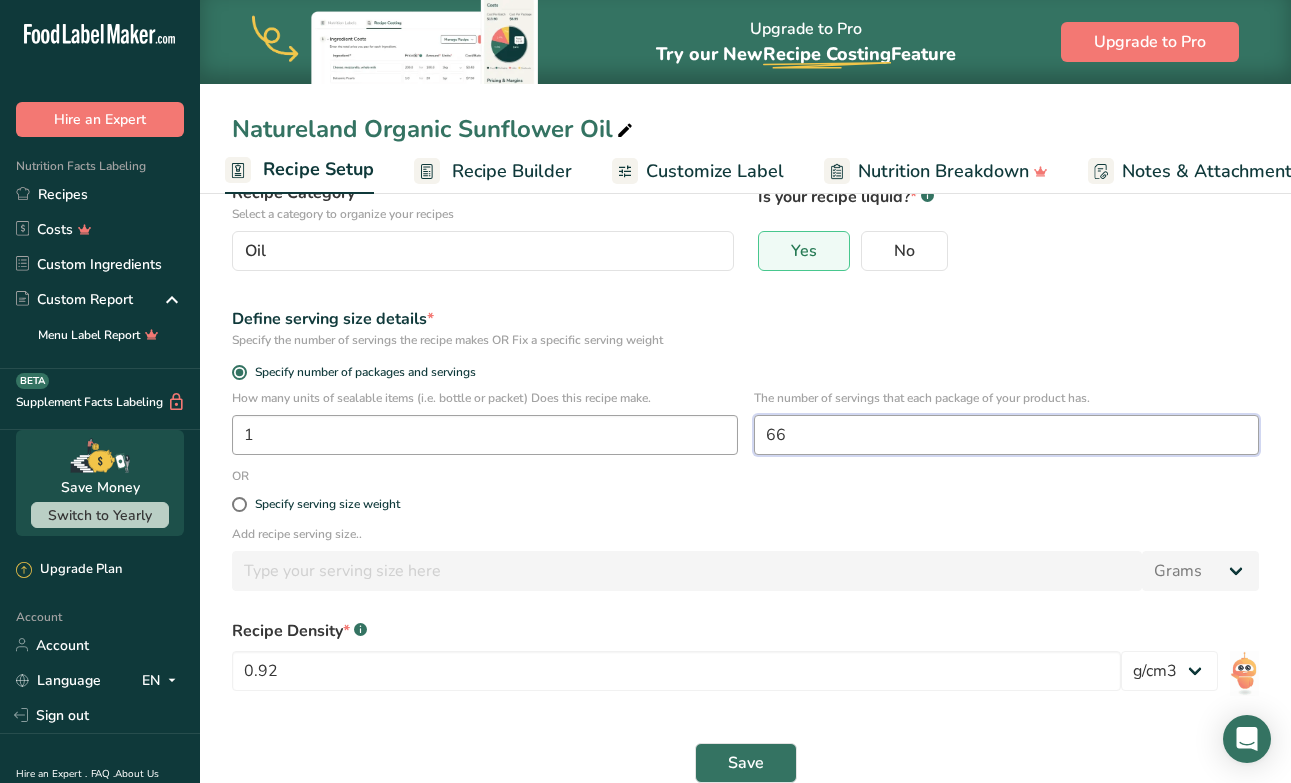 click on "How many units of sealable items (i.e. bottle or packet) Does this recipe make.
1
The number of servings that each package of your product has.
66" at bounding box center [745, 428] 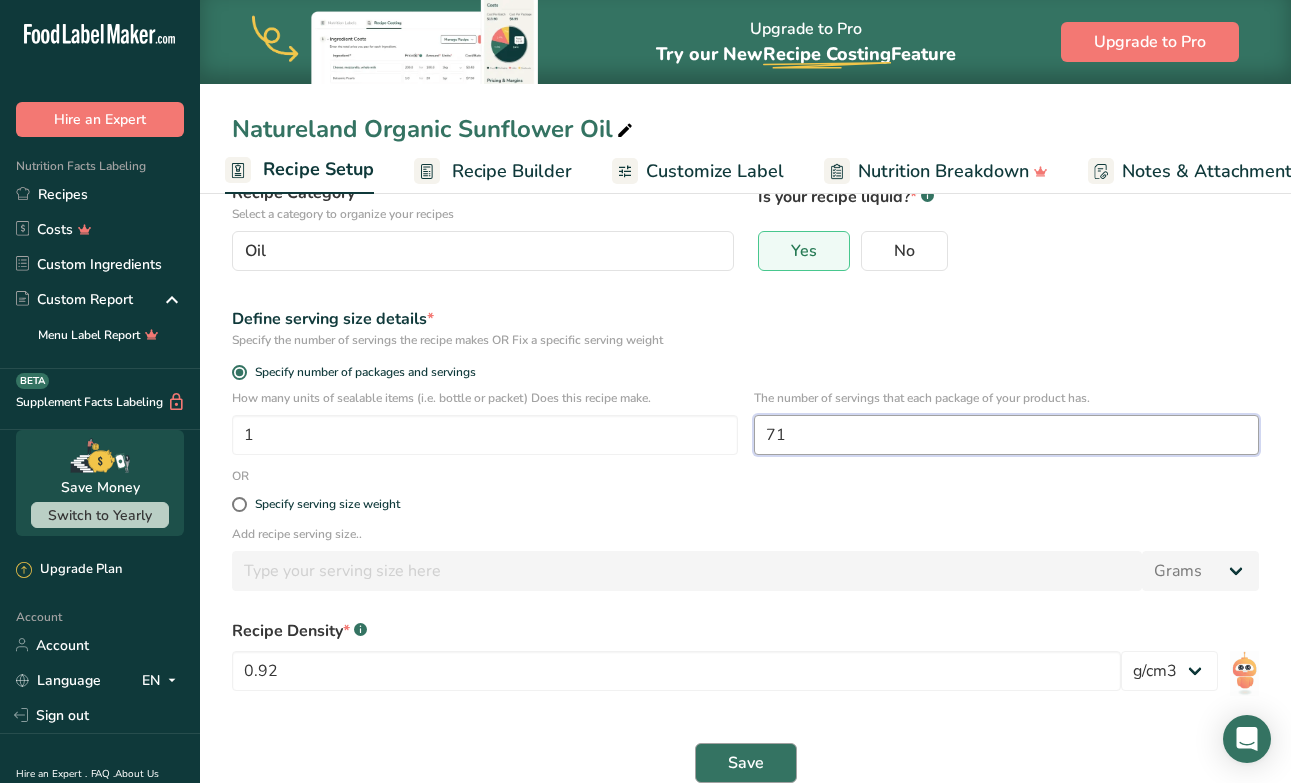 type on "71" 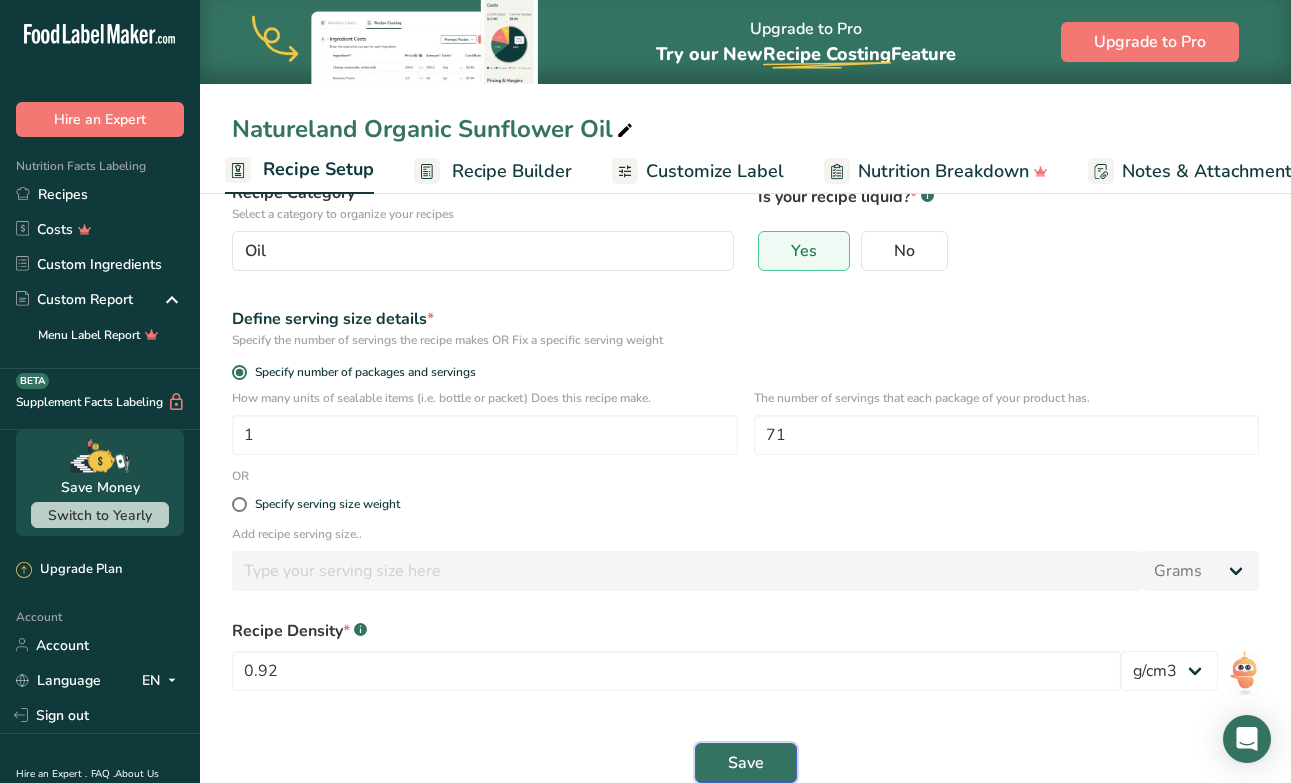 click on "Save" at bounding box center (746, 763) 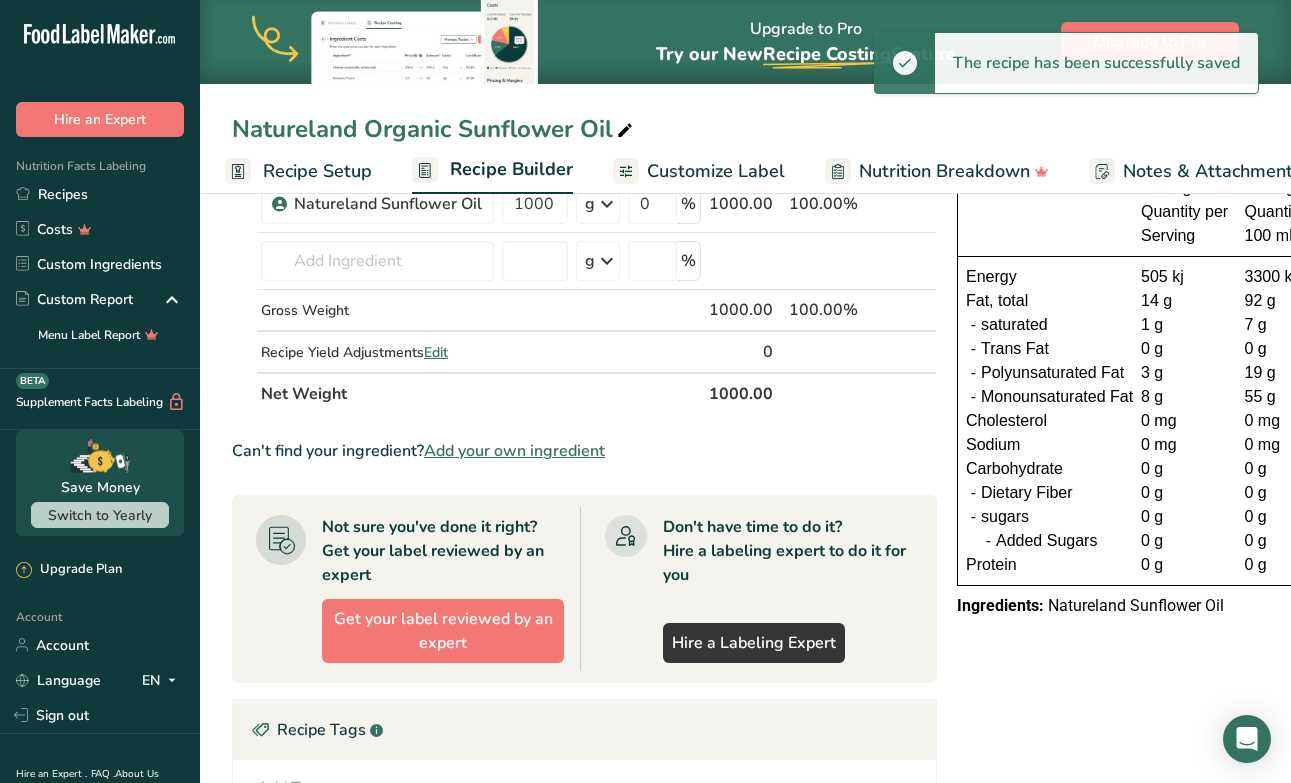 click on "Customize Label" at bounding box center [716, 171] 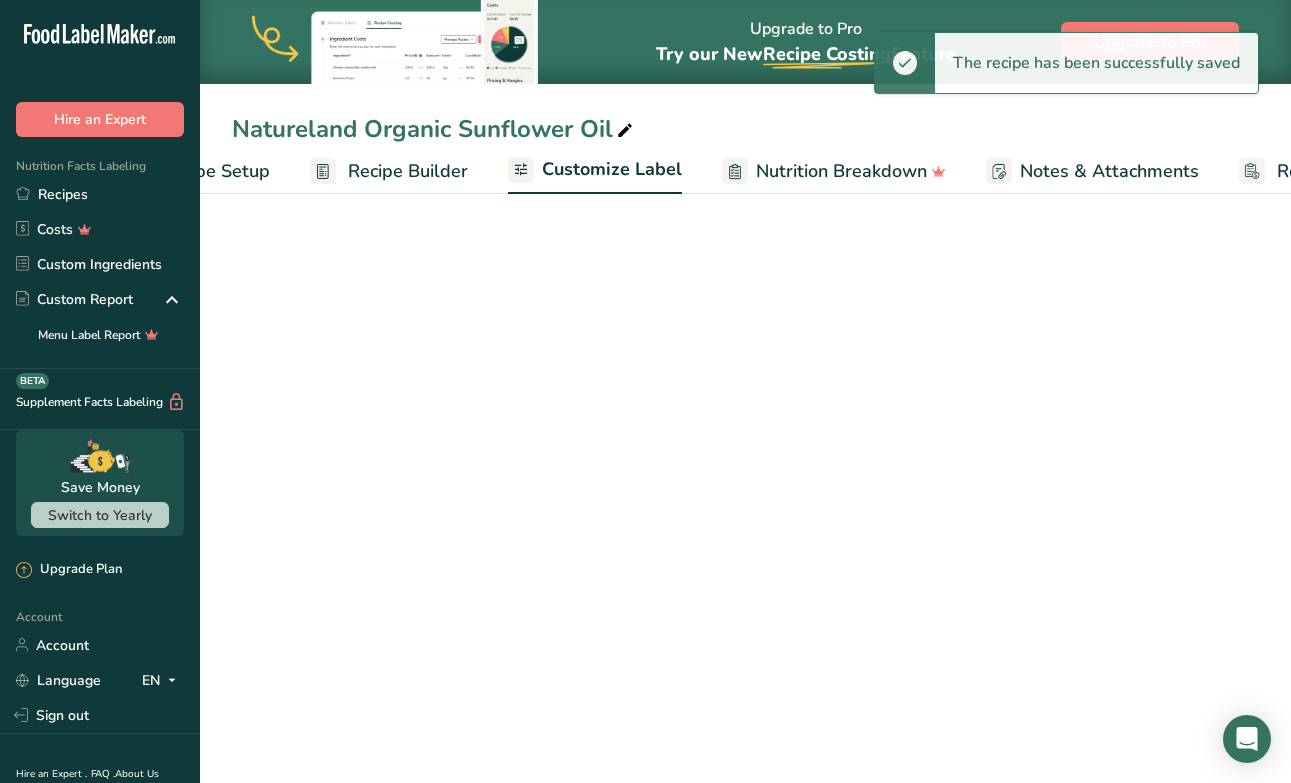 scroll, scrollTop: 0, scrollLeft: 268, axis: horizontal 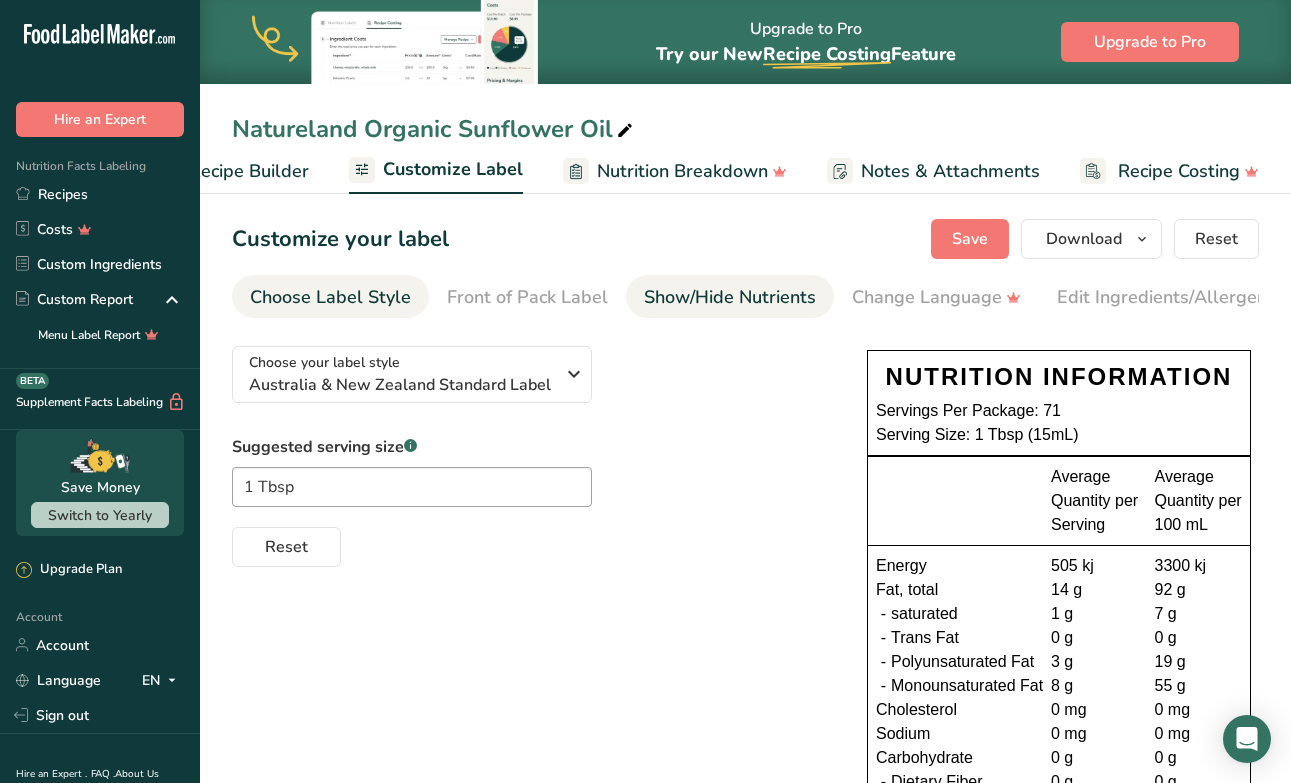 click on "Show/Hide Nutrients" at bounding box center (730, 297) 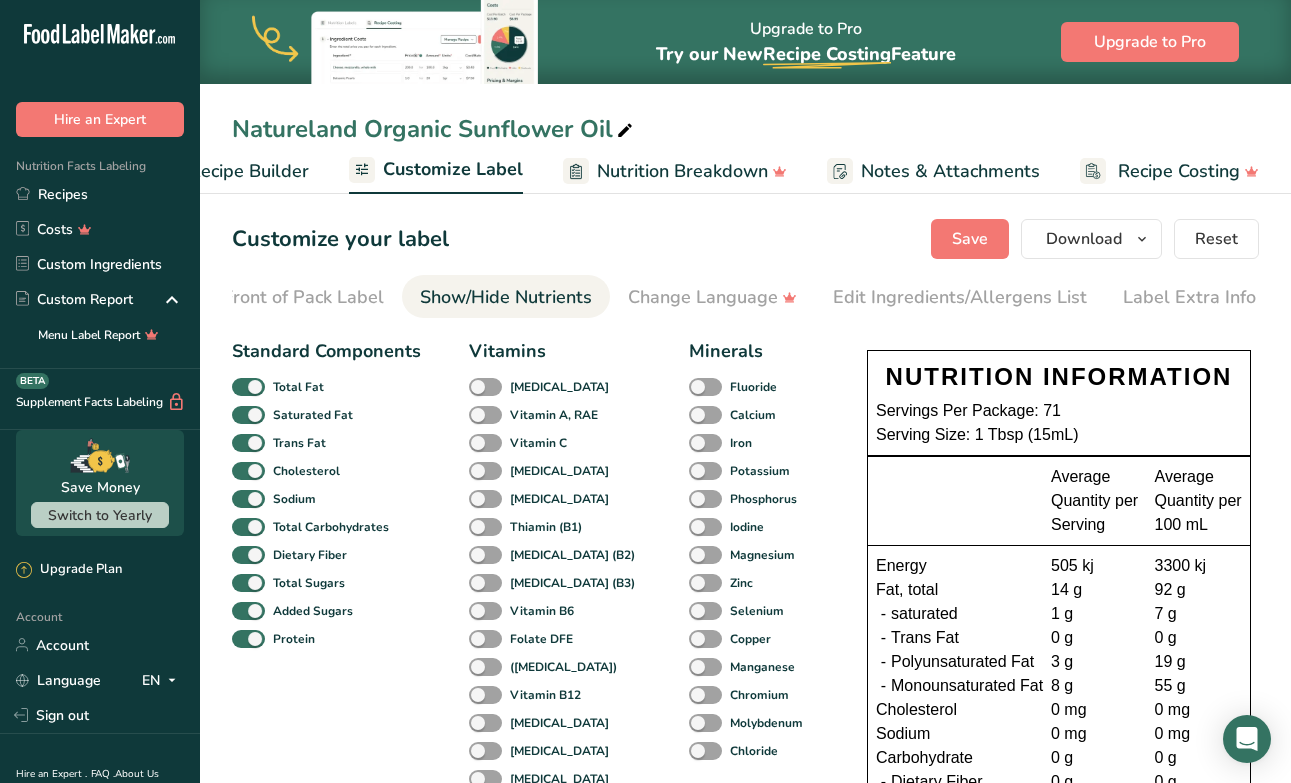 scroll, scrollTop: 0, scrollLeft: 227, axis: horizontal 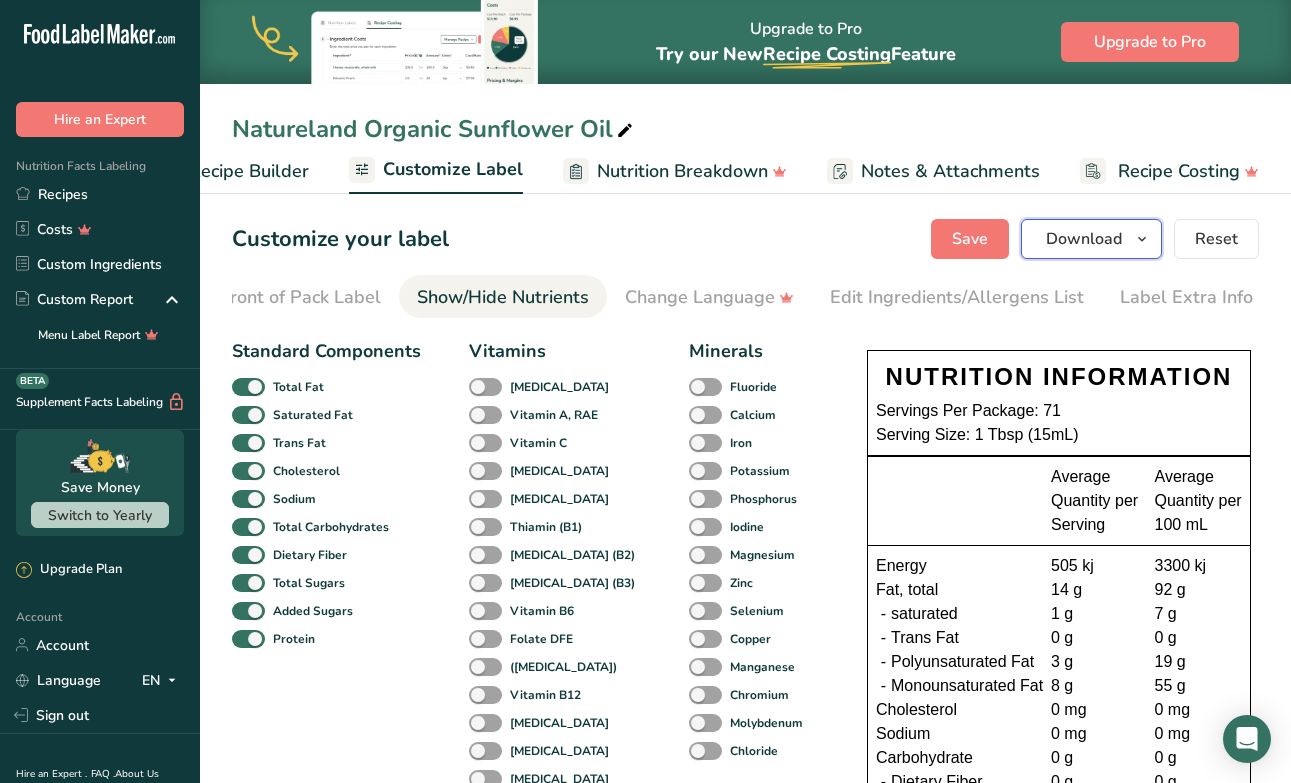 click at bounding box center (1142, 239) 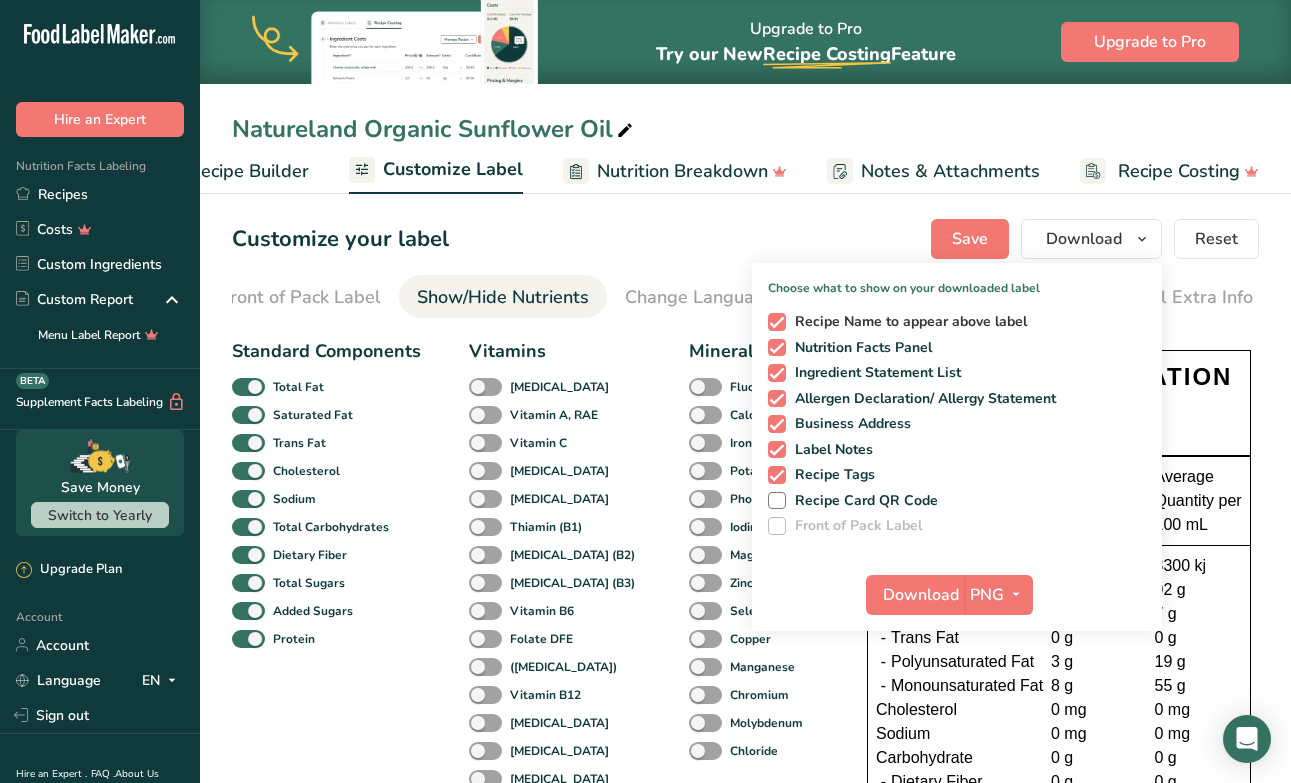 click at bounding box center (777, 322) 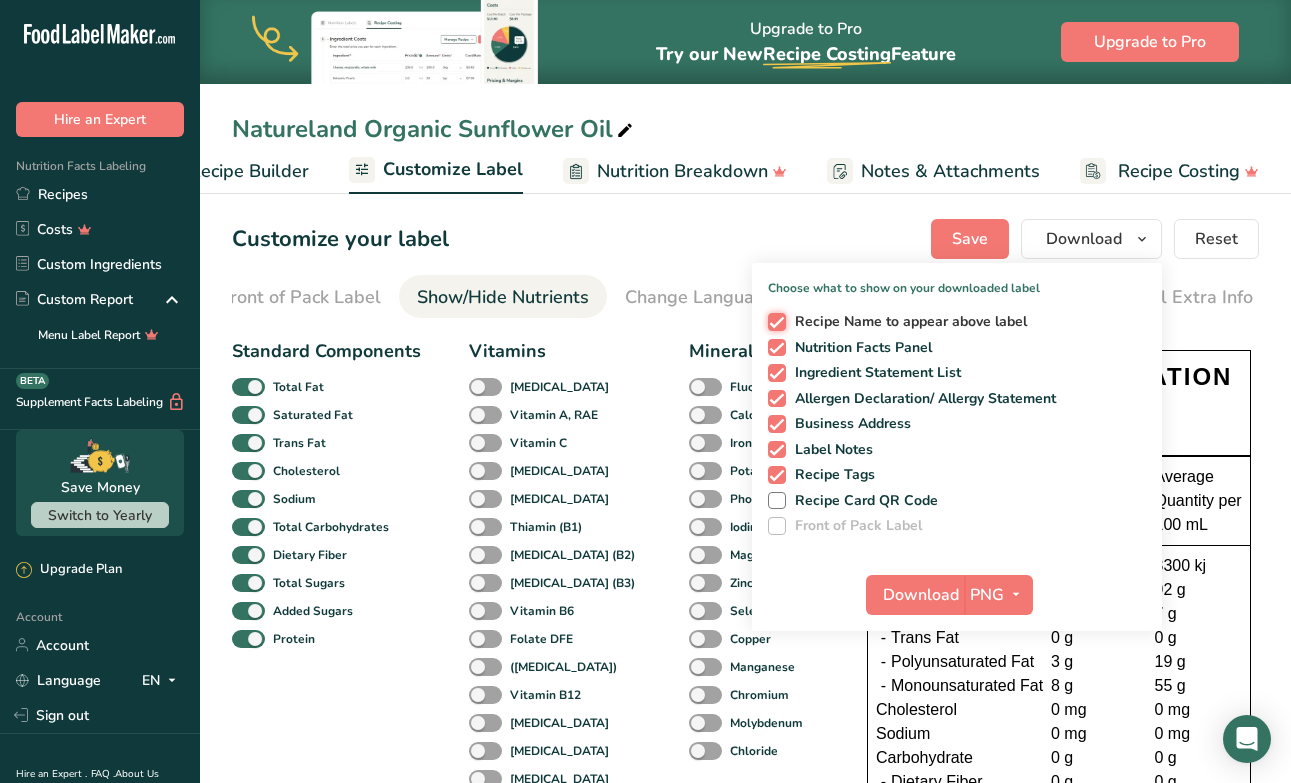 click on "Recipe Name to appear above label" at bounding box center (774, 321) 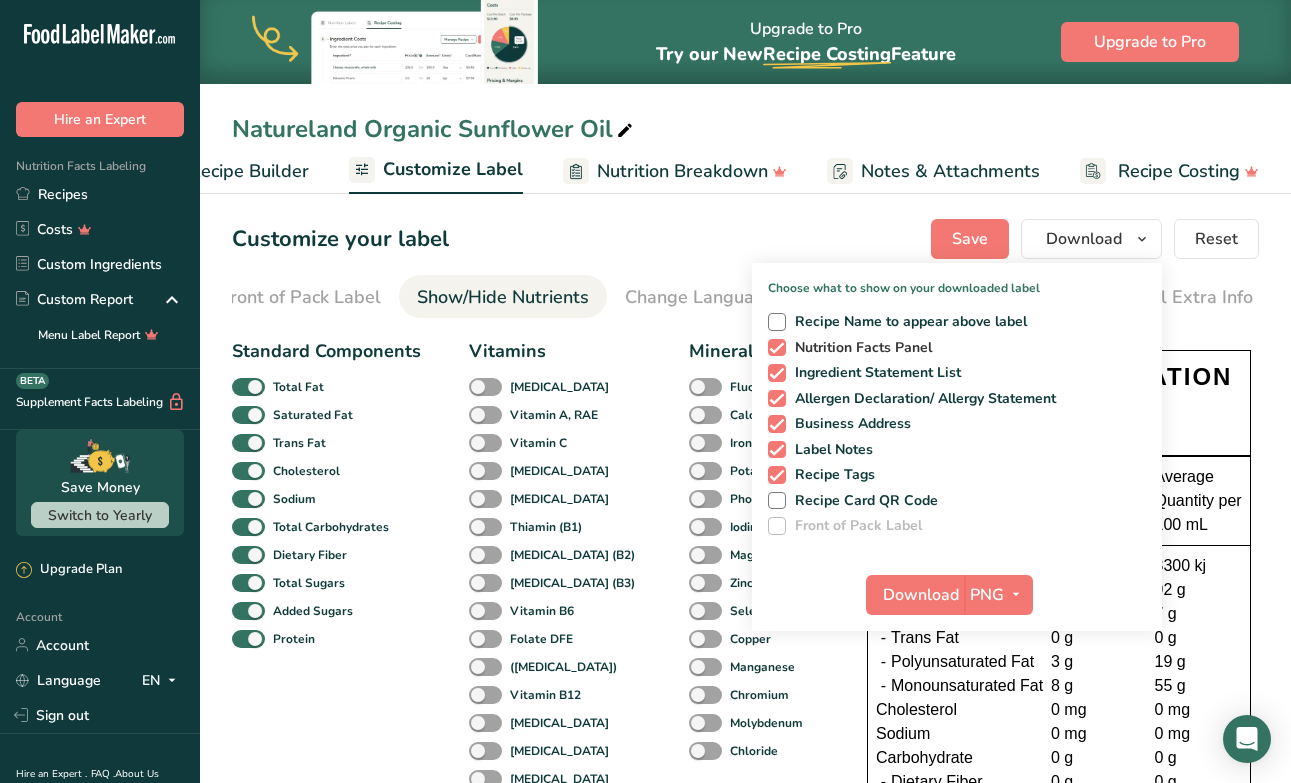 click at bounding box center [777, 348] 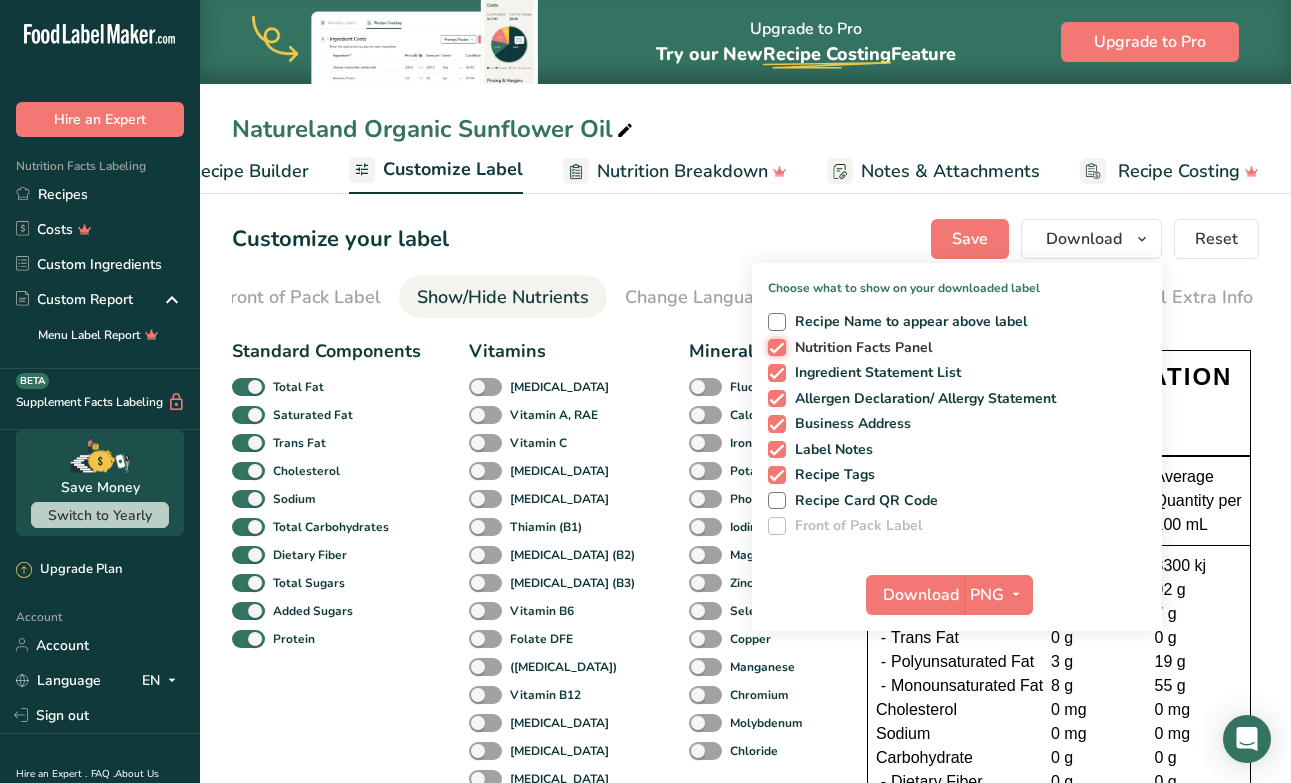 click on "Nutrition Facts Panel" at bounding box center [774, 347] 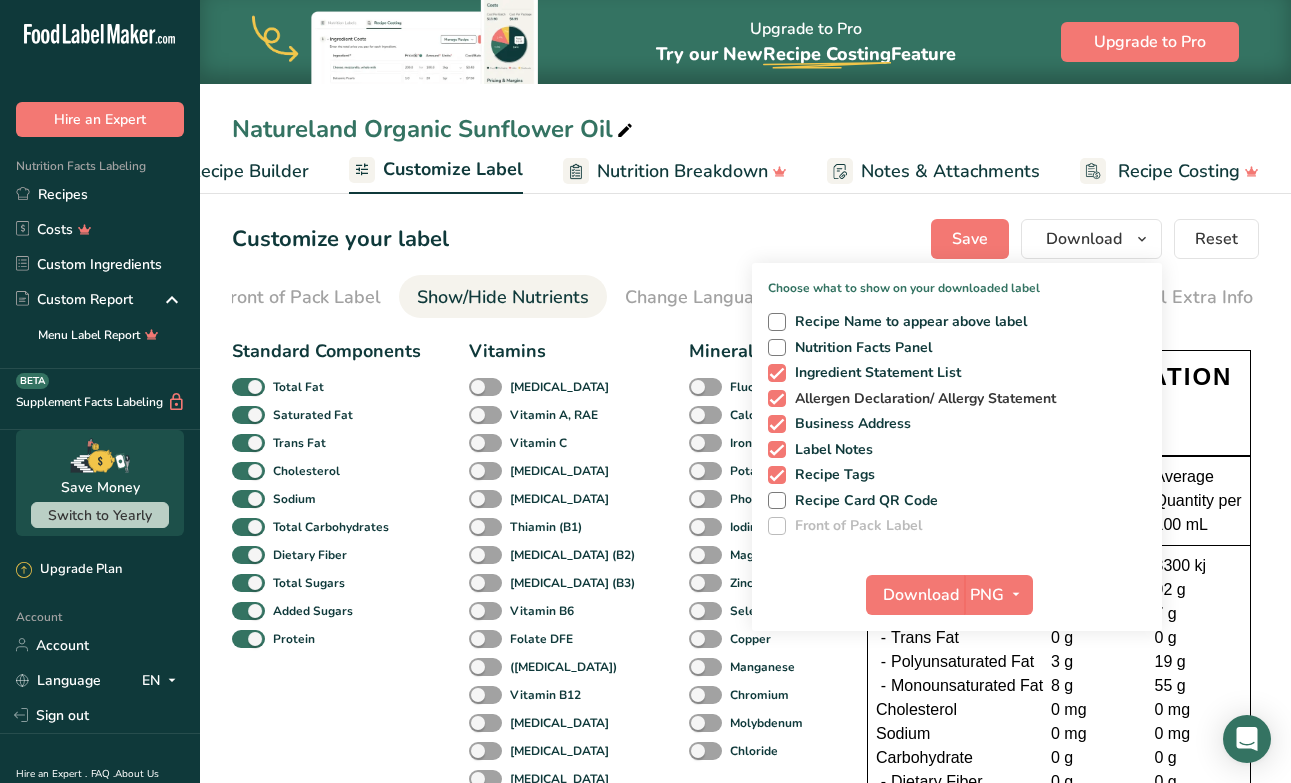 click at bounding box center [777, 399] 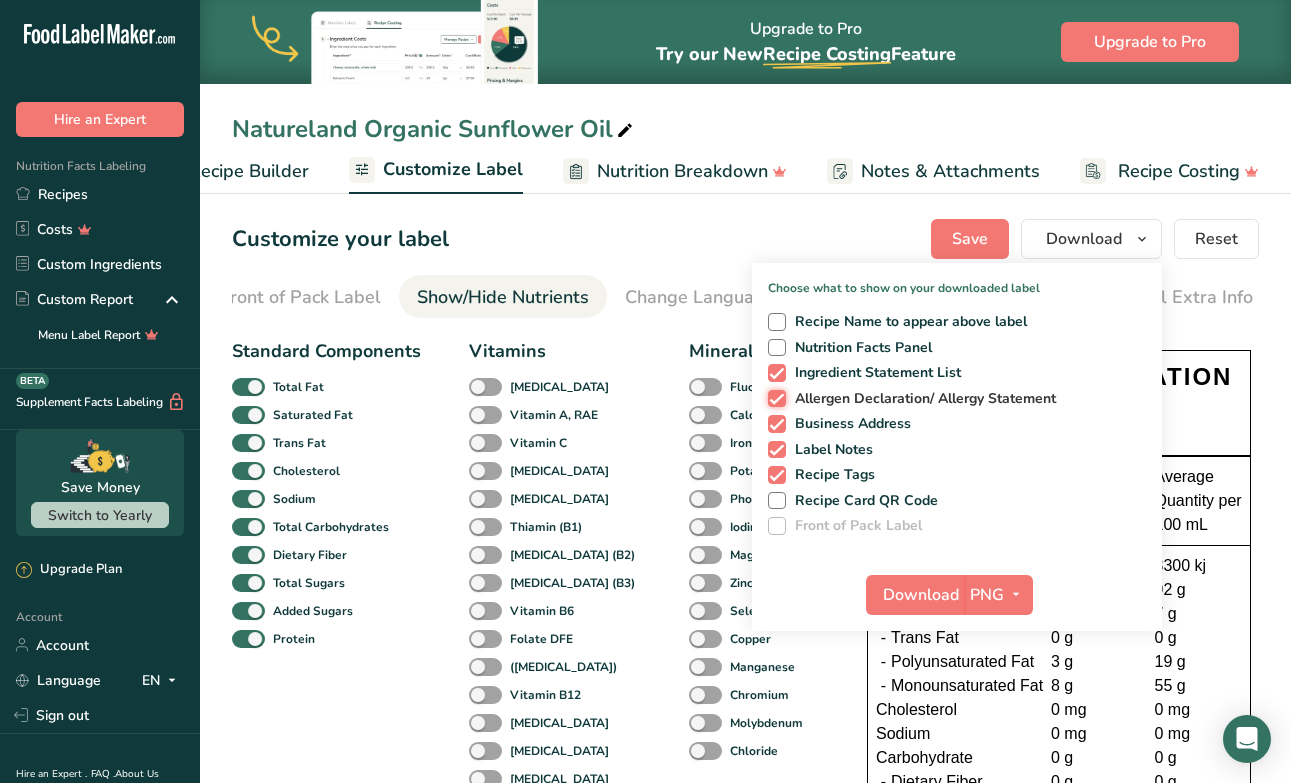click on "Allergen Declaration/ Allergy Statement" at bounding box center [774, 398] 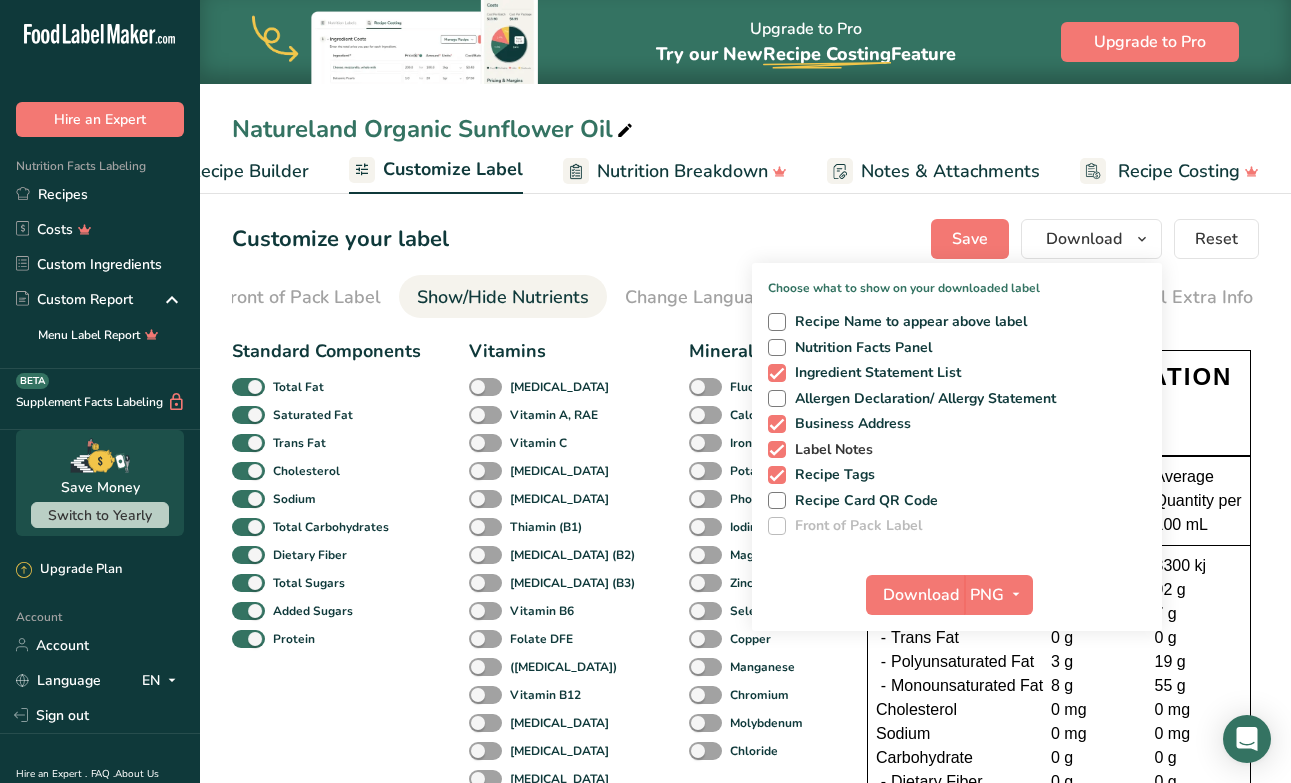 click at bounding box center (777, 450) 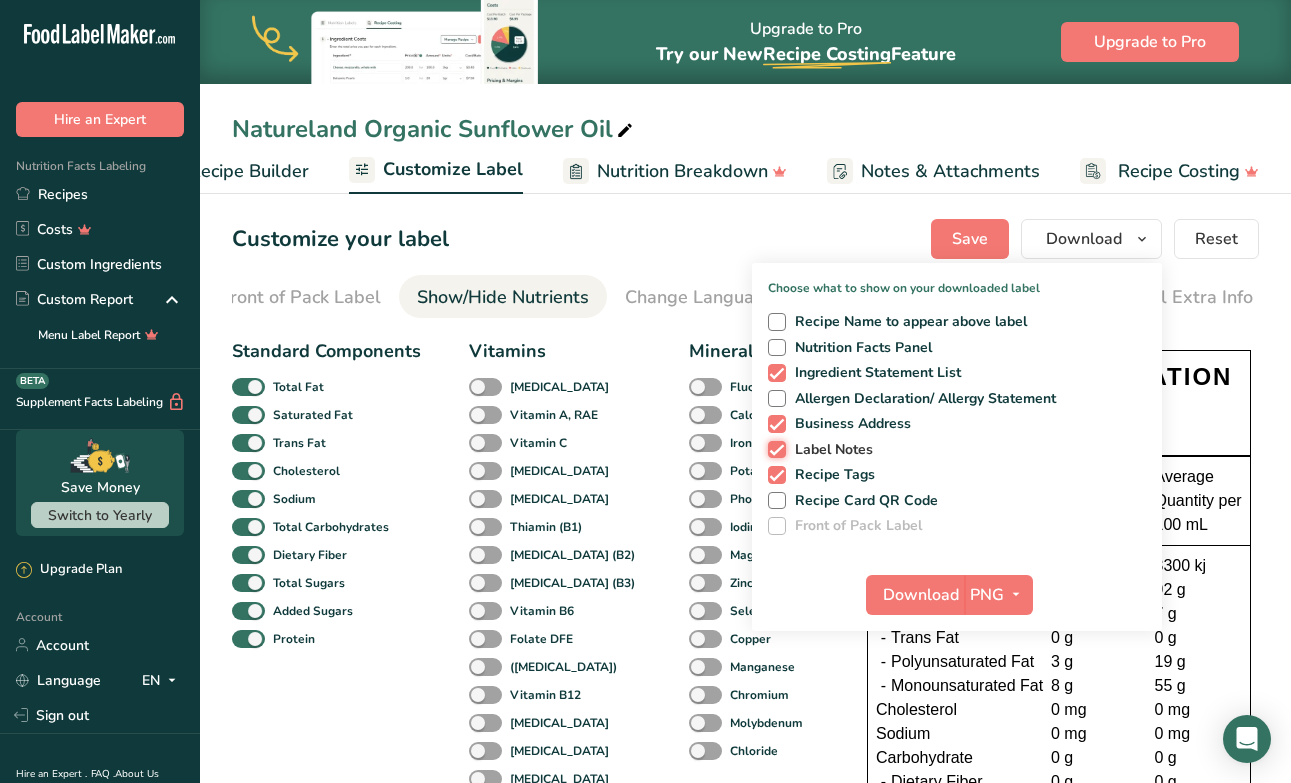 click on "Label Notes" at bounding box center [774, 449] 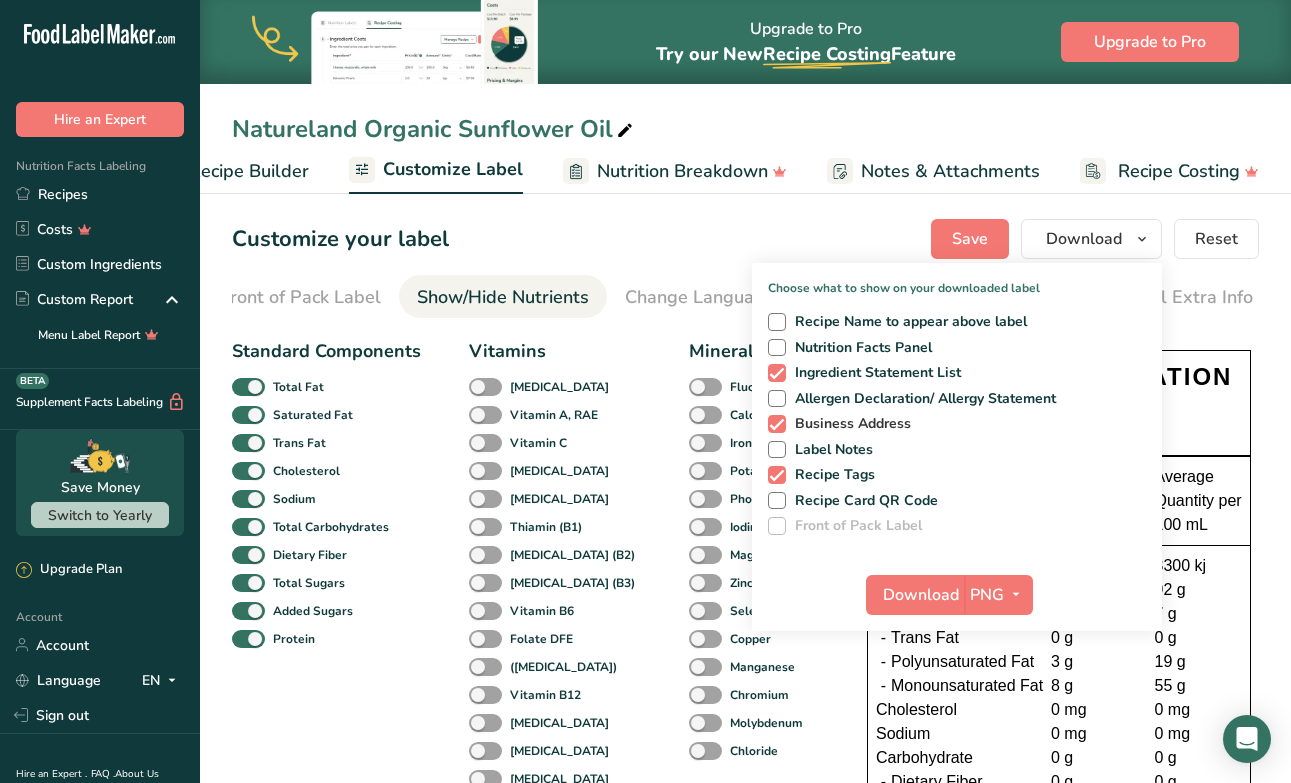 click at bounding box center [777, 424] 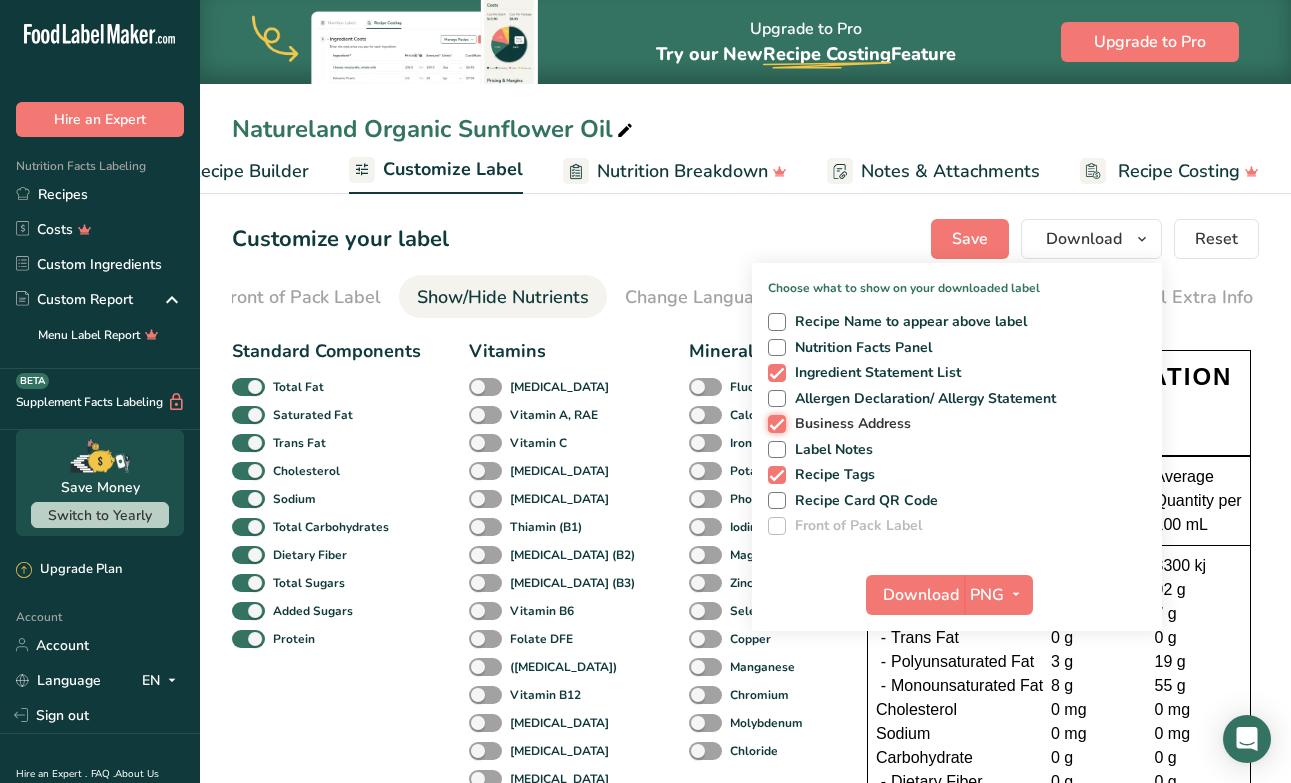 click on "Business Address" at bounding box center [774, 423] 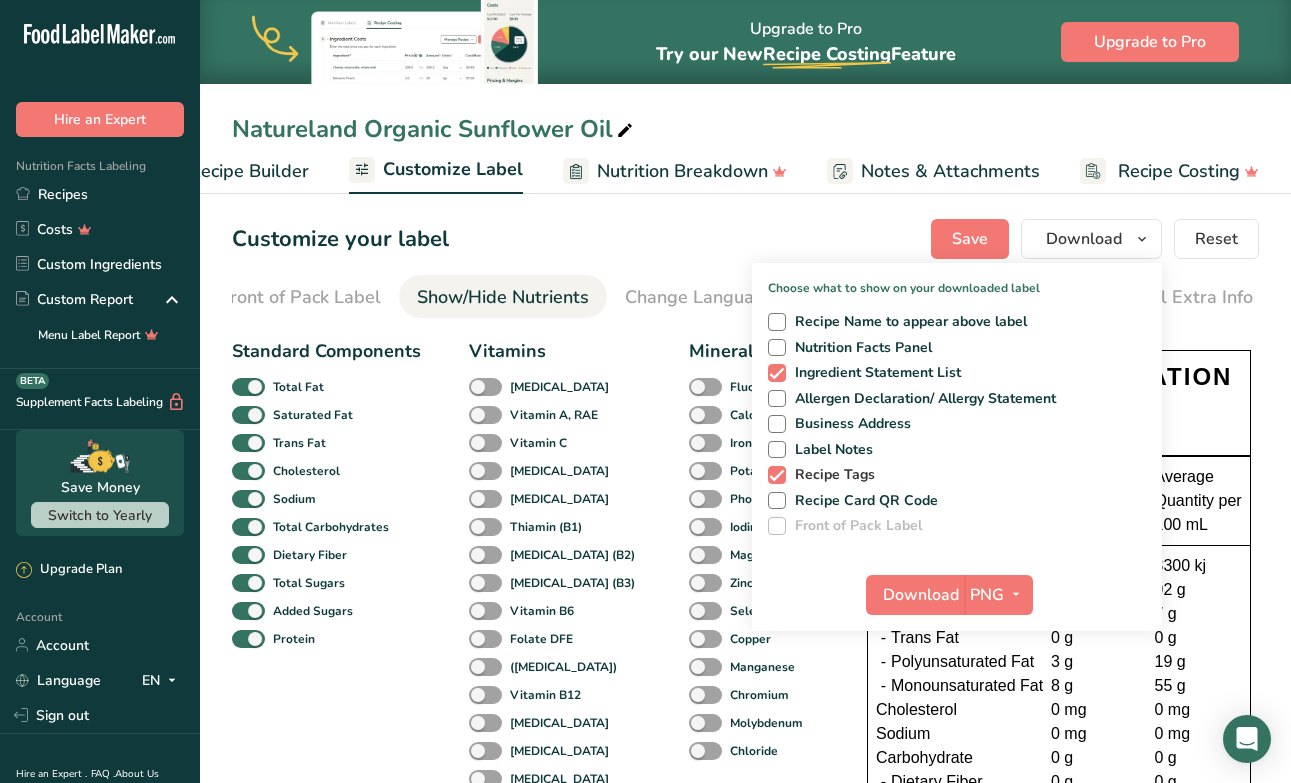 click at bounding box center [777, 475] 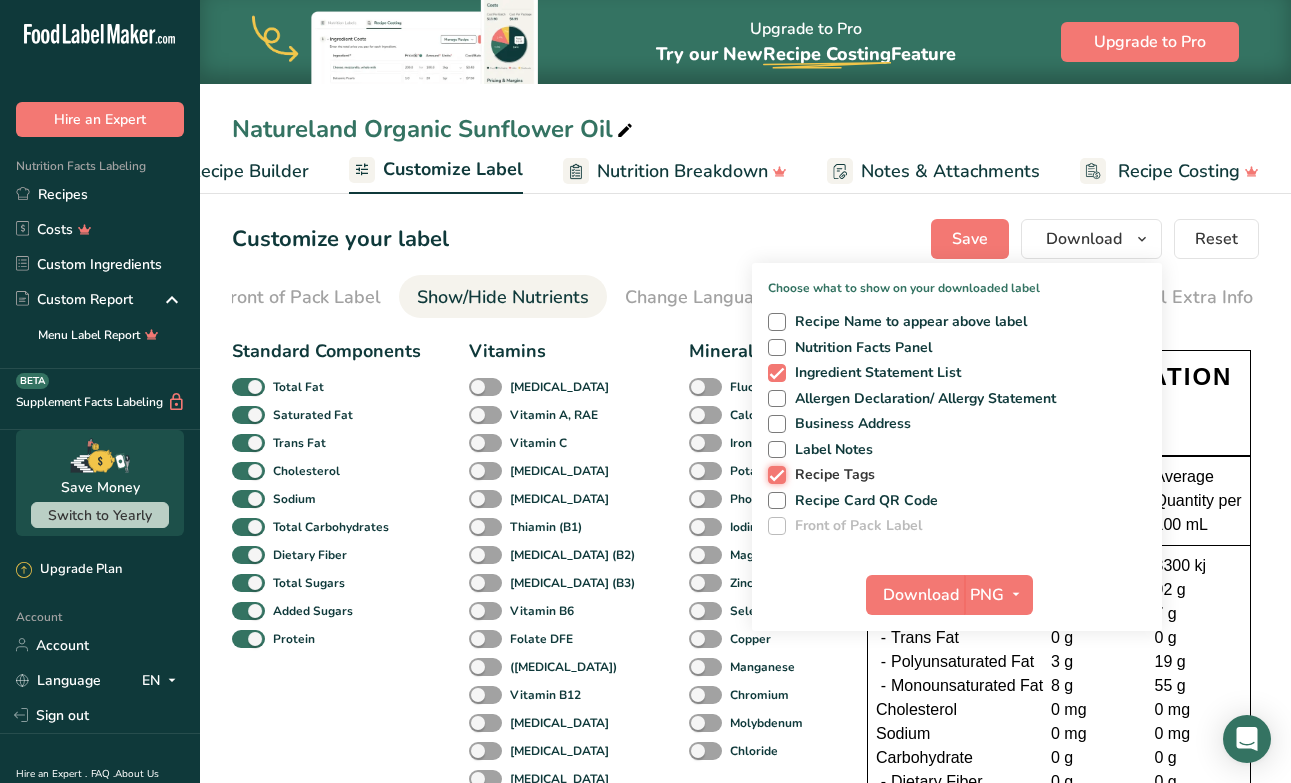 click on "Recipe Tags" at bounding box center [774, 474] 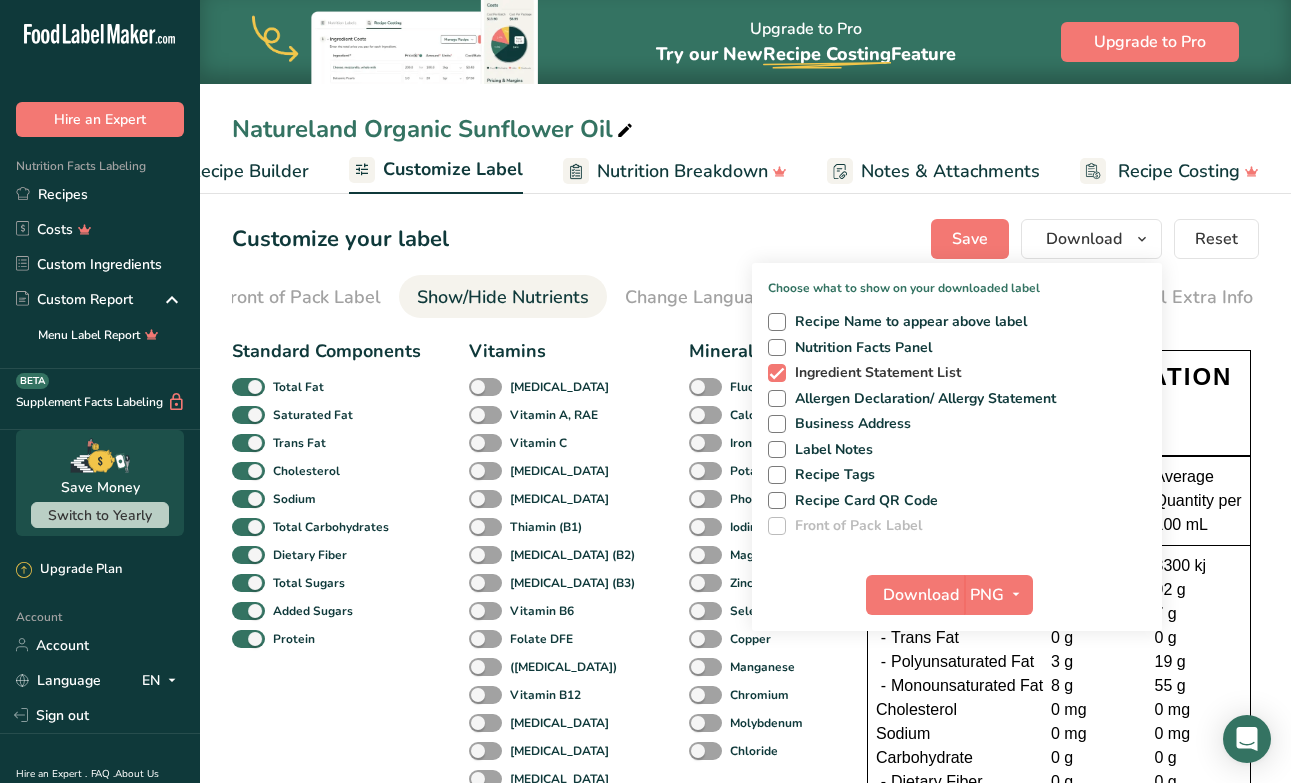click at bounding box center [777, 373] 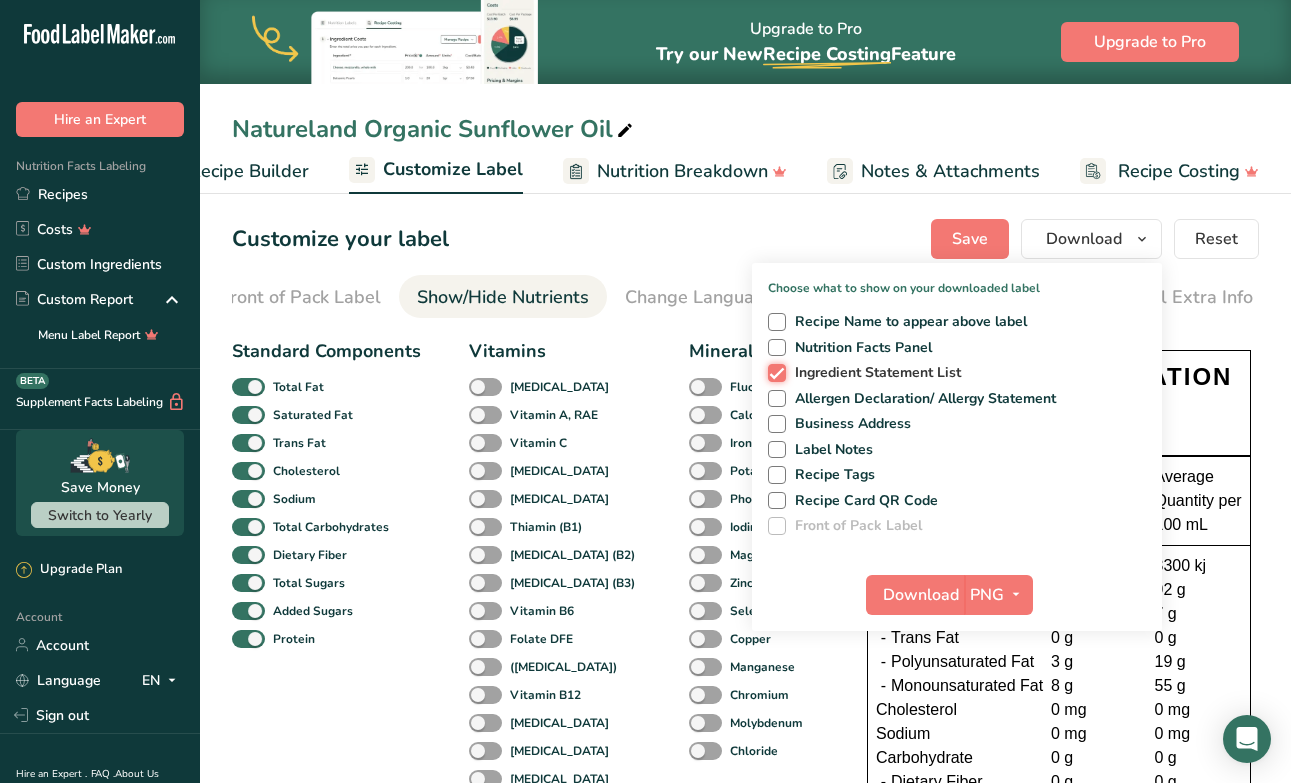 click on "Ingredient Statement List" at bounding box center [774, 372] 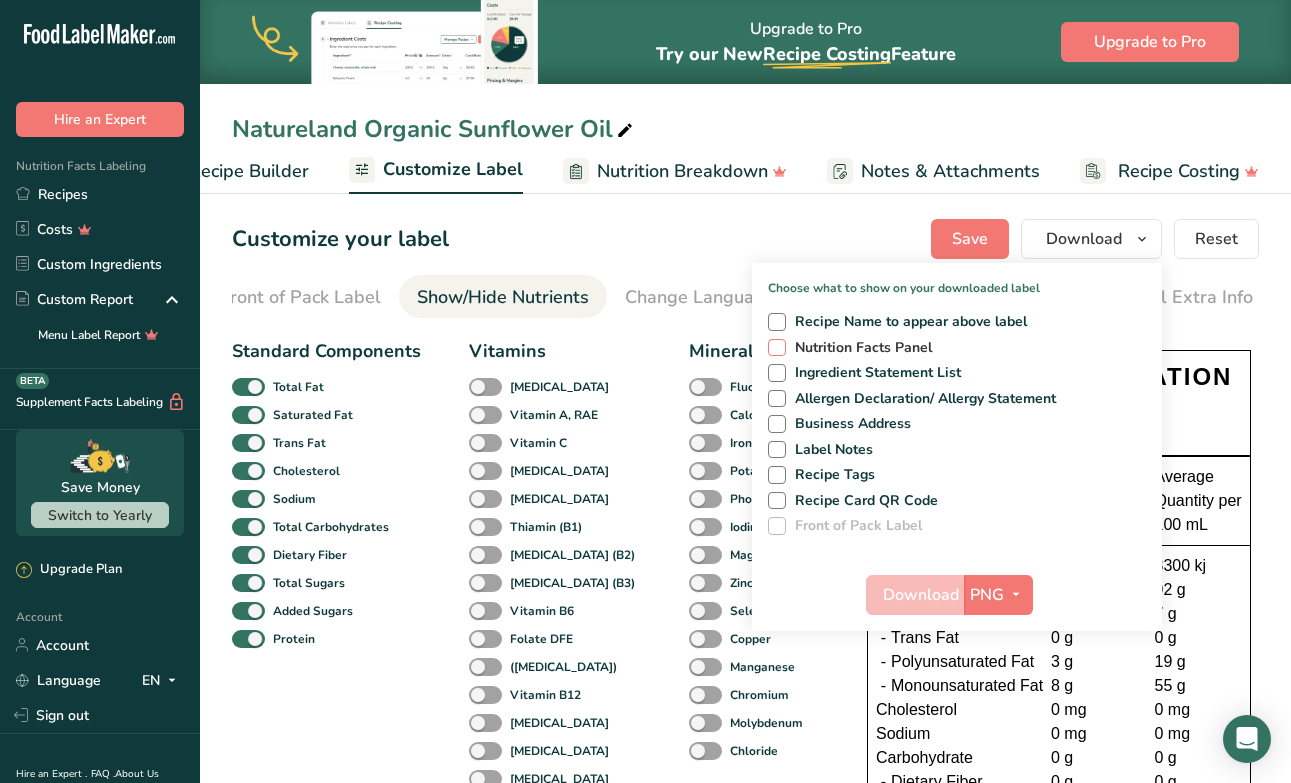 click at bounding box center (777, 348) 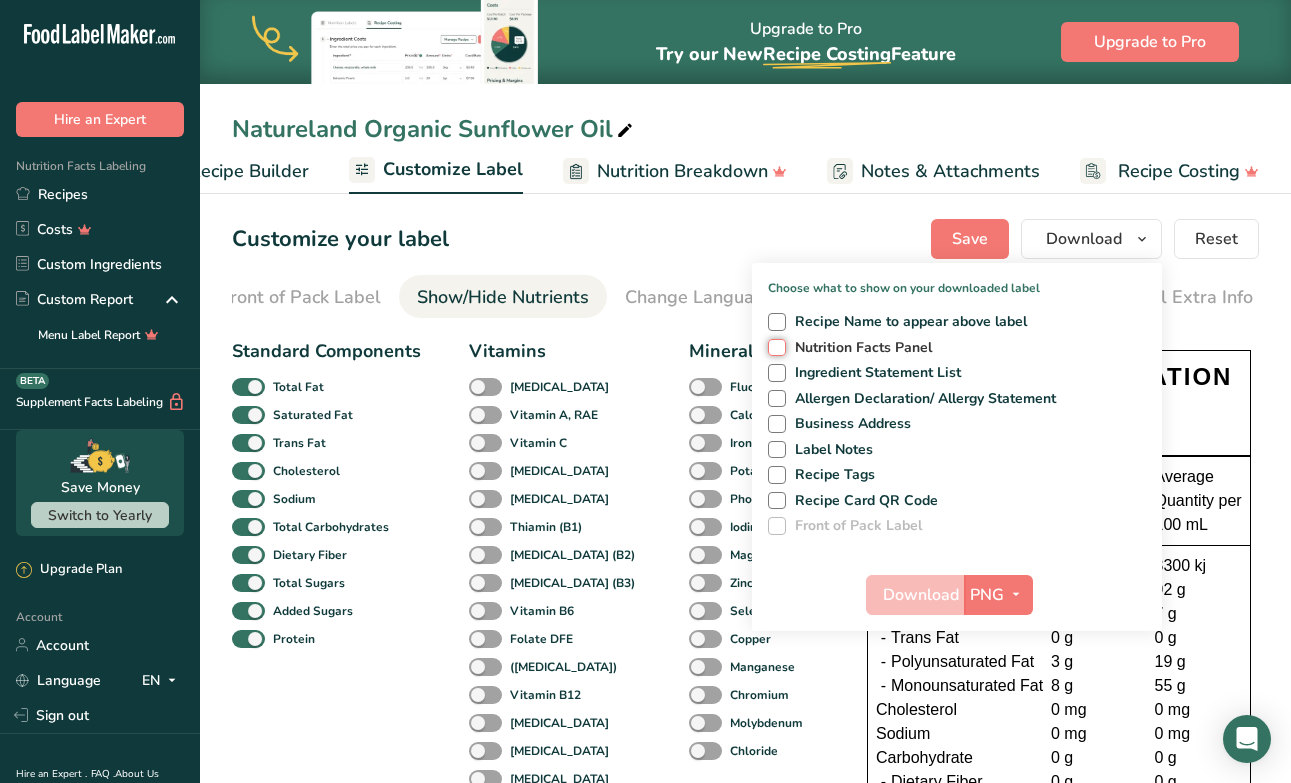 click on "Nutrition Facts Panel" at bounding box center [774, 347] 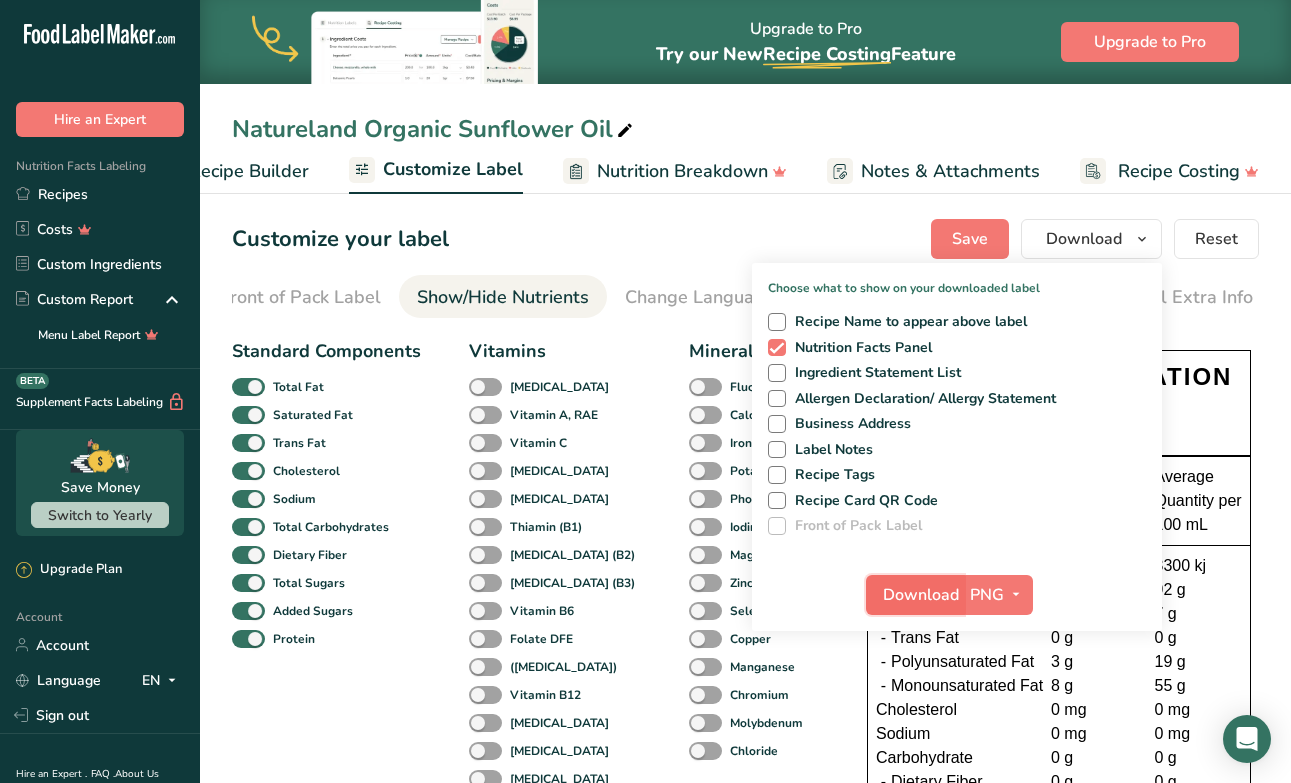 click on "Download" at bounding box center [921, 595] 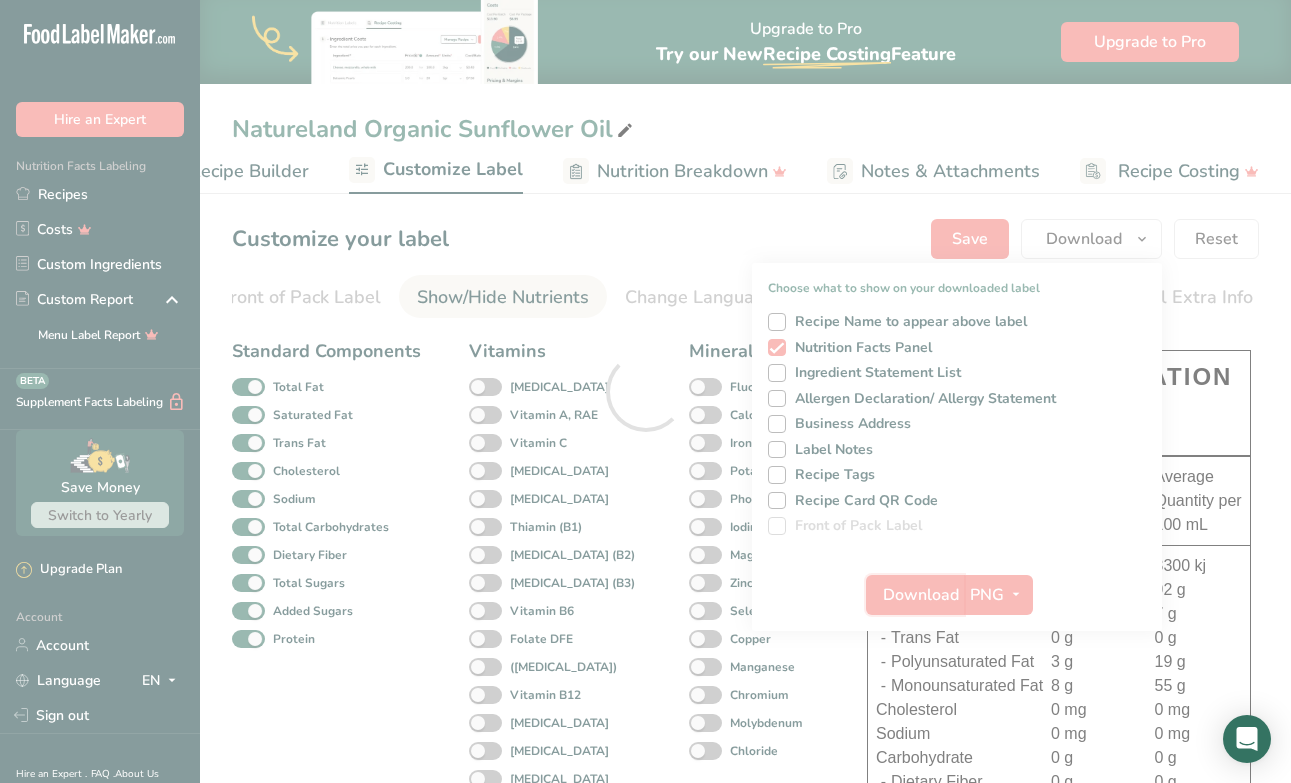 scroll, scrollTop: 0, scrollLeft: 0, axis: both 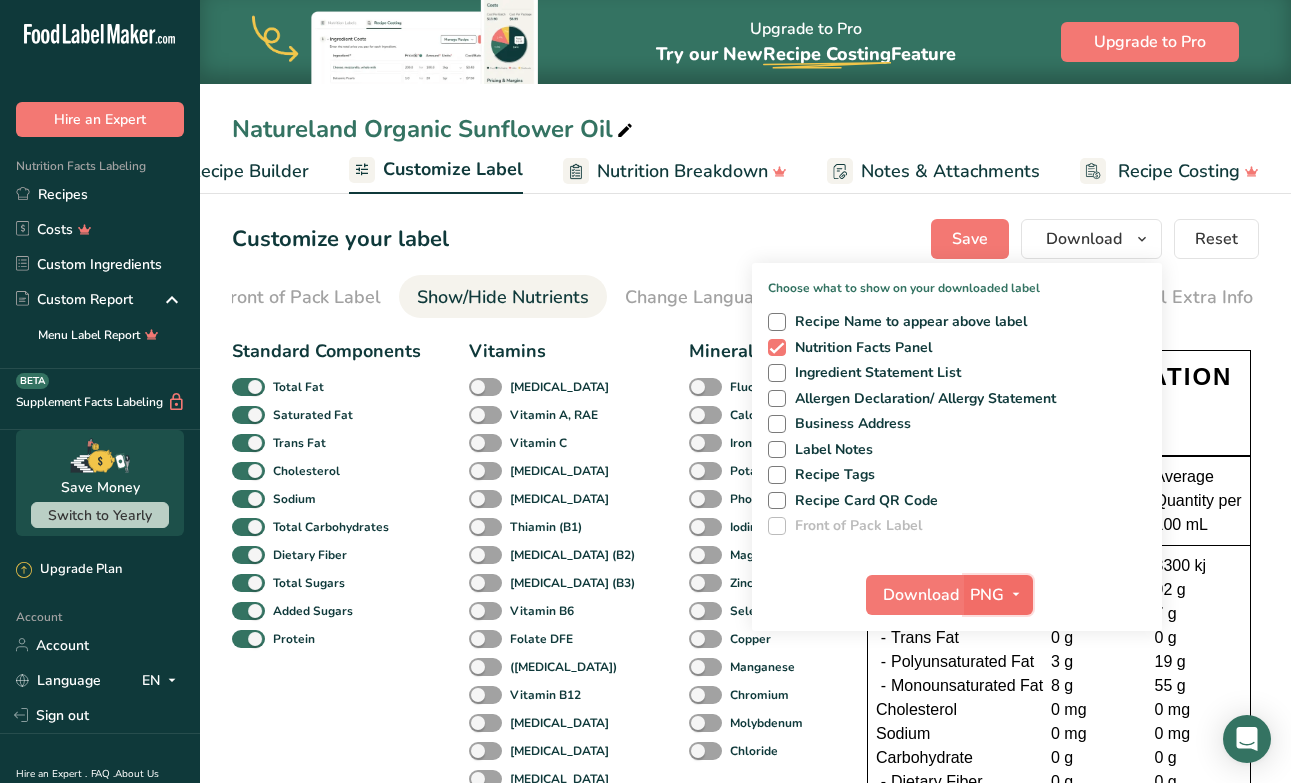 click at bounding box center [1016, 594] 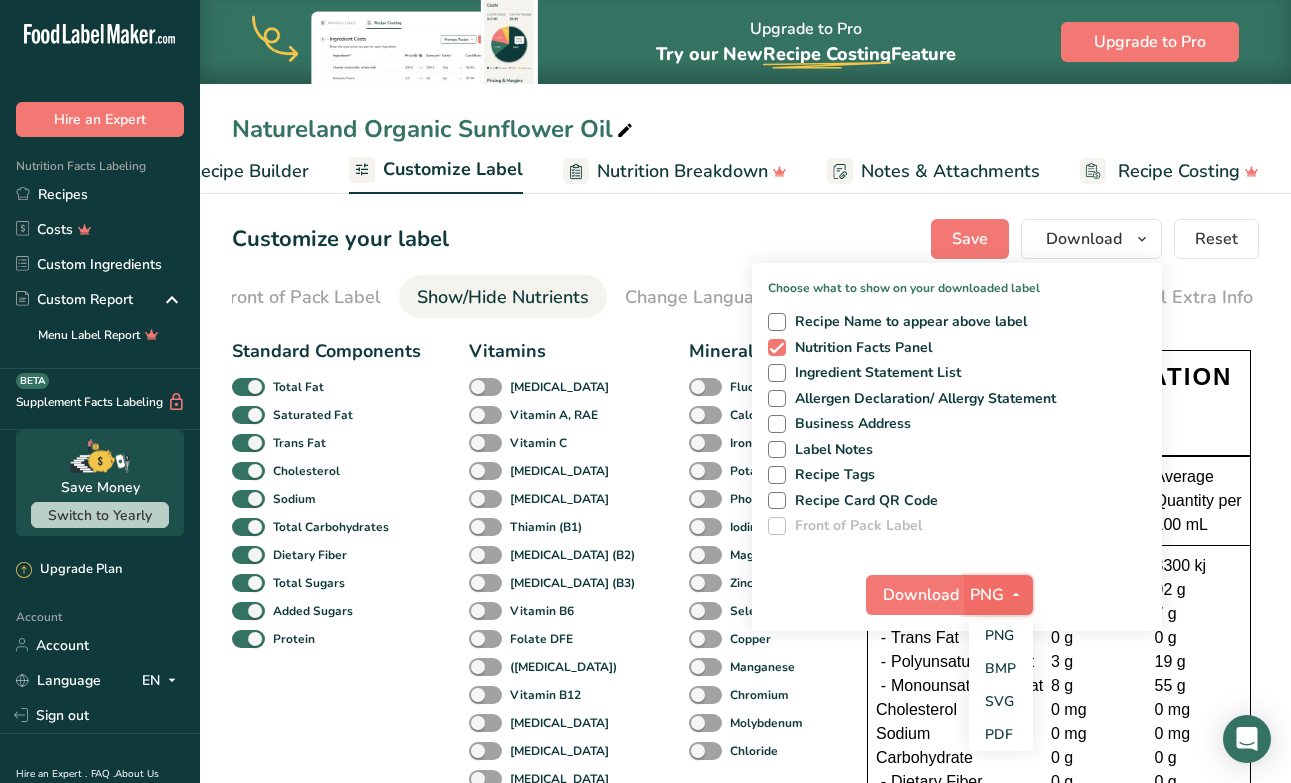 click at bounding box center (1016, 594) 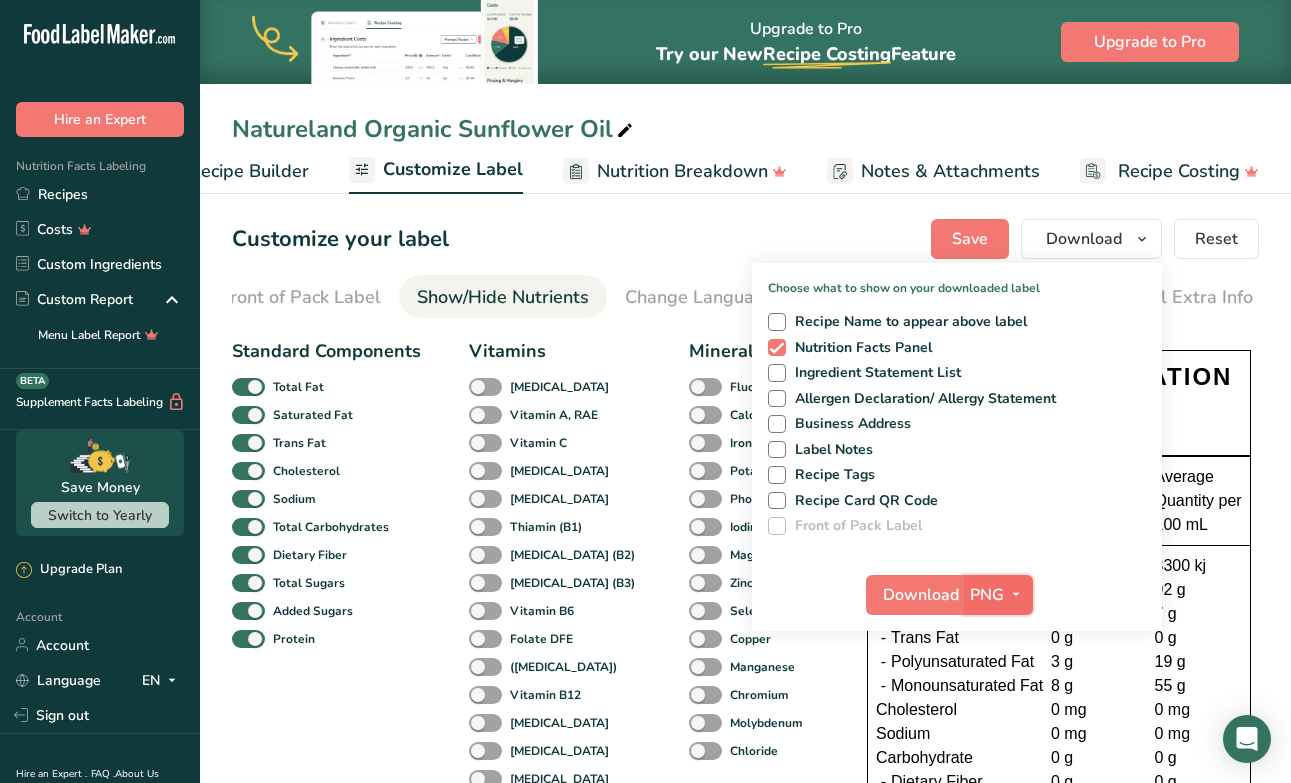 click on "PNG" at bounding box center (987, 595) 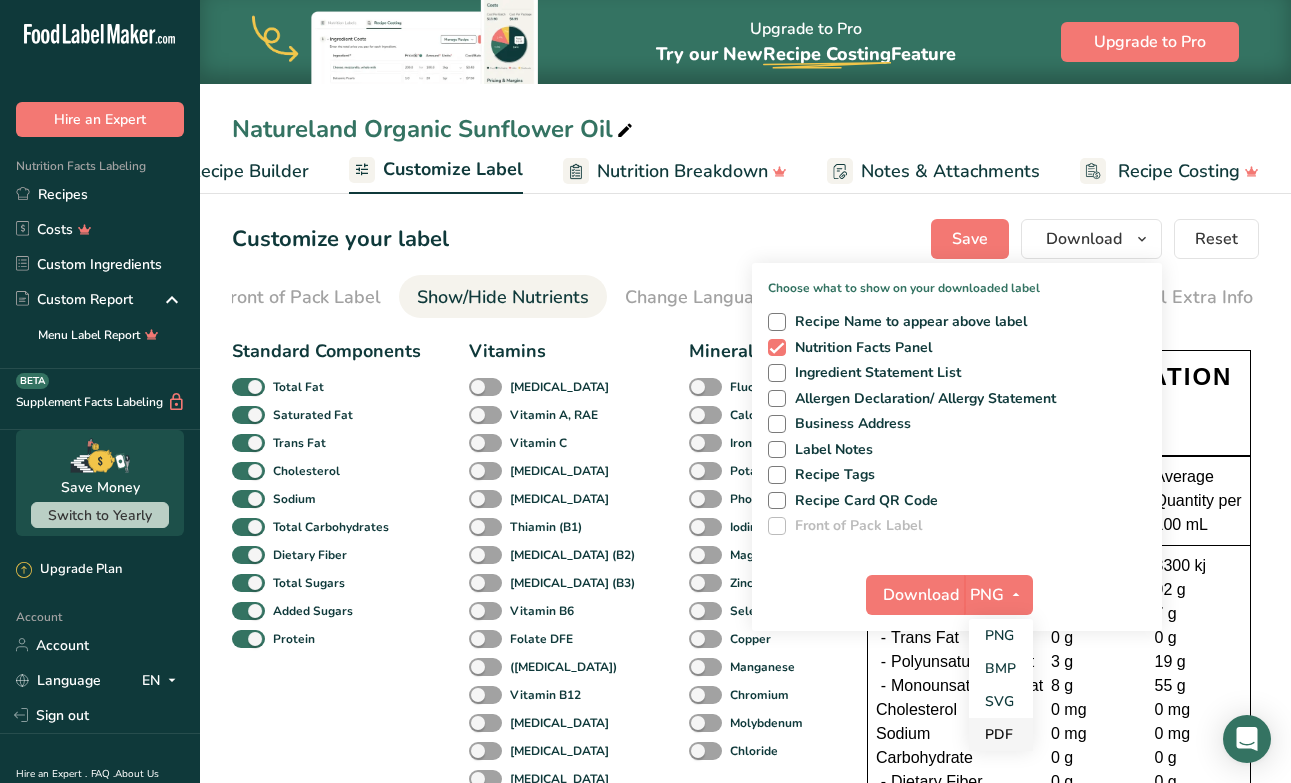 click on "PDF" at bounding box center [1001, 734] 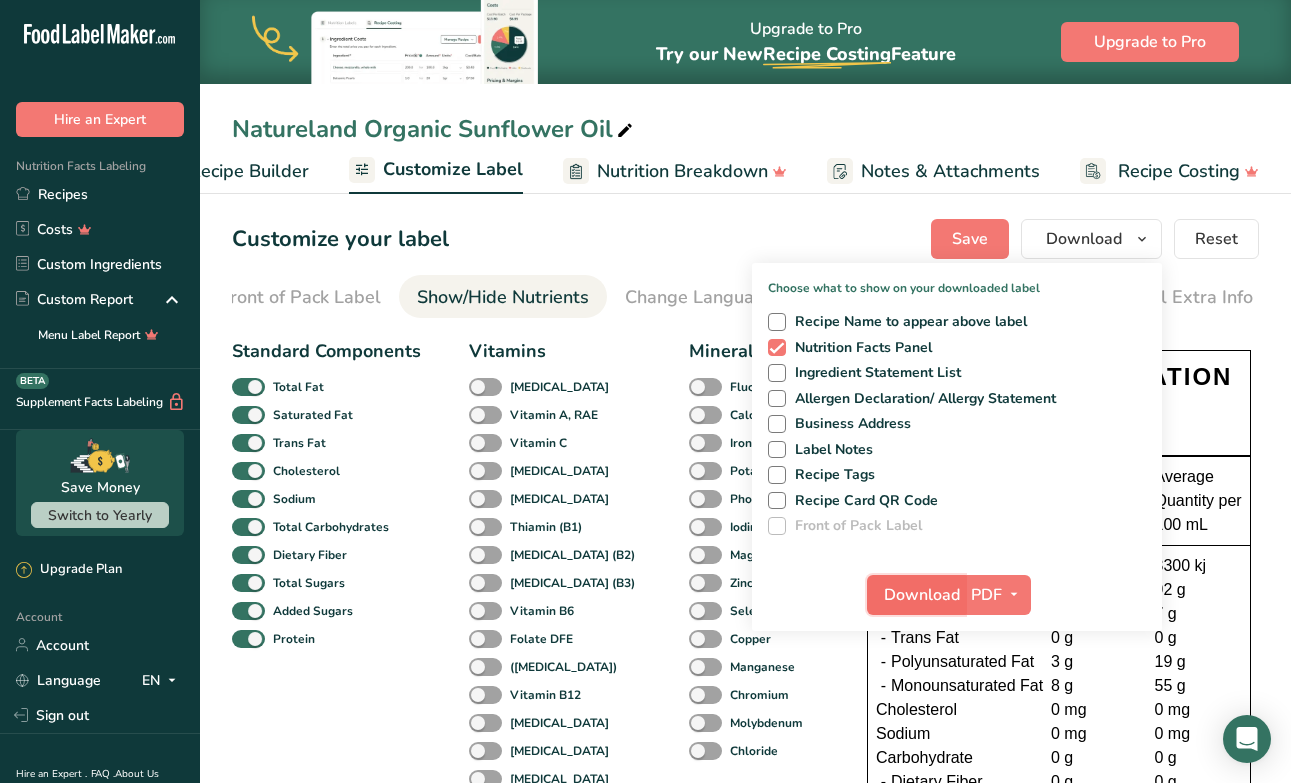 click on "Download" at bounding box center (922, 595) 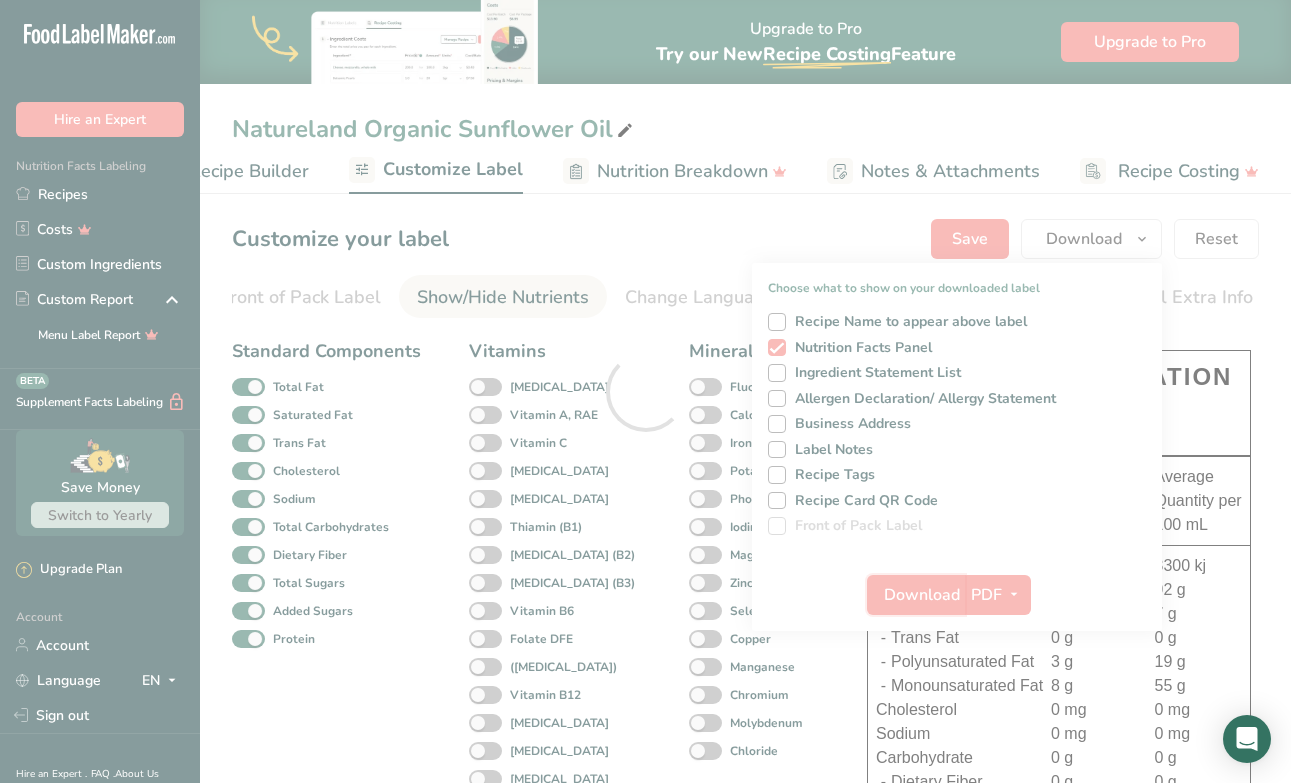 scroll, scrollTop: 0, scrollLeft: 0, axis: both 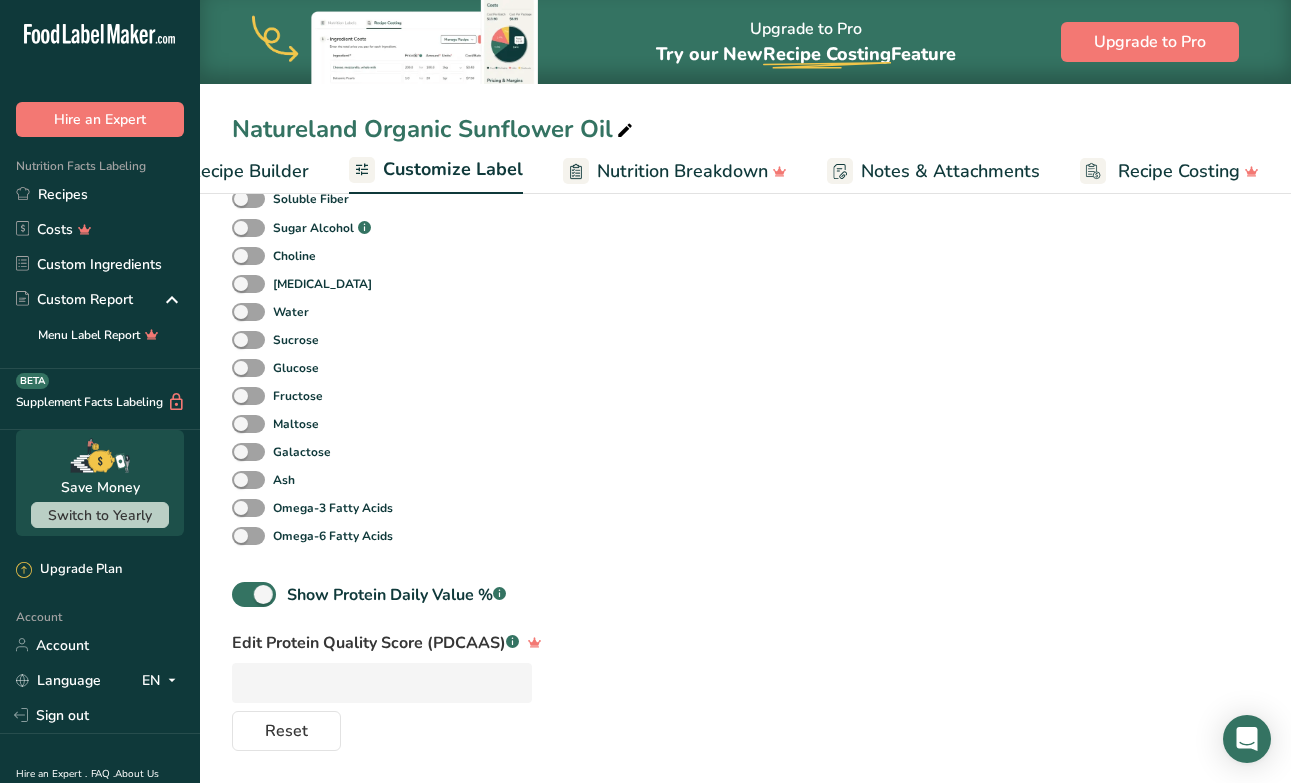 click on "Standard Components
Total Fat   Saturated Fat   Trans Fat   [MEDICAL_DATA]   Sodium   Total Carbohydrates   Dietary Fiber   Total Sugars   Added Sugars   Protein
Vitamins
[MEDICAL_DATA]   Vitamin A, RAE   Vitamin C   [MEDICAL_DATA]   [MEDICAL_DATA]   [MEDICAL_DATA] (B1)   [MEDICAL_DATA] (B2)   [MEDICAL_DATA] (B3)   Vitamin B6   Folate DFE   ([MEDICAL_DATA])   [MEDICAL_DATA]   [MEDICAL_DATA]   [MEDICAL_DATA]   [MEDICAL_DATA]   [MEDICAL_DATA]
Minerals
Fluoride   Calcium   Iron   Potassium   Phosphorus   Iodine   Magnesium   Zinc   Selenium   Copper   Manganese   Chromium   Molybdenum   Chloride
Other Nutrients
Calories from Fat   Calories from SatFat   Other Carbohydrates   Polyunsaturated Fat   Monounsaturated Fat   Insoluble Fiber   Soluble Fiber   Sugar Alcohol   .a-a{fill:#347362;}.b-a{fill:#fff;}         [MEDICAL_DATA]   [MEDICAL_DATA]   Water   Sucrose   Glucose   Fructose   Maltose   Galactose   Ash   Omega-3 Fatty Acids" at bounding box center [529, 16] 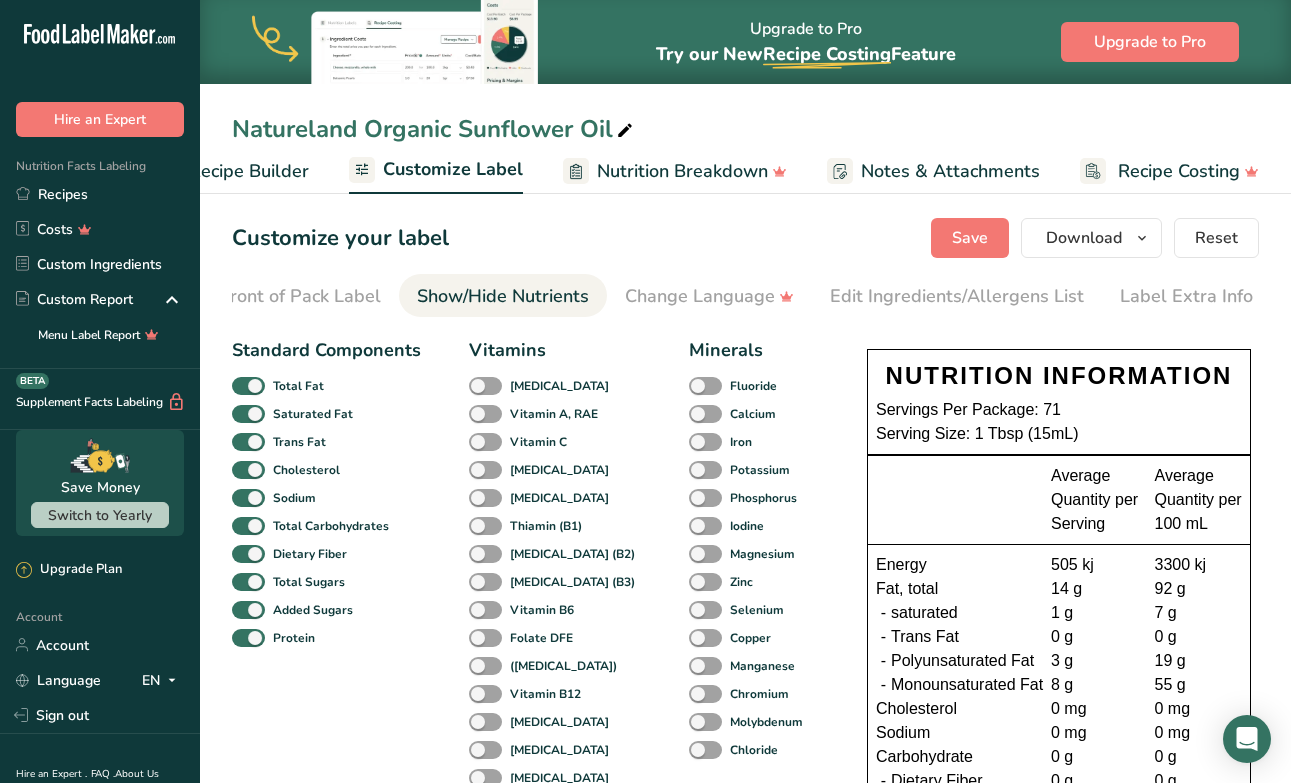 scroll, scrollTop: 0, scrollLeft: 0, axis: both 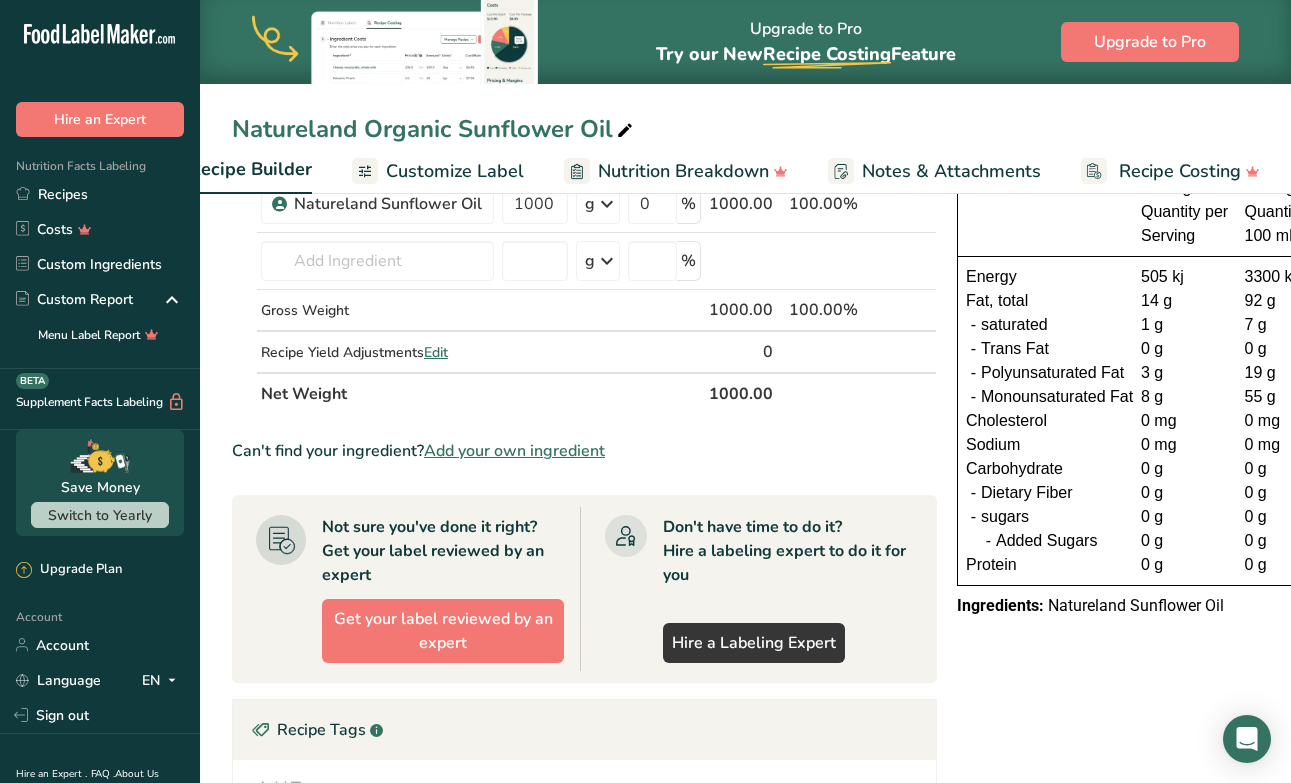 click on "Customize Label" at bounding box center [455, 171] 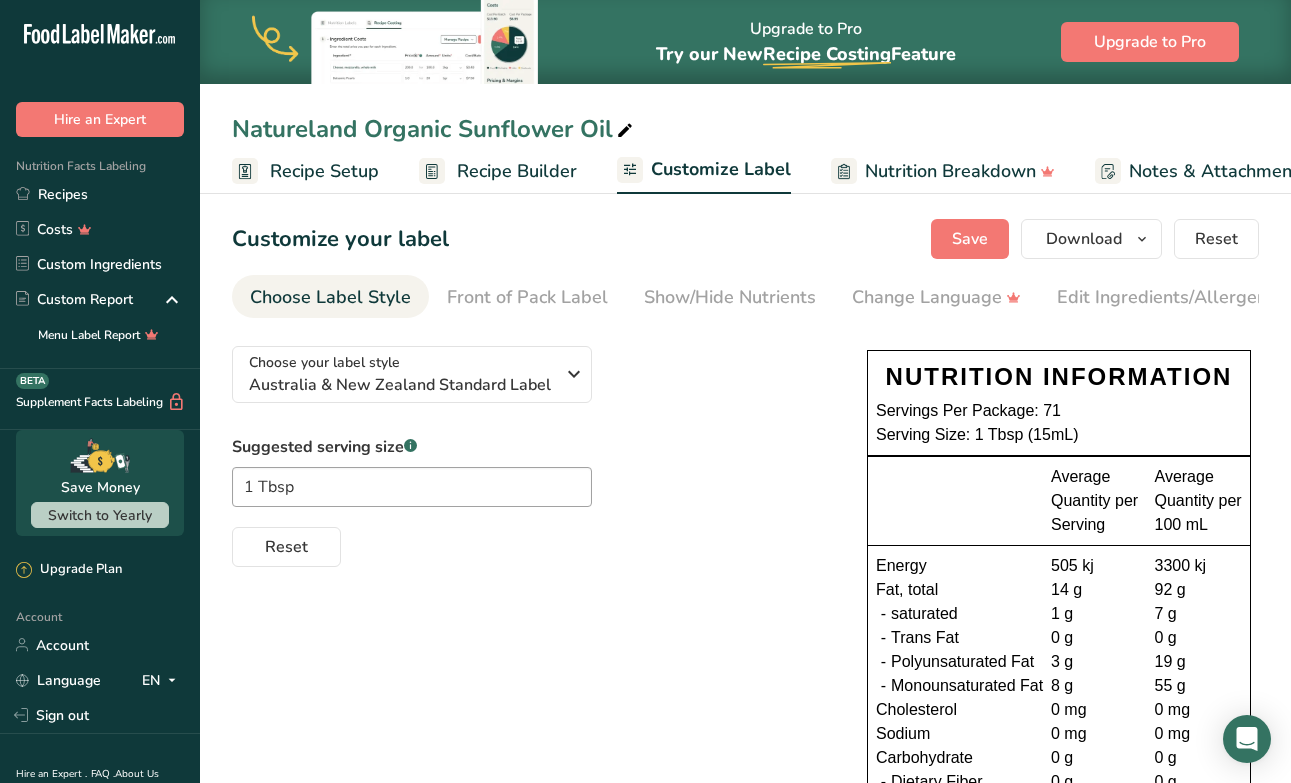scroll, scrollTop: 166, scrollLeft: 0, axis: vertical 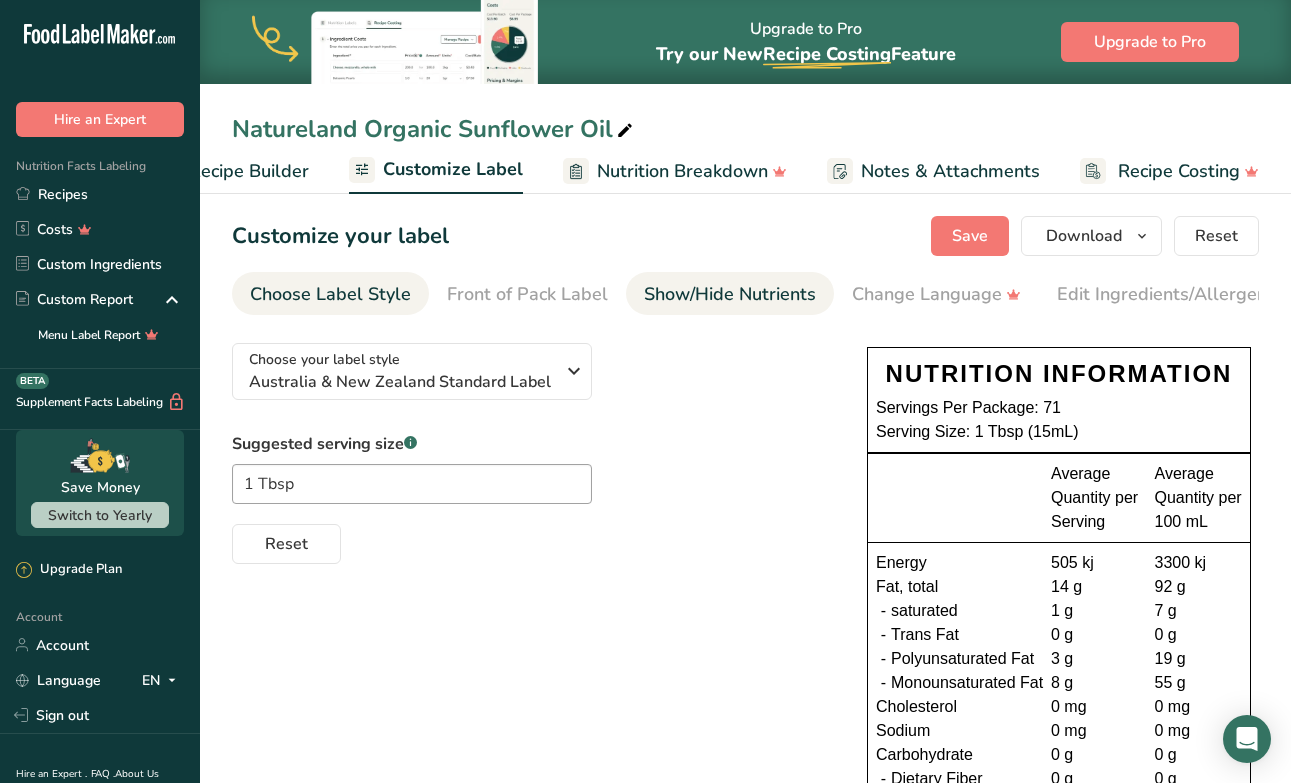 click on "Show/Hide Nutrients" at bounding box center [730, 294] 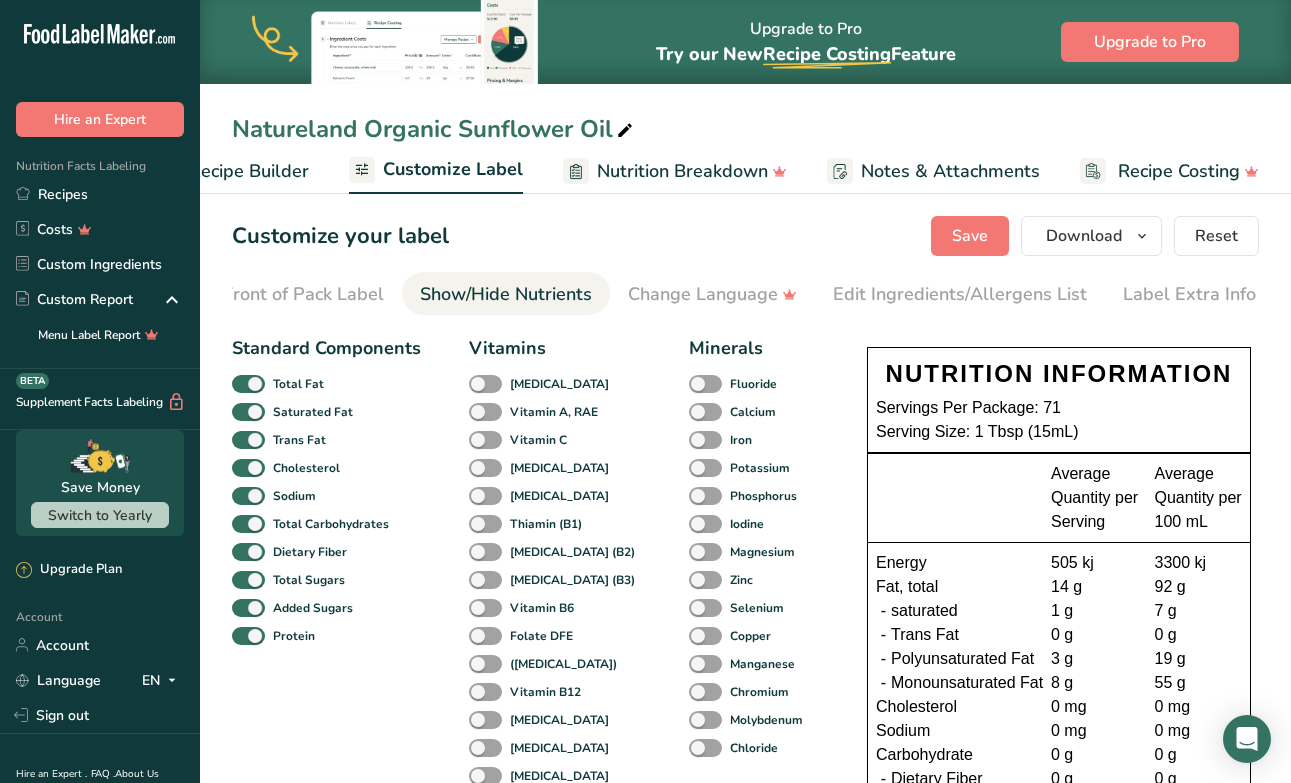 scroll, scrollTop: 0, scrollLeft: 227, axis: horizontal 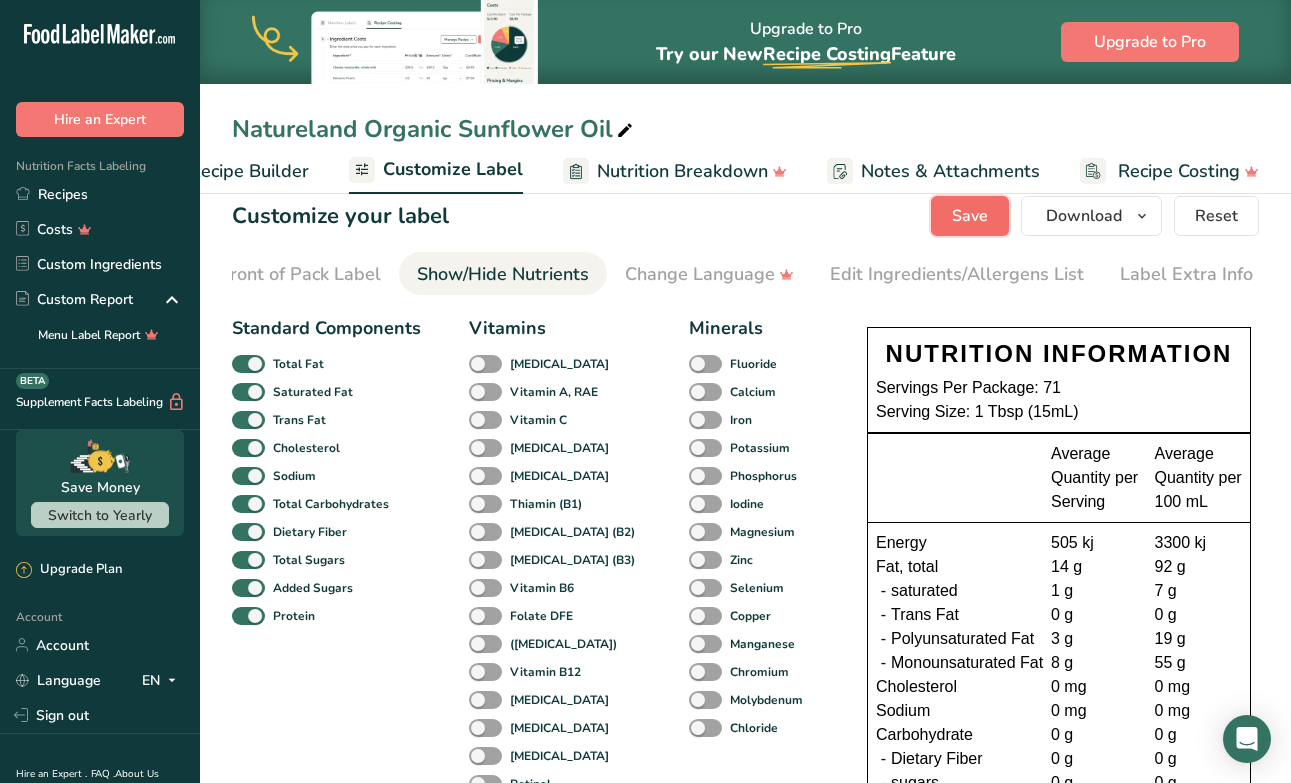 click on "Save" at bounding box center (970, 216) 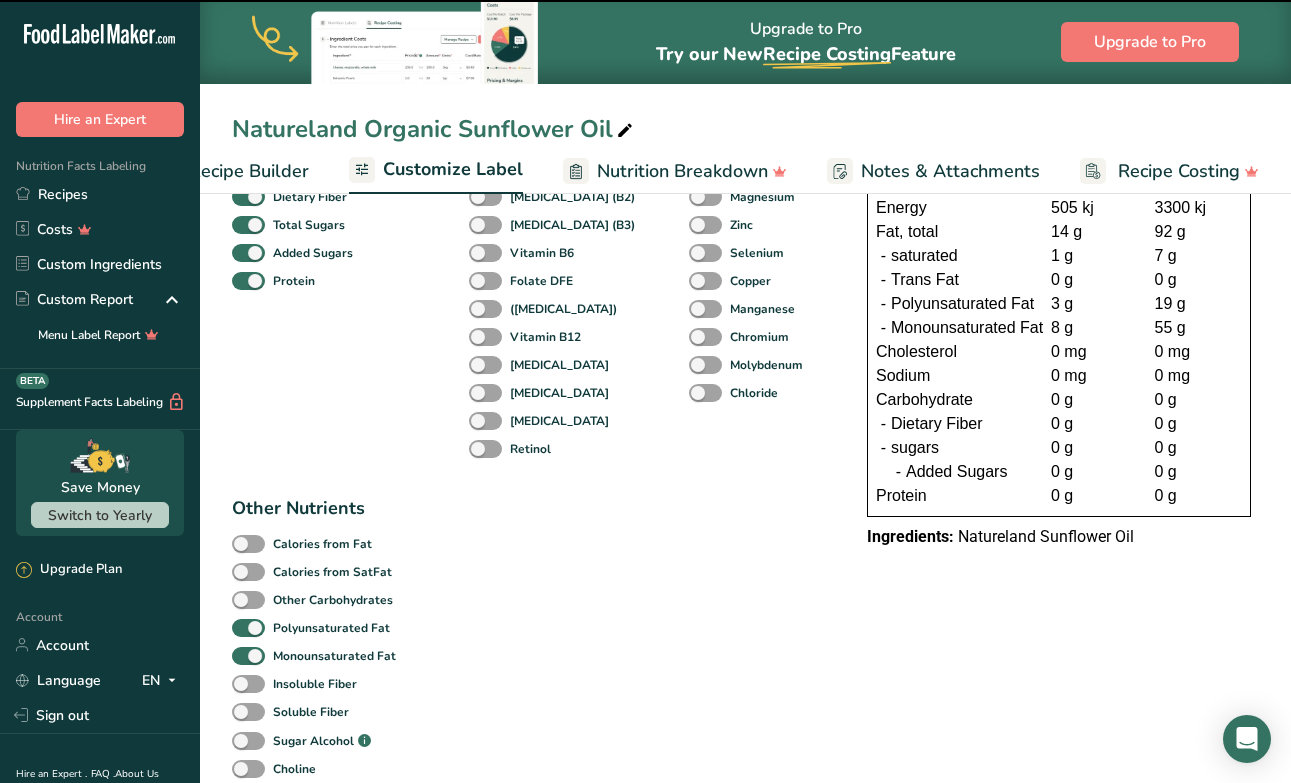 scroll, scrollTop: 411, scrollLeft: 0, axis: vertical 